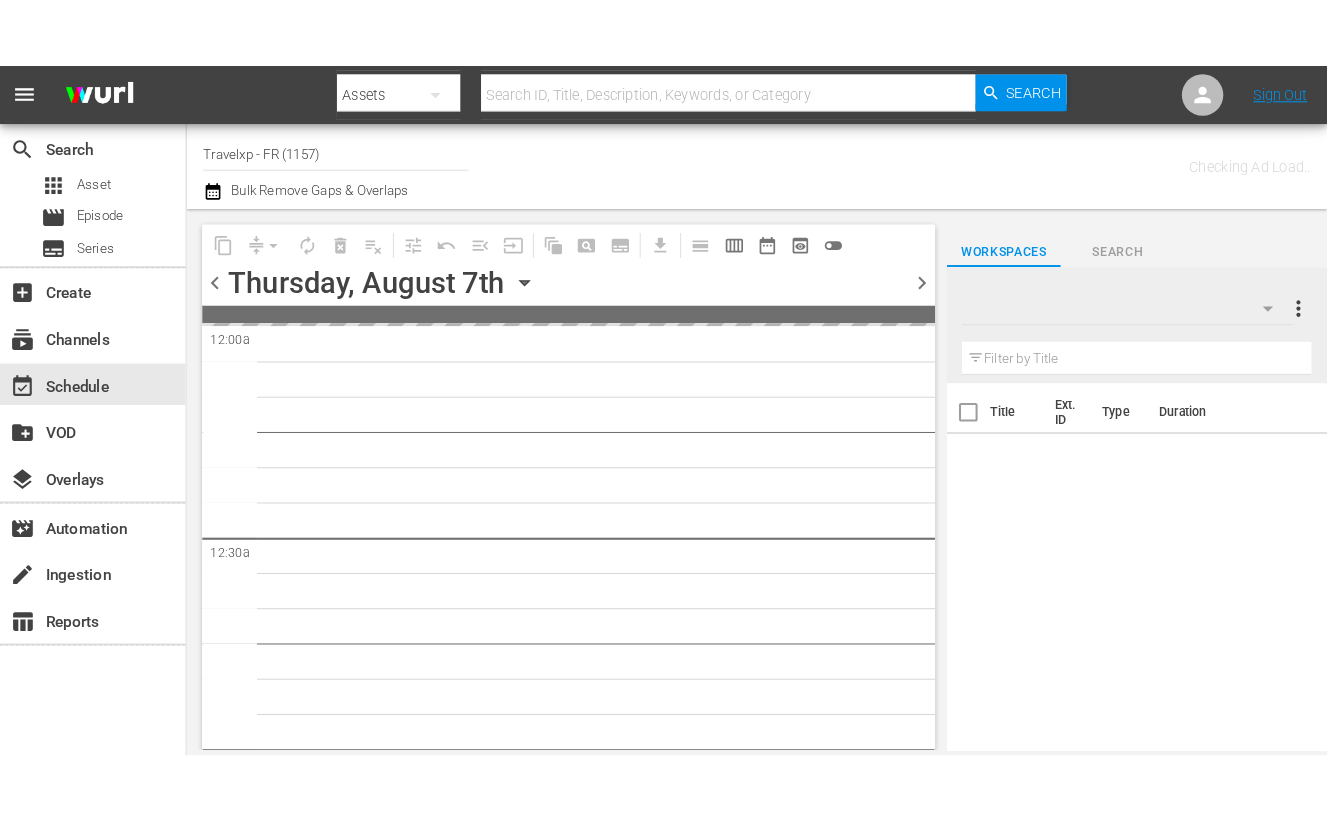 scroll, scrollTop: 0, scrollLeft: 0, axis: both 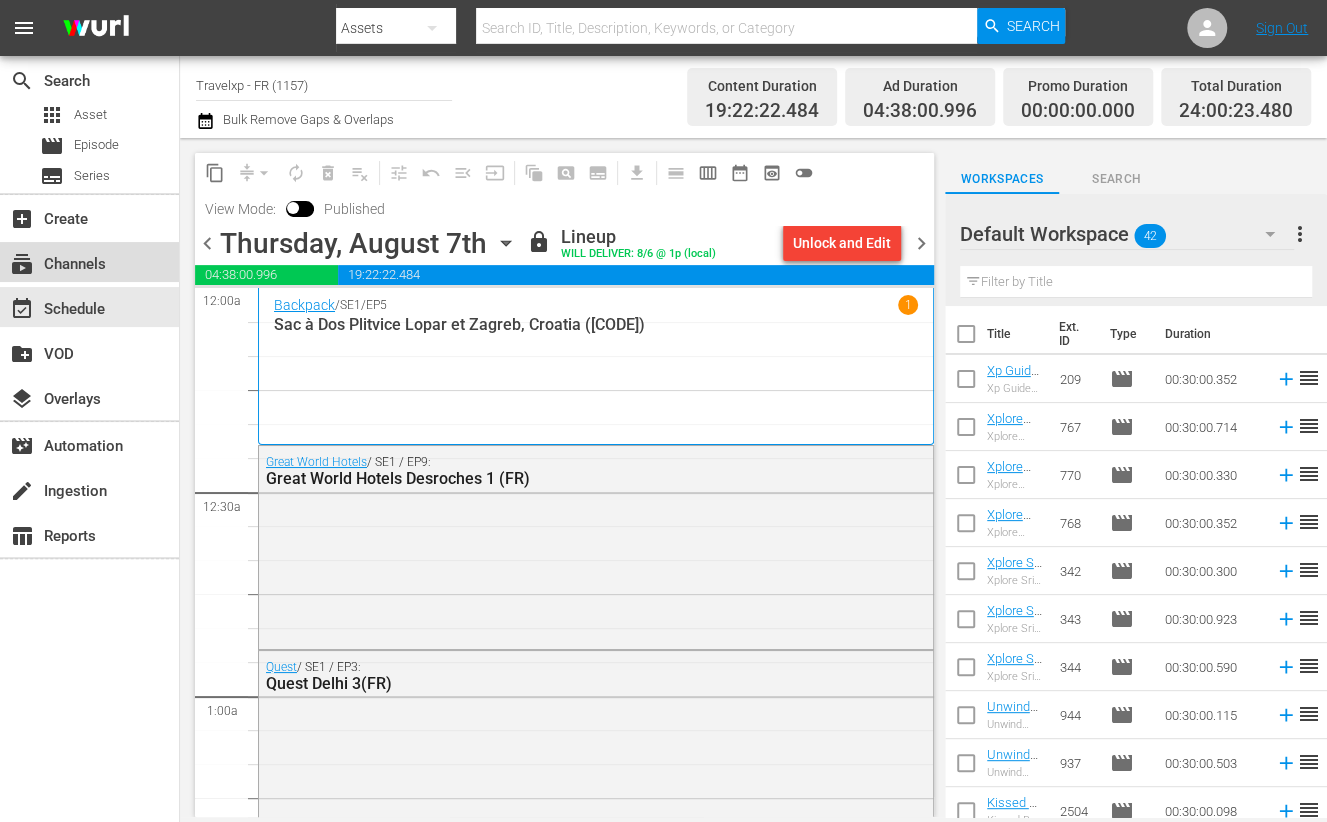 click on "subscriptions   Channels" at bounding box center (56, 261) 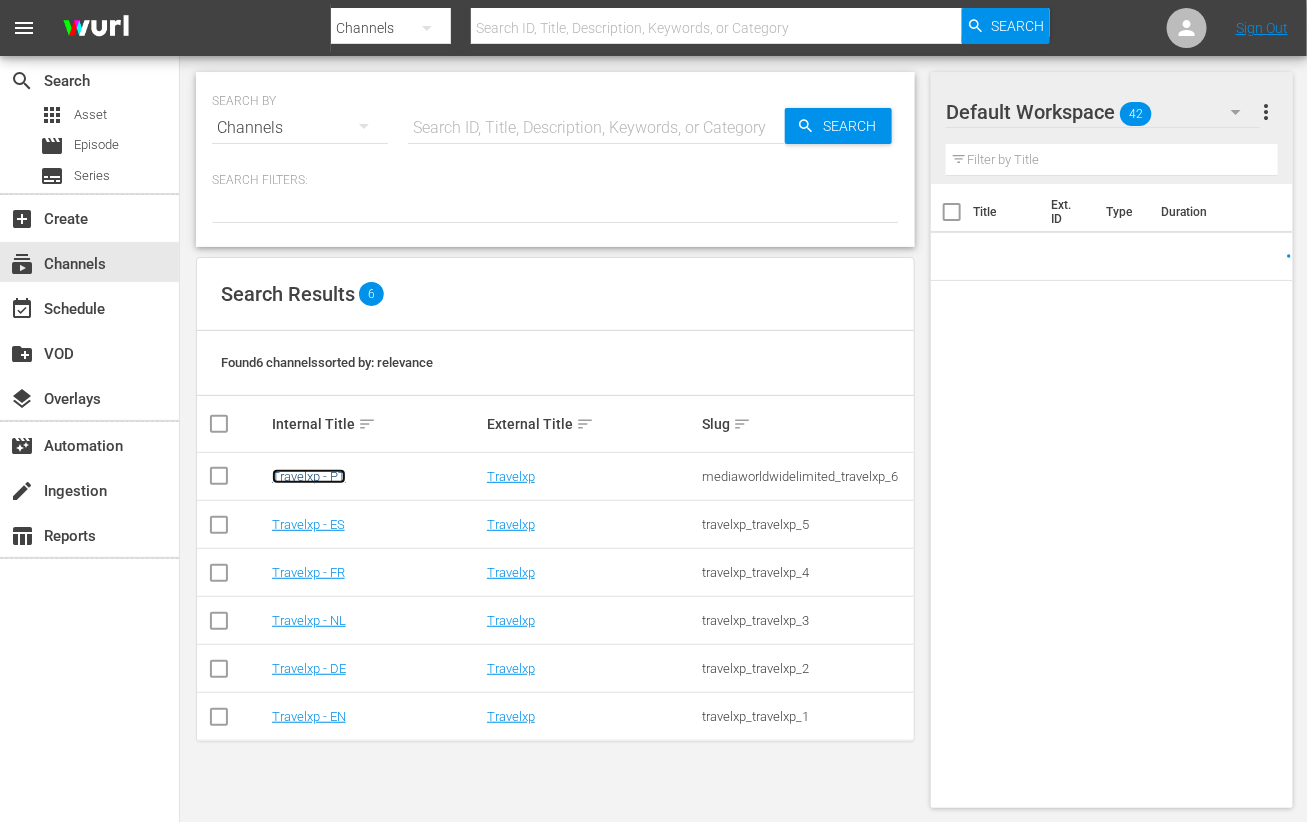 click on "Travelxp - PT" at bounding box center (309, 476) 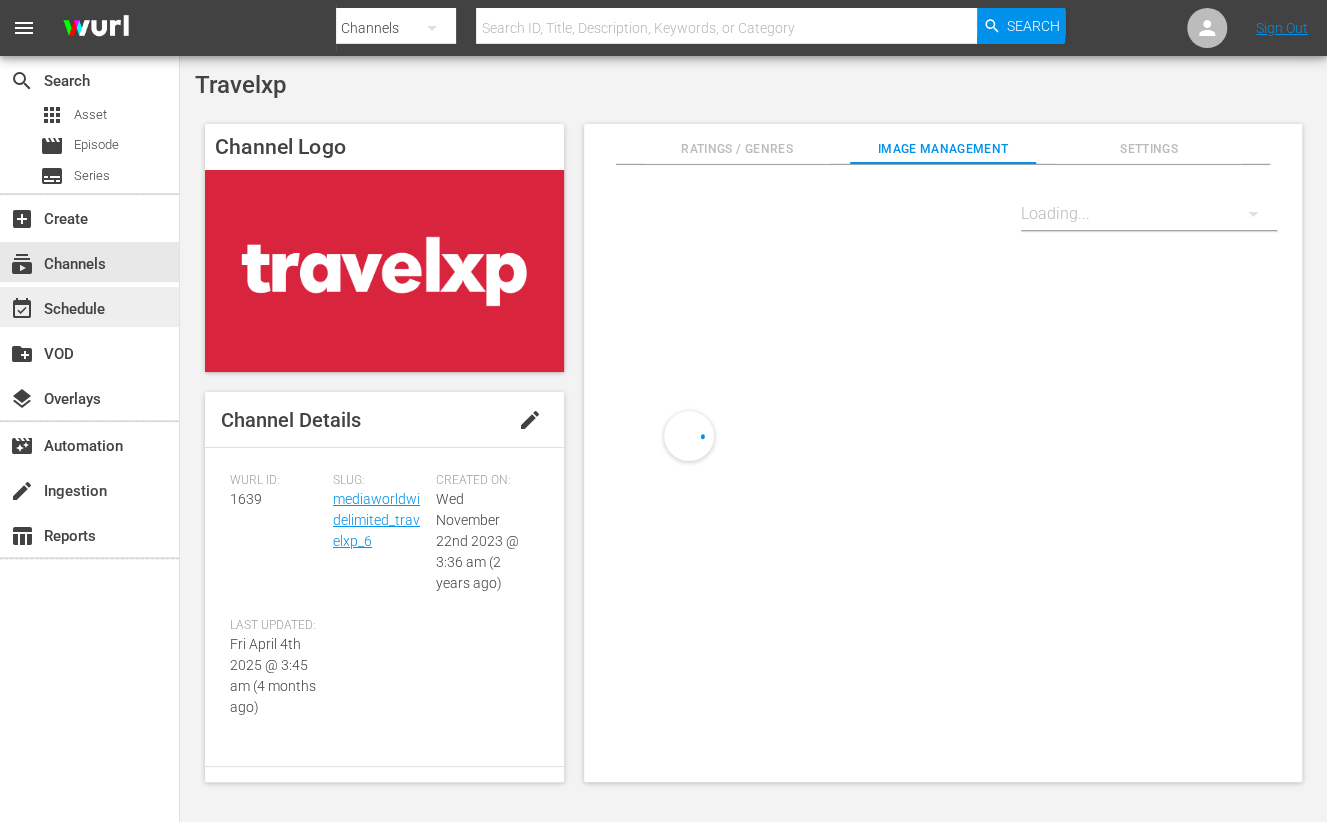 click on "event_available   Schedule" at bounding box center (56, 306) 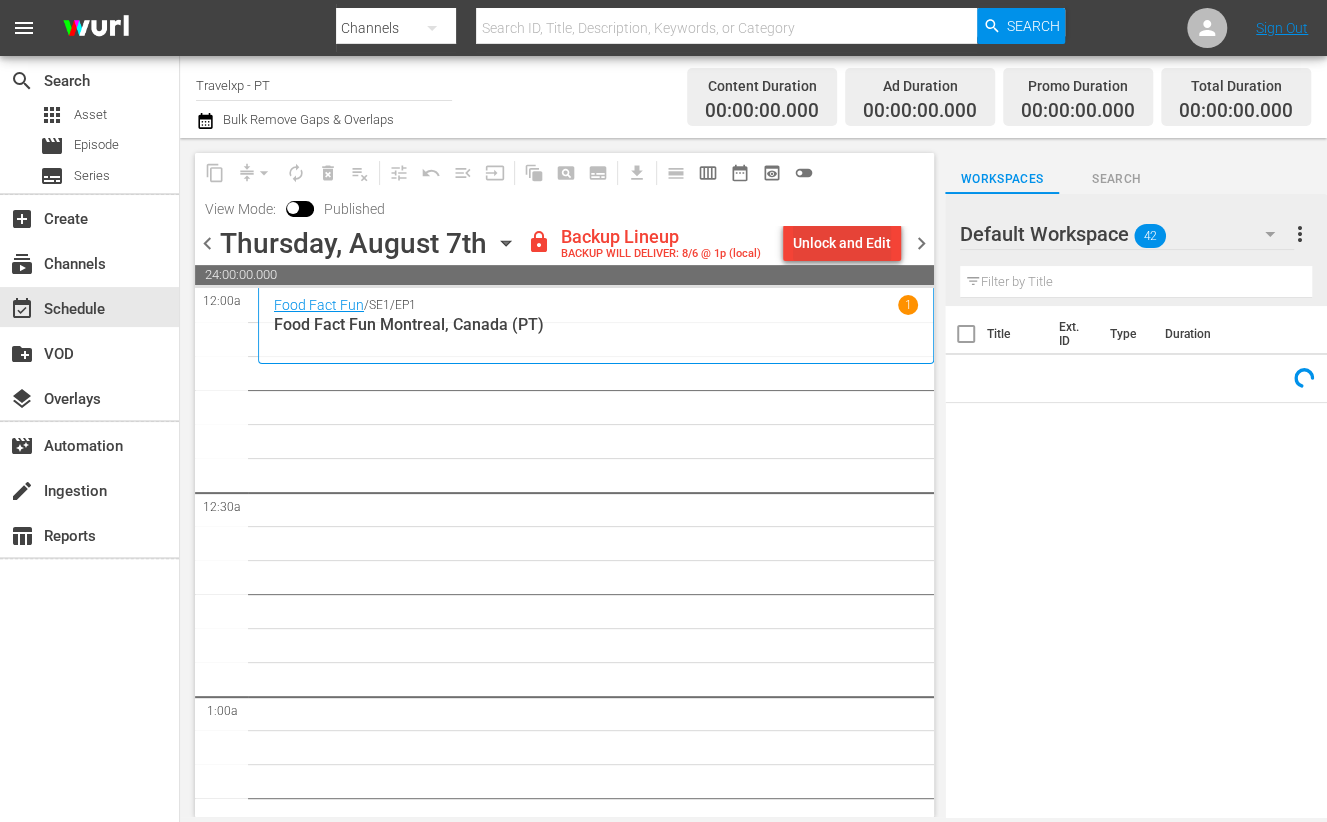 click on "Unlock and Edit" at bounding box center (842, 243) 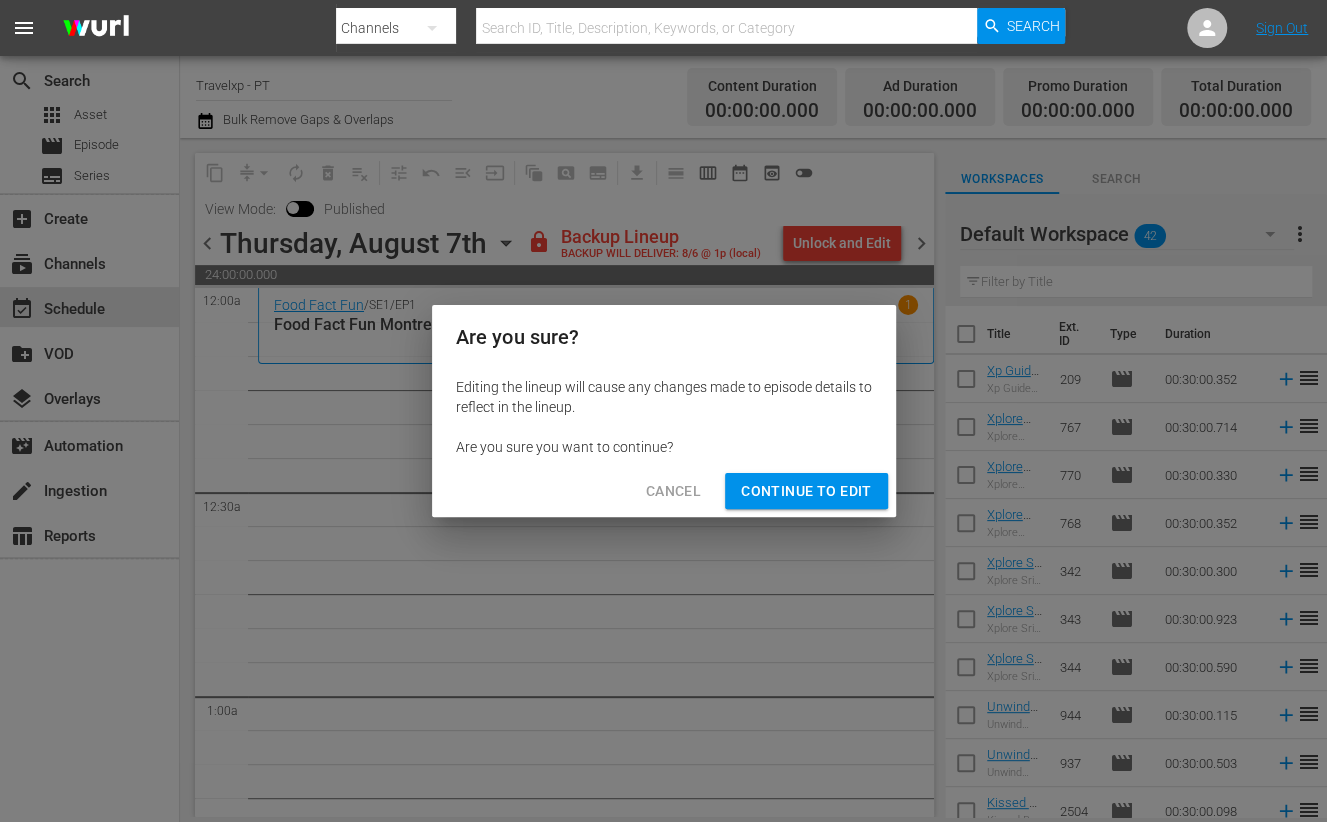 click on "Continue to Edit" at bounding box center [806, 491] 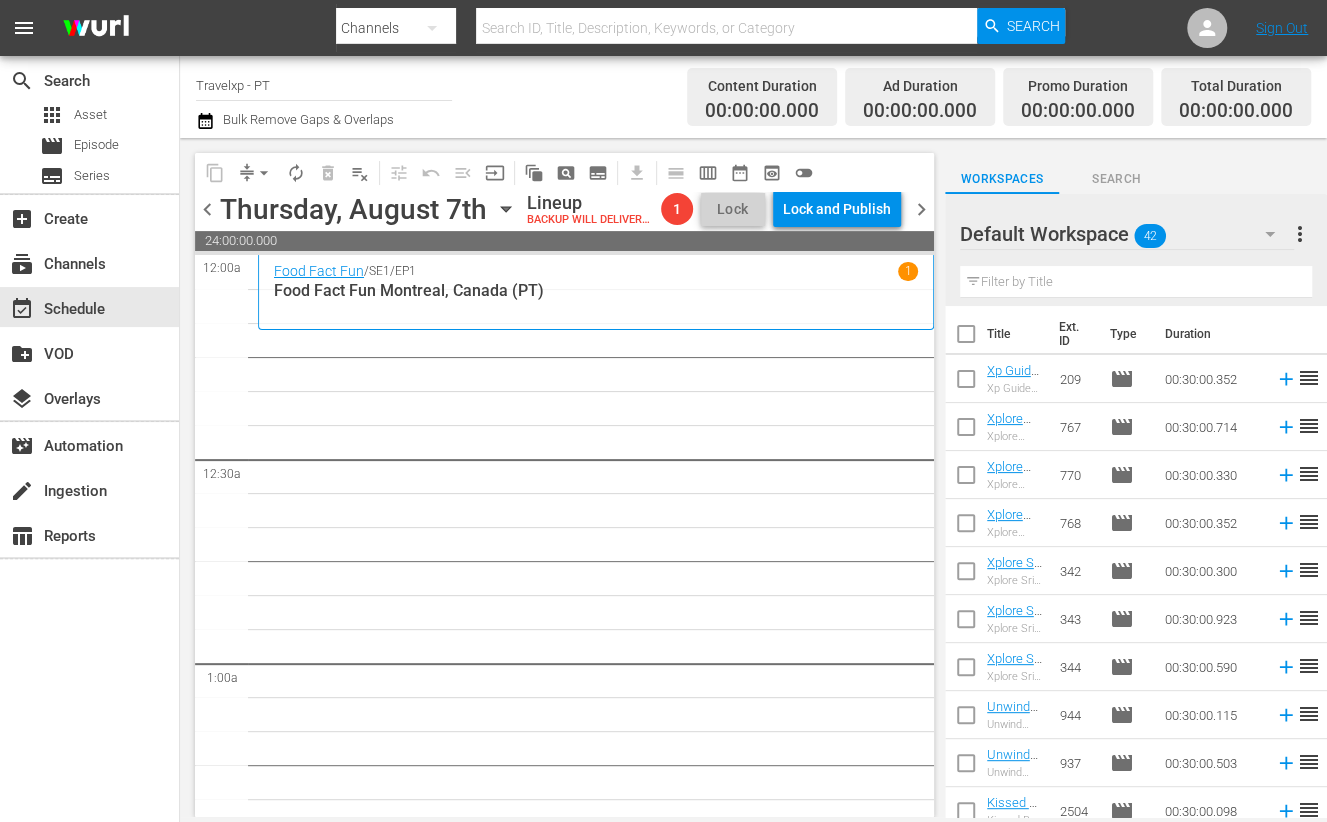 click at bounding box center (1136, 282) 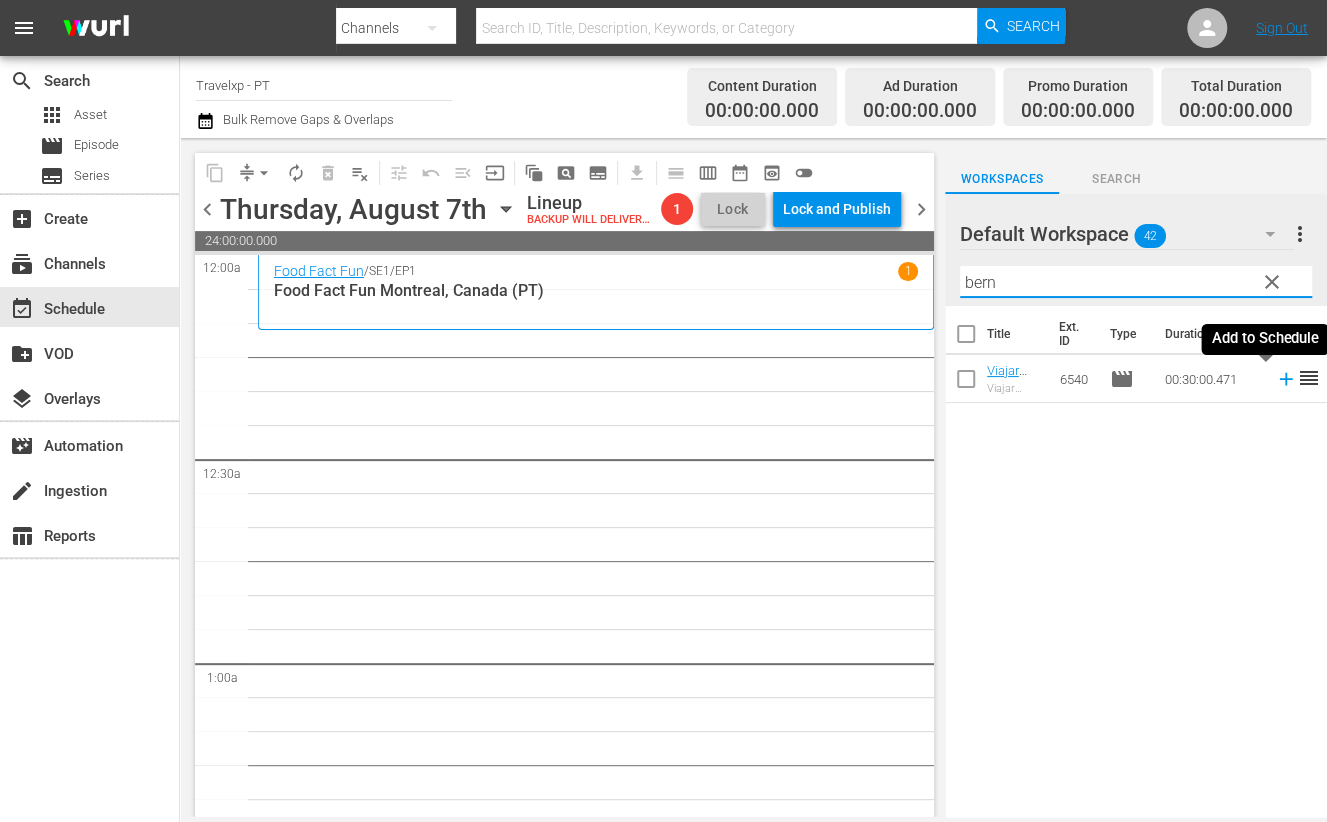 click 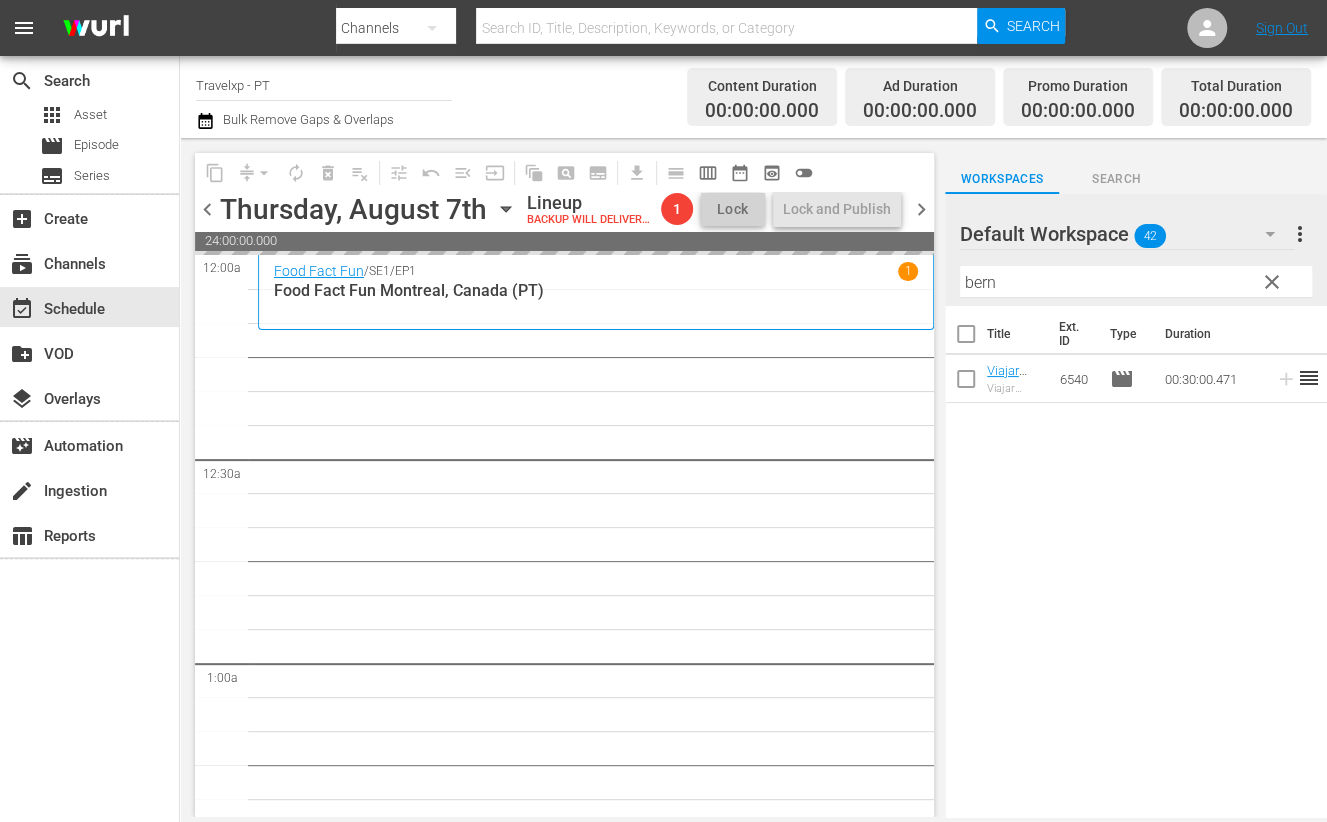 click on "bern" at bounding box center [1136, 282] 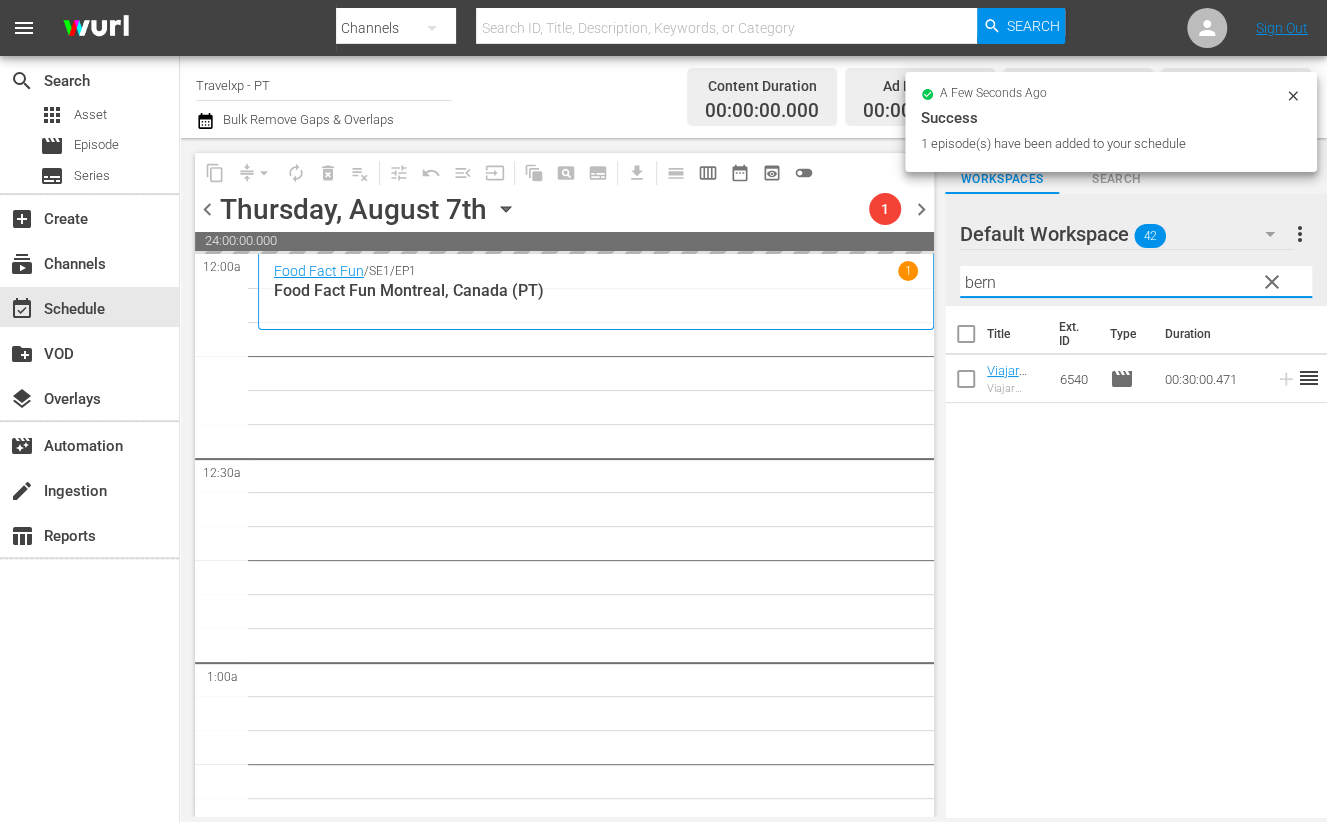click on "bern" at bounding box center [1136, 282] 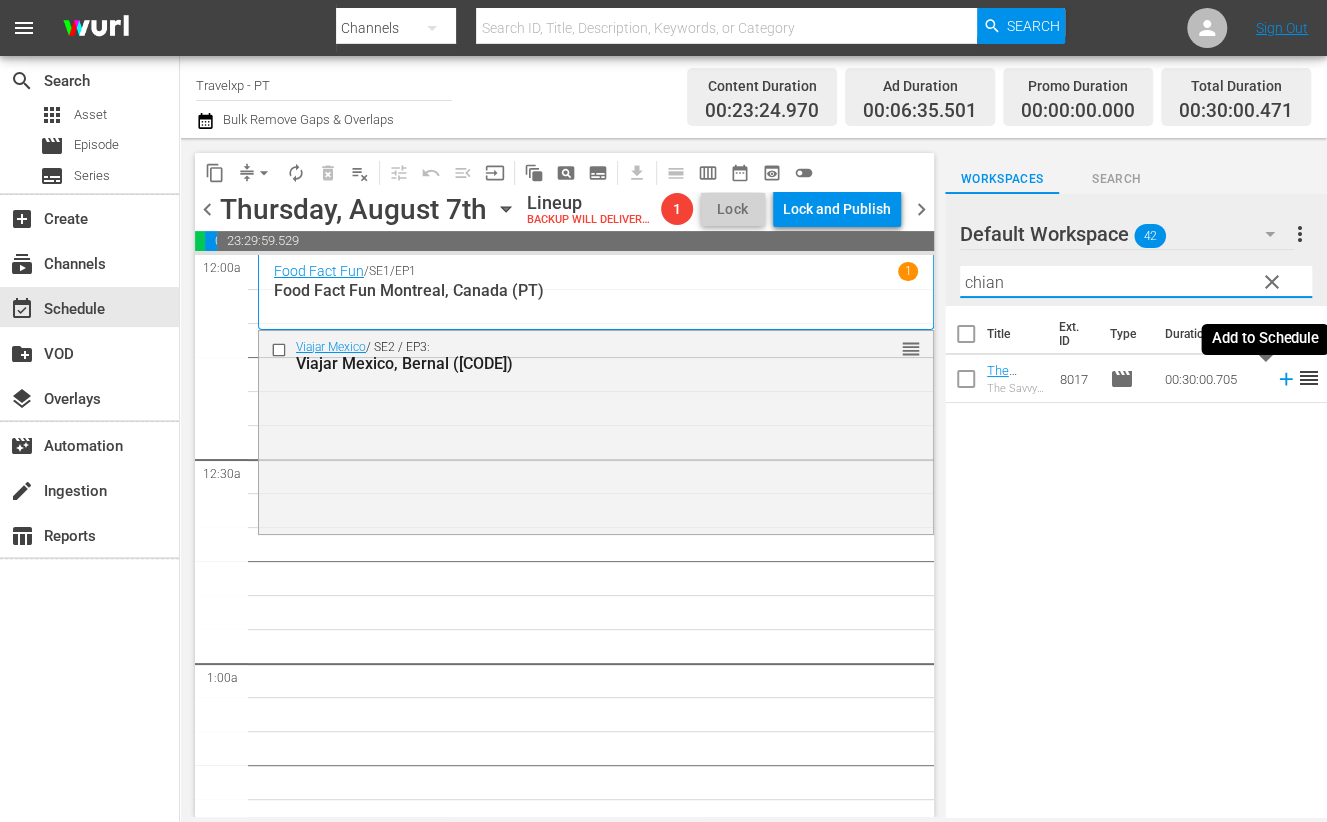 click 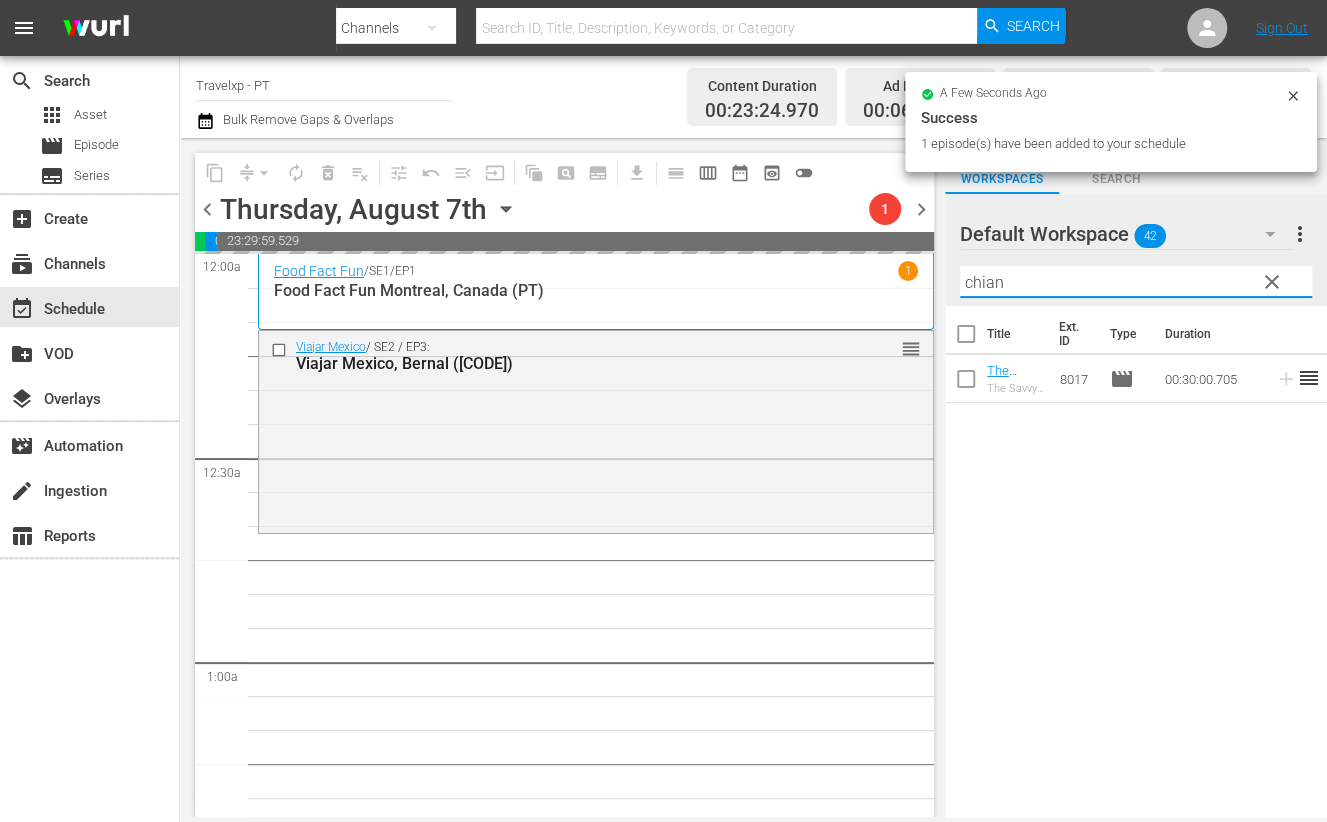 click on "chian" at bounding box center [1136, 282] 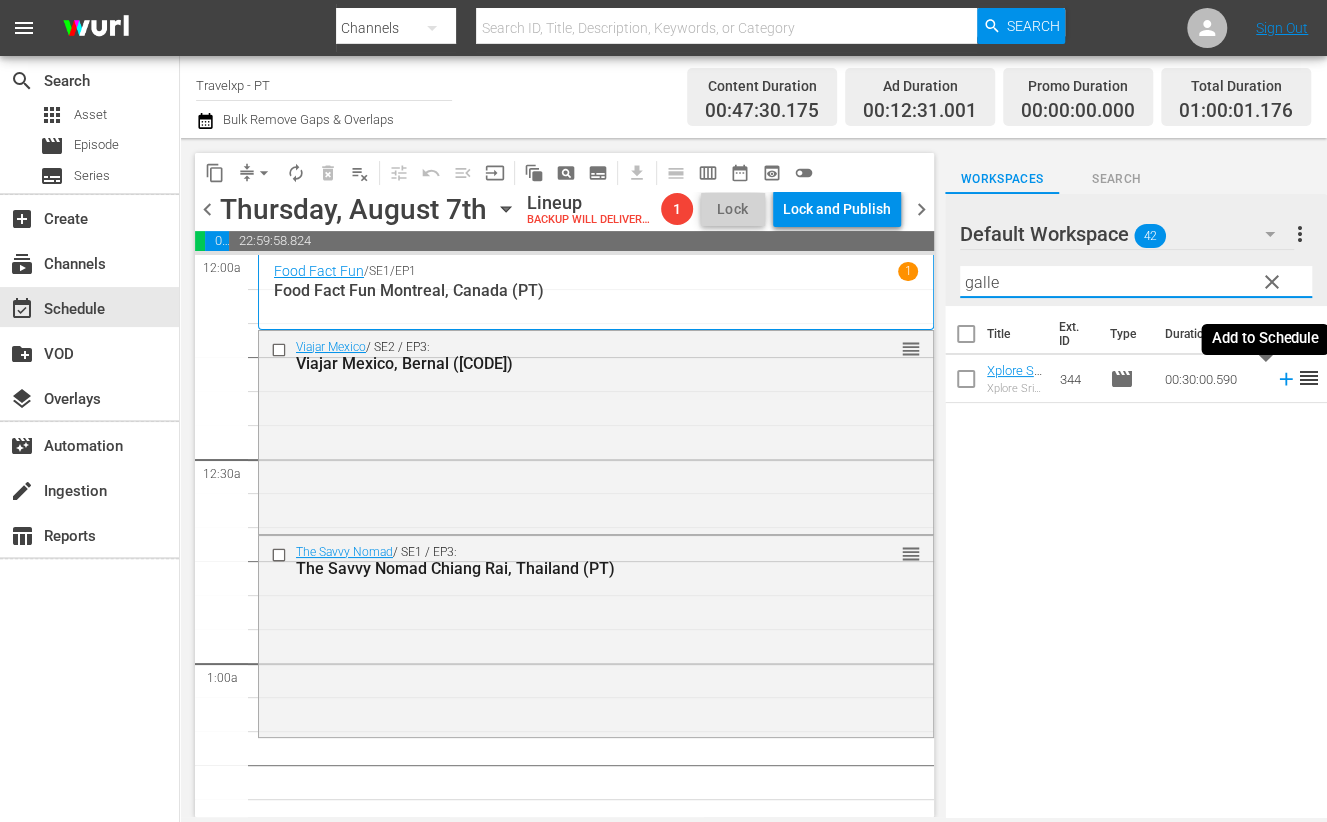 click 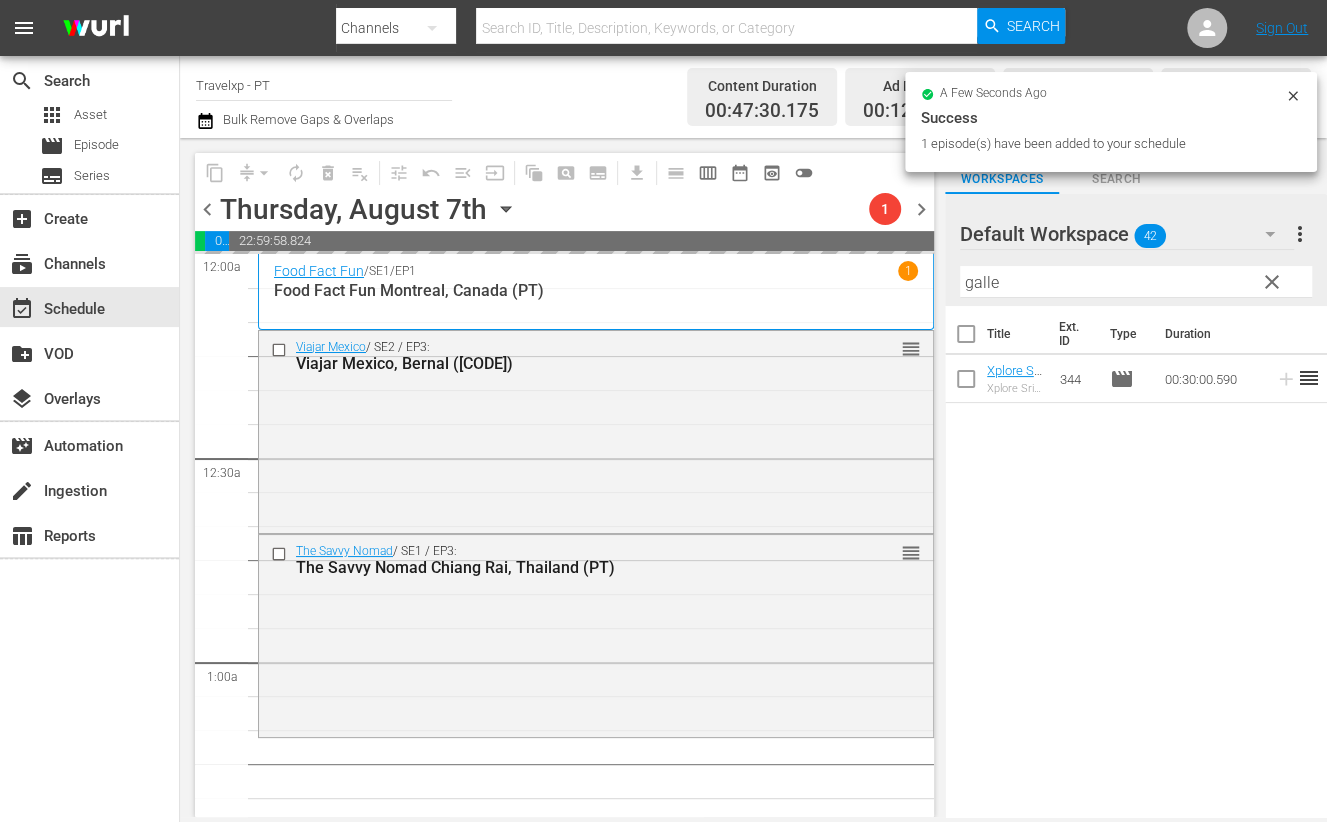 click on "galle" at bounding box center [1136, 282] 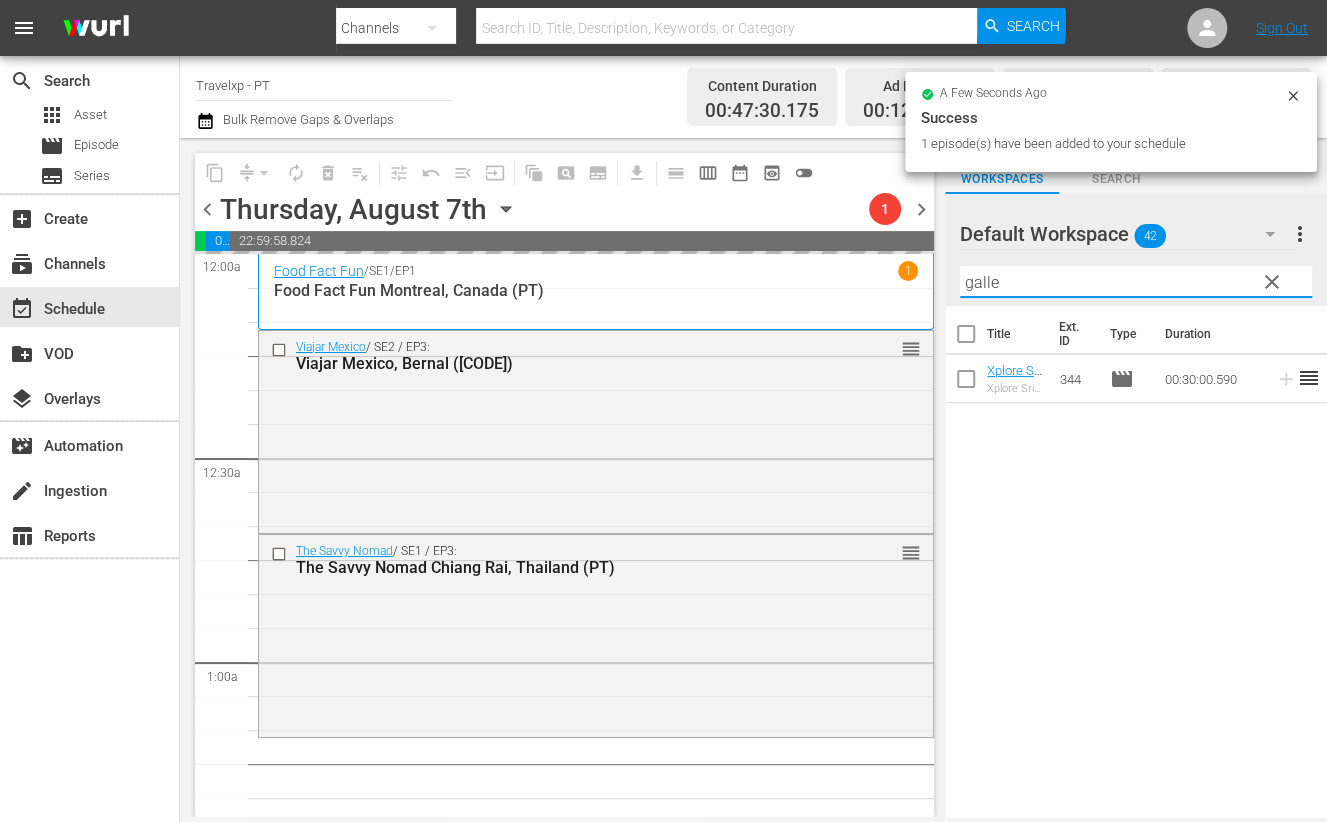 click on "galle" at bounding box center (1136, 282) 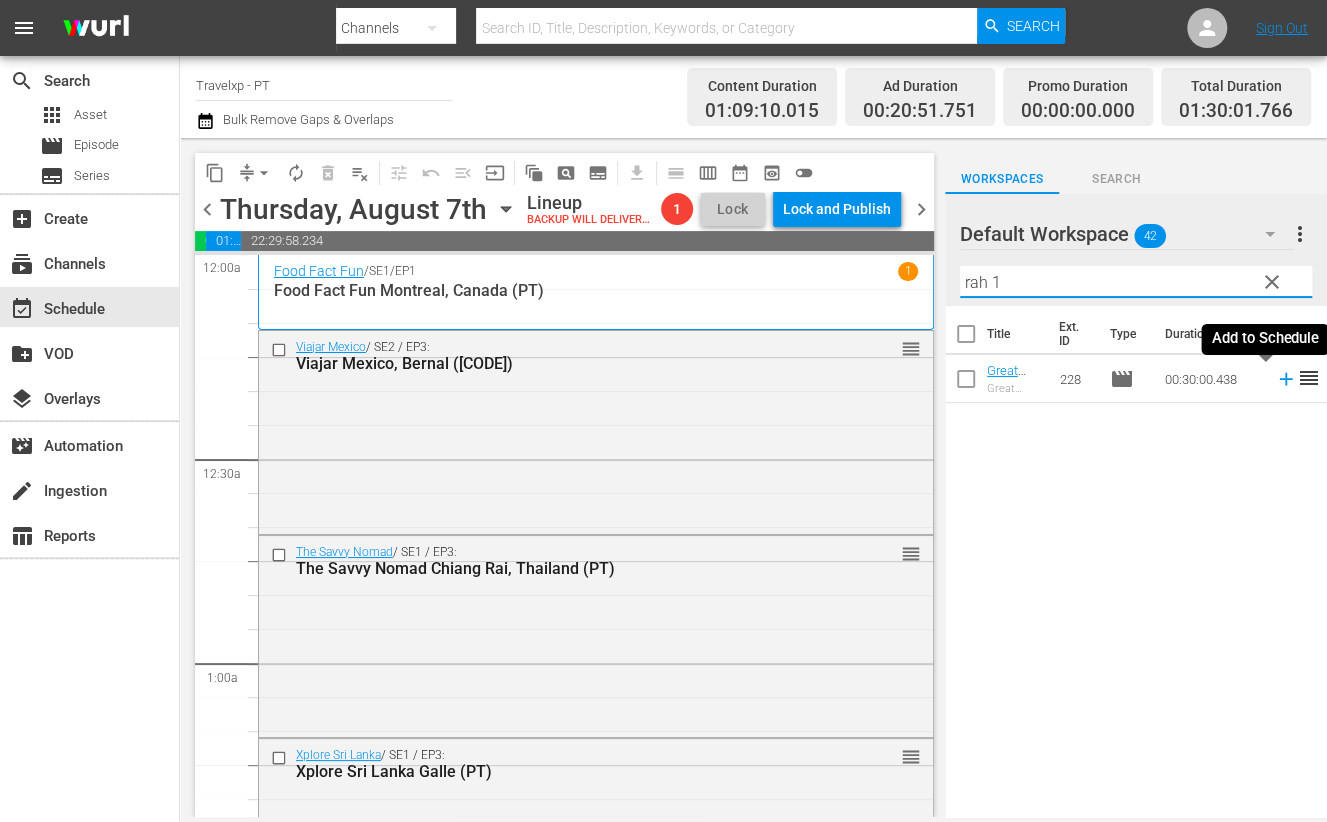 click 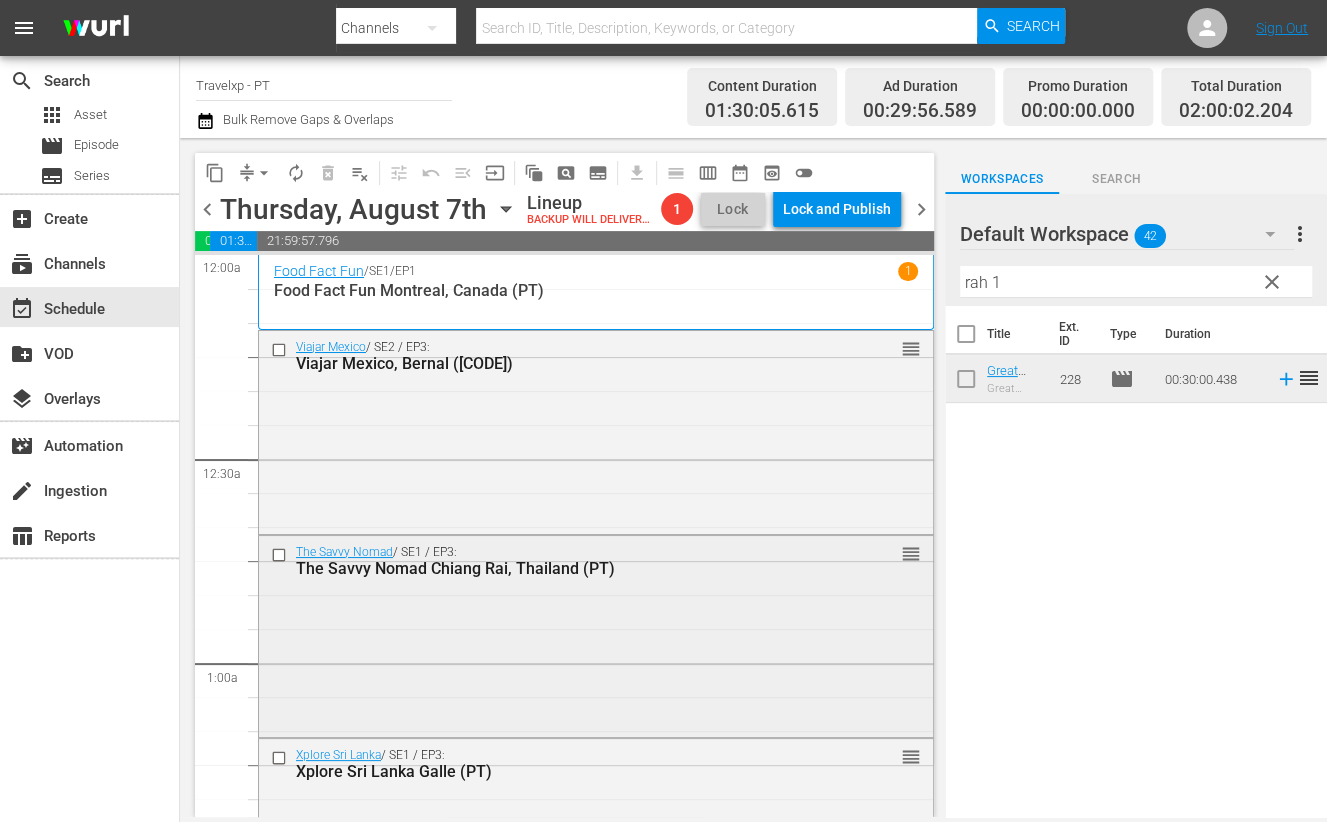 scroll, scrollTop: 499, scrollLeft: 0, axis: vertical 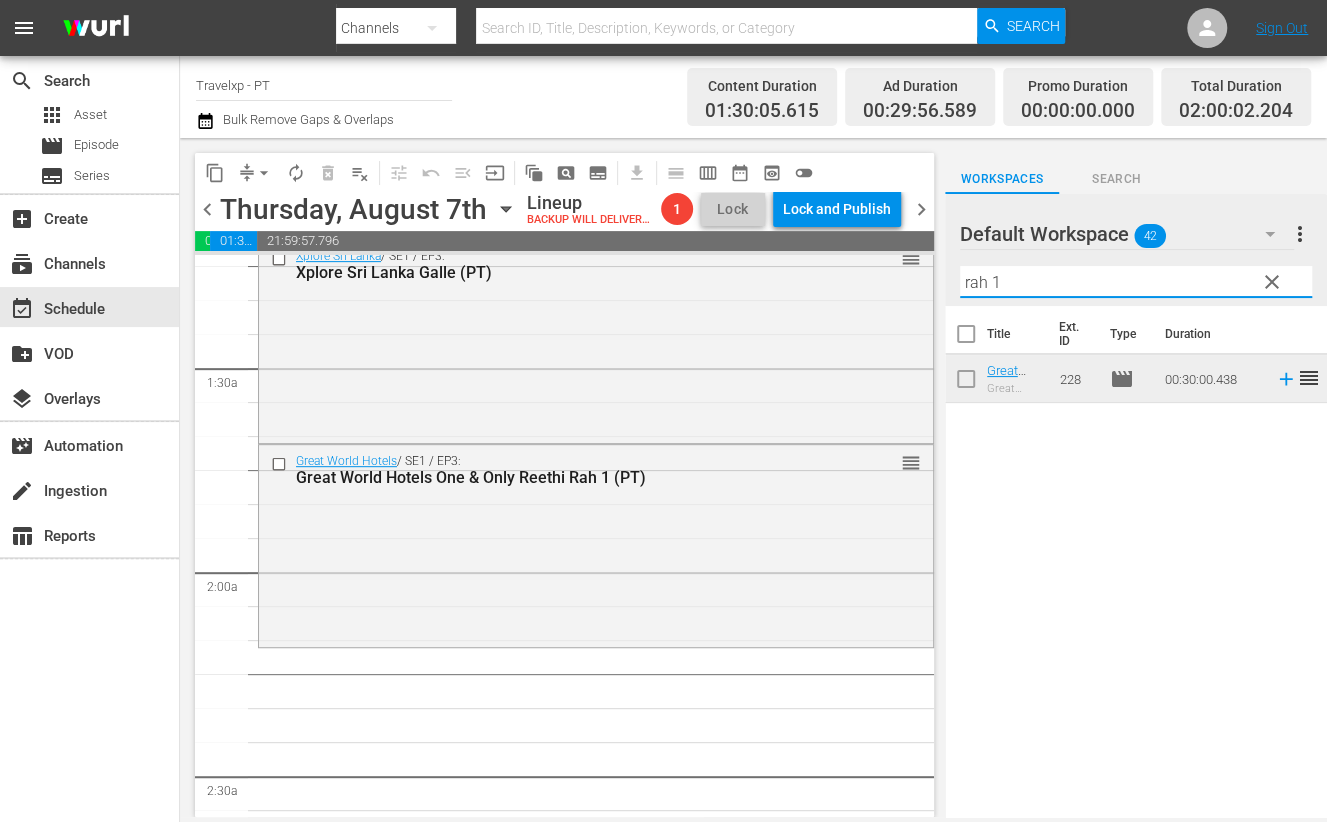 drag, startPoint x: 1024, startPoint y: 281, endPoint x: 928, endPoint y: 275, distance: 96.18732 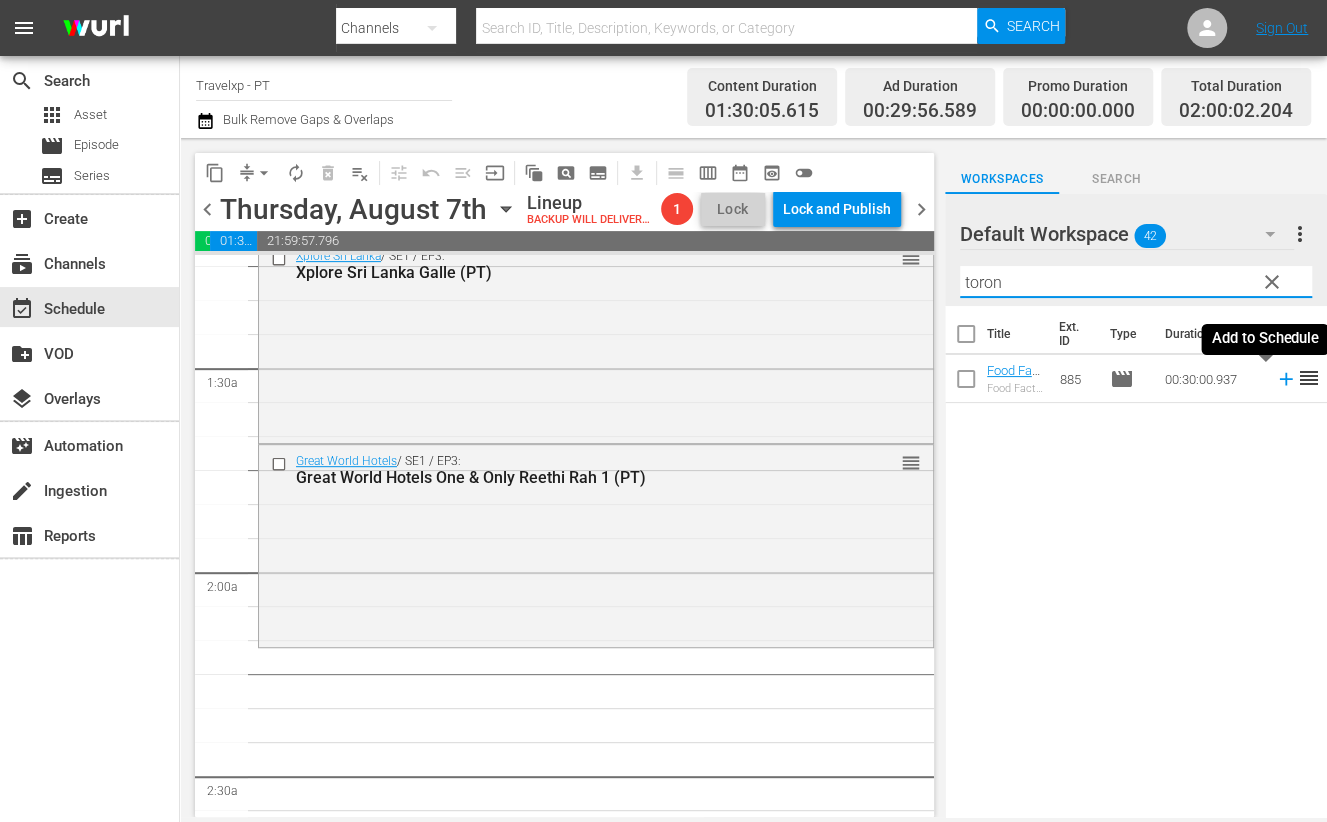click 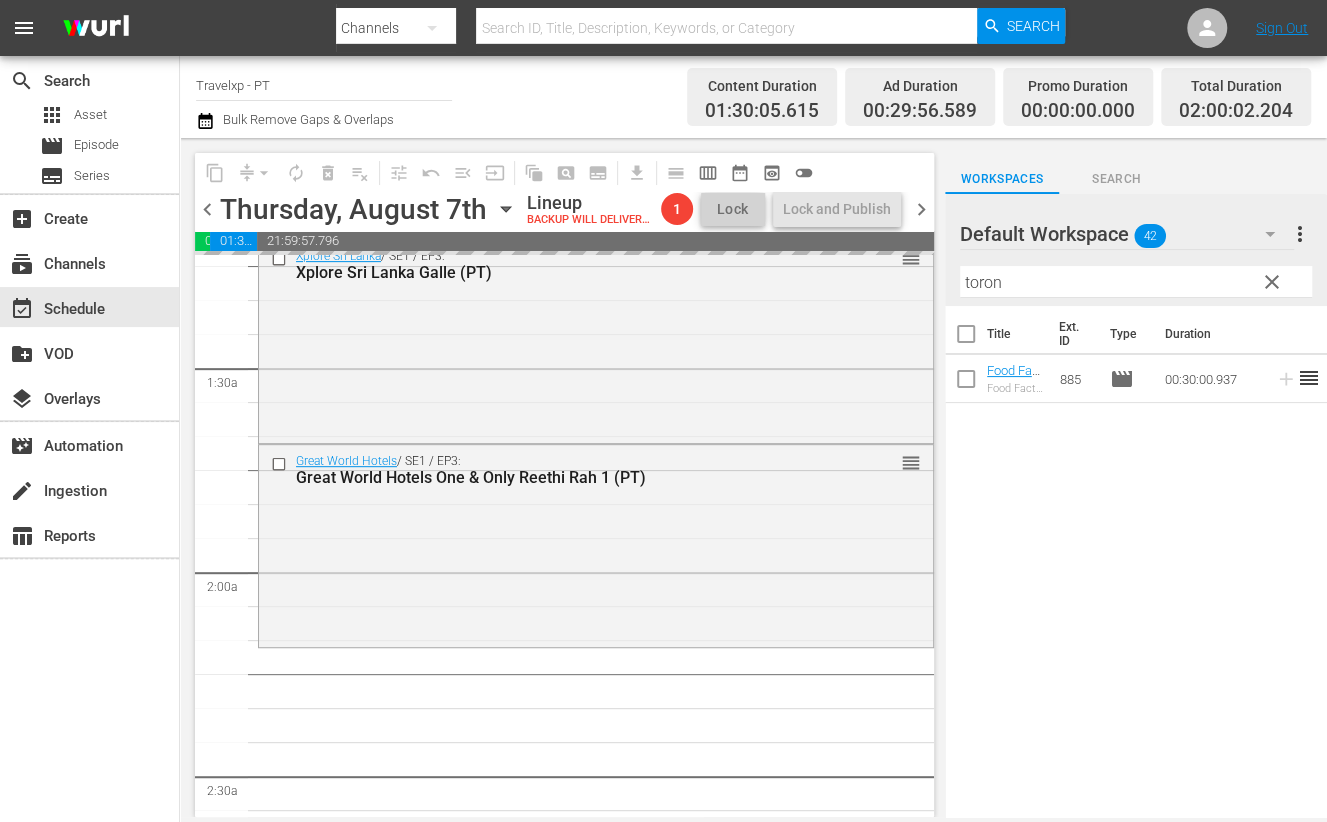 click on "toron" at bounding box center [1136, 282] 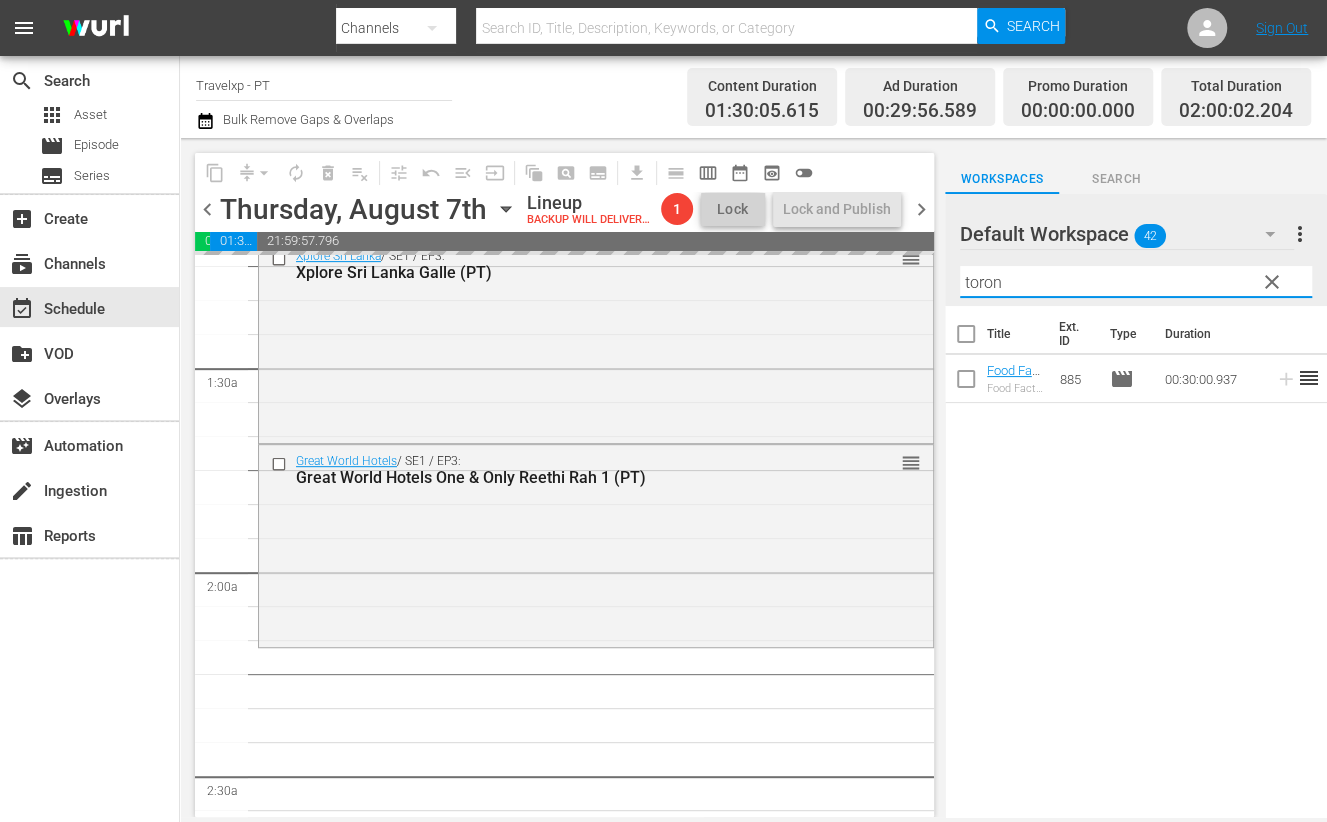 click on "toron" at bounding box center (1136, 282) 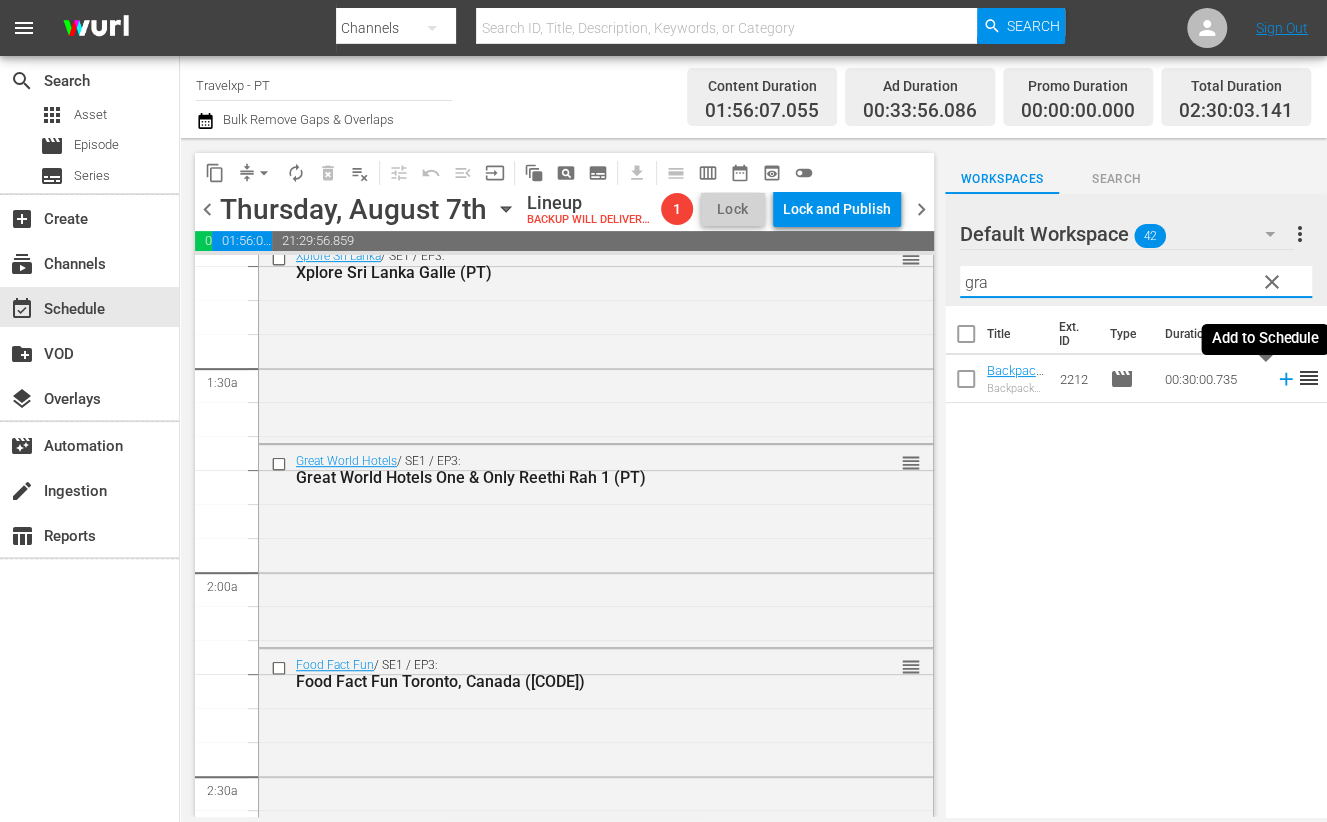 click 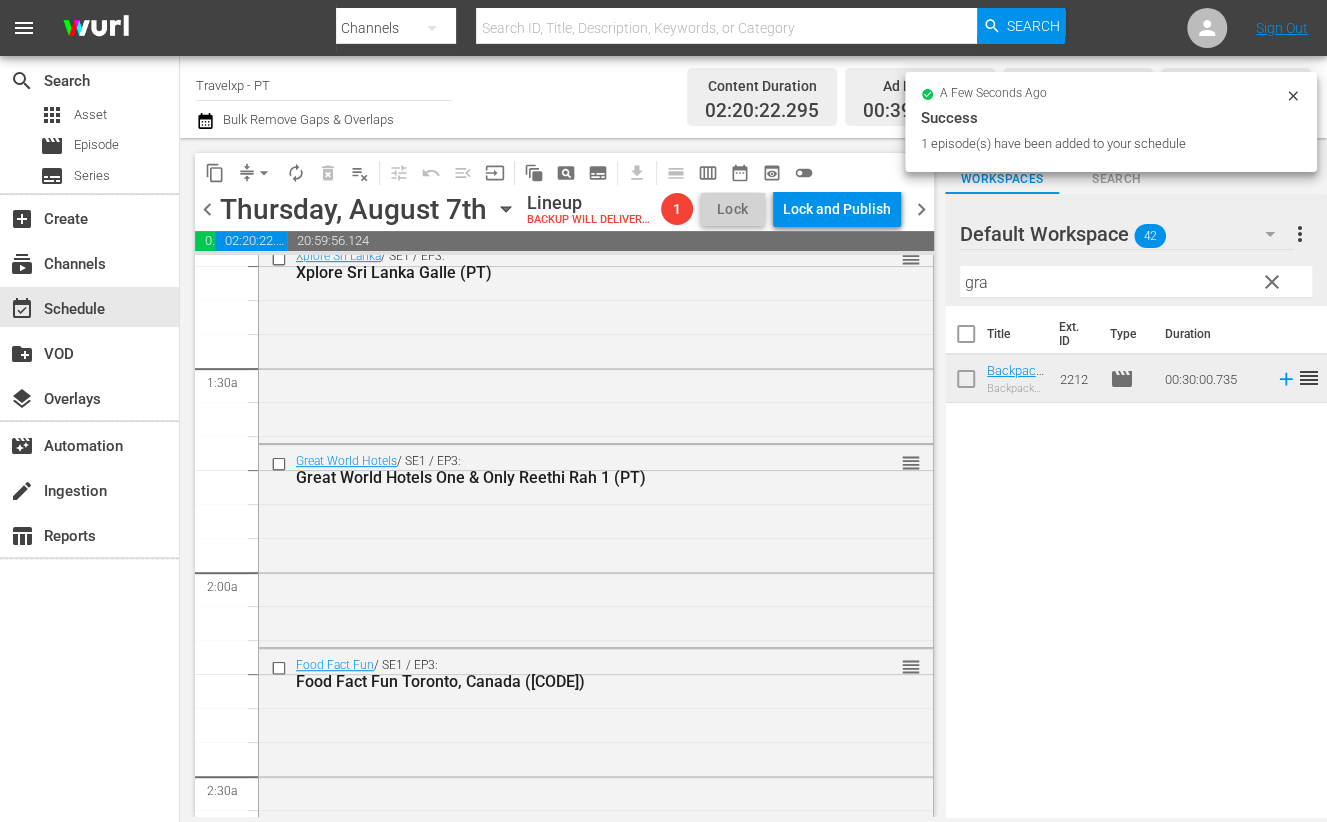 click on "gra" at bounding box center (1136, 282) 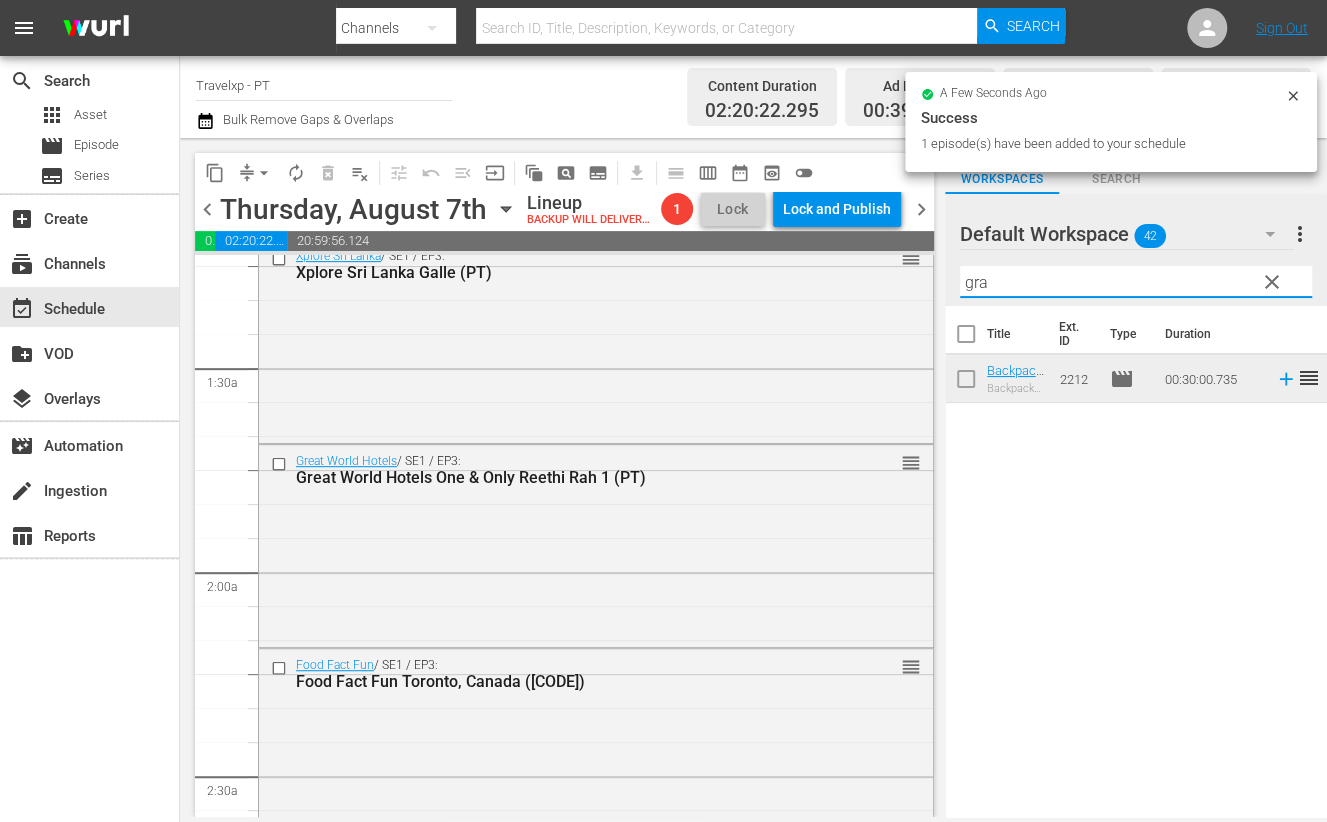 click on "gra" at bounding box center (1136, 282) 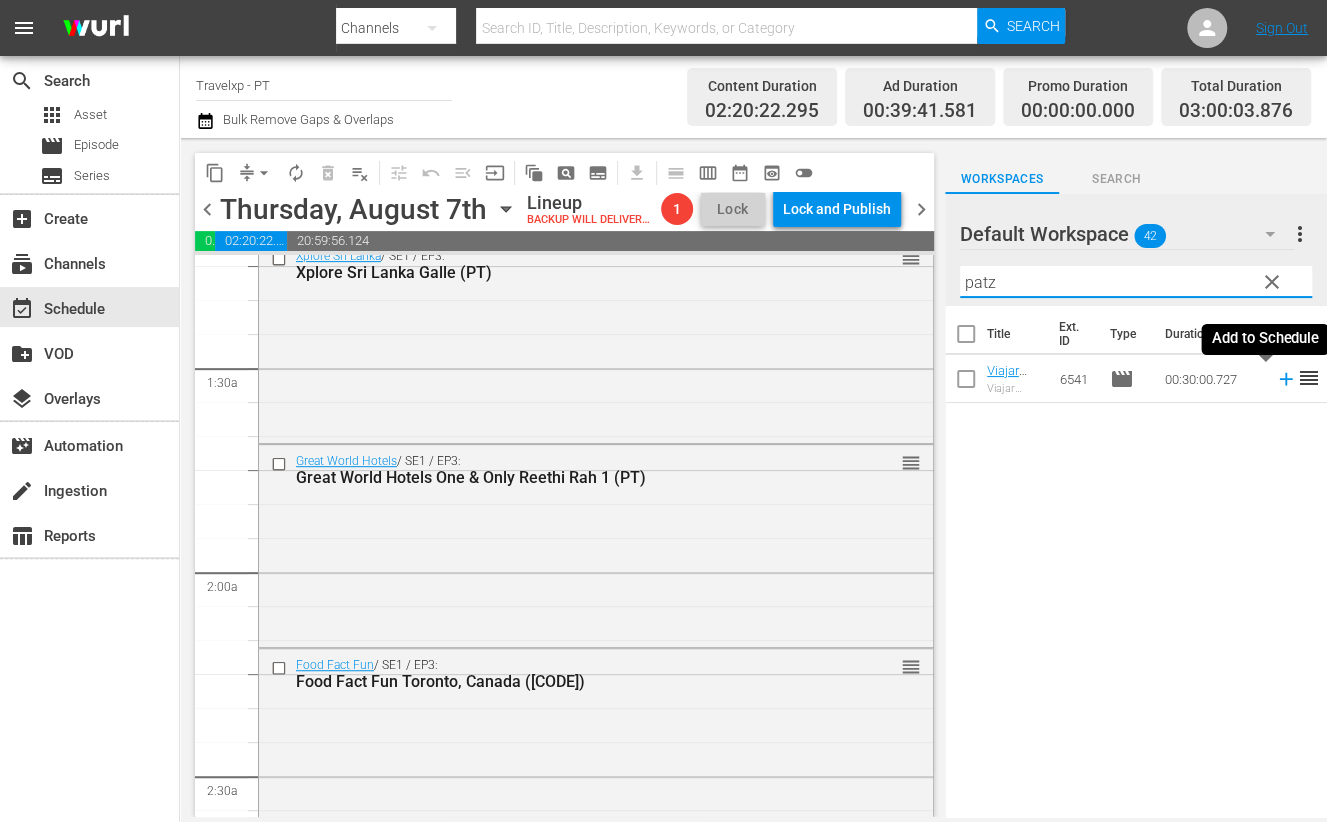 click 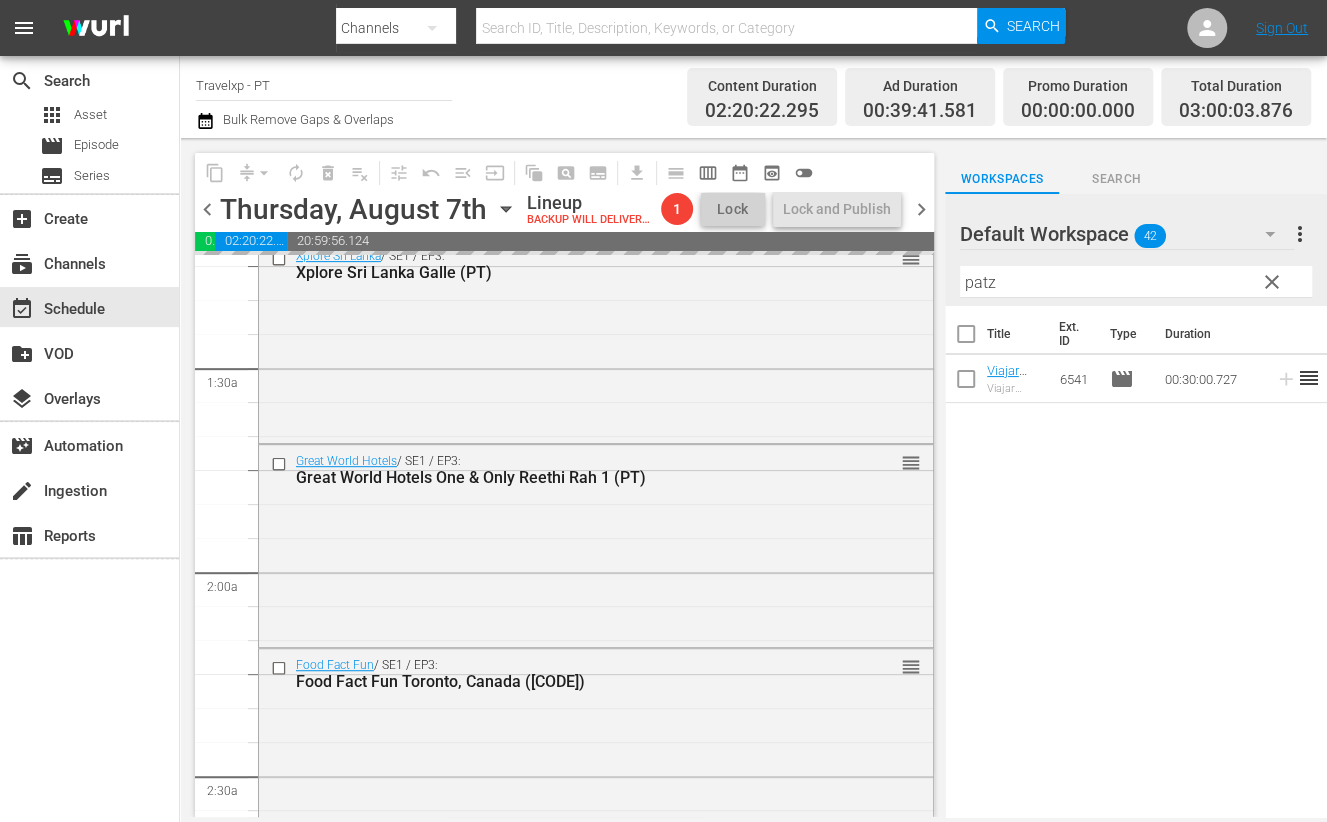 click on "patz" at bounding box center (1136, 282) 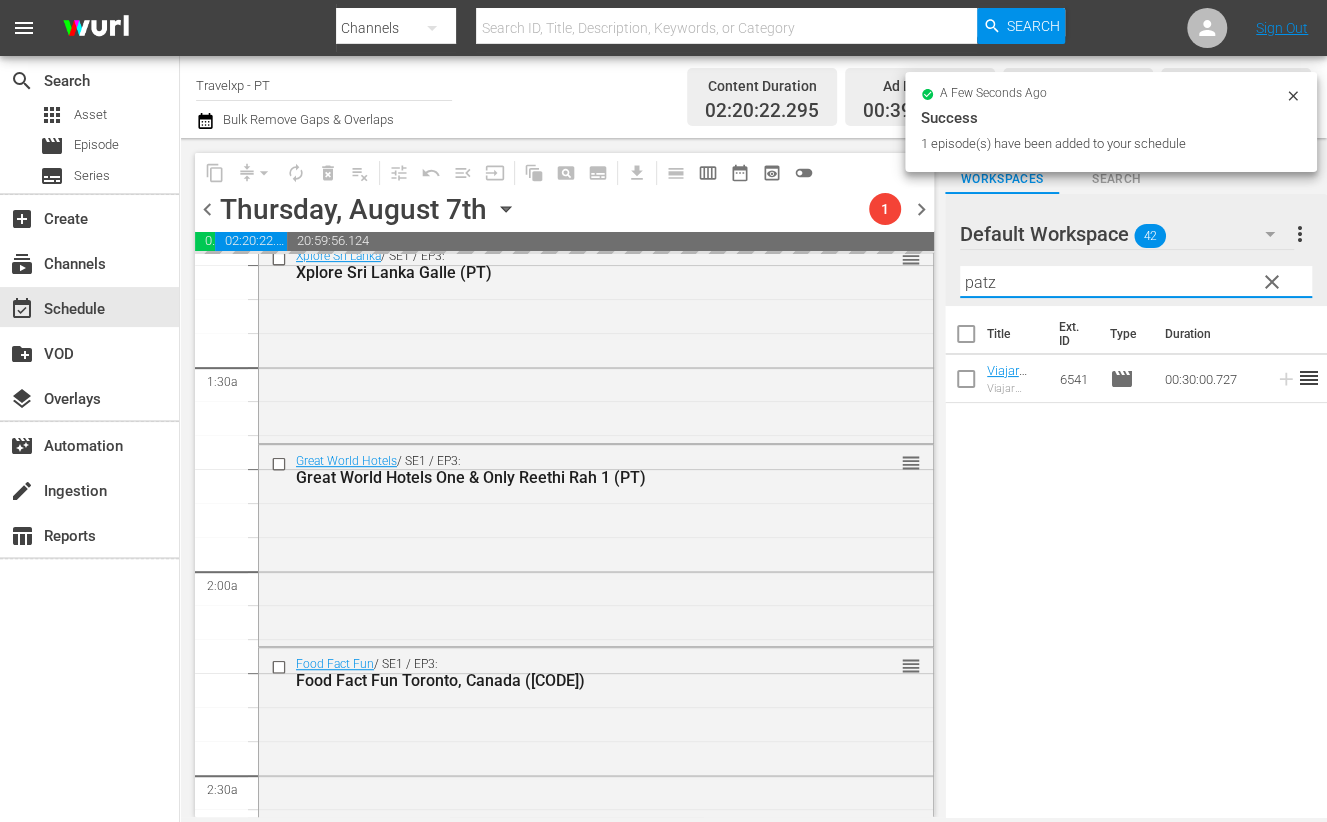 click on "patz" at bounding box center [1136, 282] 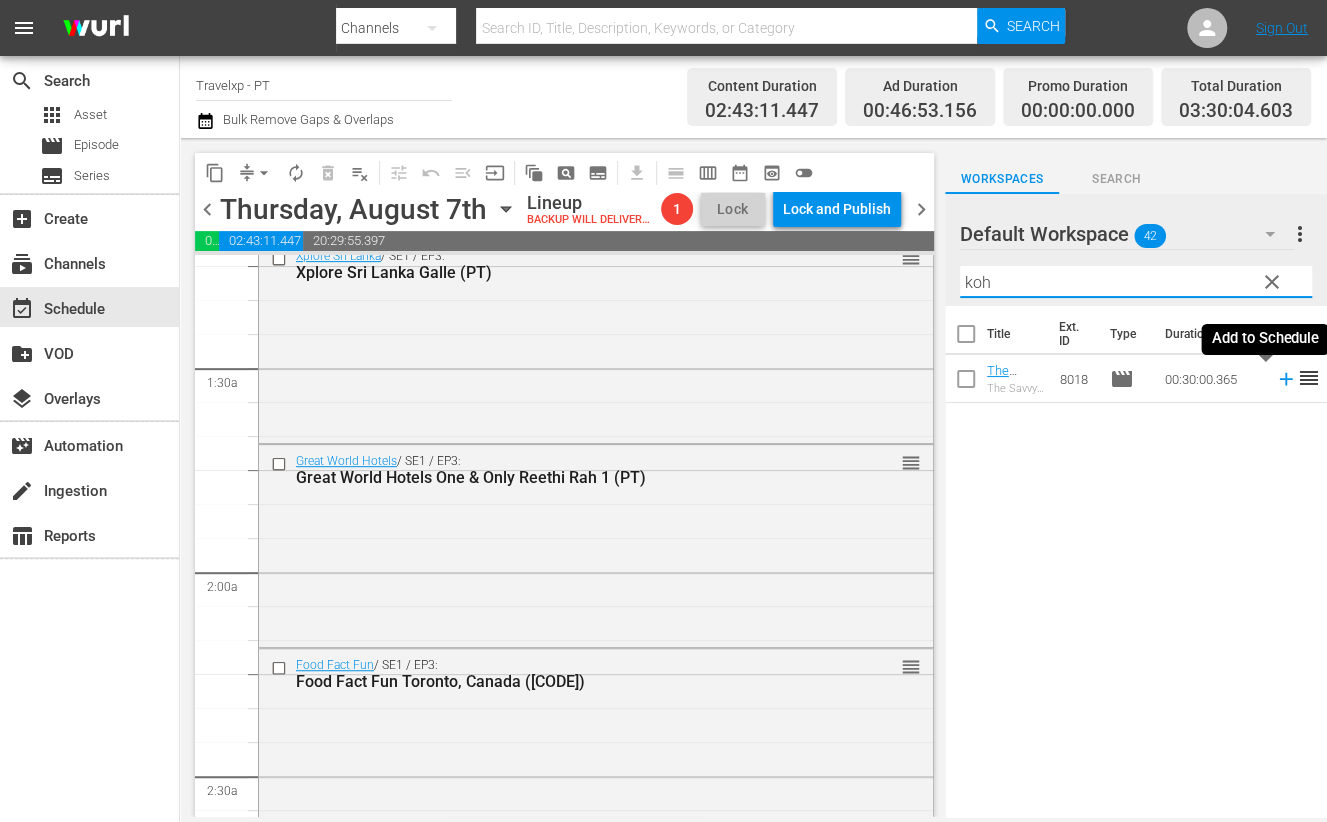click 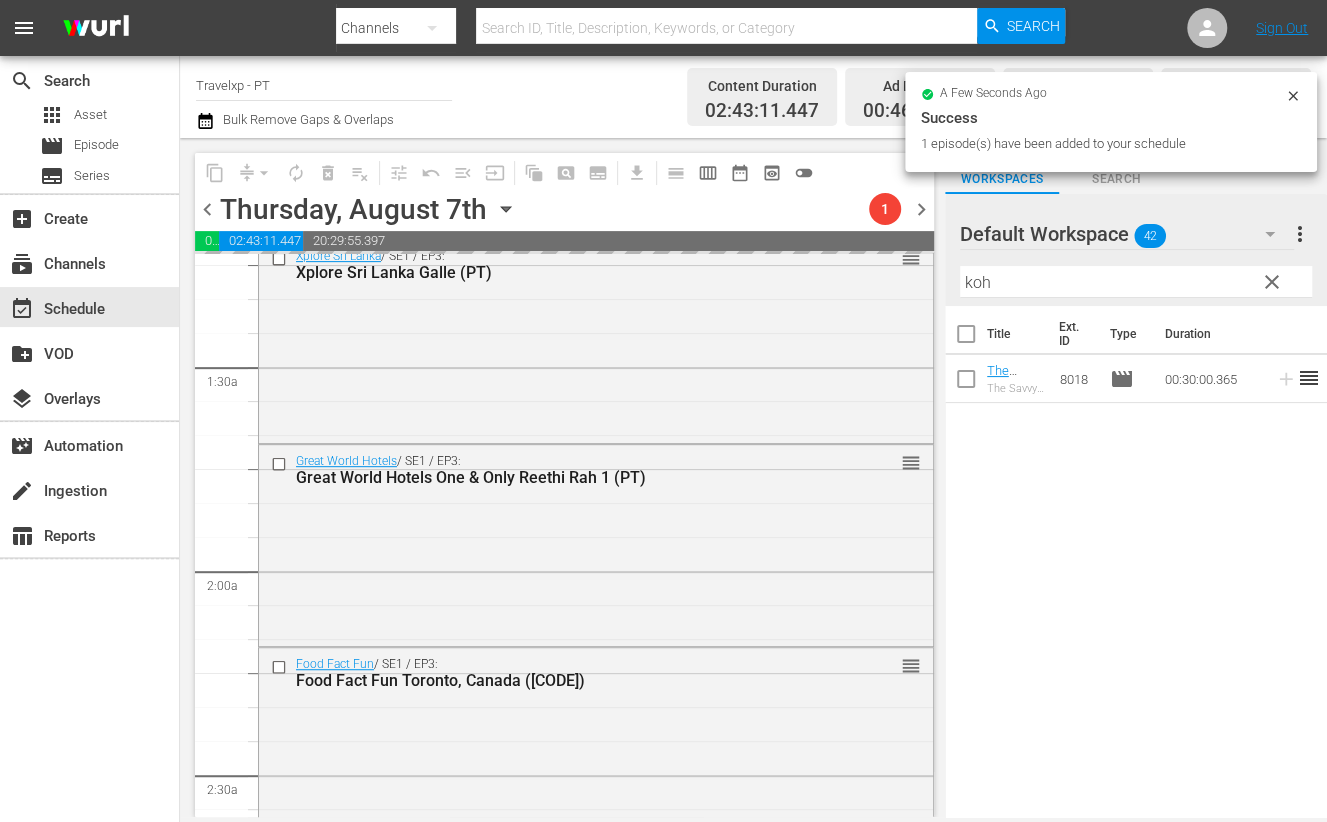 click on "koh" at bounding box center (1136, 282) 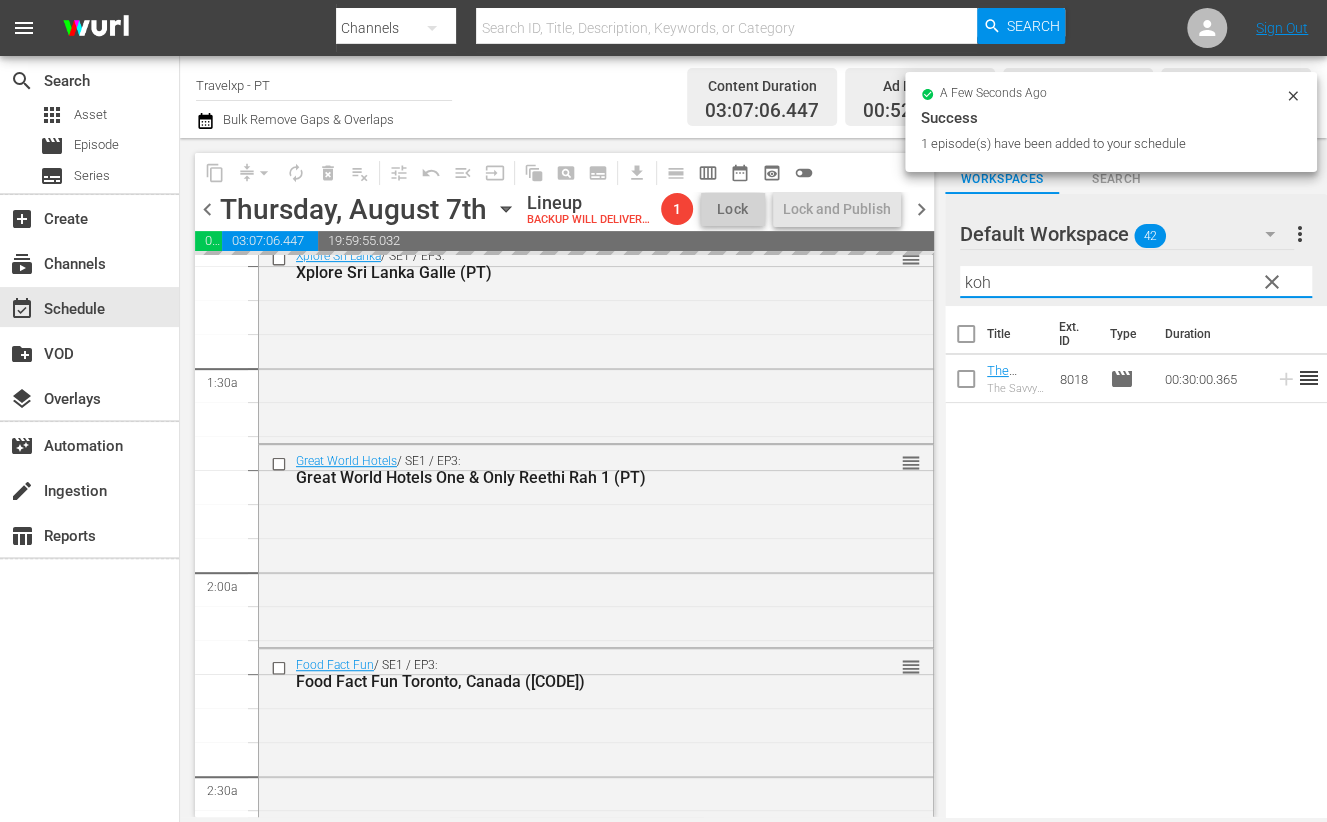 click on "koh" at bounding box center (1136, 282) 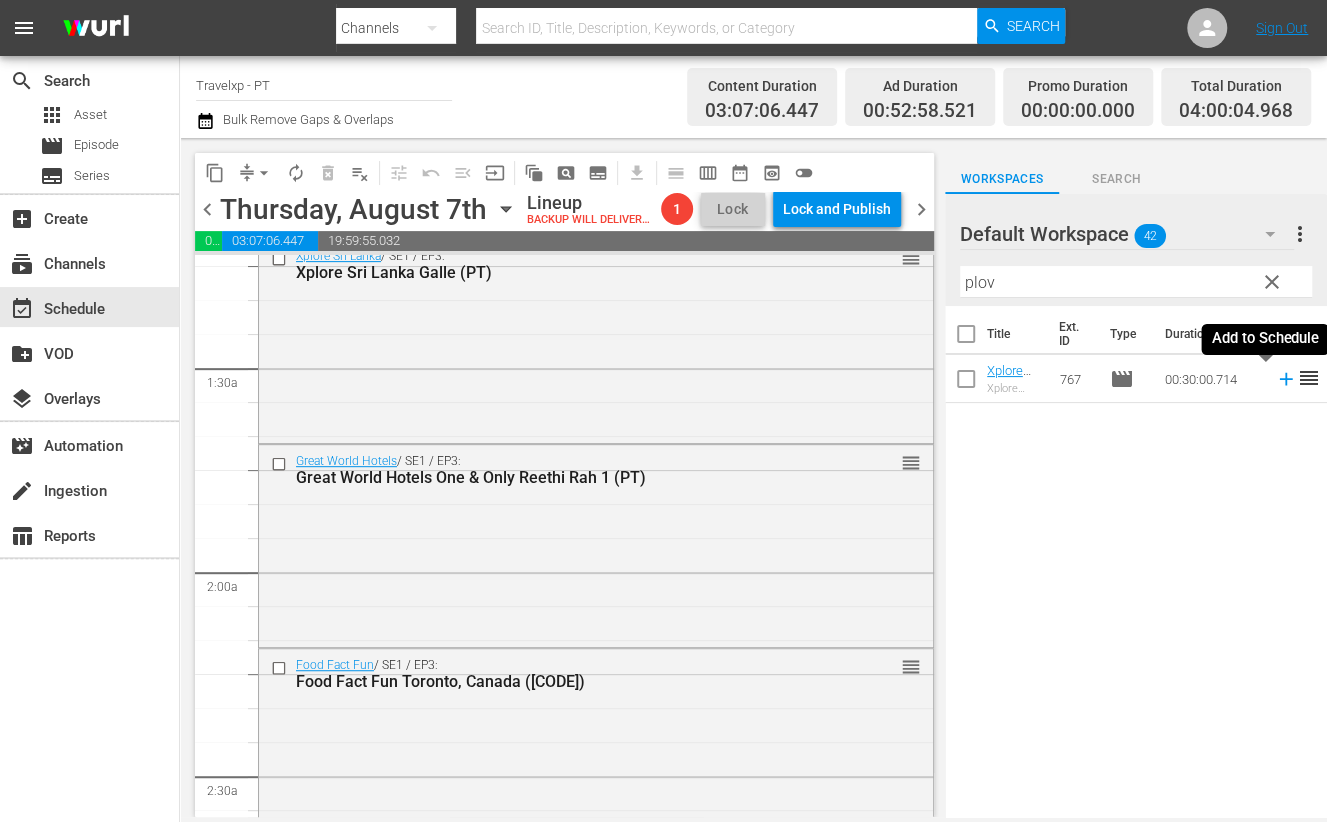 click 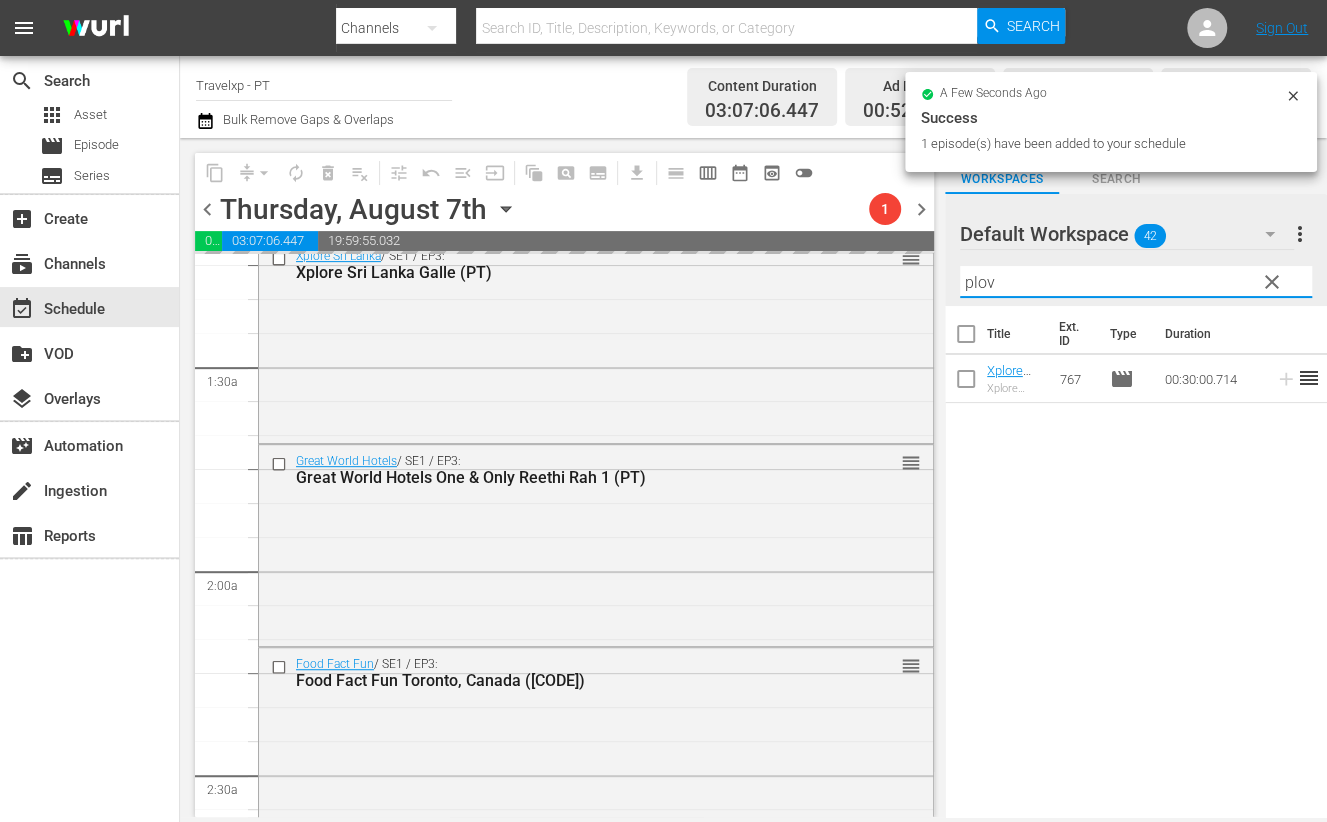 click on "plov" at bounding box center [1136, 282] 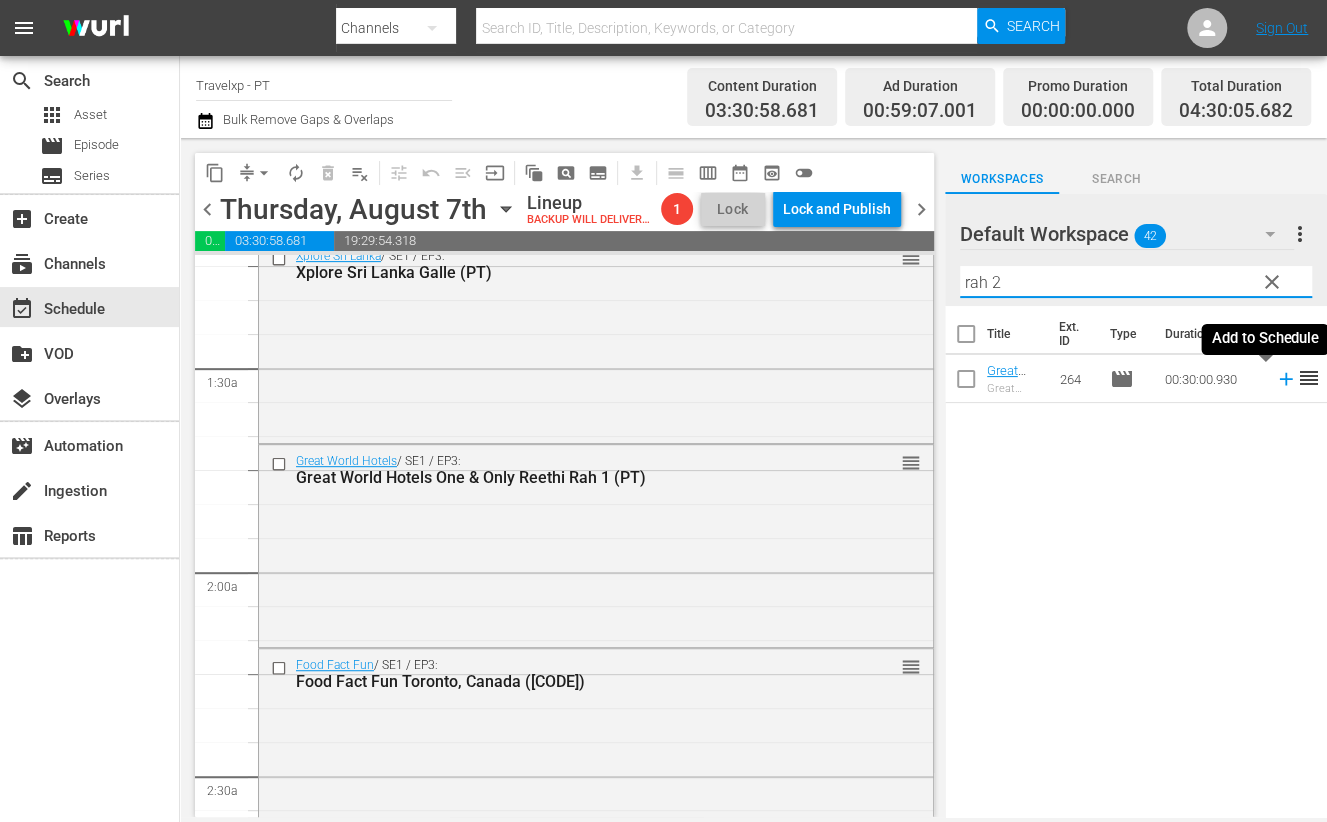 click 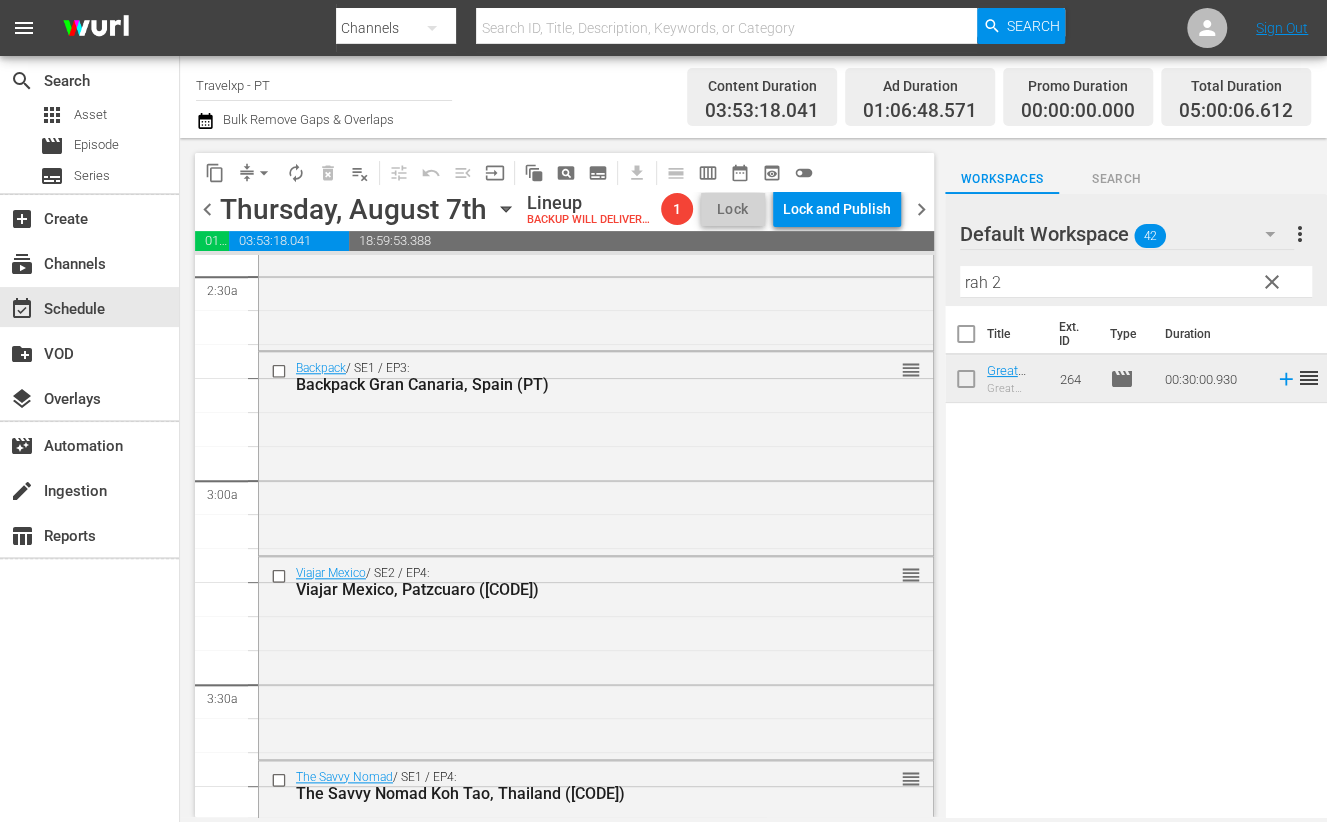scroll, scrollTop: 1624, scrollLeft: 0, axis: vertical 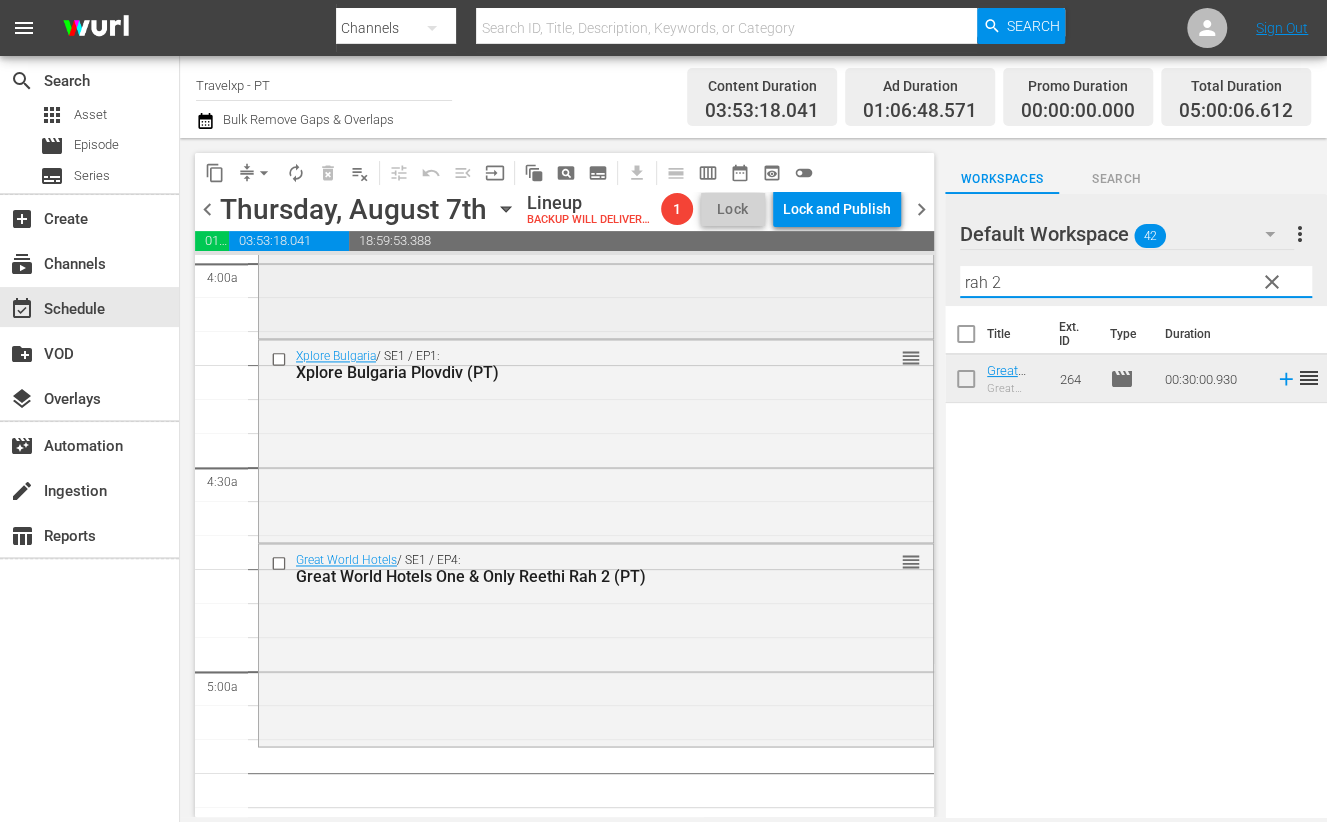 drag, startPoint x: 1004, startPoint y: 277, endPoint x: 900, endPoint y: 265, distance: 104.69002 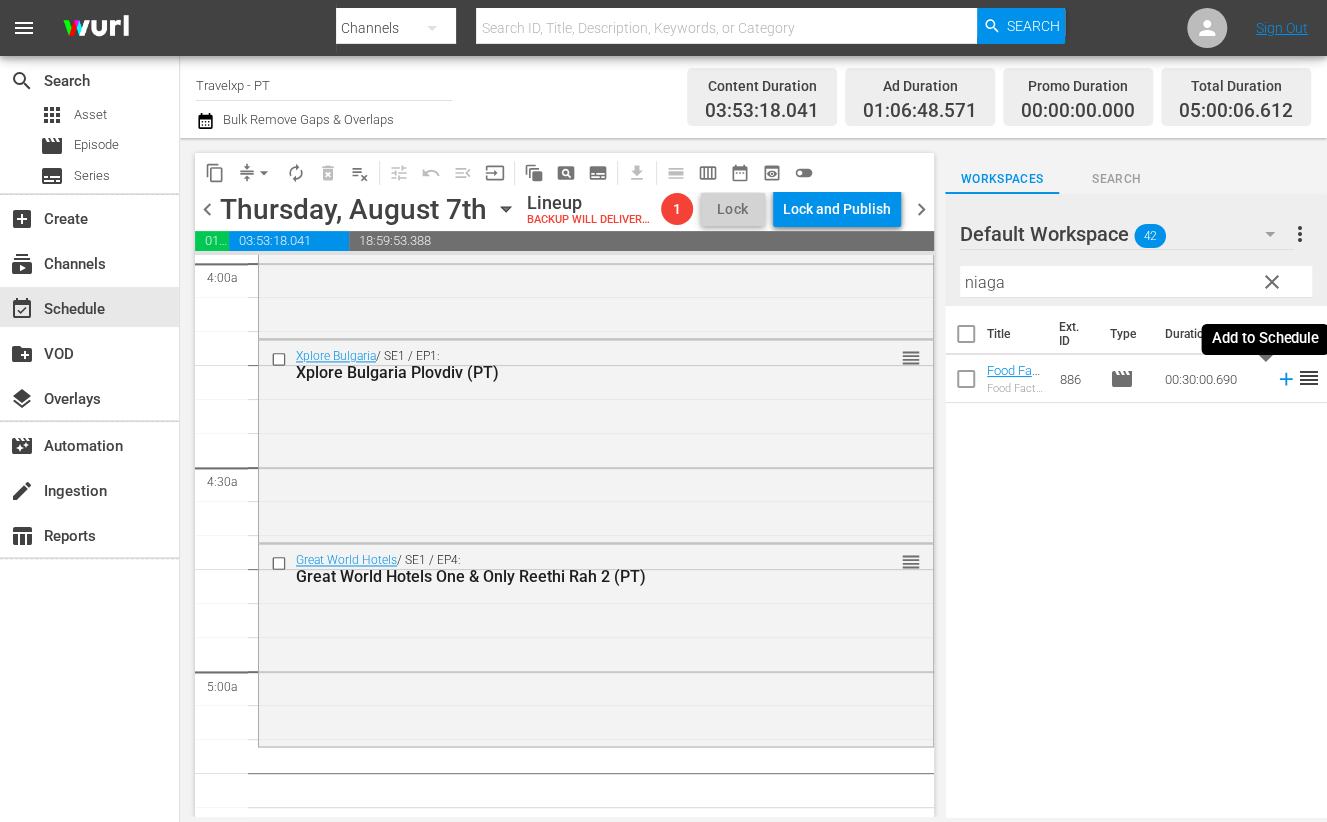 click 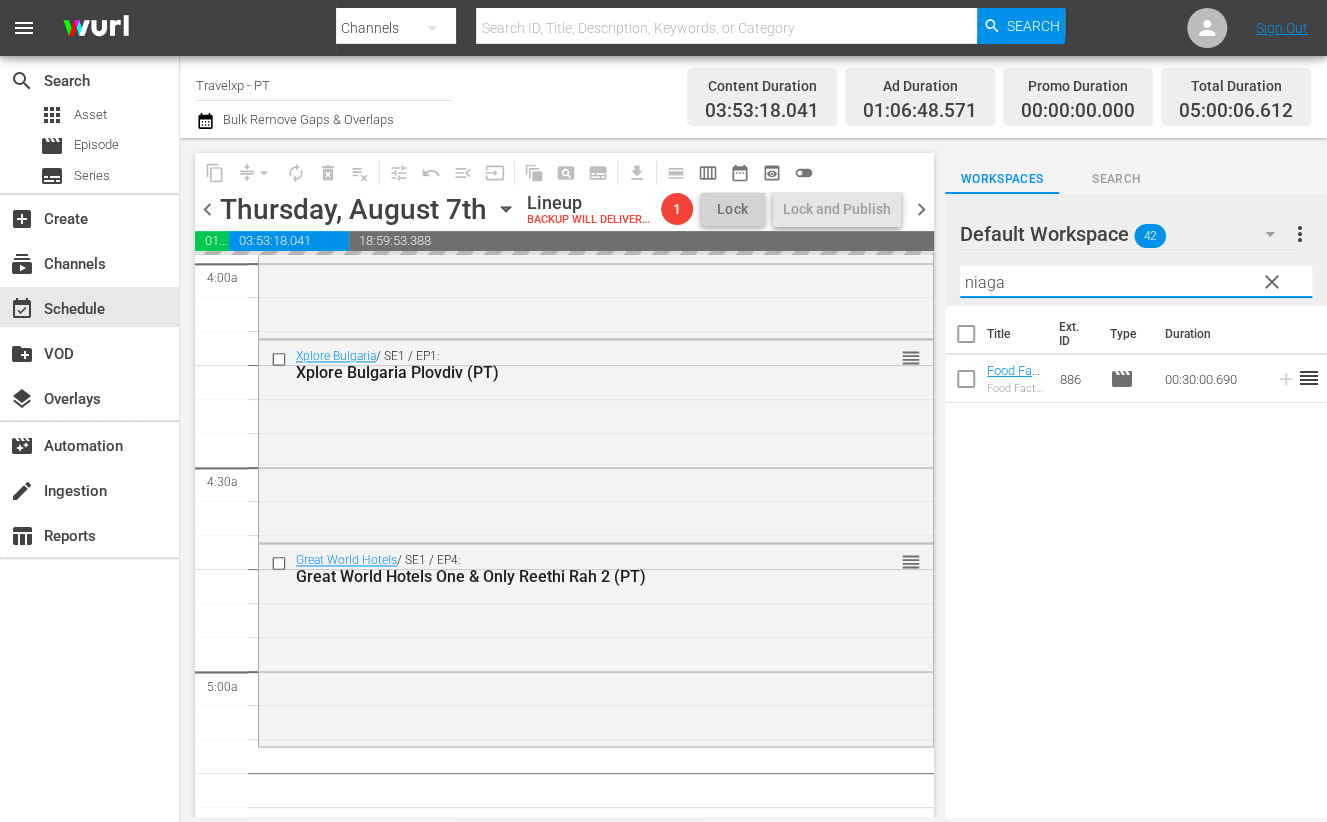 click on "niaga" at bounding box center [1136, 282] 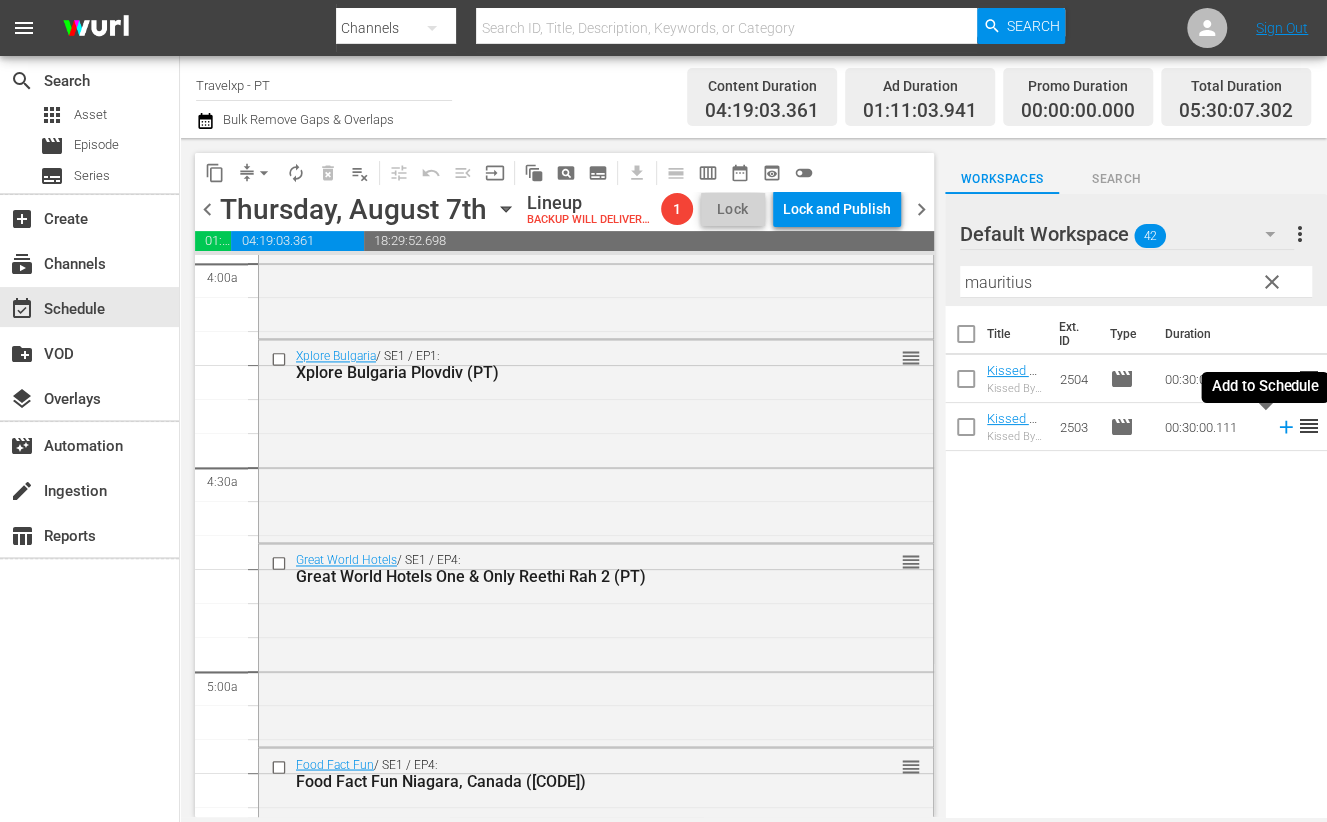 click 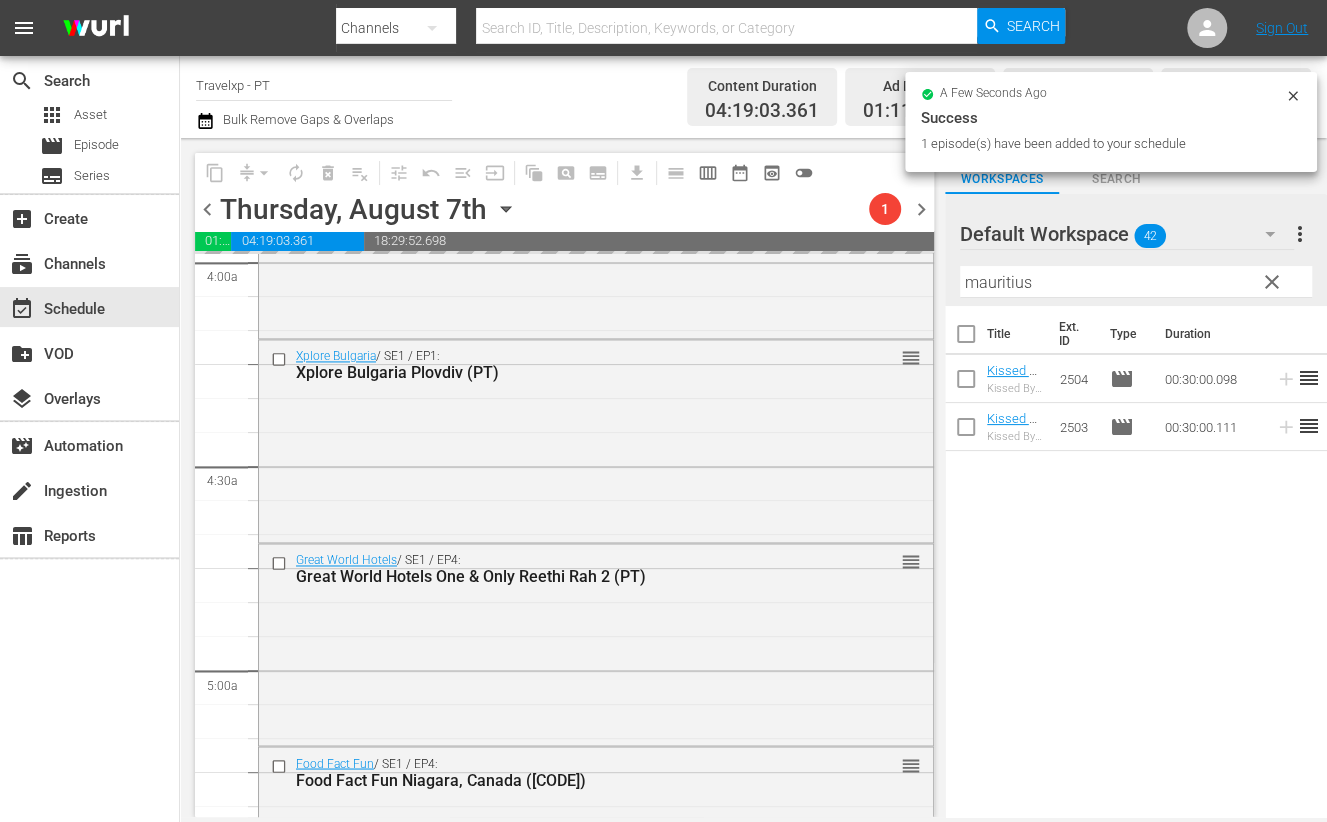 click on "mauritius" at bounding box center (1136, 282) 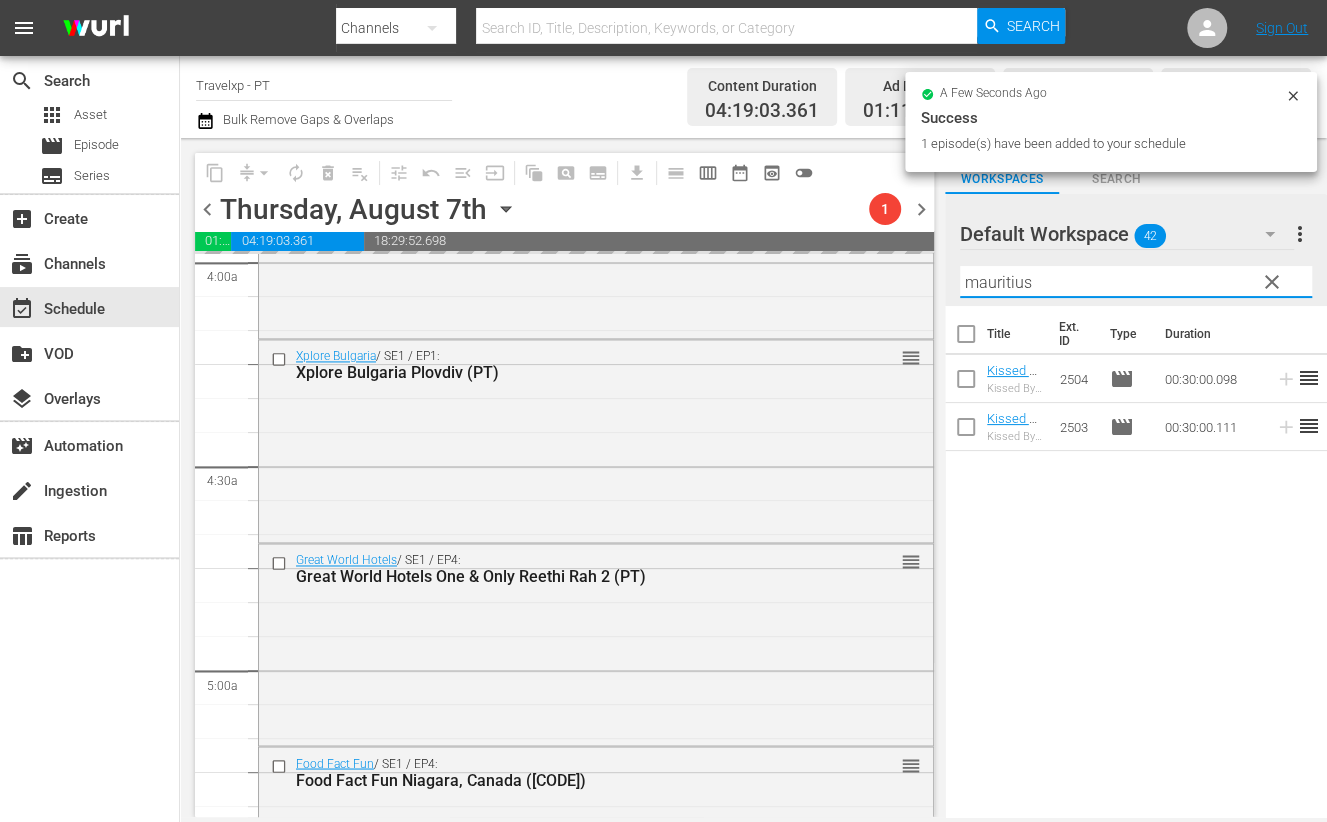 click on "mauritius" at bounding box center [1136, 282] 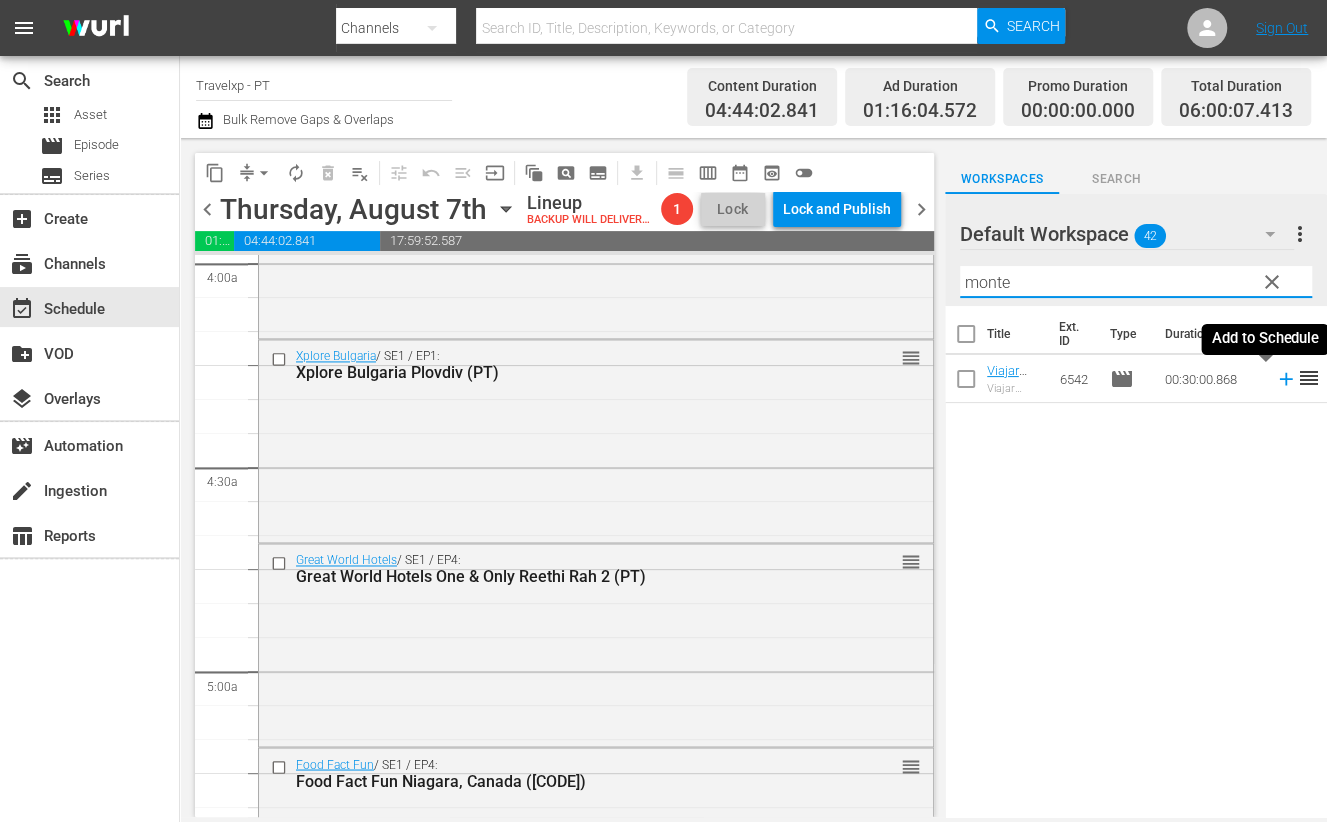 click 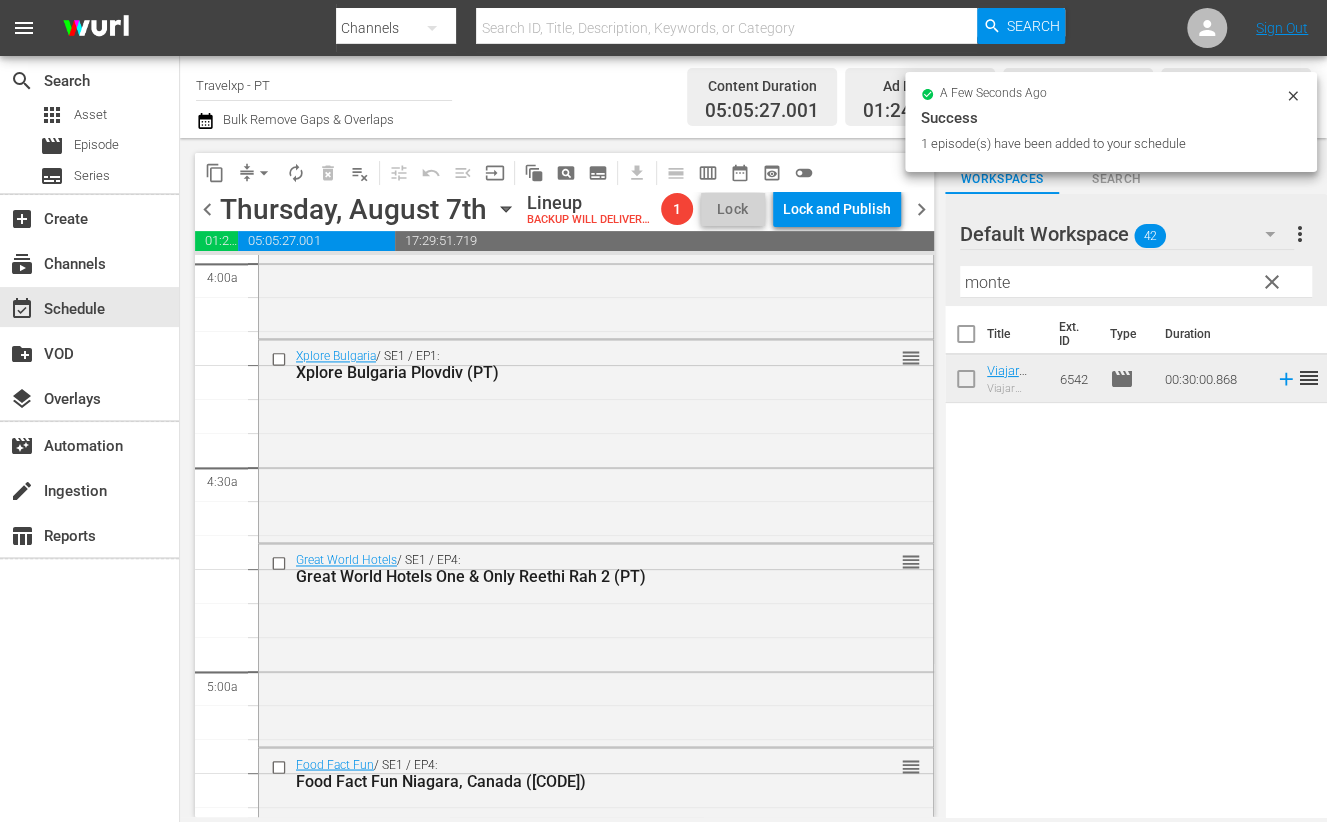 click on "monte" at bounding box center (1136, 282) 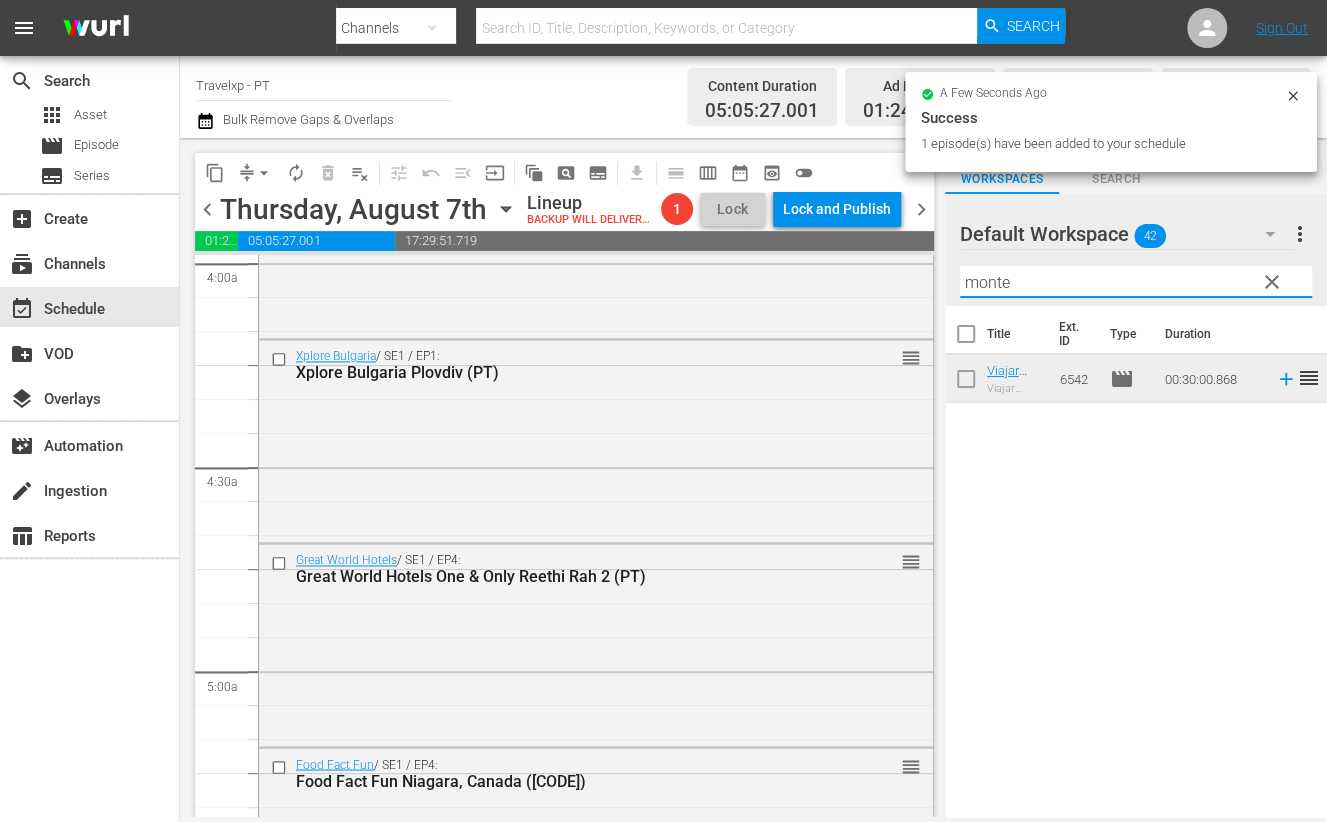 click on "monte" at bounding box center (1136, 282) 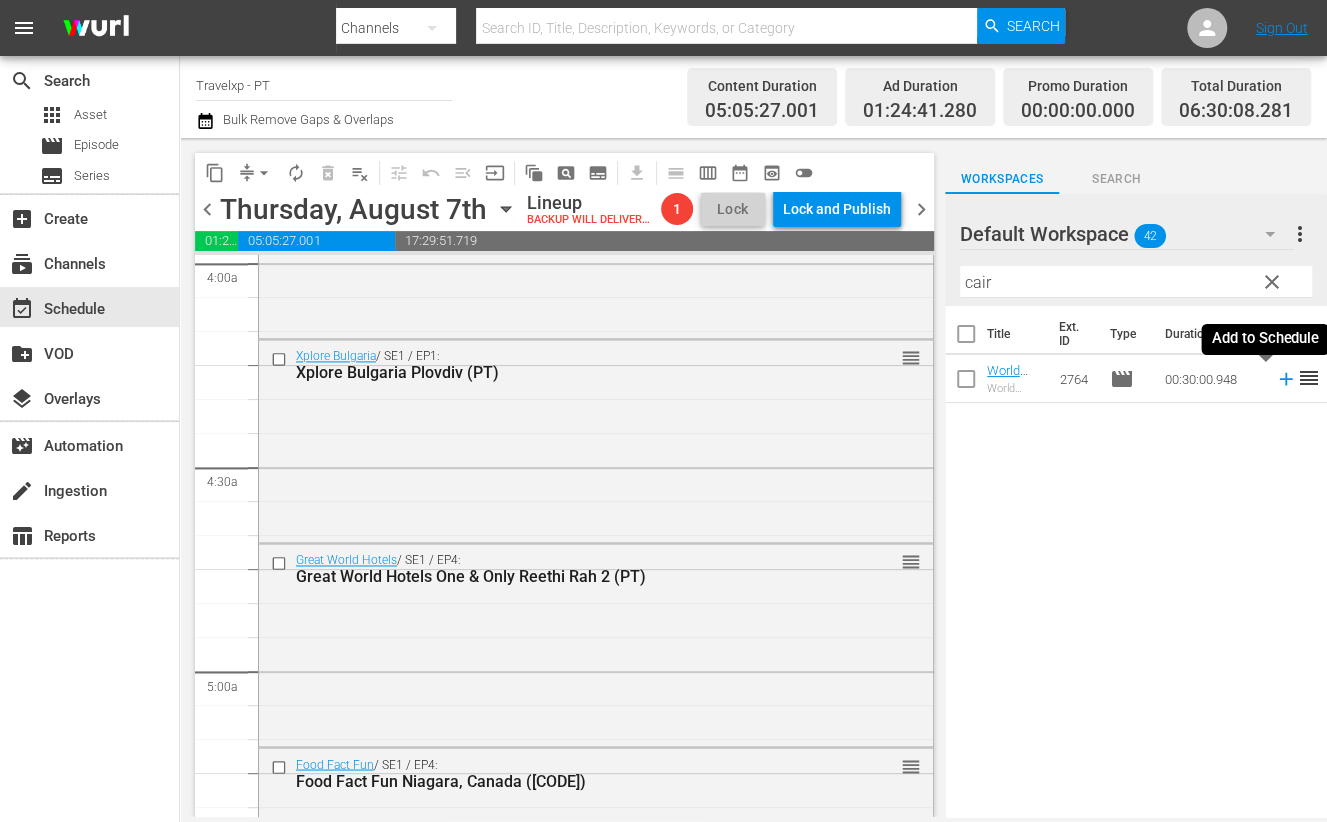click 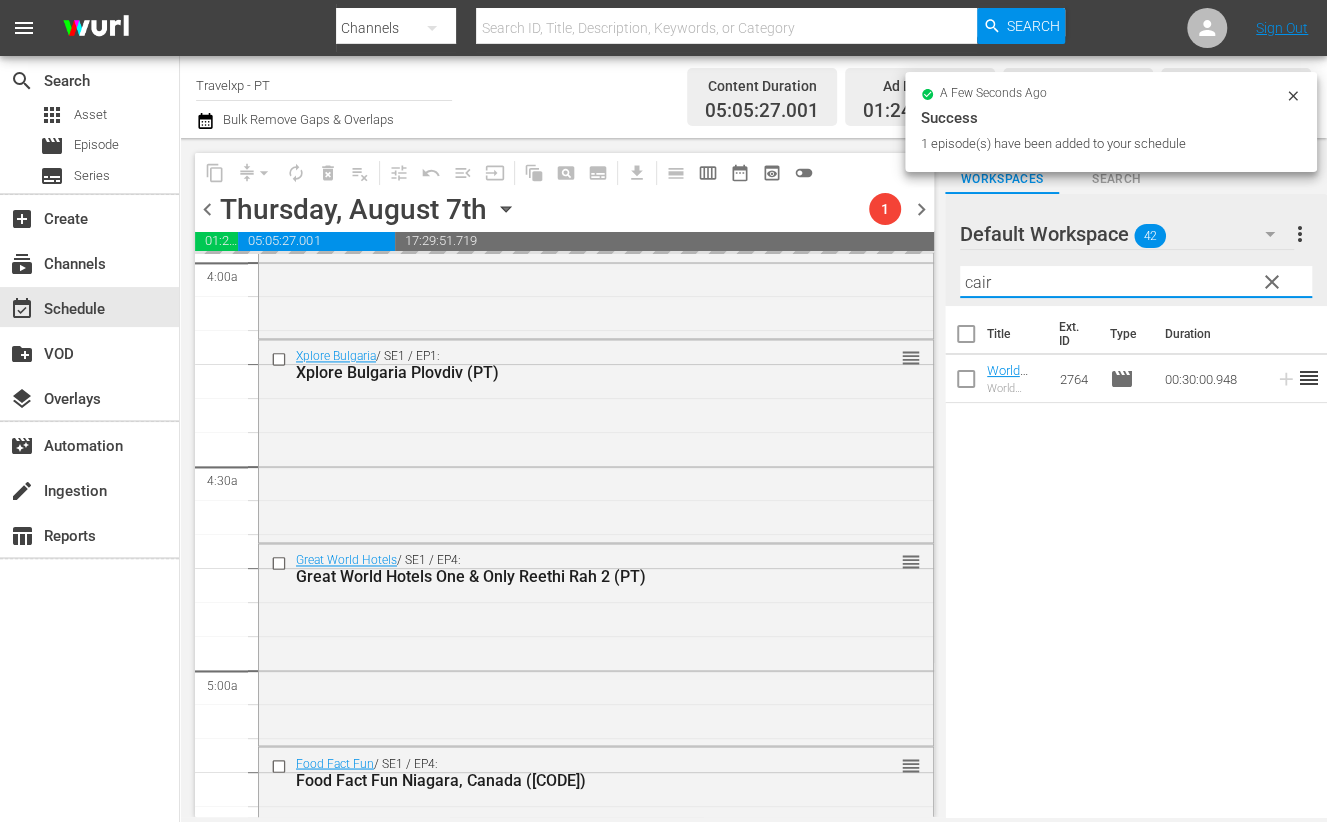 click on "cair" at bounding box center (1136, 282) 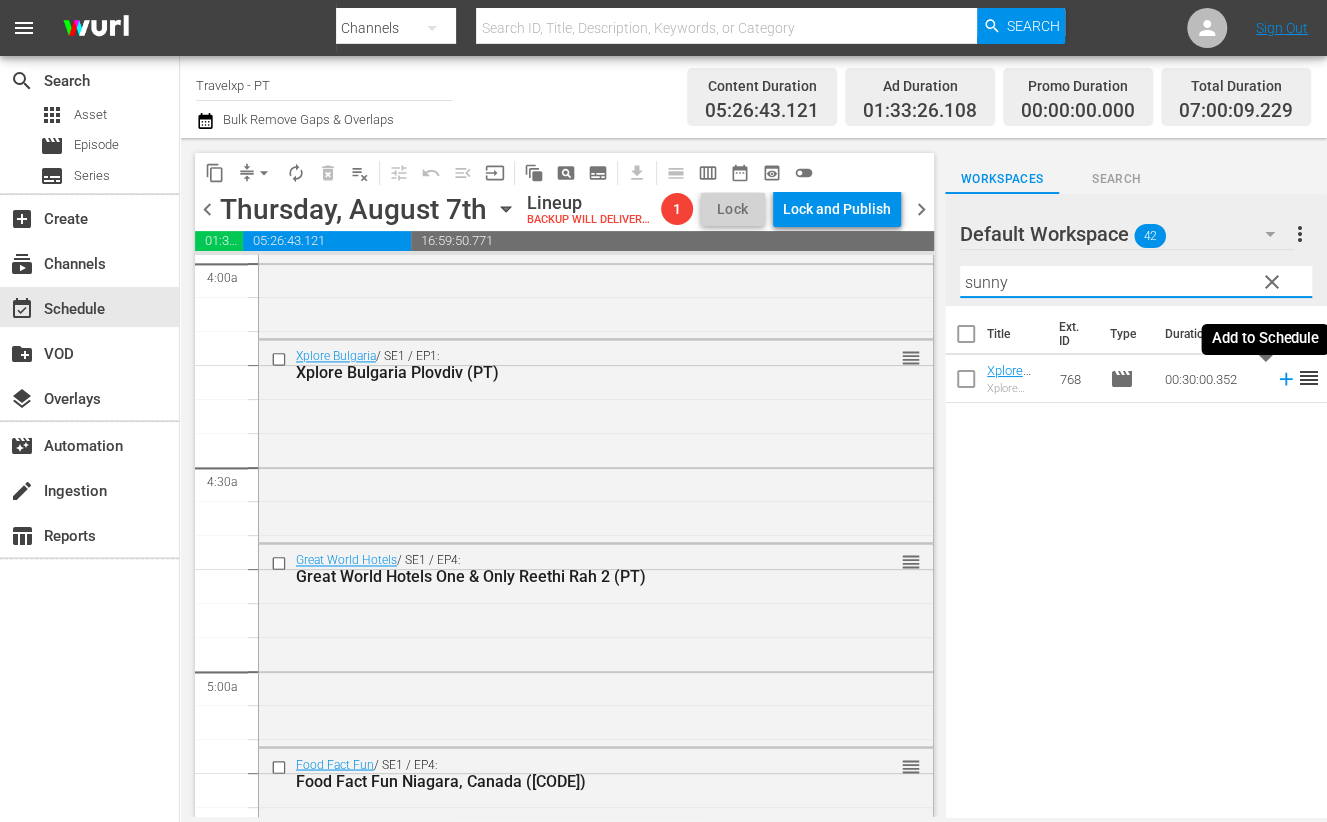 click 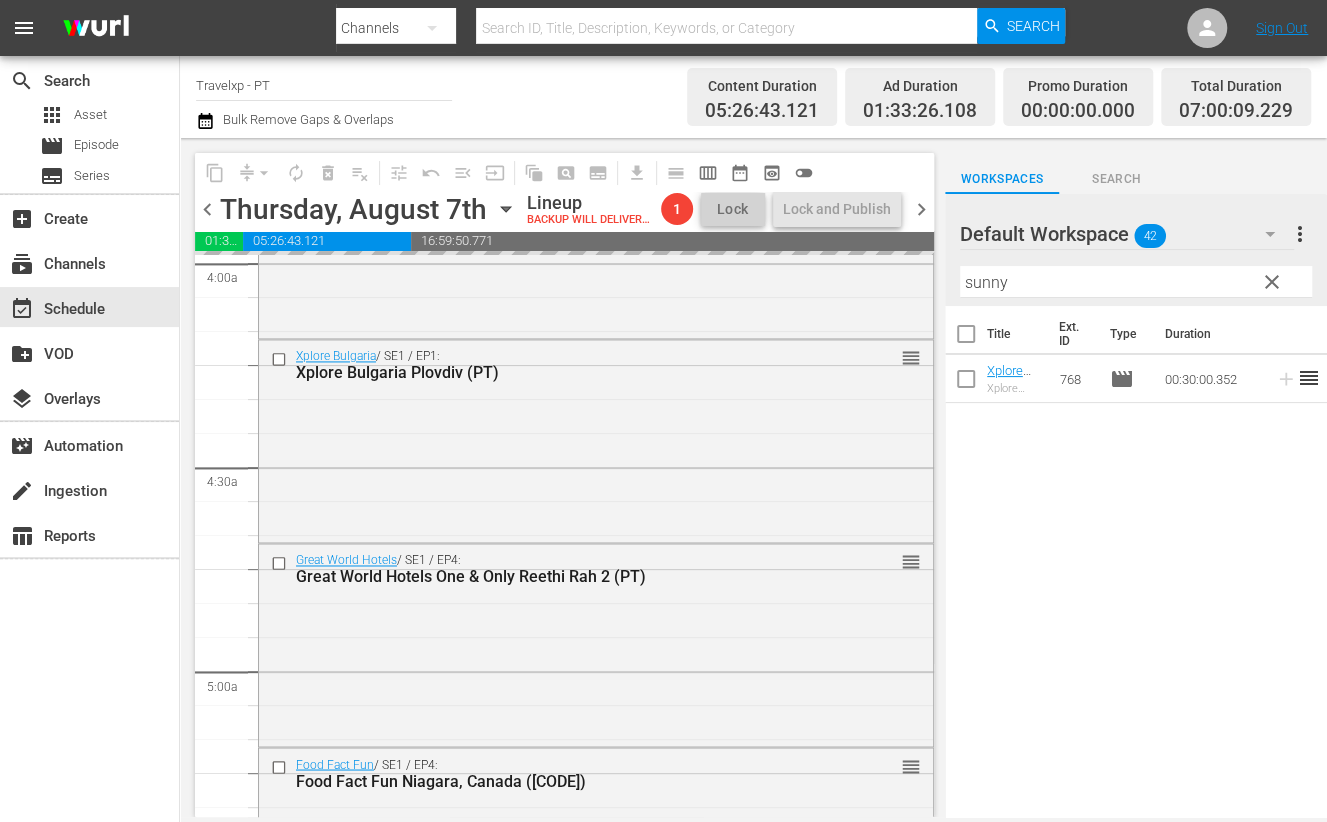 click on "sunny" at bounding box center (1136, 282) 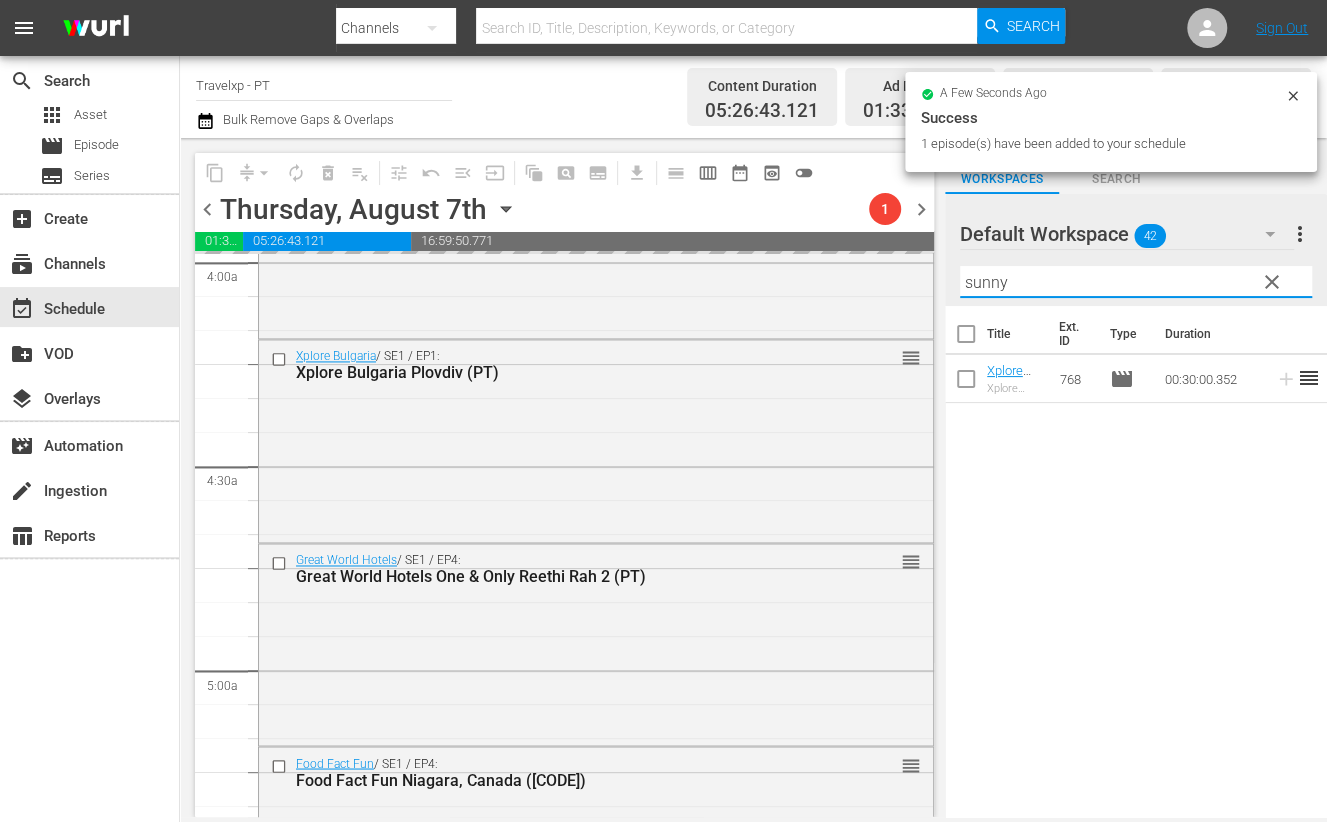 click on "sunny" at bounding box center [1136, 282] 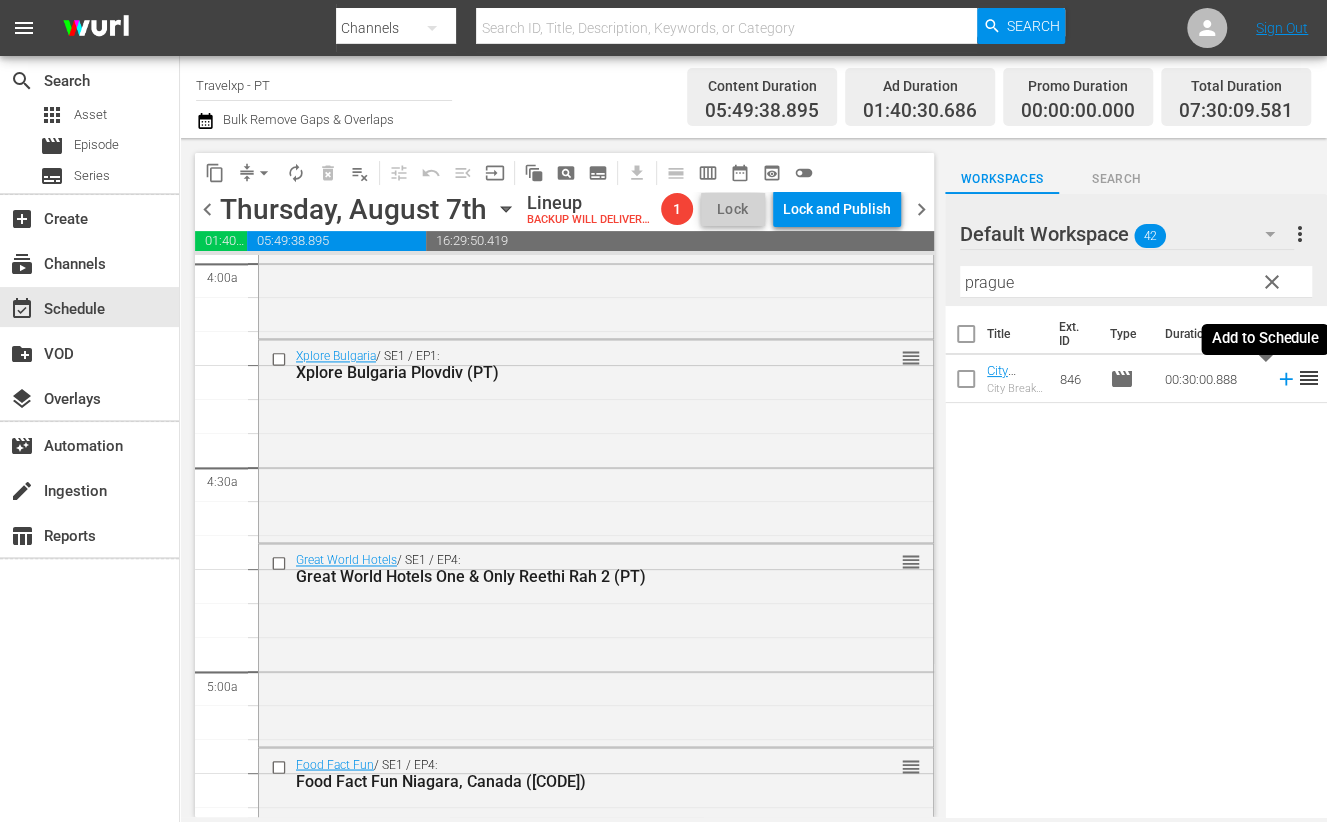 click 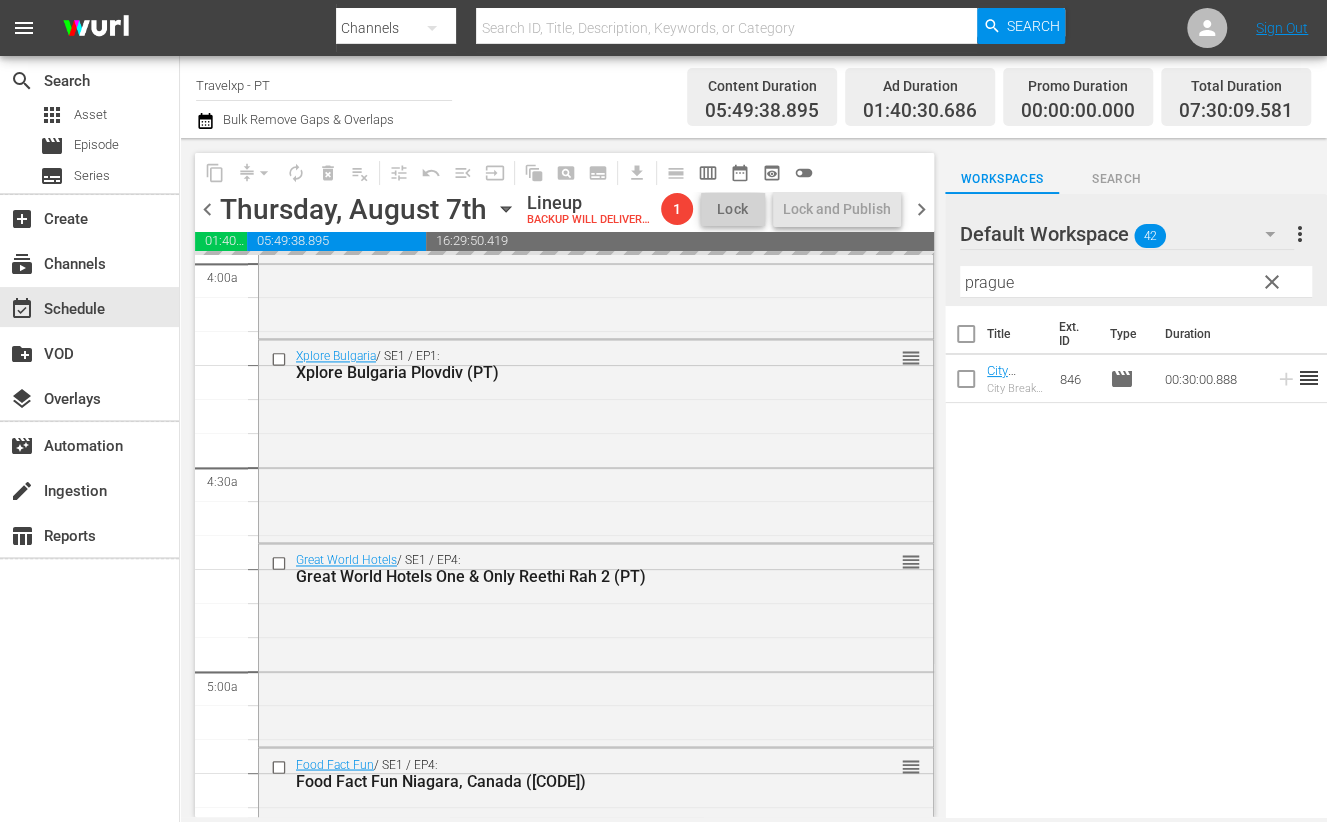 click on "prague" at bounding box center (1136, 282) 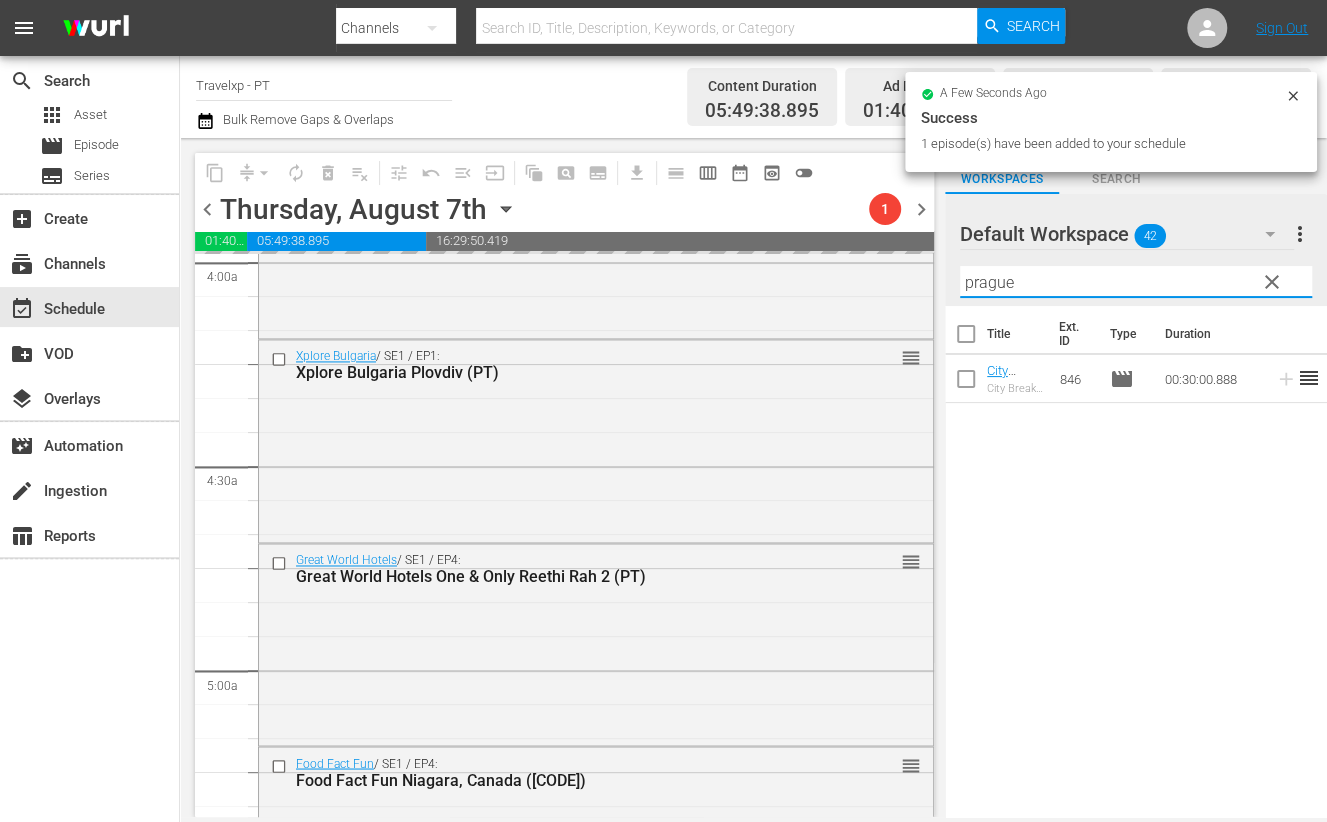 click on "prague" at bounding box center (1136, 282) 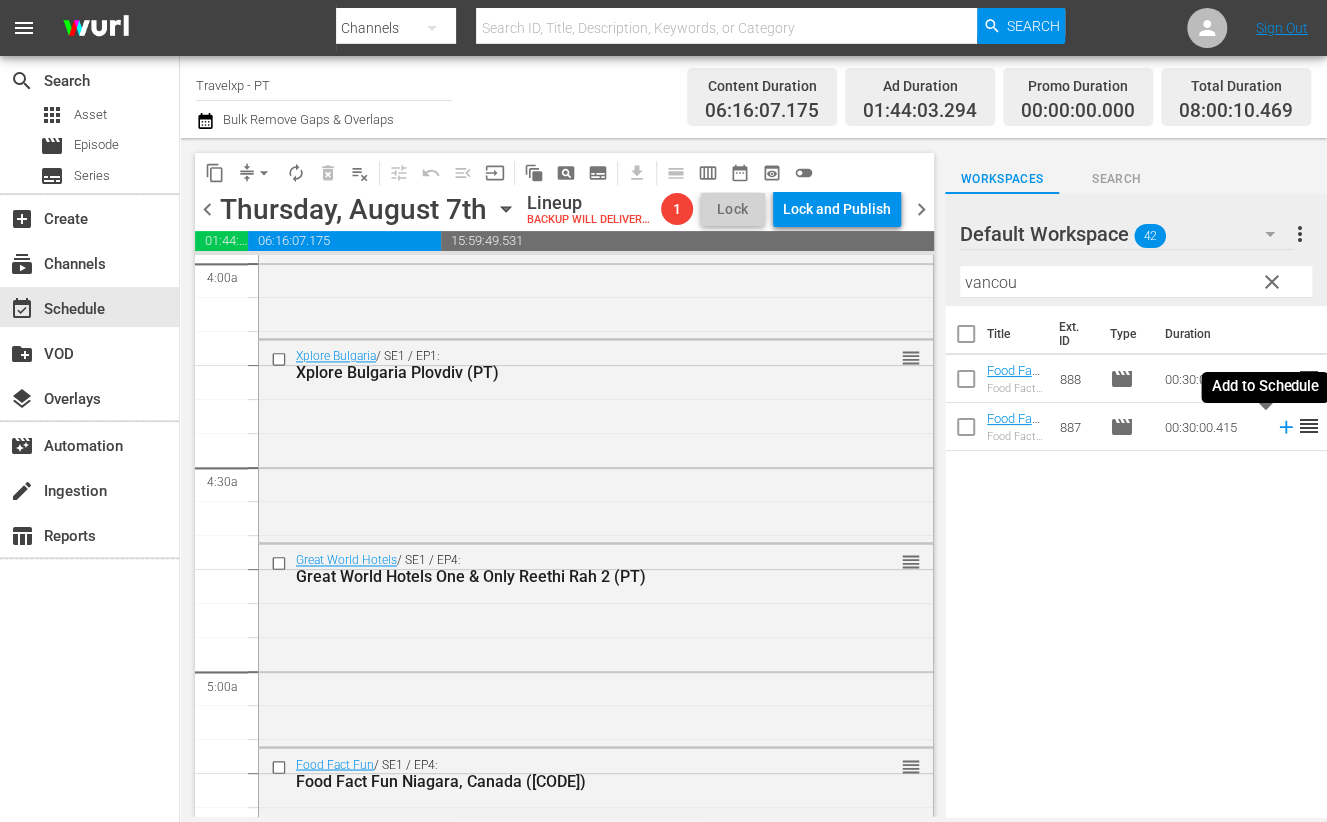 click 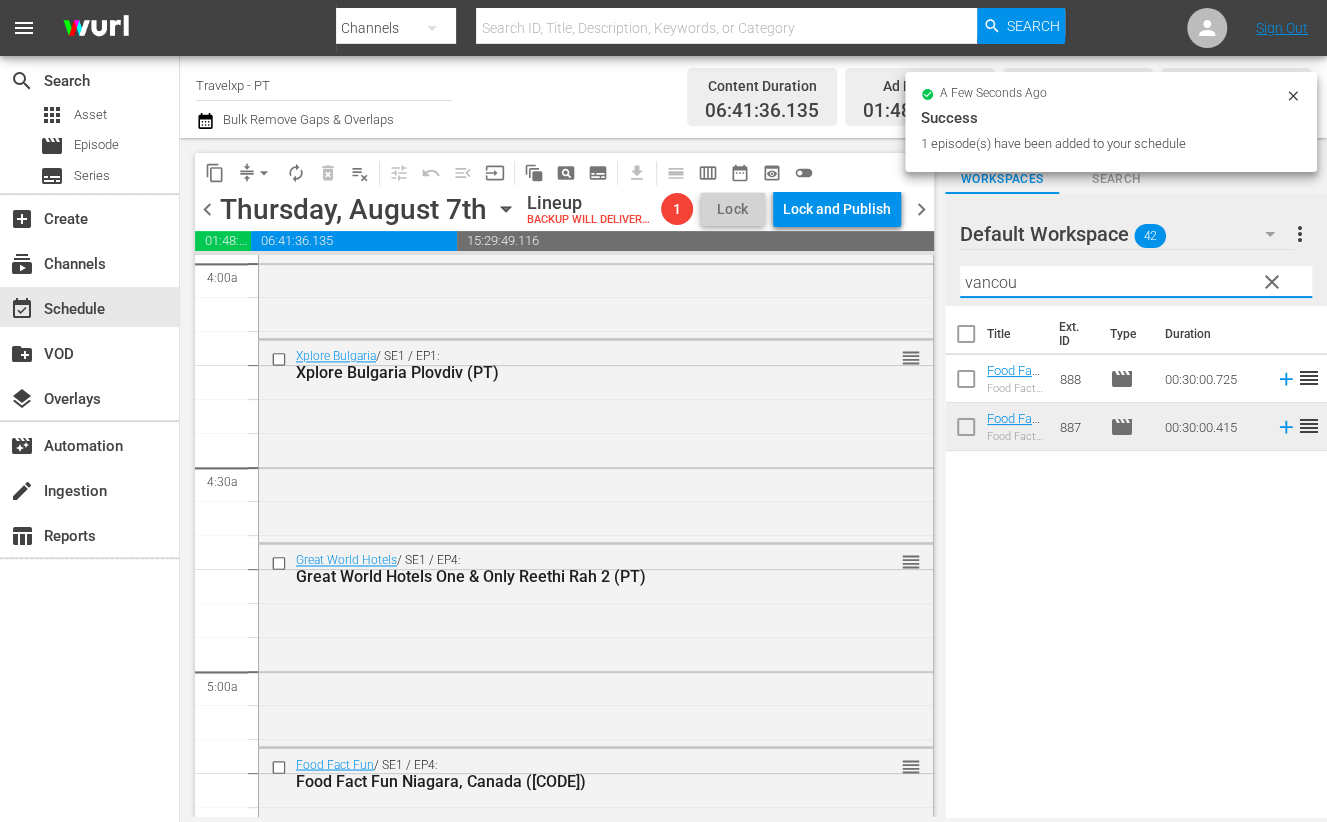 click on "vancou" at bounding box center (1136, 282) 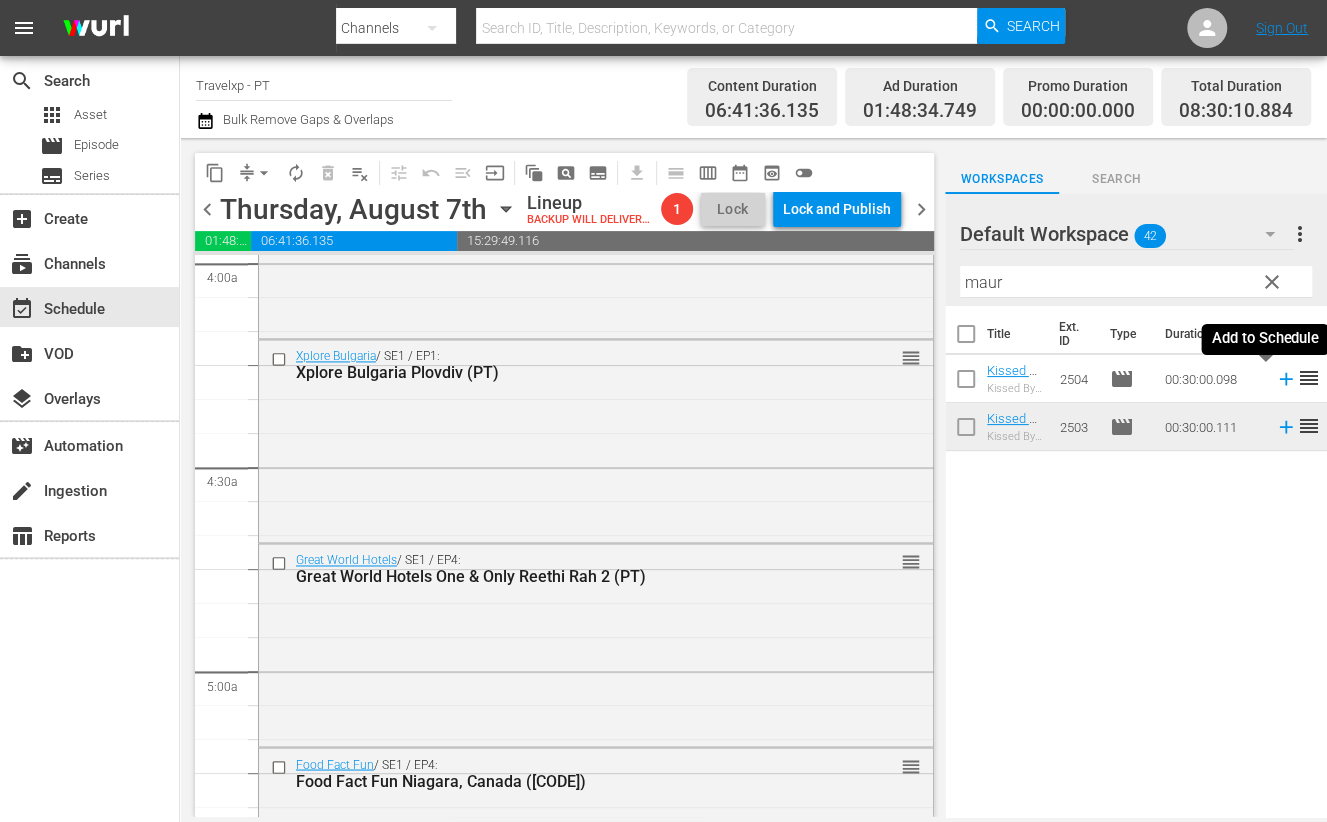 click 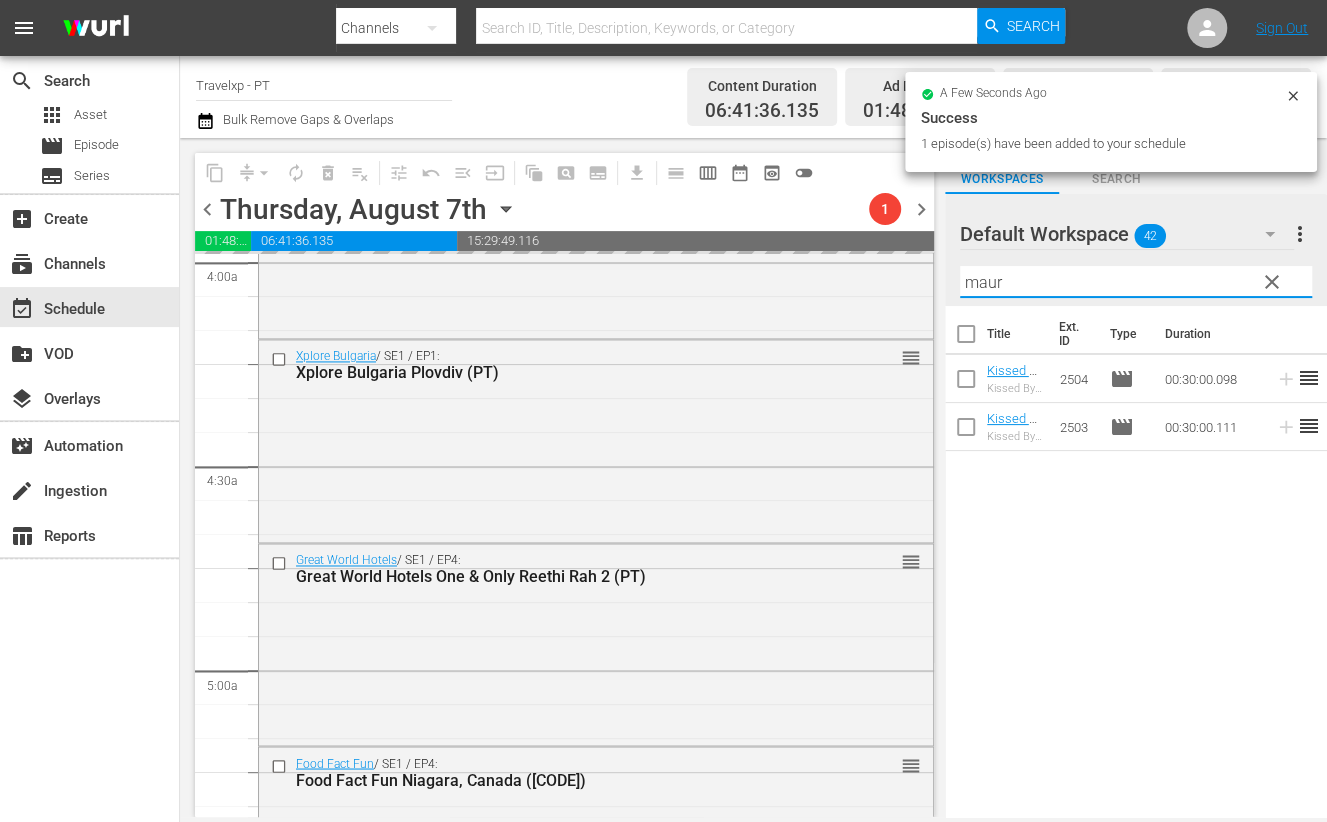 click on "maur" at bounding box center (1136, 282) 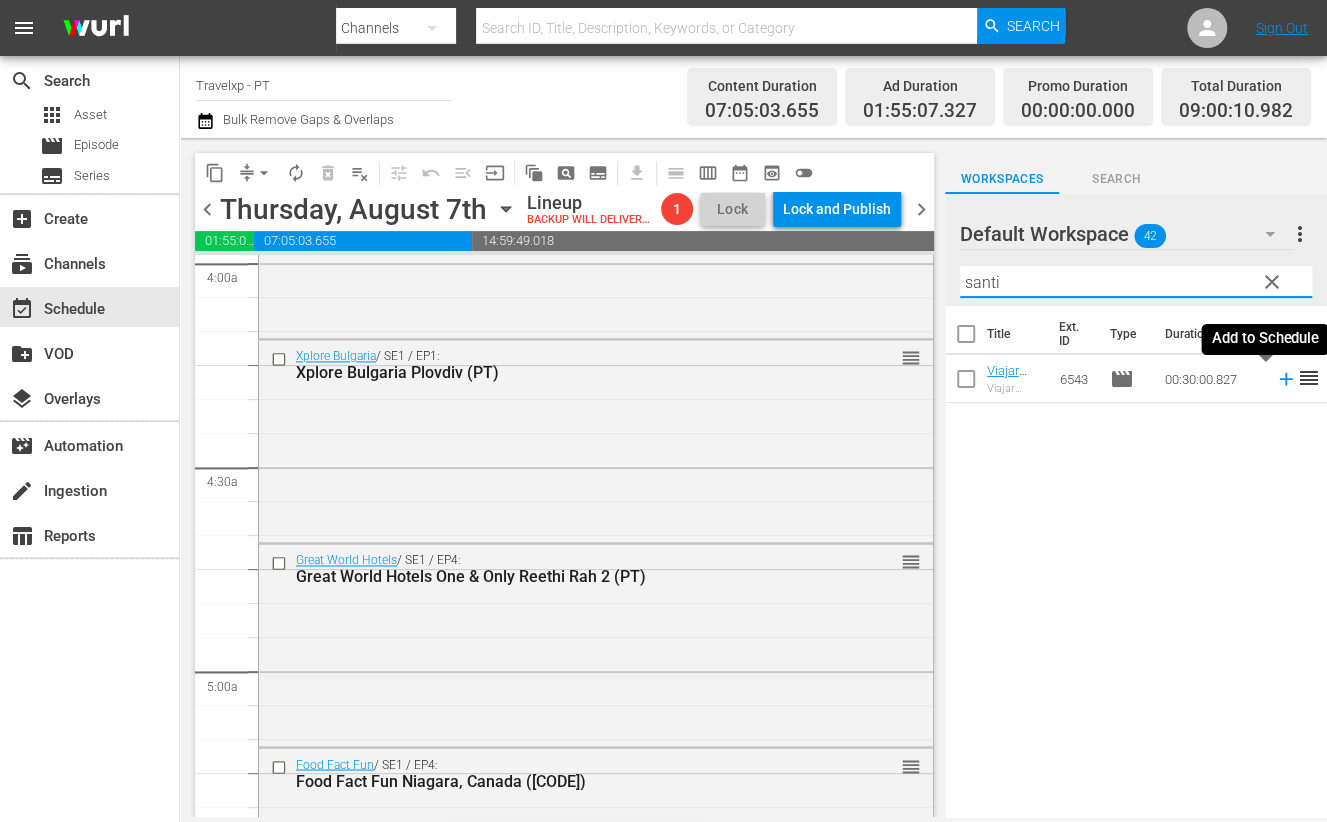 click 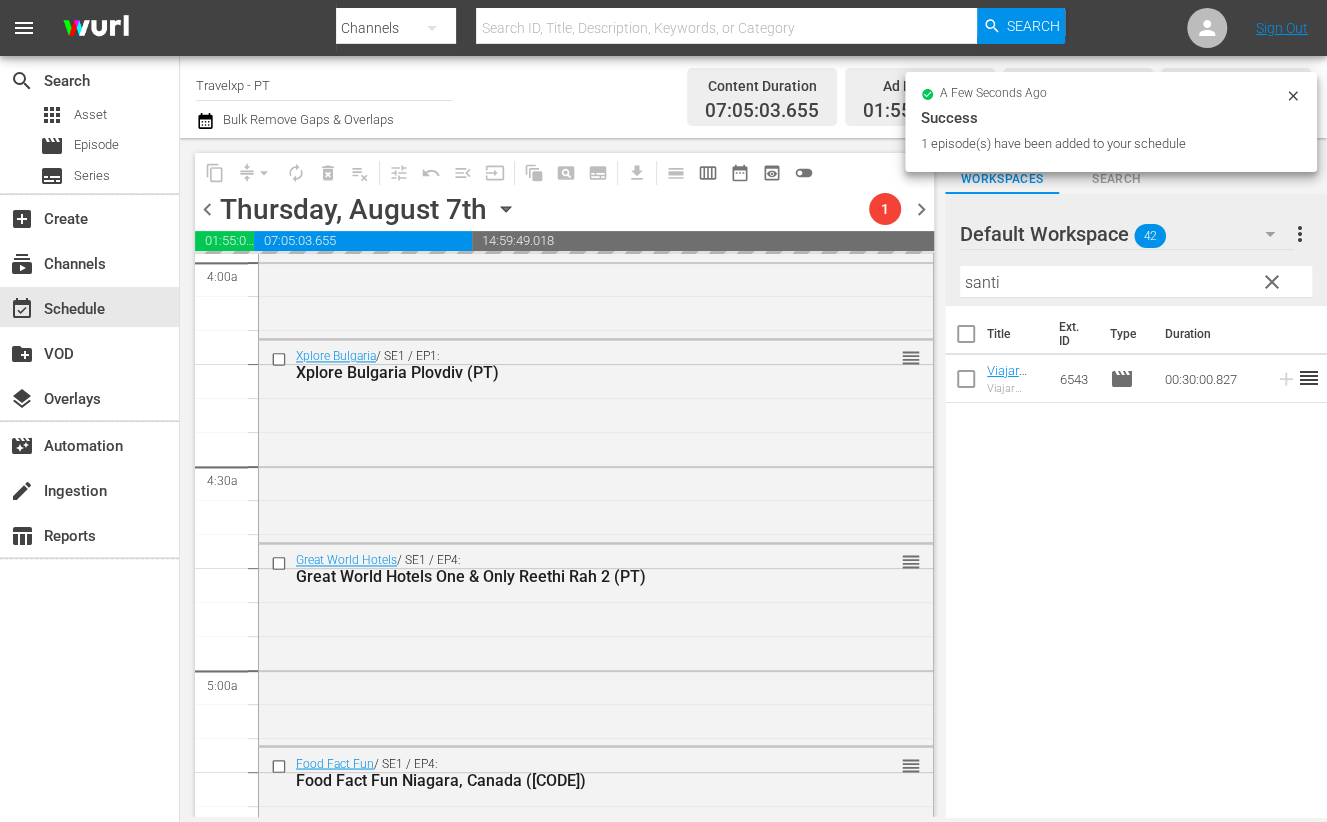 click on "santi" at bounding box center (1136, 282) 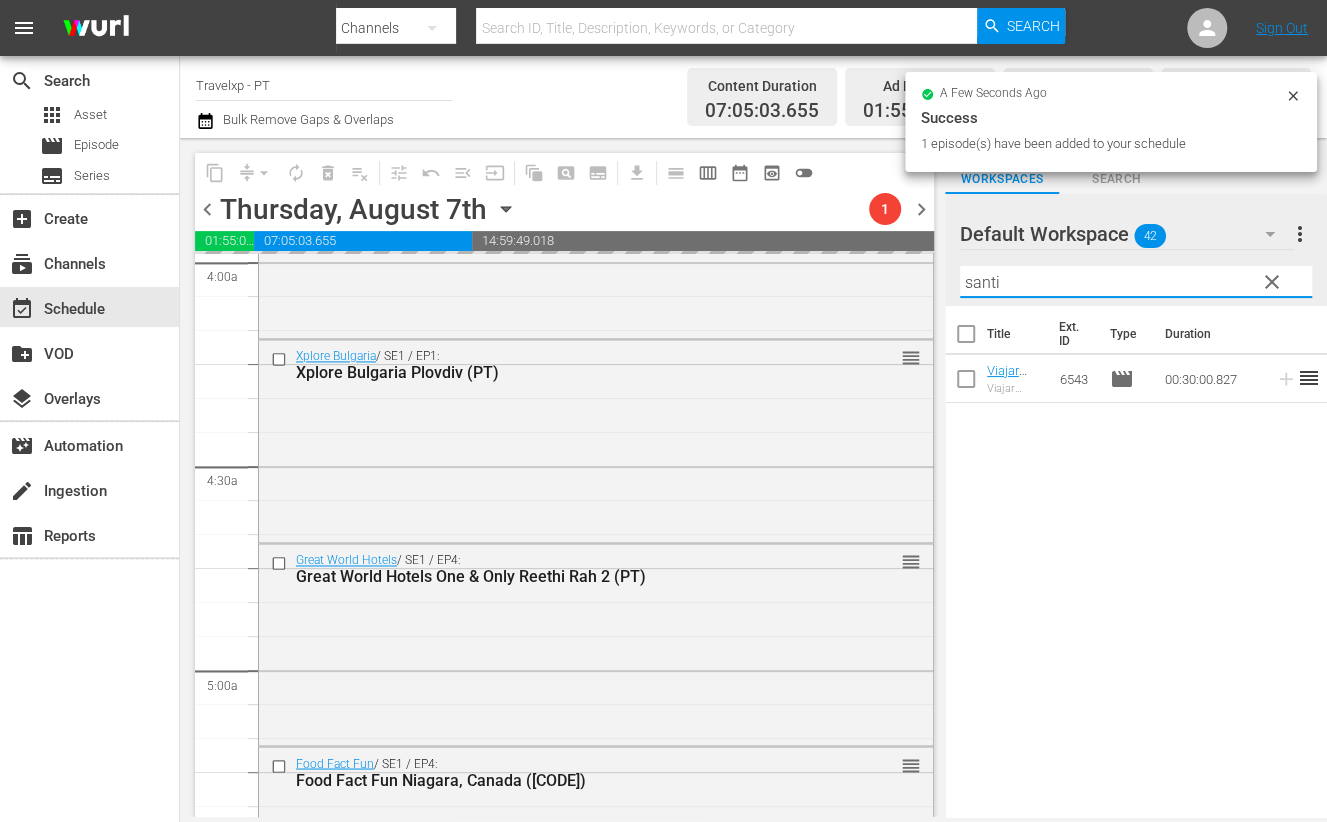 click on "santi" at bounding box center [1136, 282] 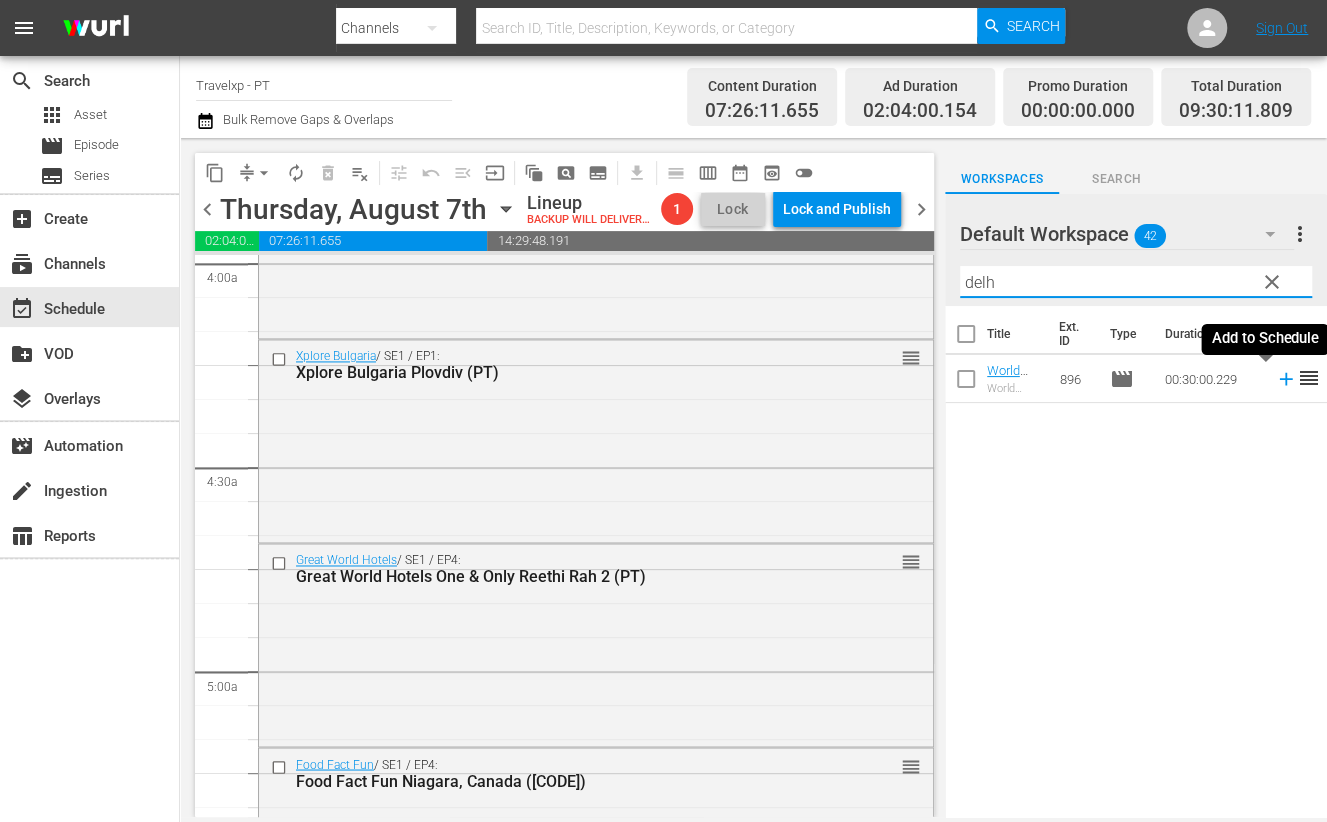 click 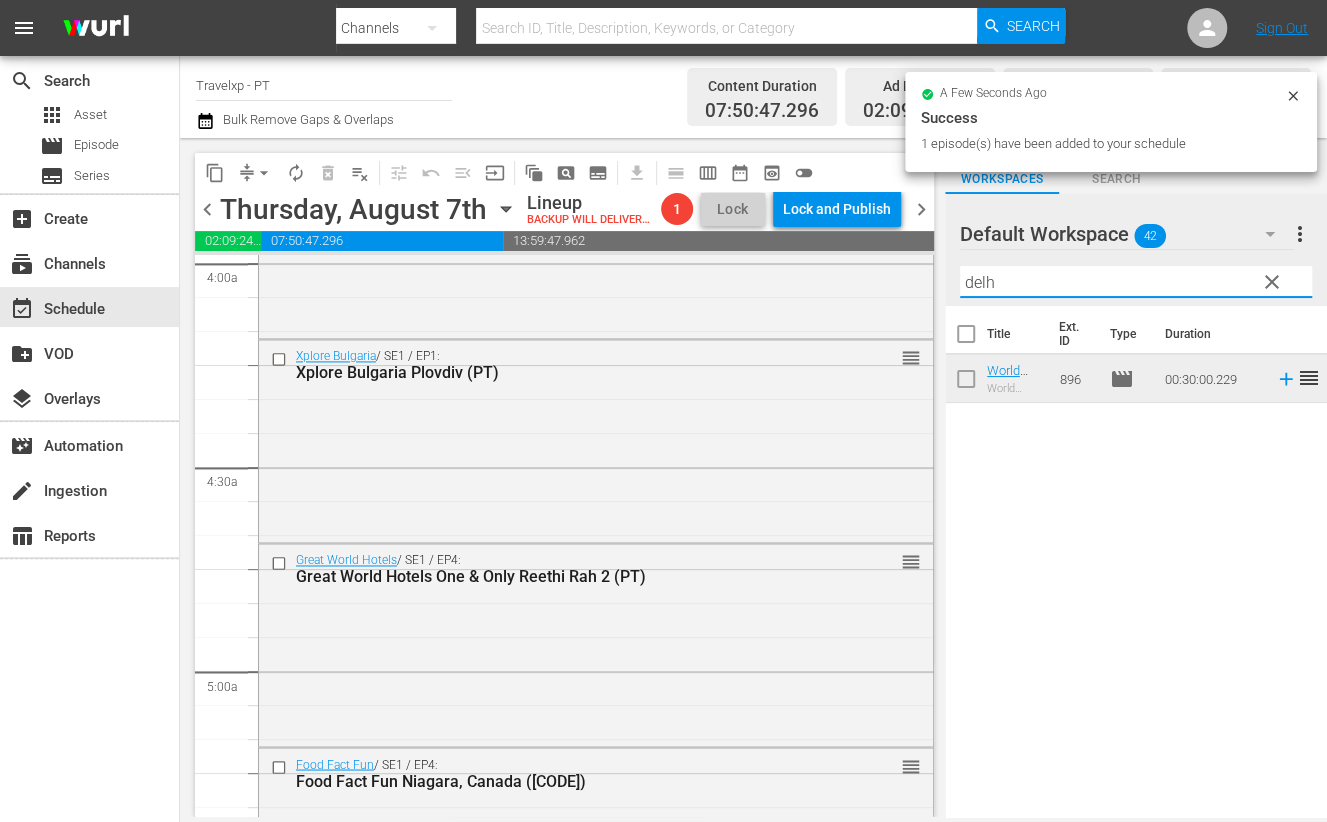 click on "delh" at bounding box center [1136, 282] 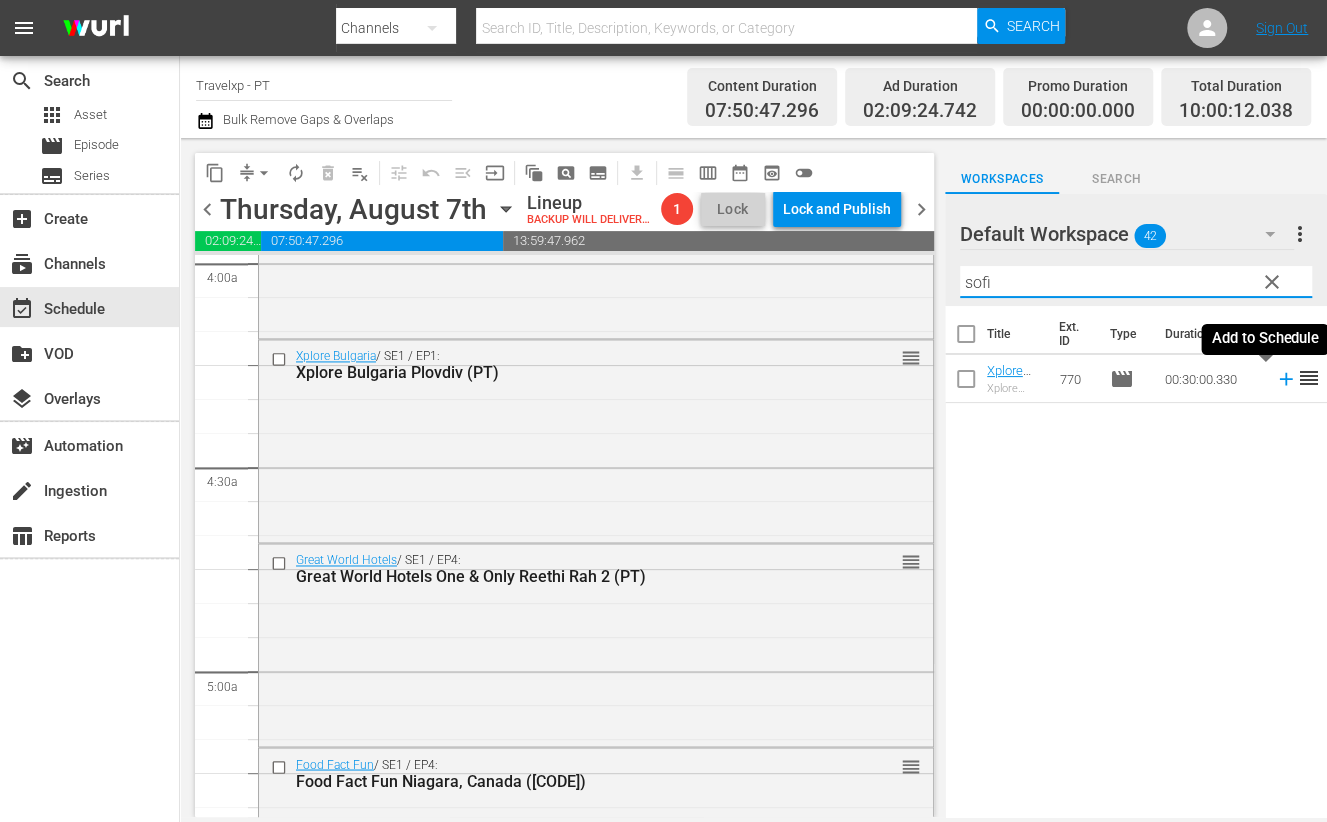 click 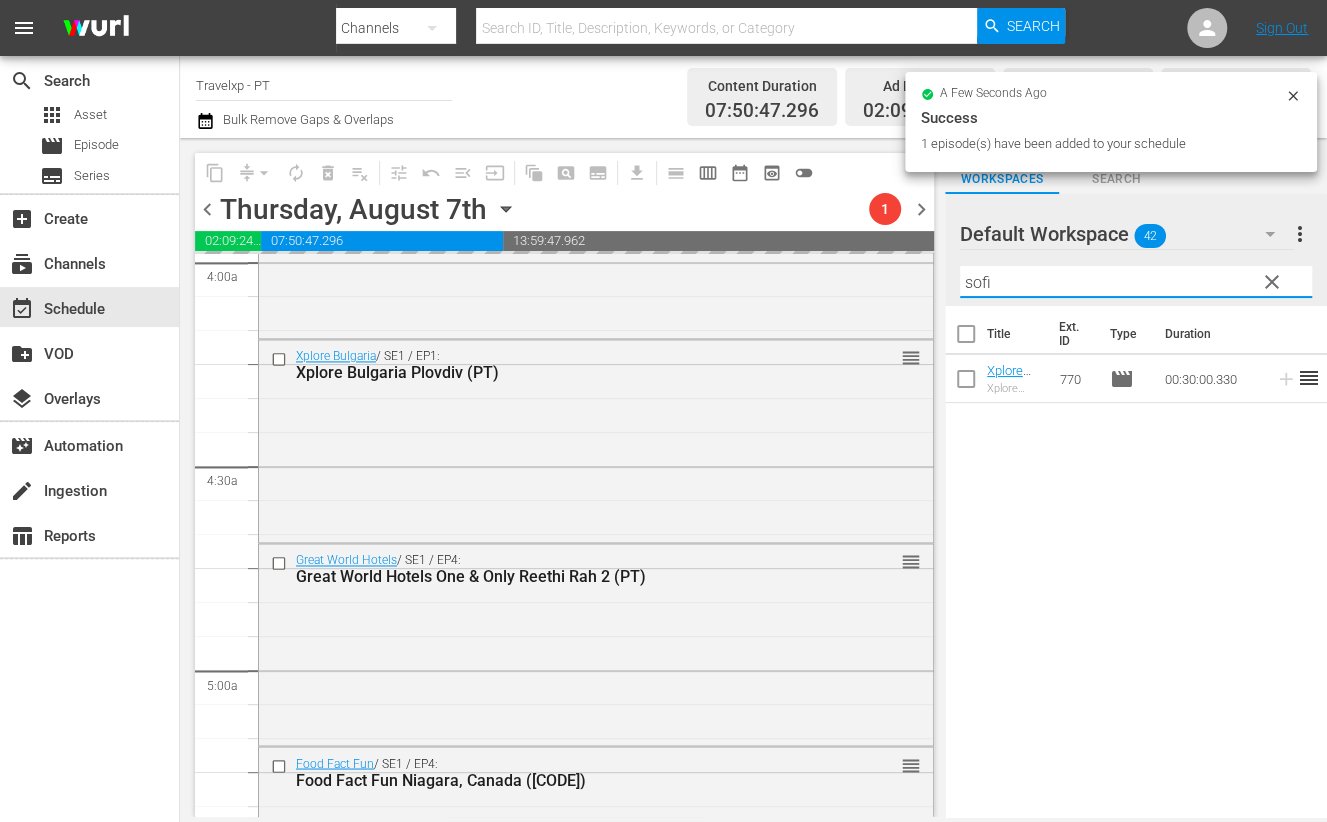 click on "sofi" at bounding box center (1136, 282) 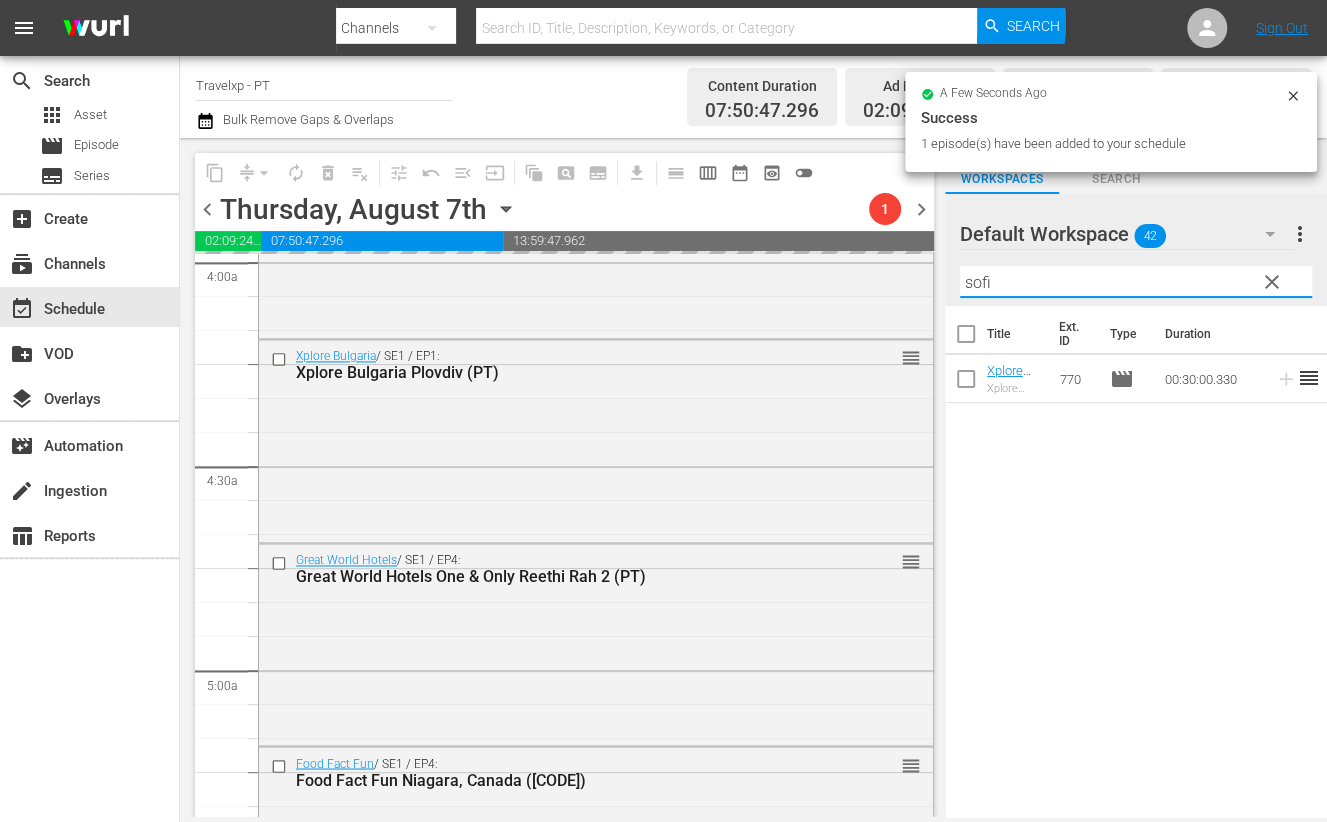 click on "sofi" at bounding box center [1136, 282] 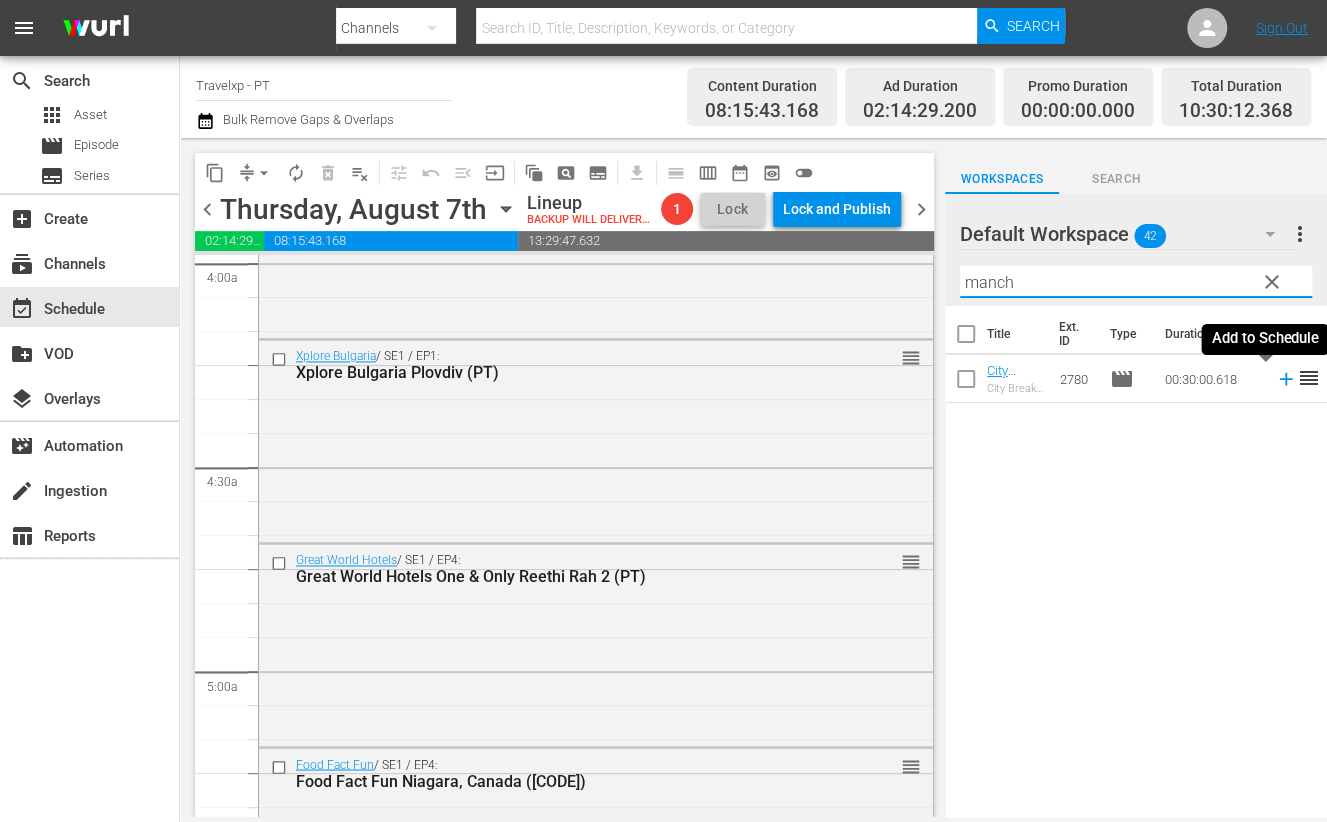 click 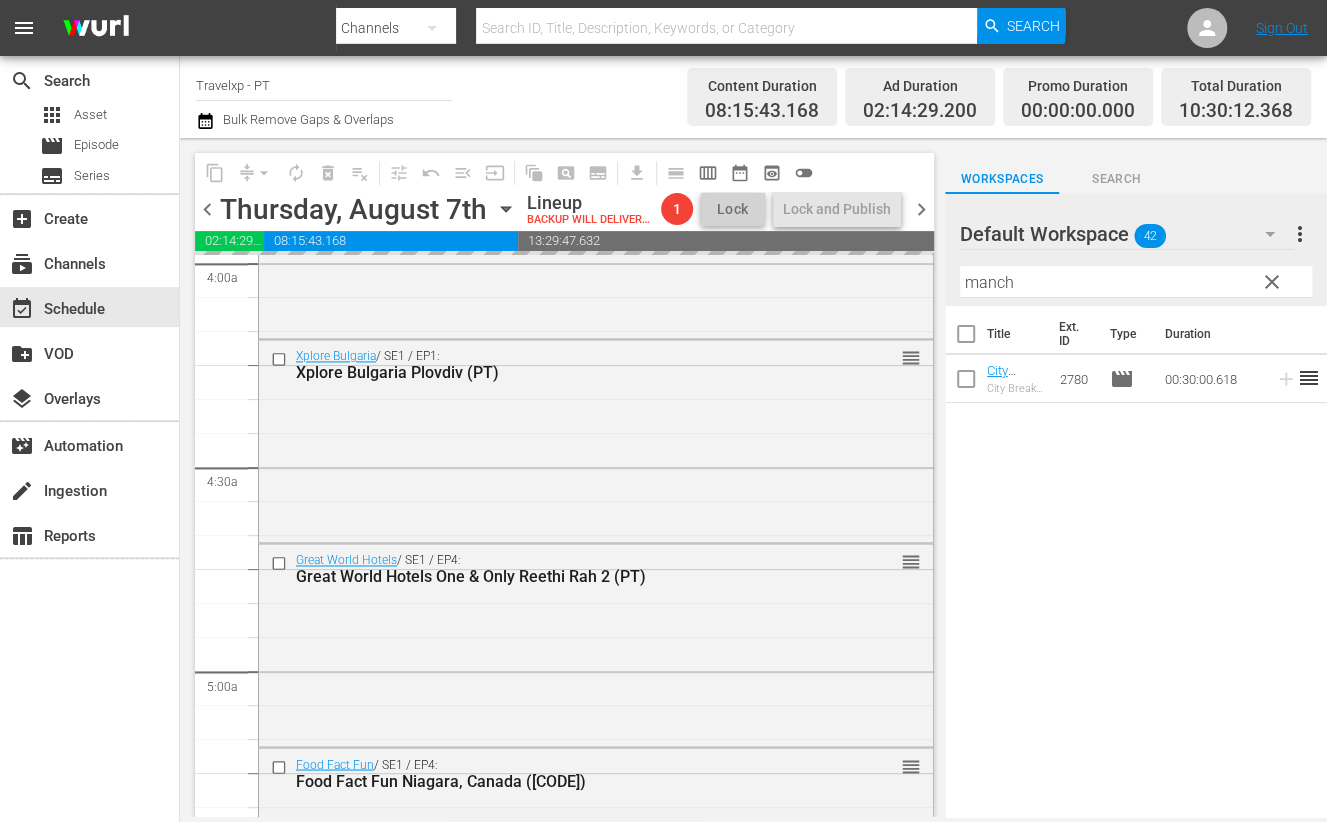 click on "manch" at bounding box center (1136, 282) 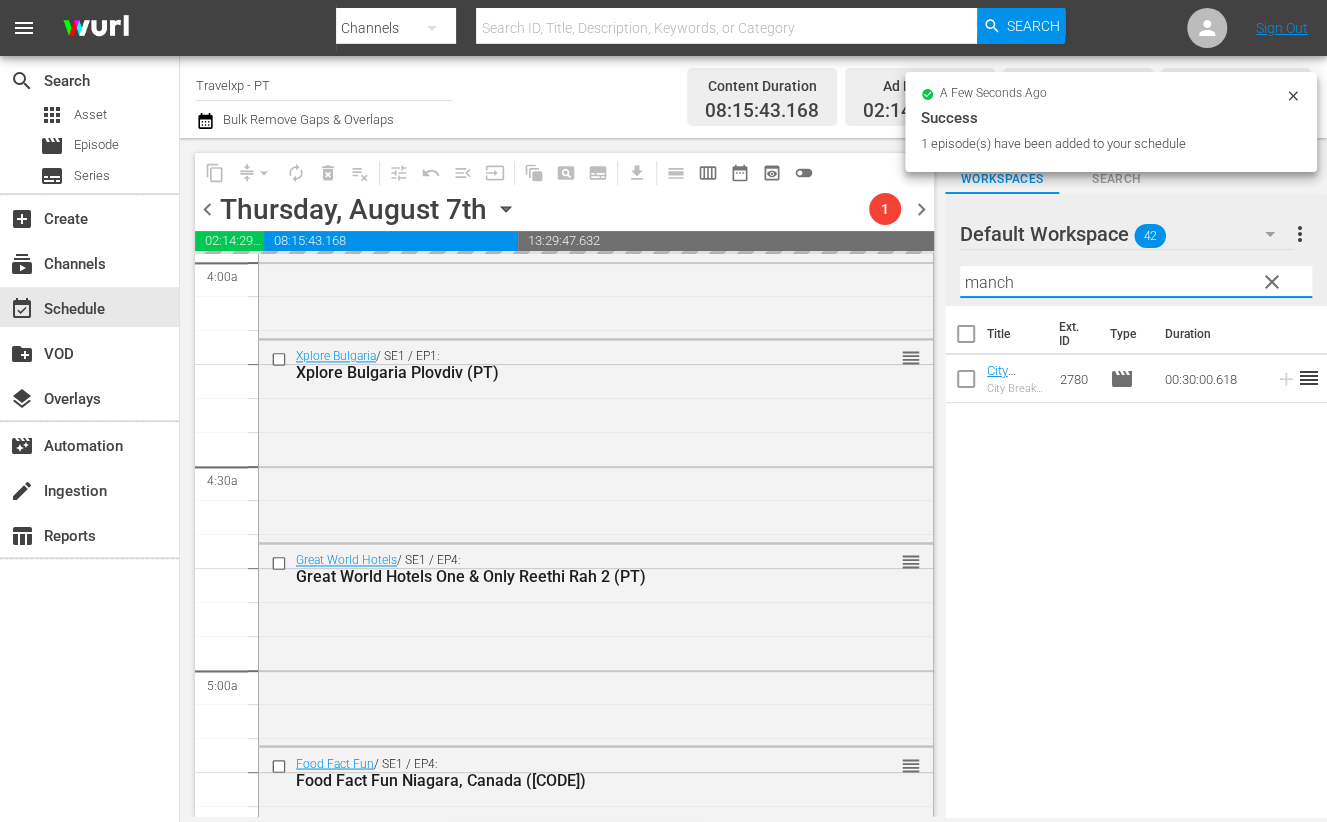 click on "manch" at bounding box center (1136, 282) 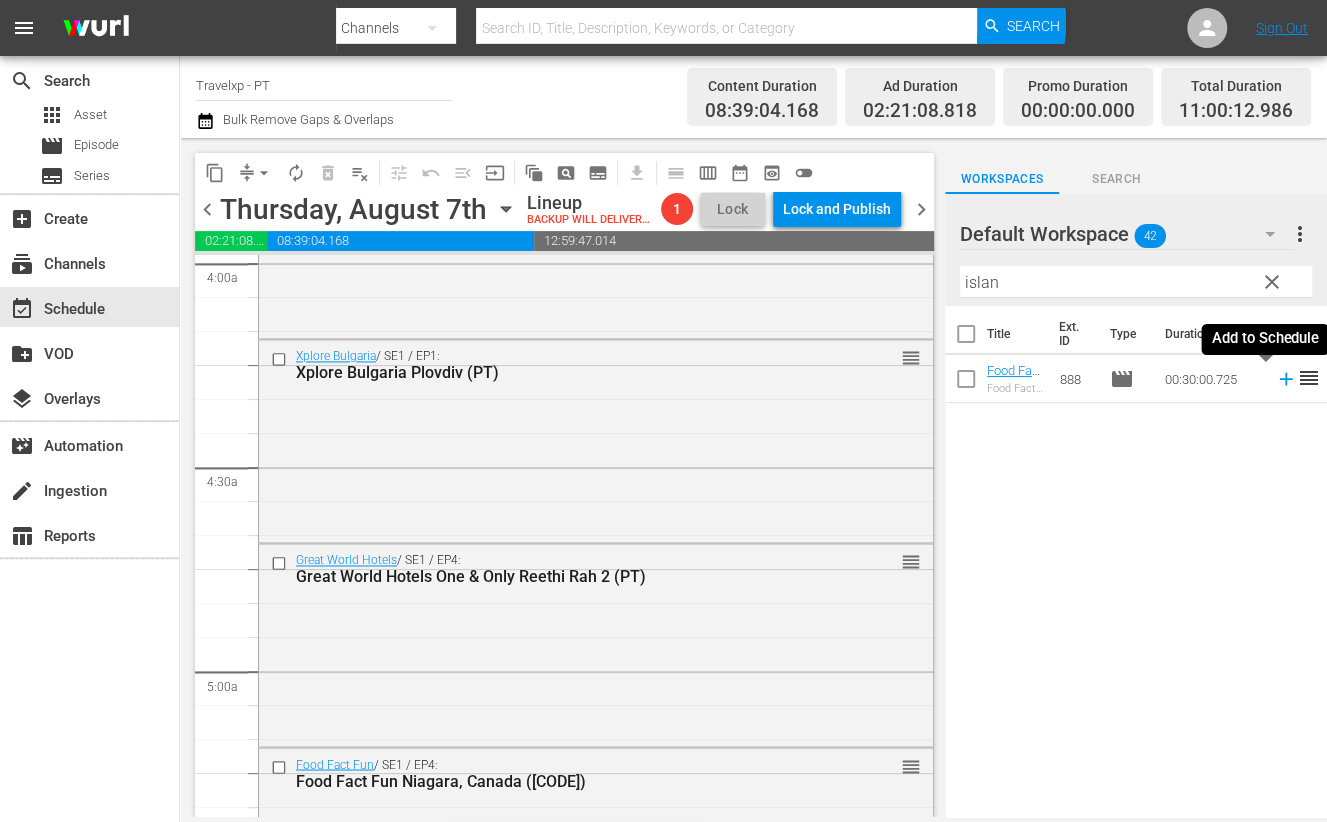 click 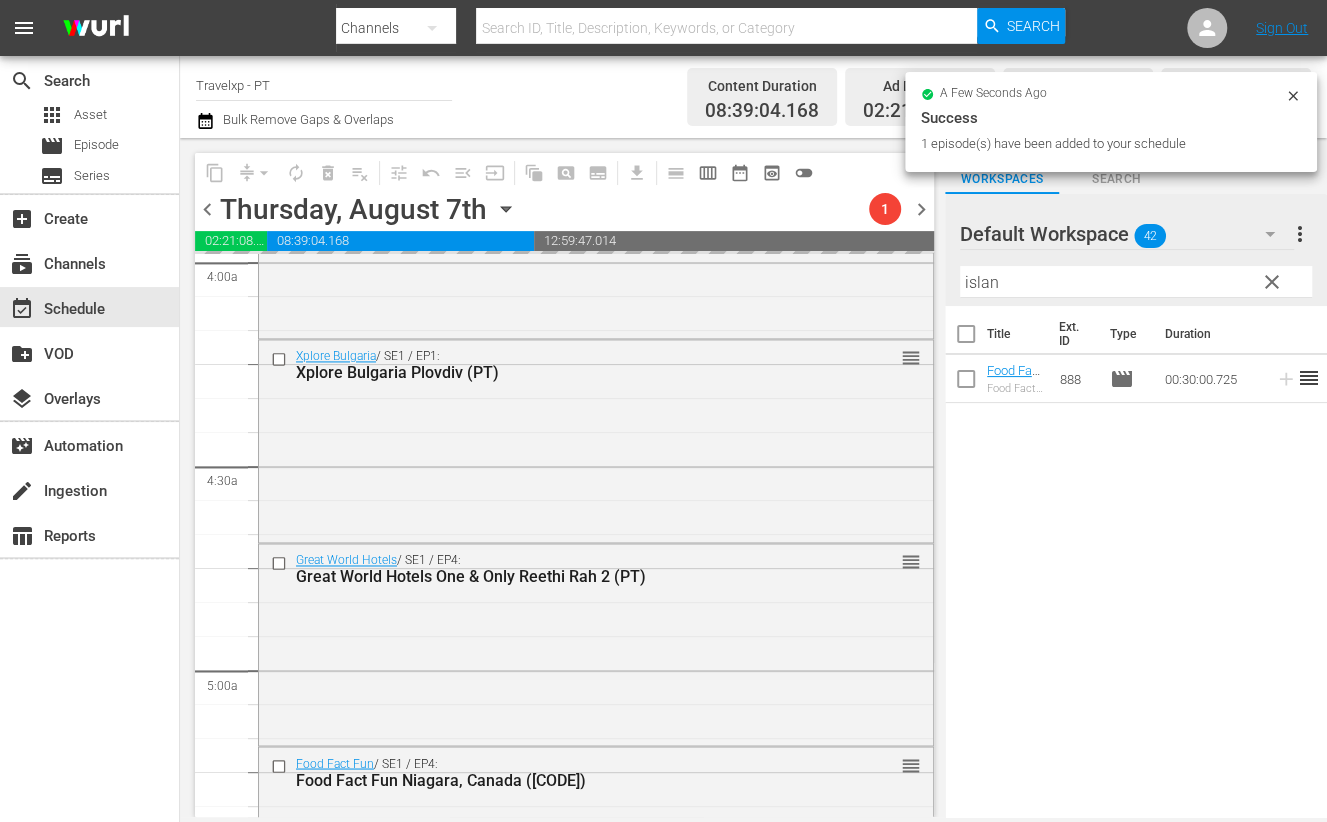 click on "islan" at bounding box center [1136, 282] 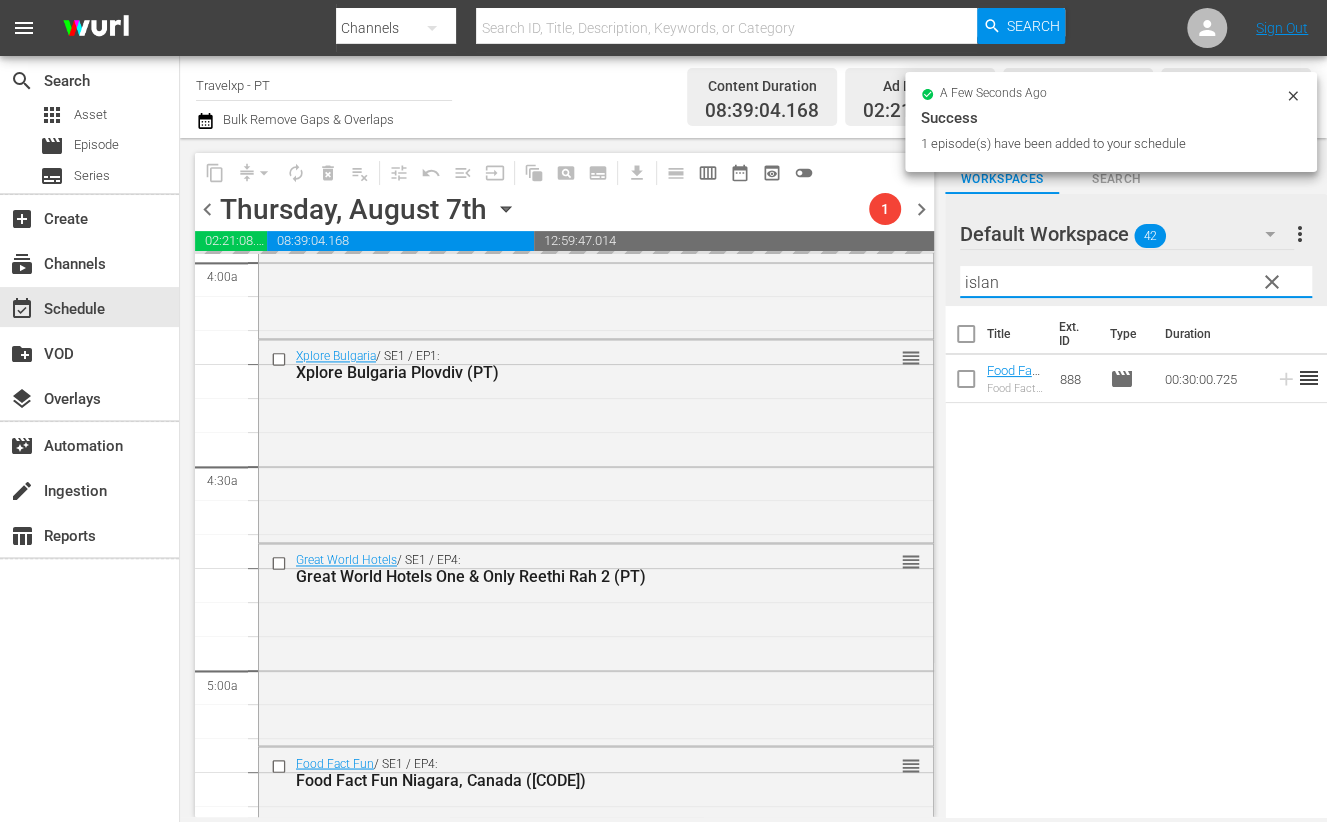 click on "islan" at bounding box center [1136, 282] 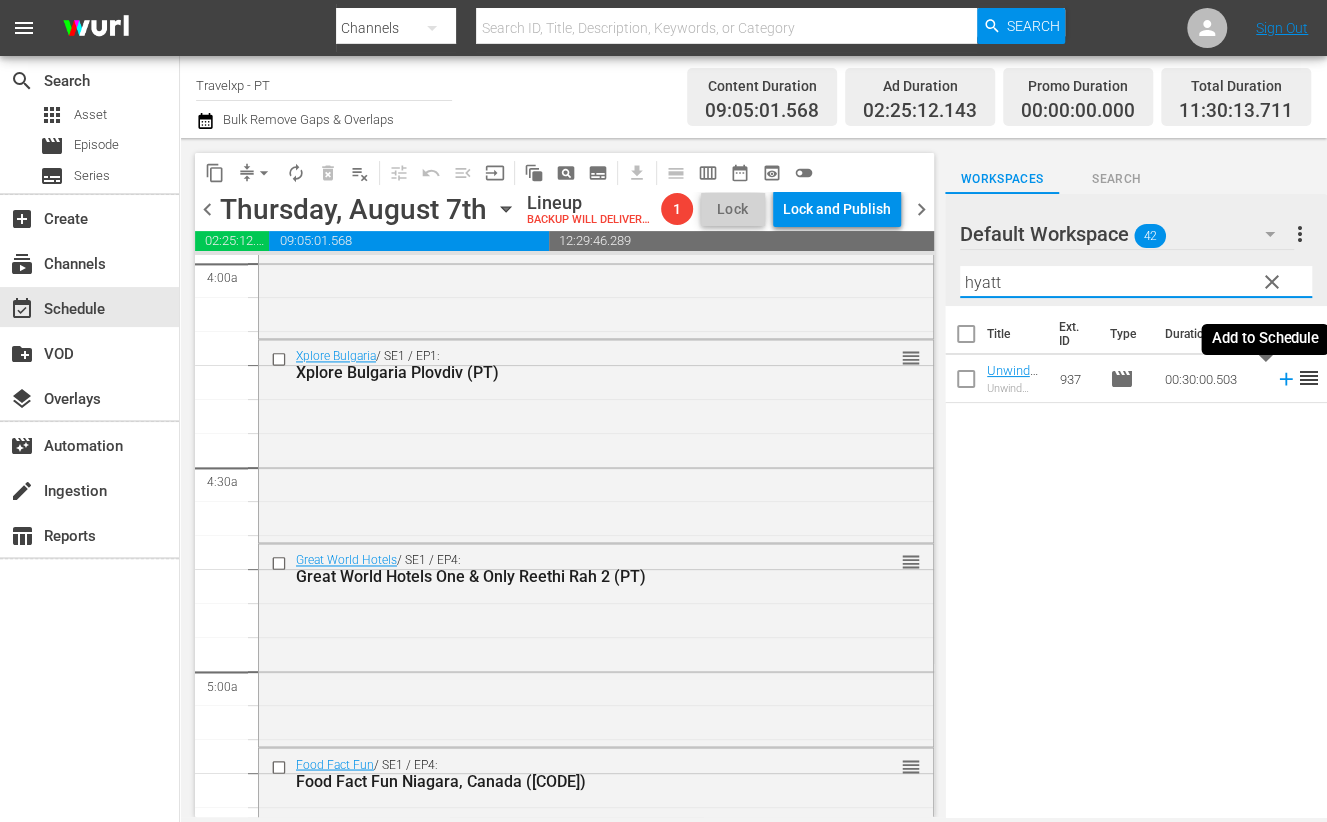 click 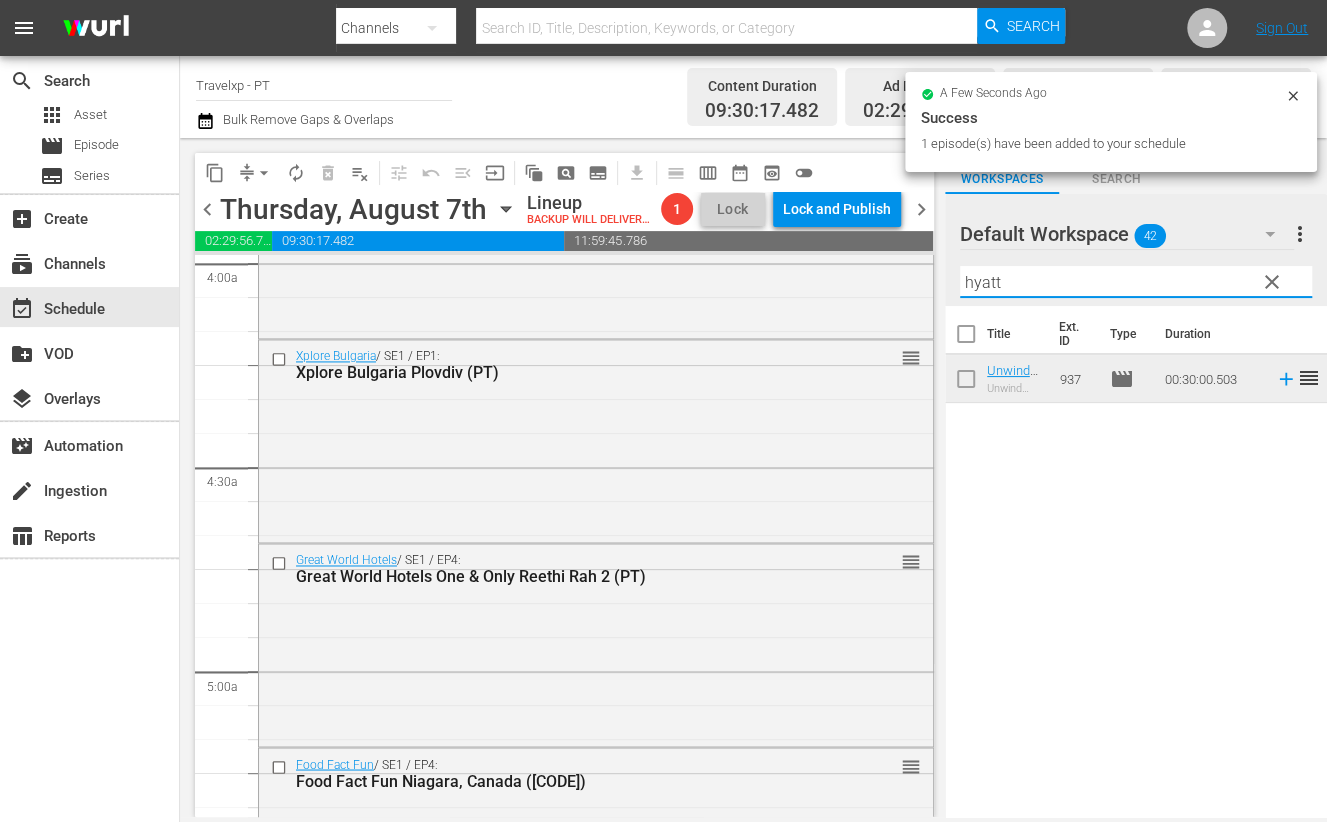 click on "hyatt" at bounding box center (1136, 282) 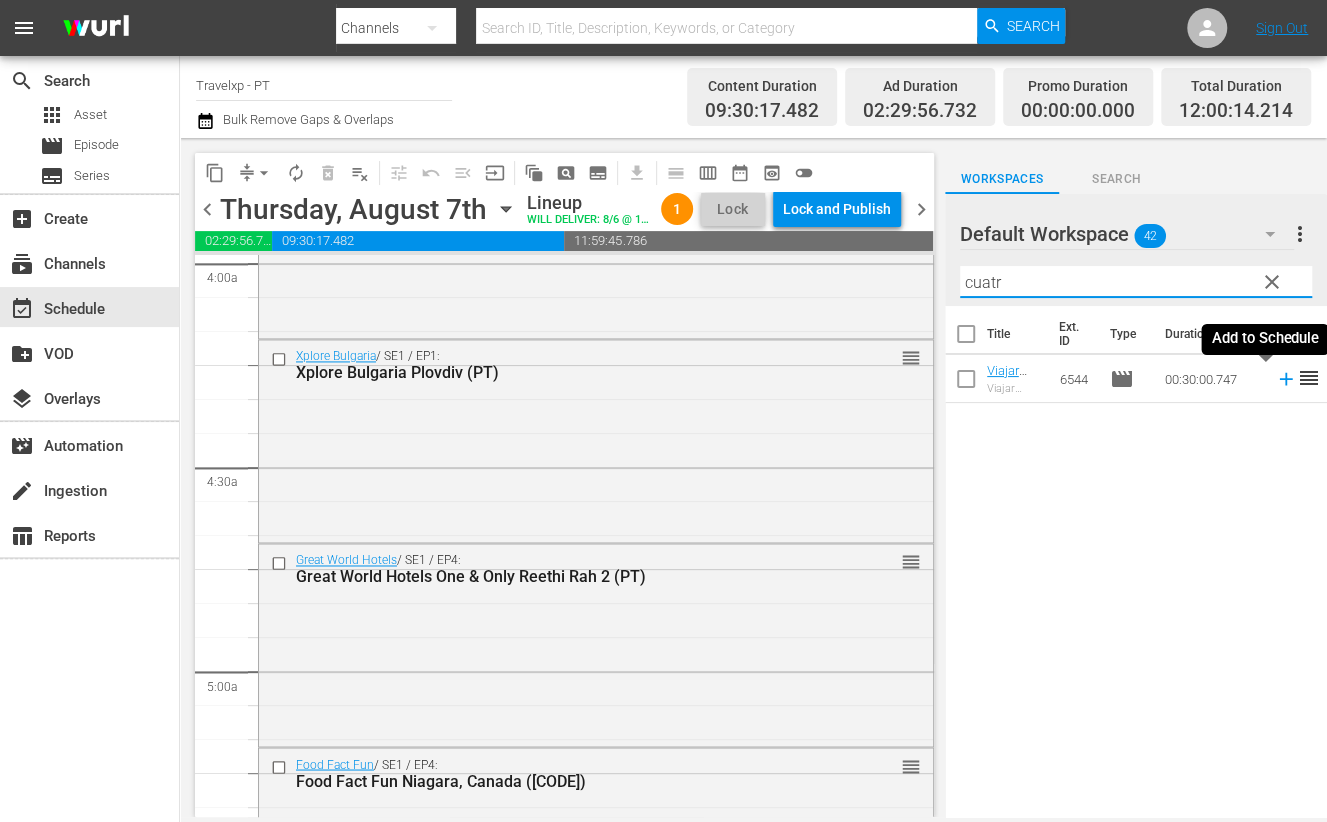 click 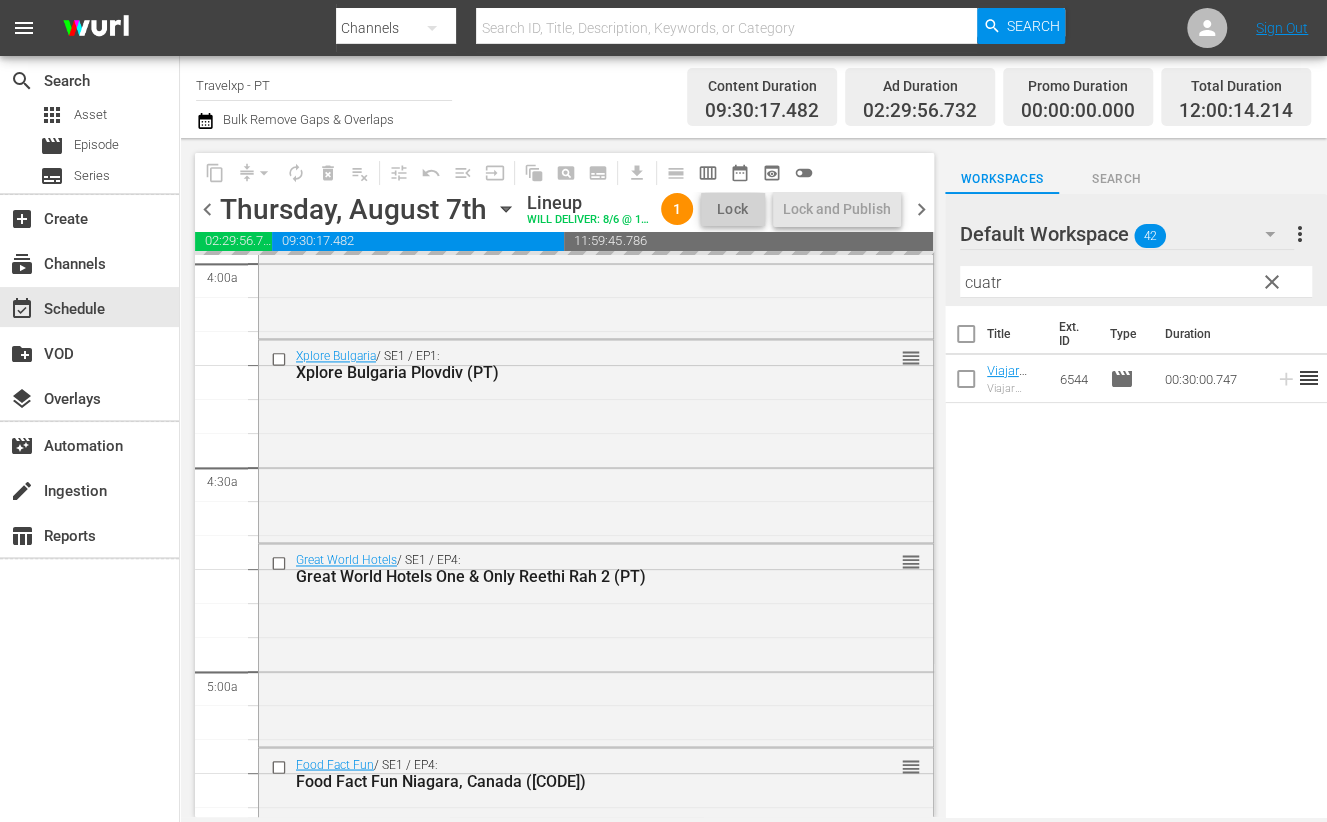 click on "cuatr" at bounding box center (1136, 282) 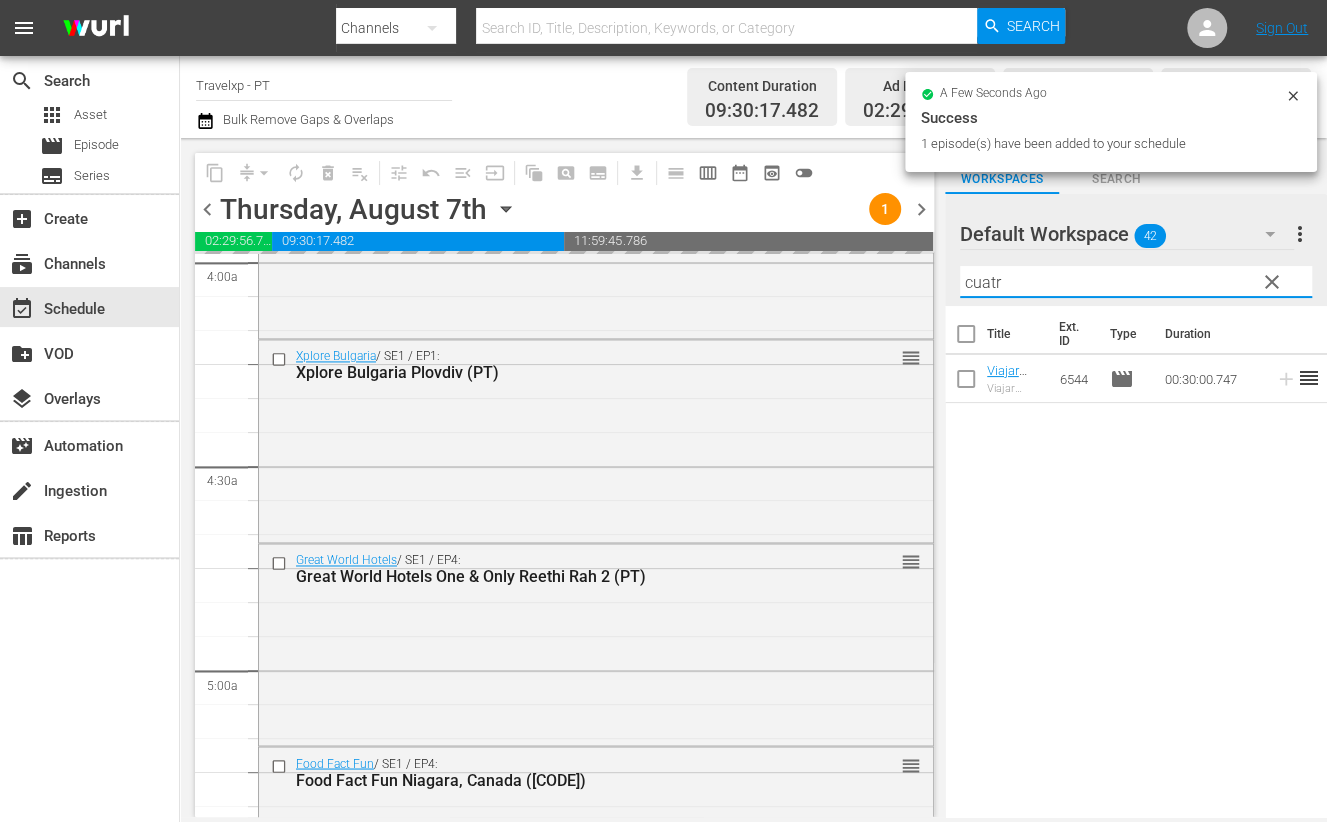 click on "cuatr" at bounding box center (1136, 282) 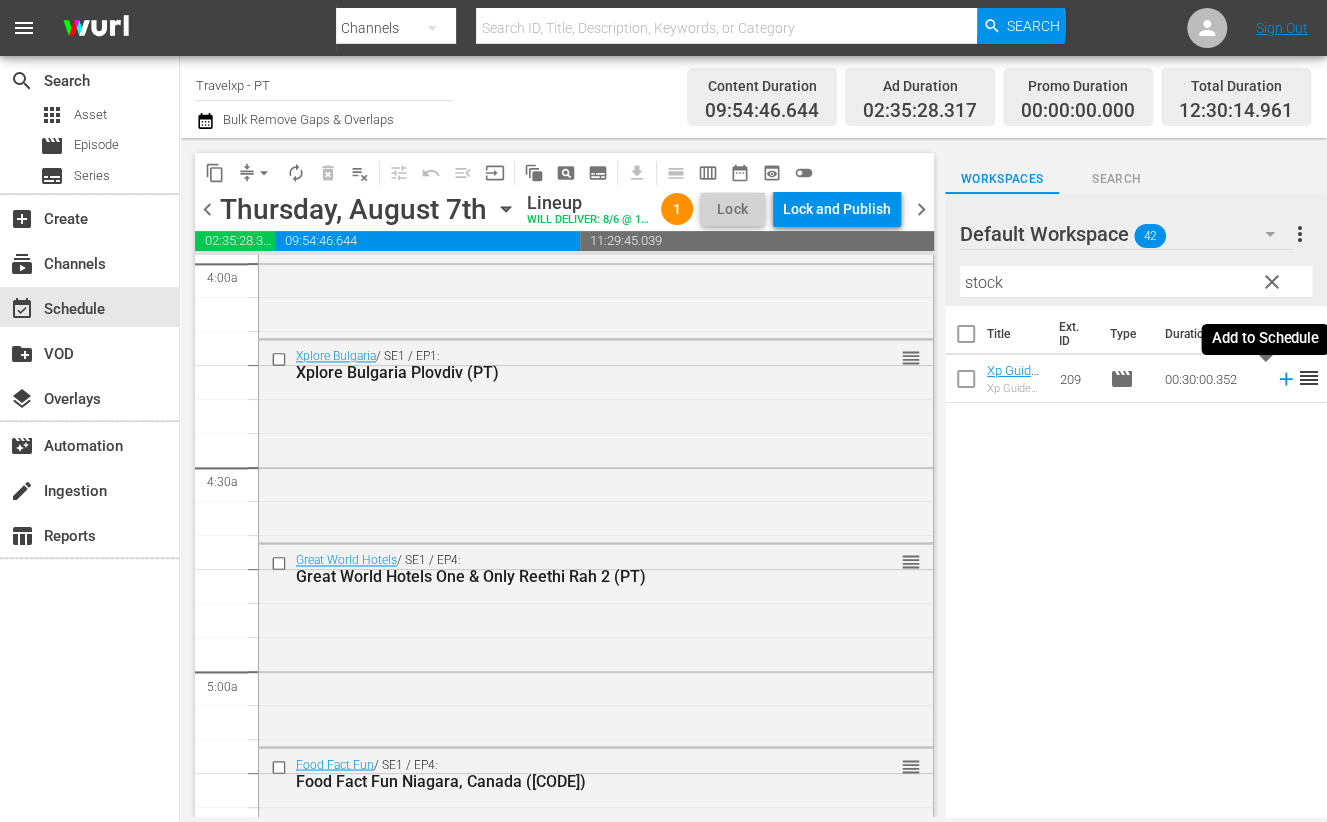 click 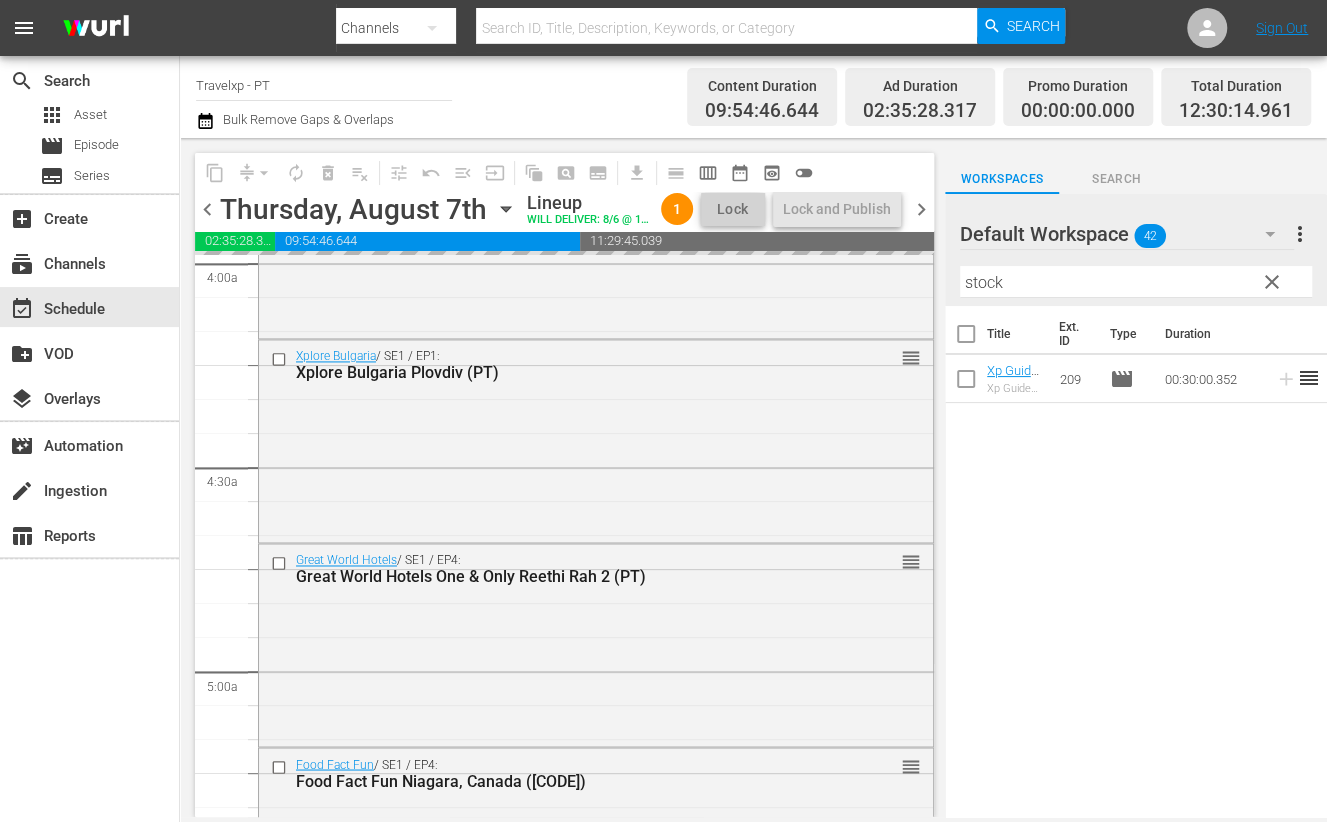 click on "stock" at bounding box center [1136, 282] 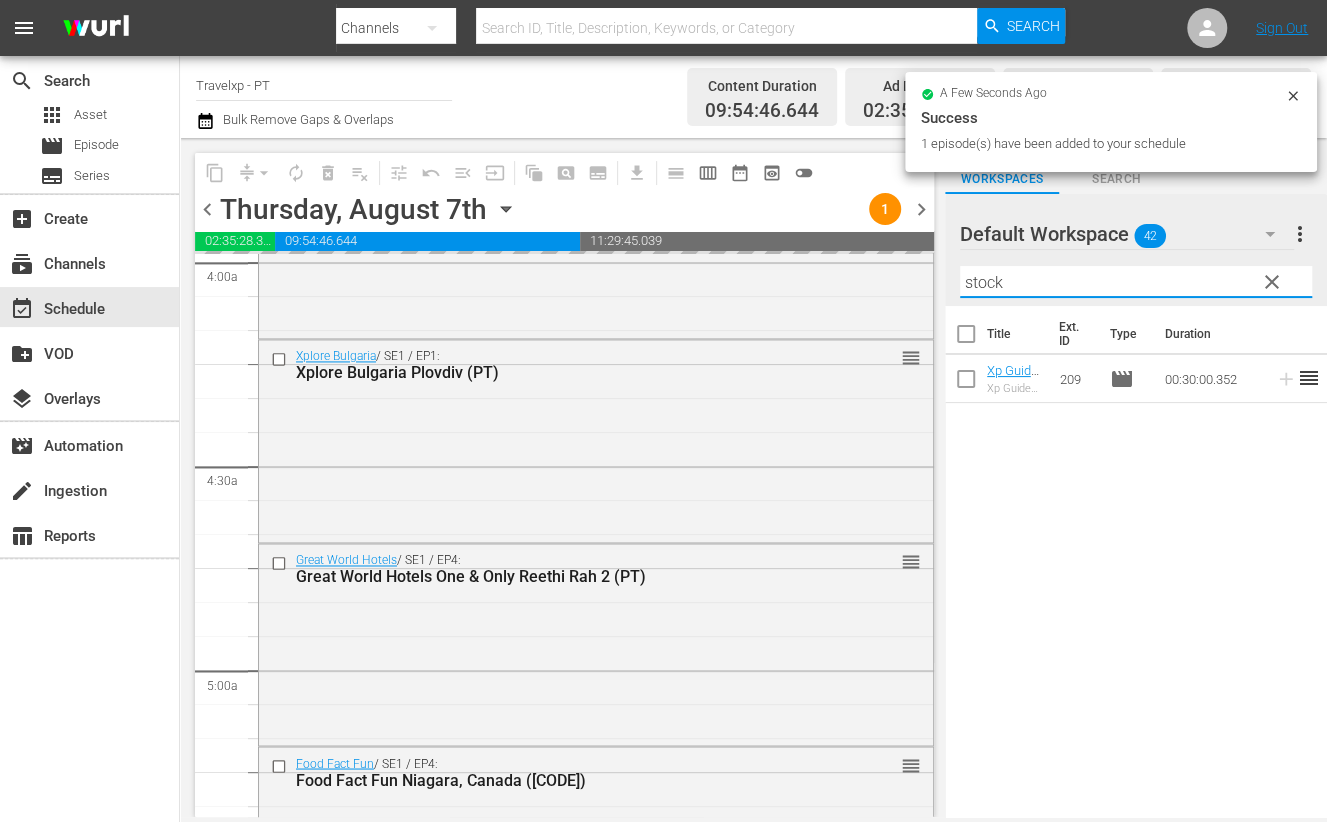 click on "stock" at bounding box center [1136, 282] 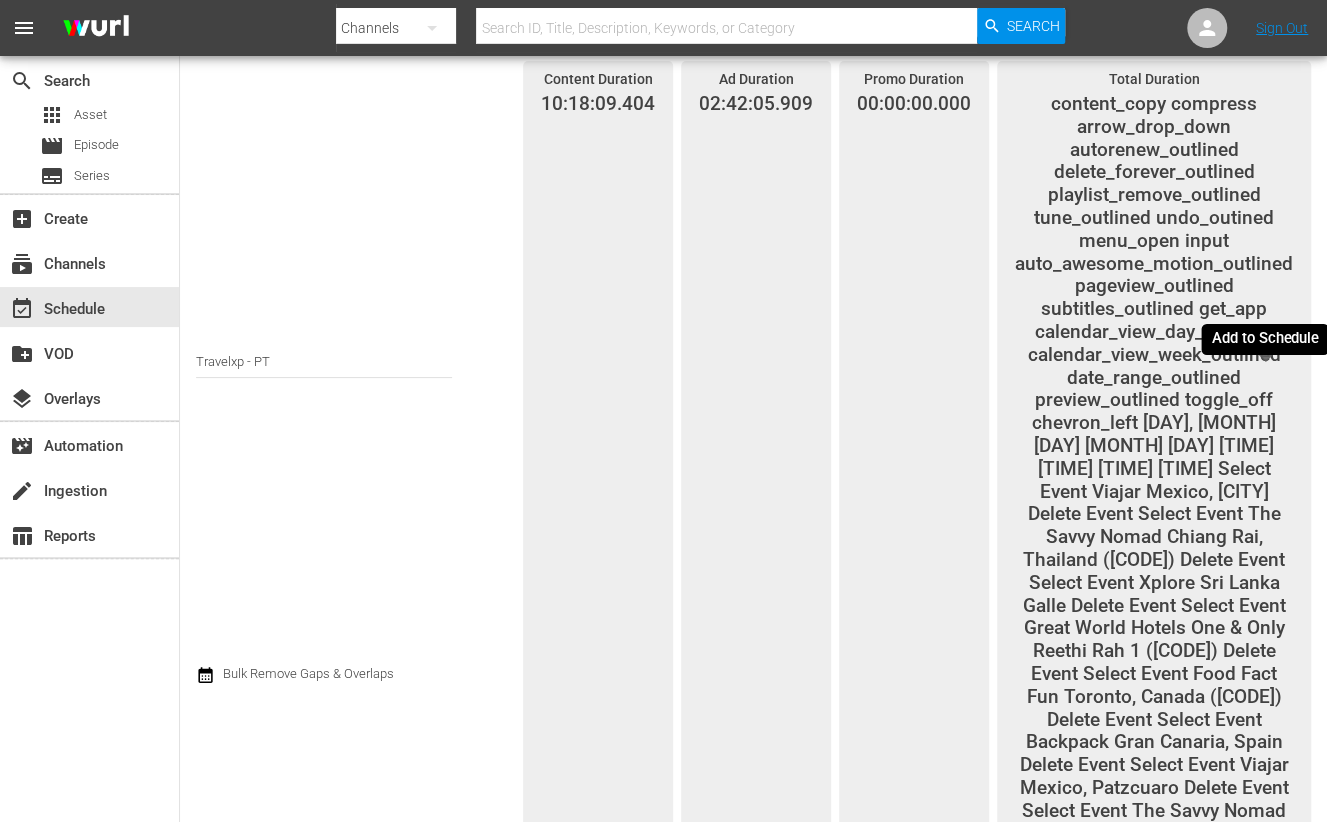 click 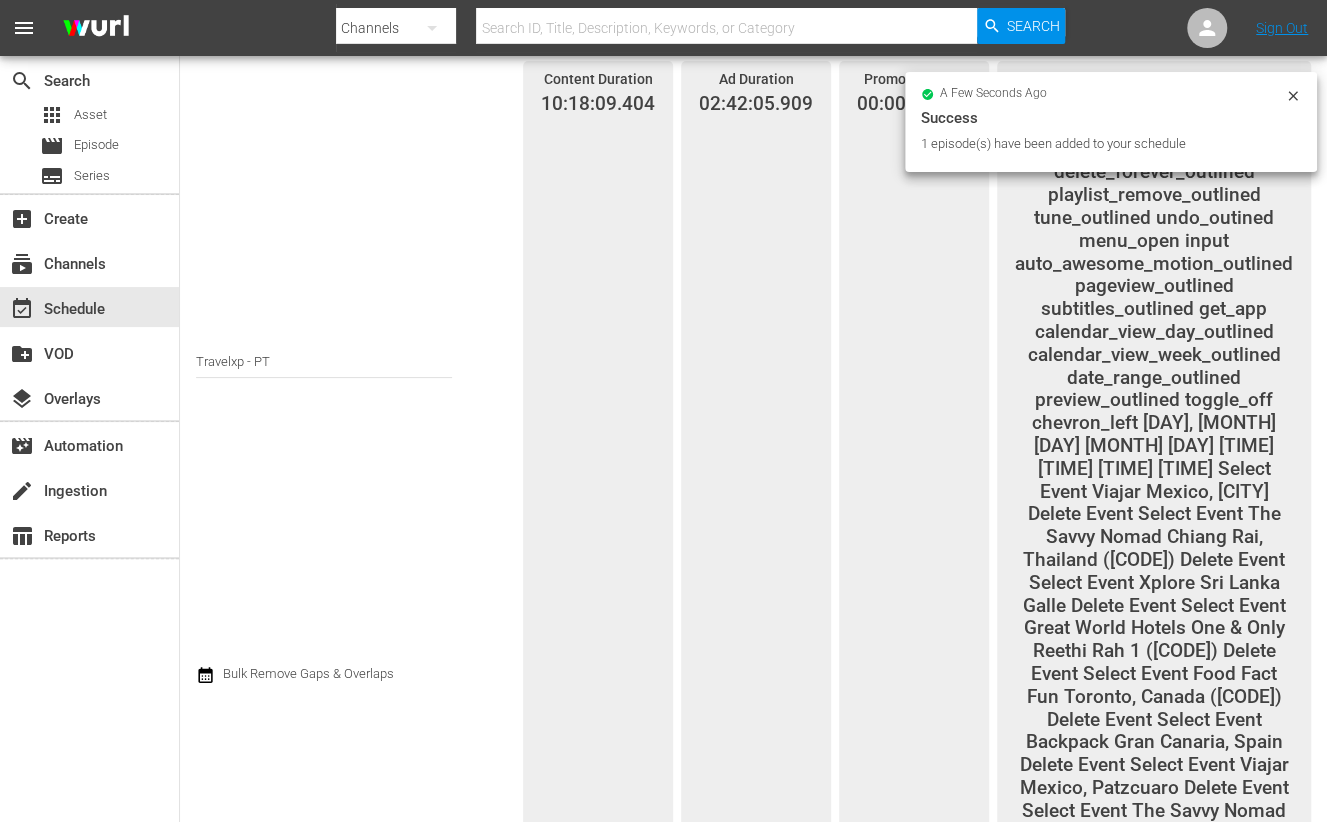 click on "sant" at bounding box center [1136, 1112] 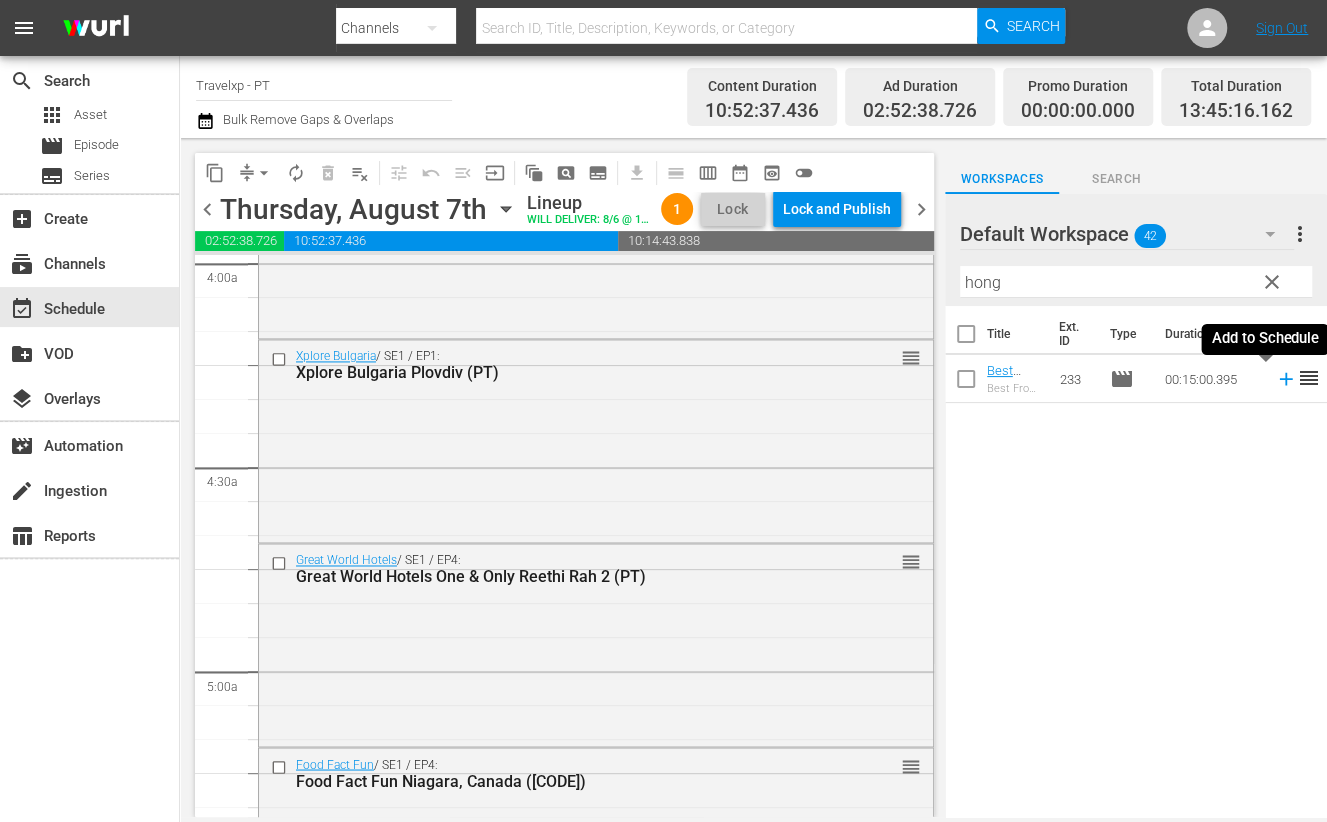 click 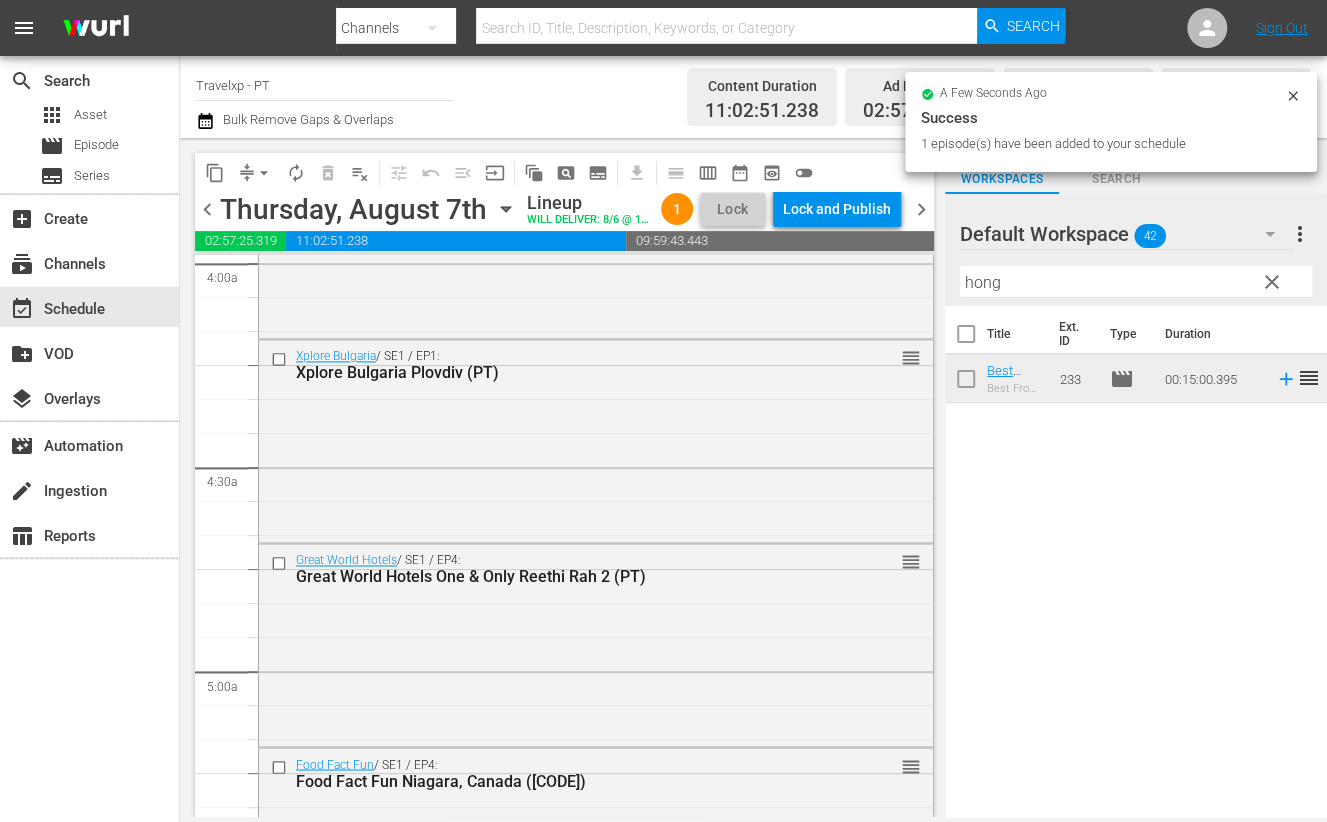 click on "hong" at bounding box center [1136, 282] 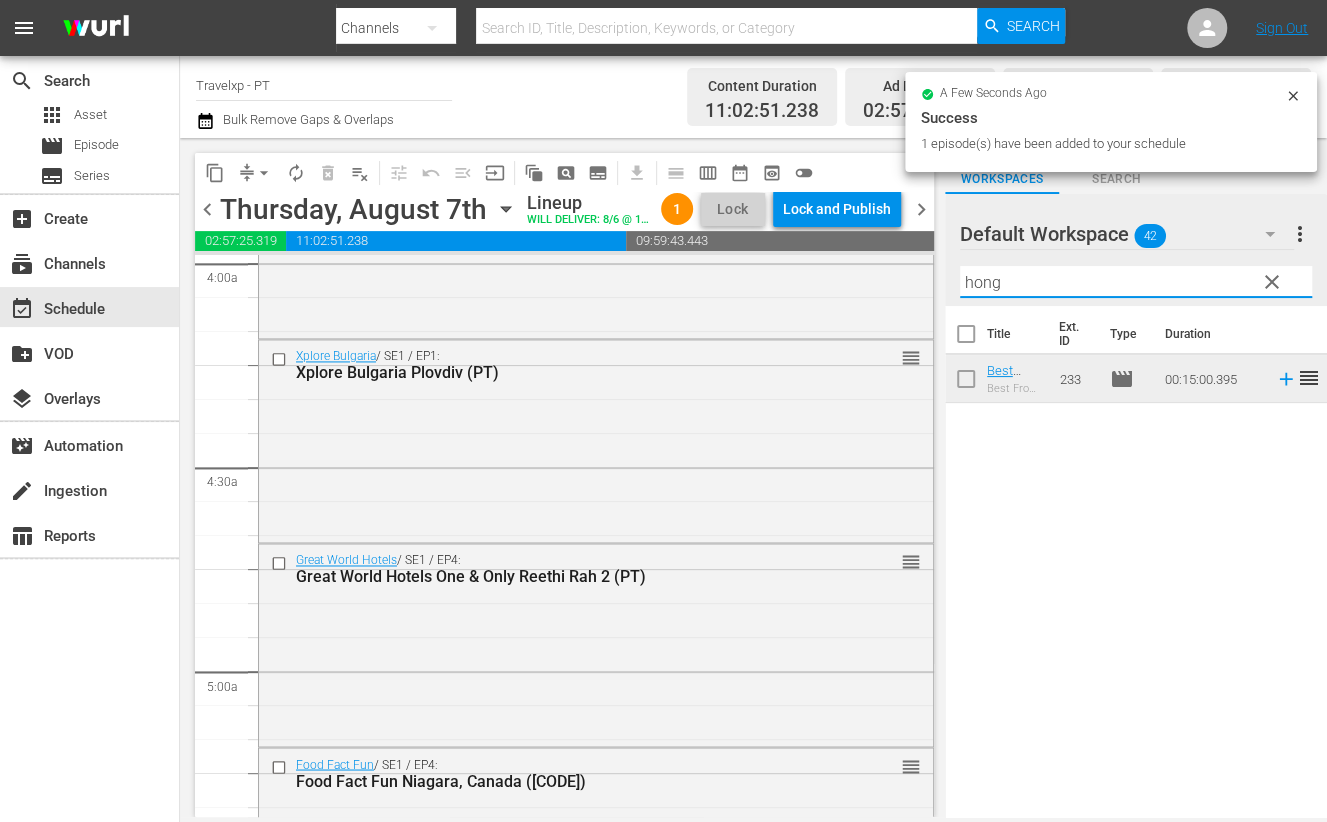 click on "hong" at bounding box center (1136, 282) 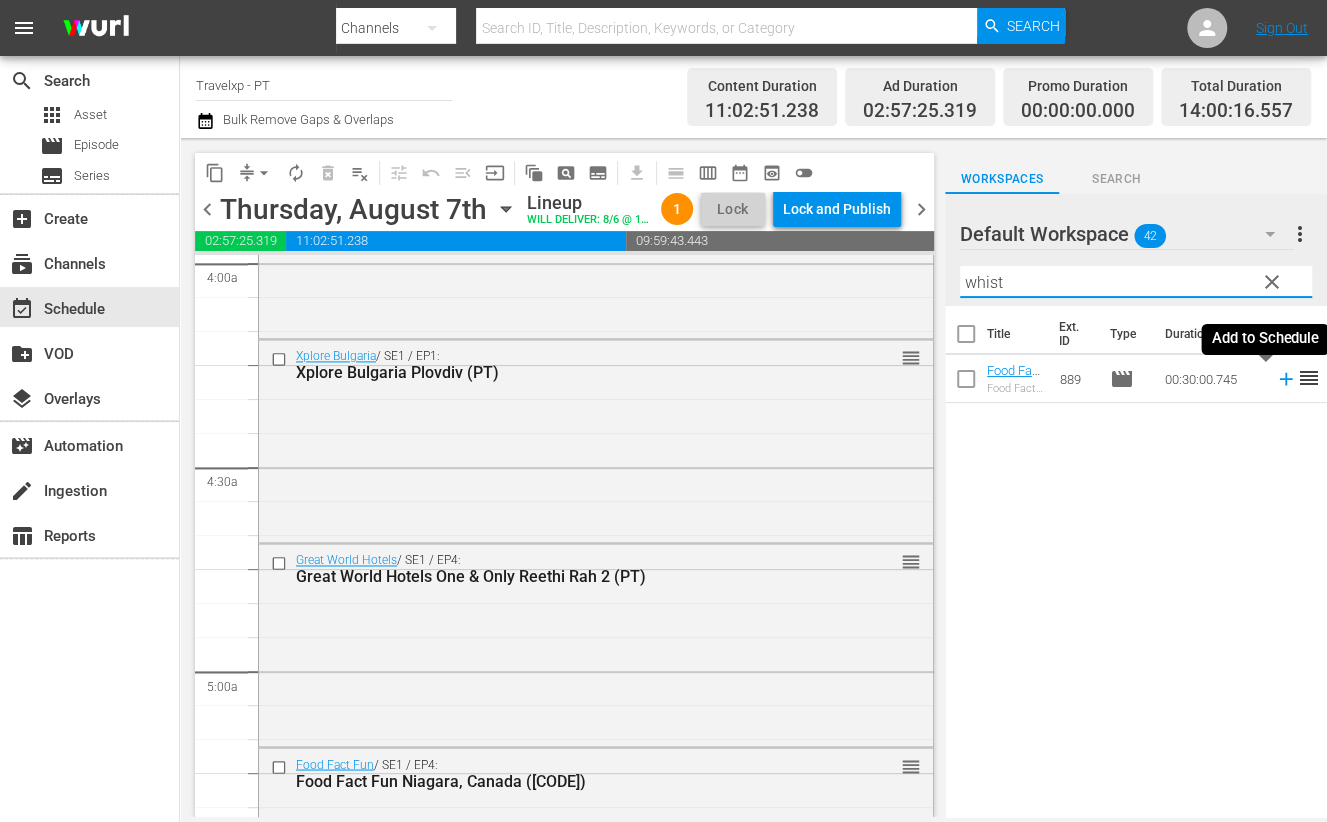 click 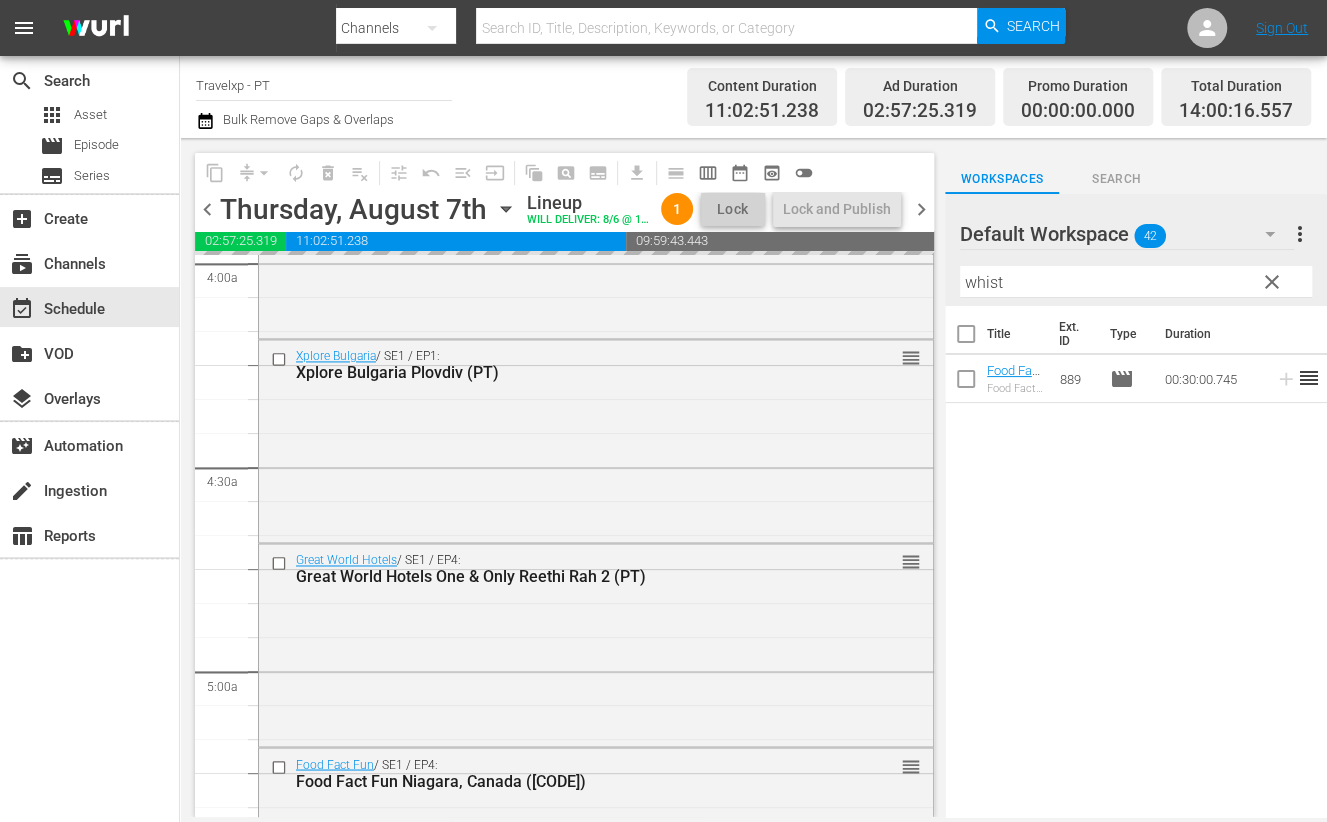 click on "whist" at bounding box center [1136, 282] 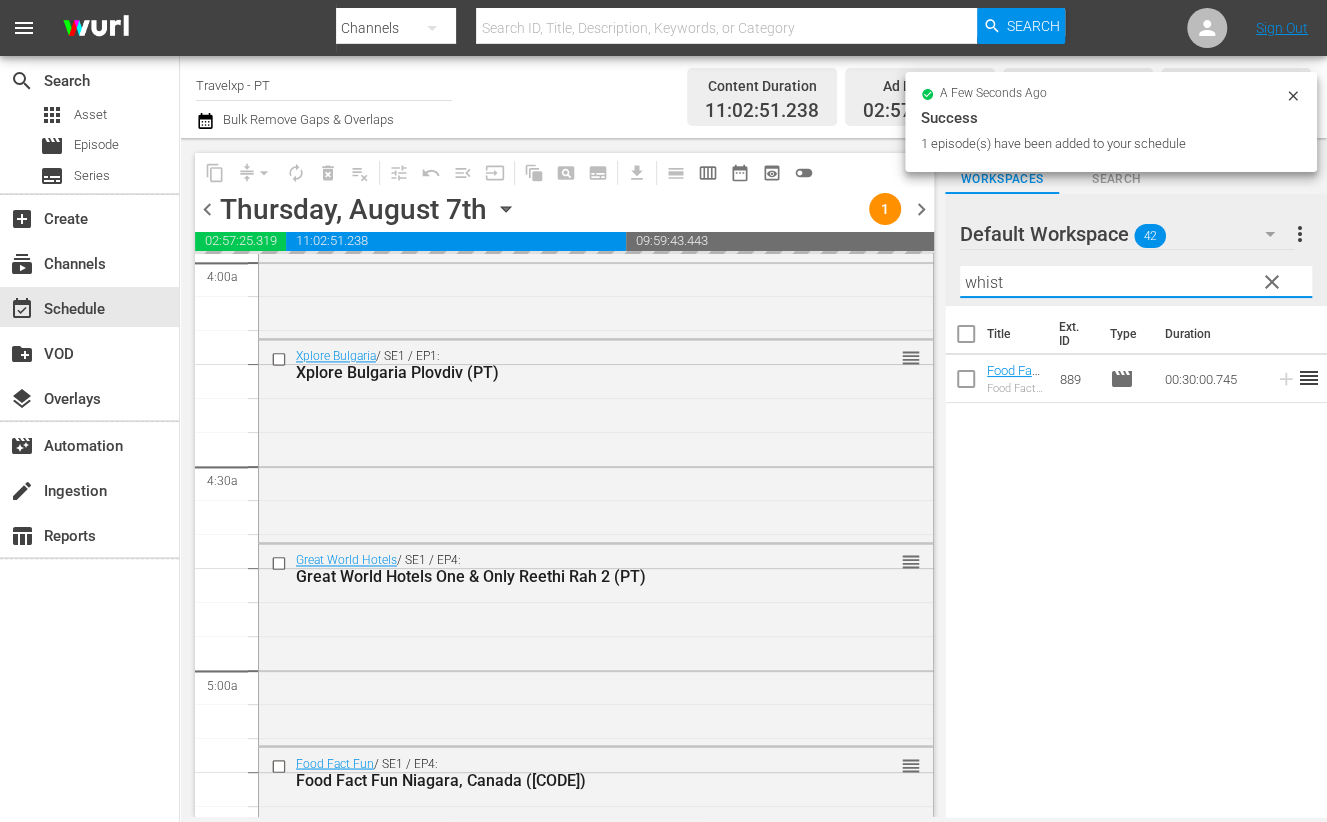 click on "whist" at bounding box center [1136, 282] 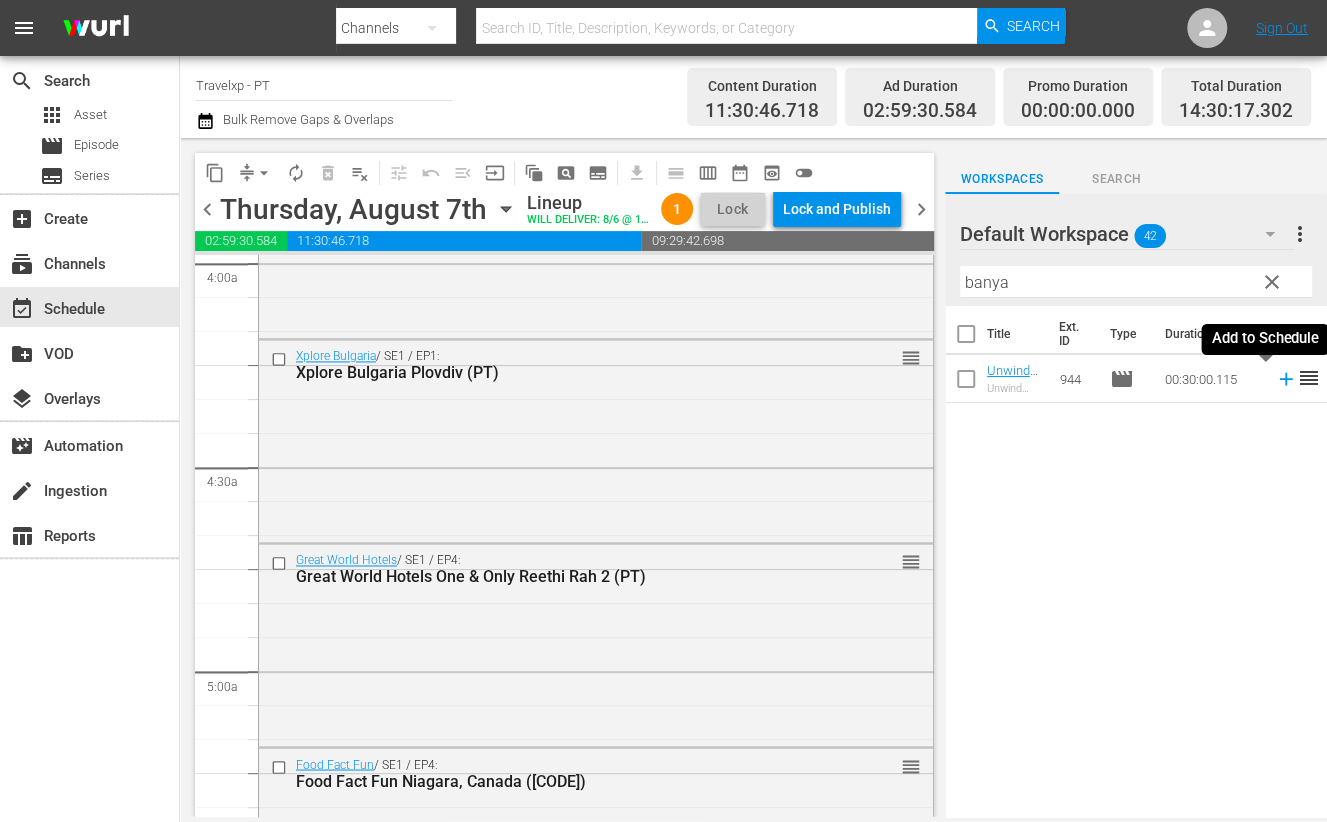 click 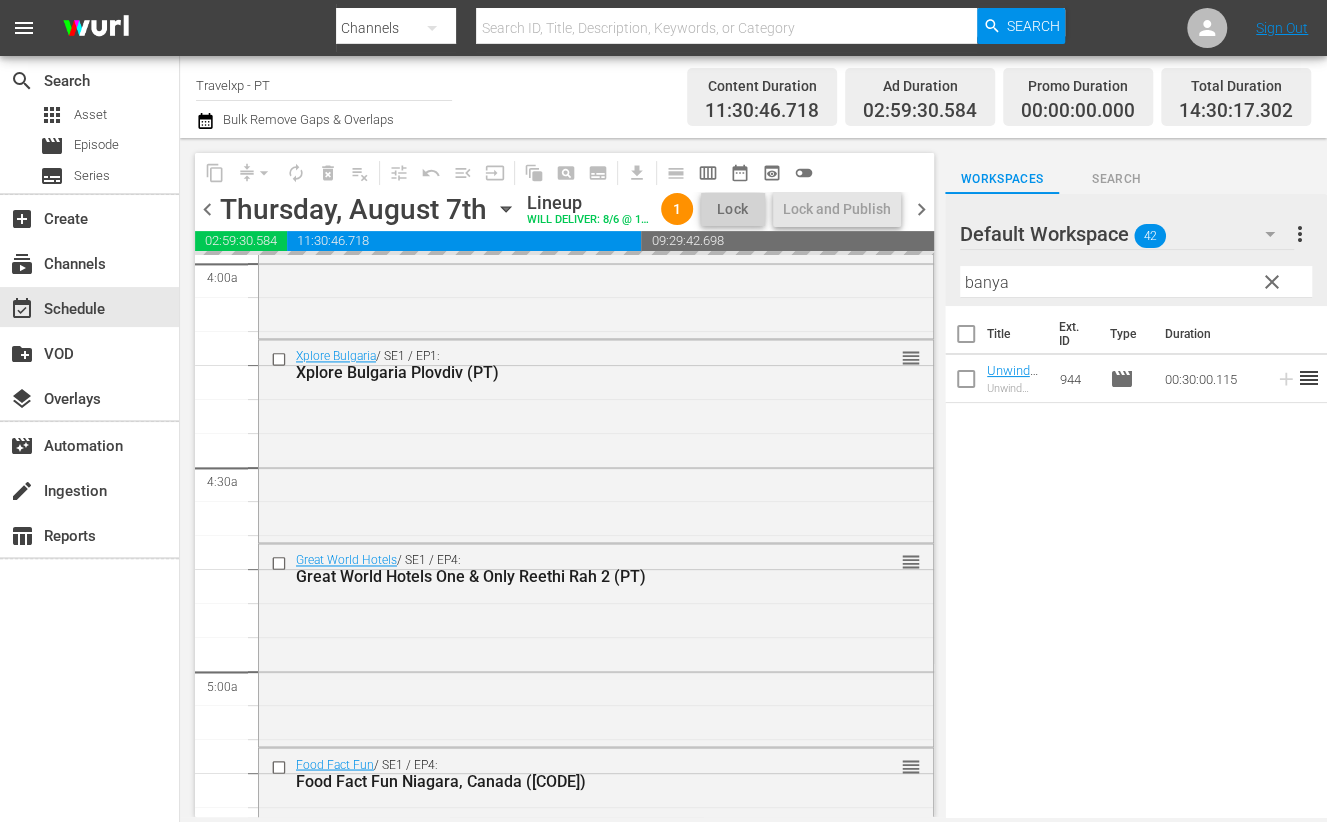 click on "banya" at bounding box center (1136, 282) 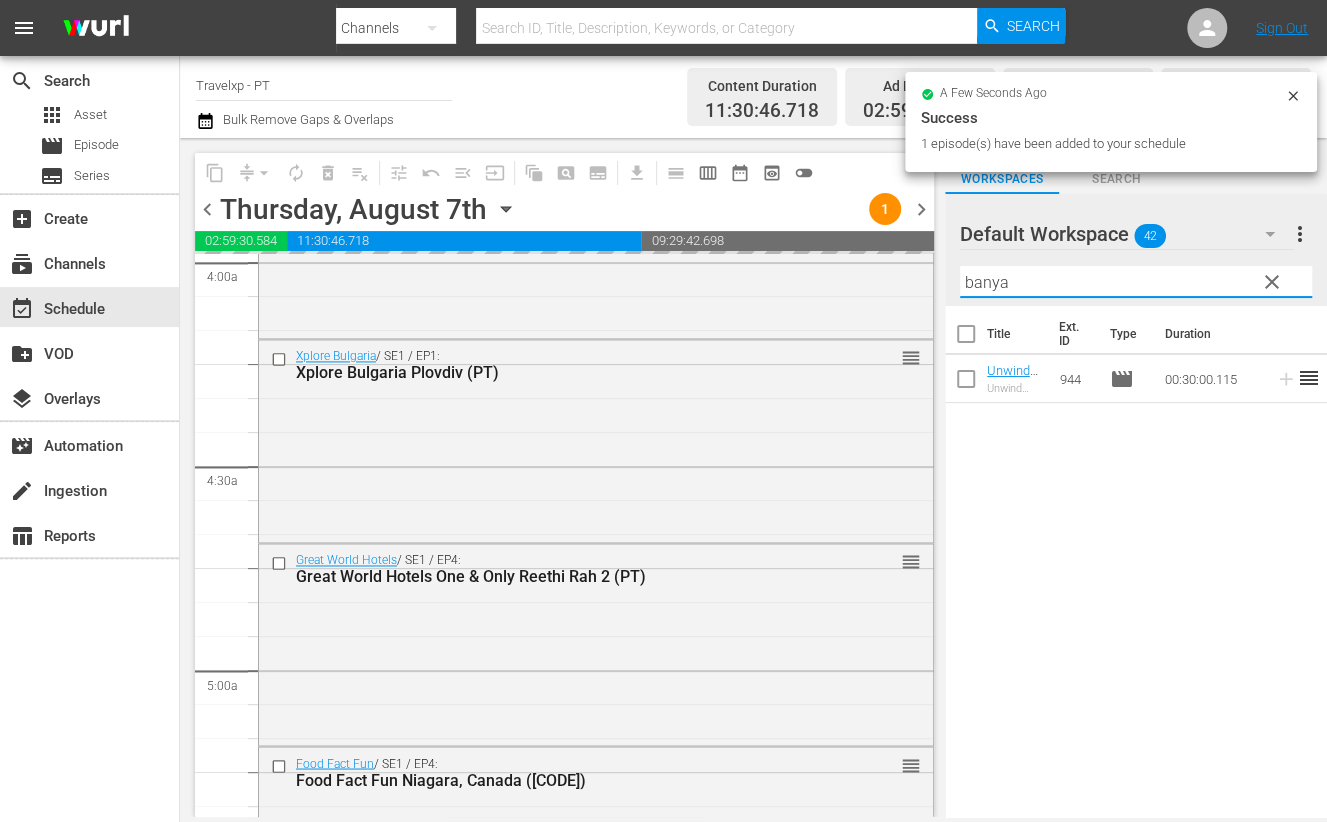 click on "banya" at bounding box center (1136, 282) 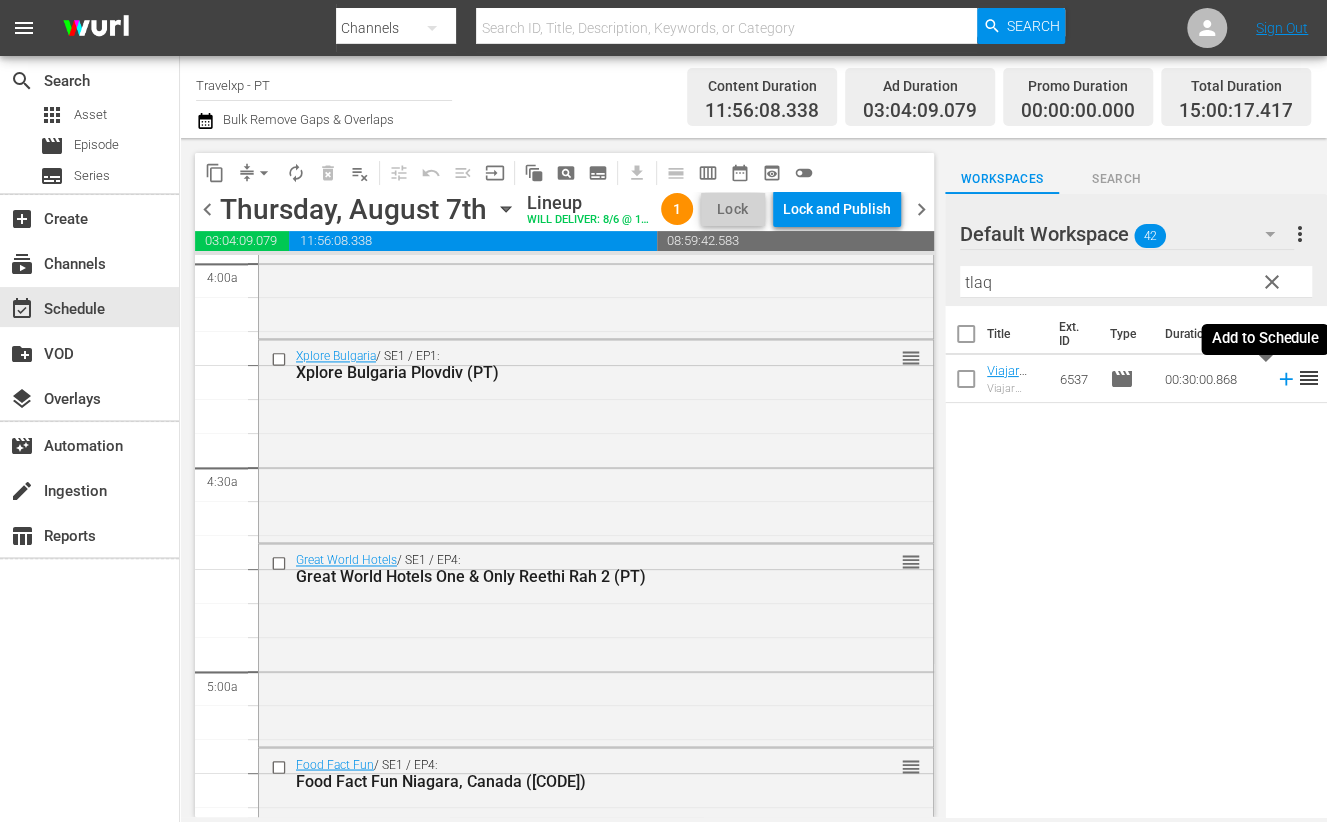 click 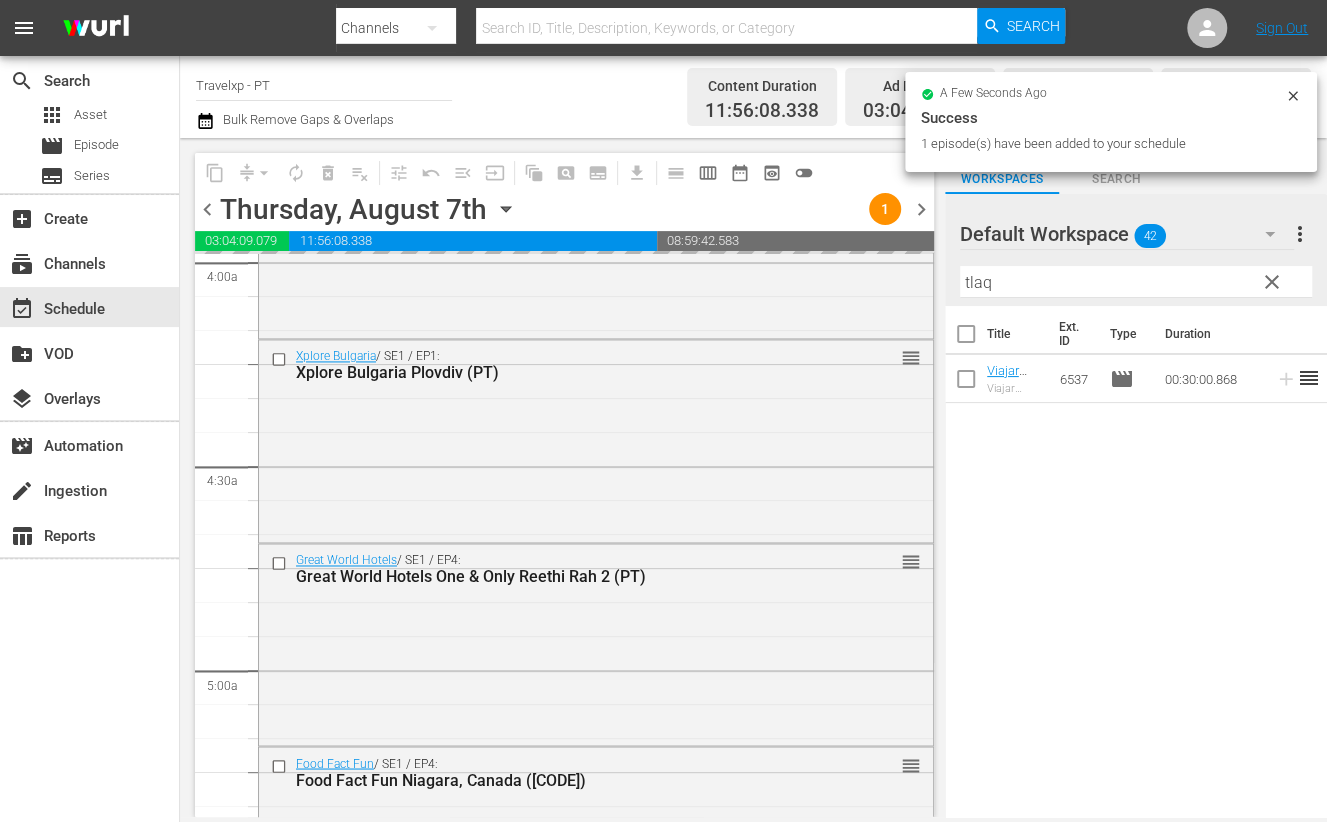 click on "tlaq" at bounding box center (1136, 282) 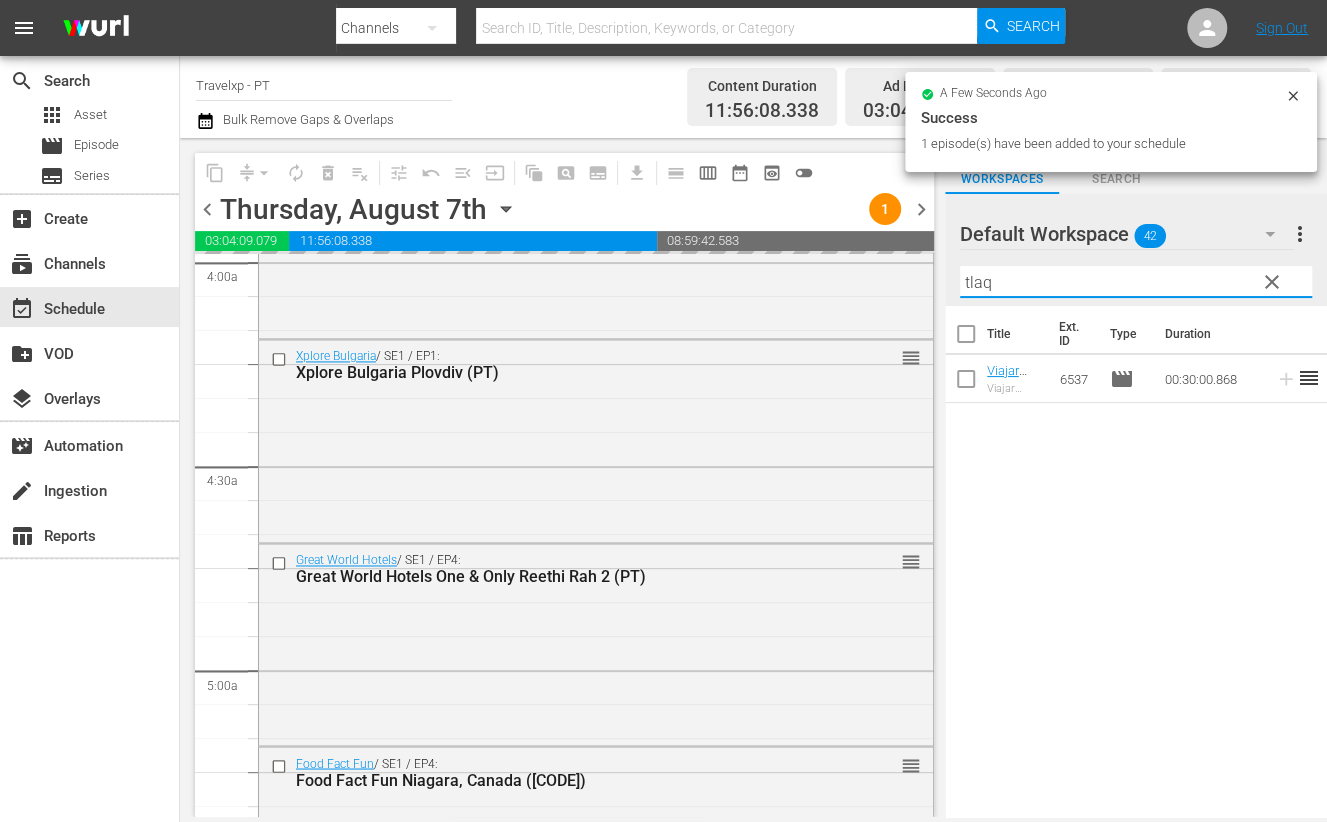 click on "tlaq" at bounding box center [1136, 282] 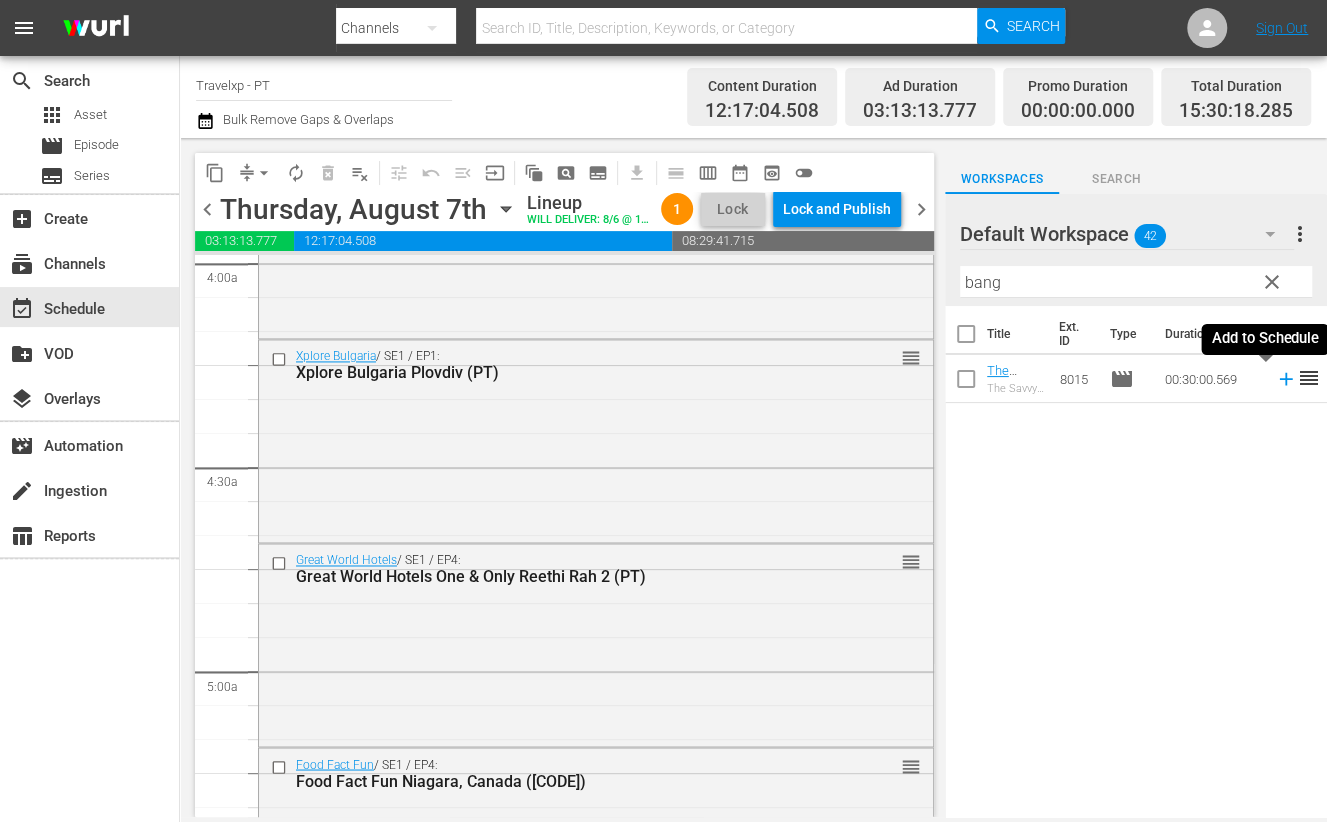 click 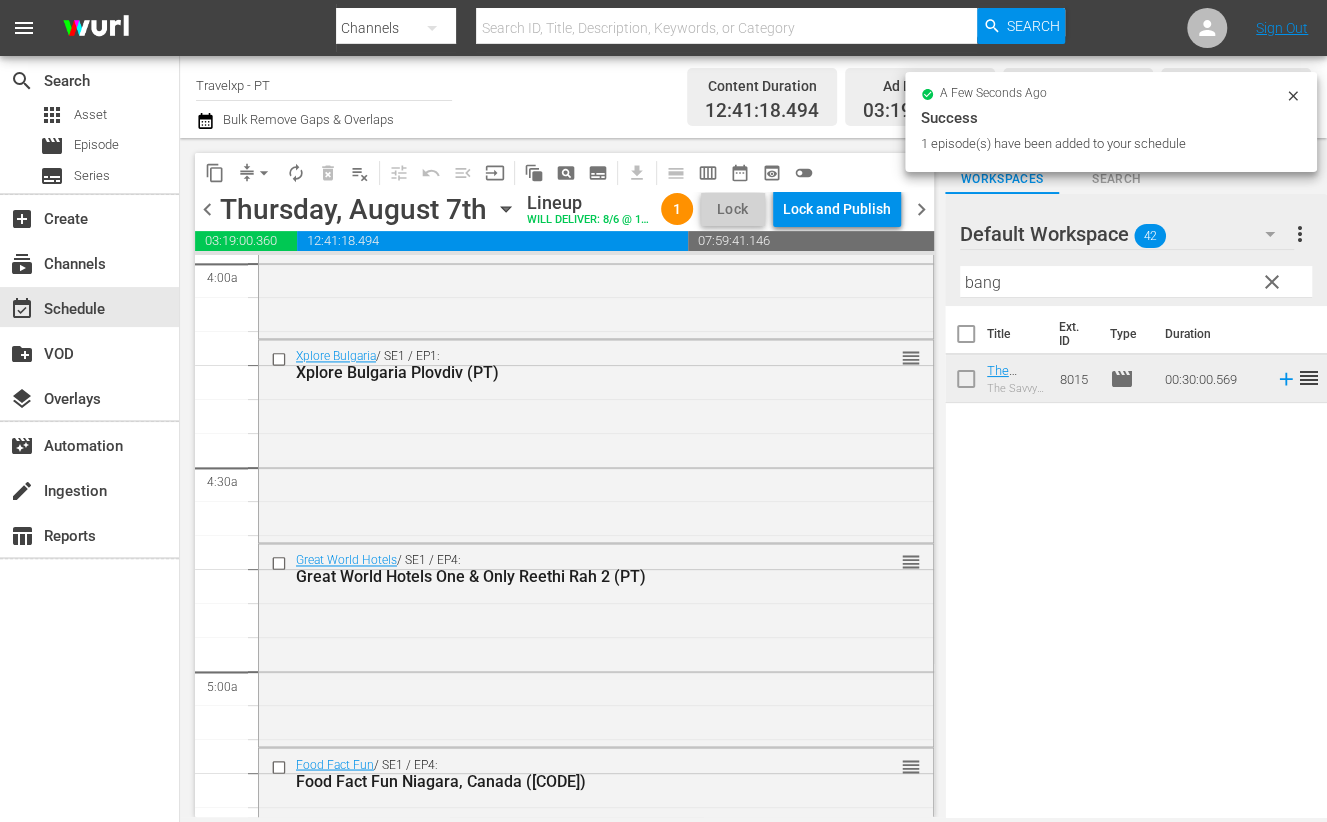 click on "bang" at bounding box center (1136, 282) 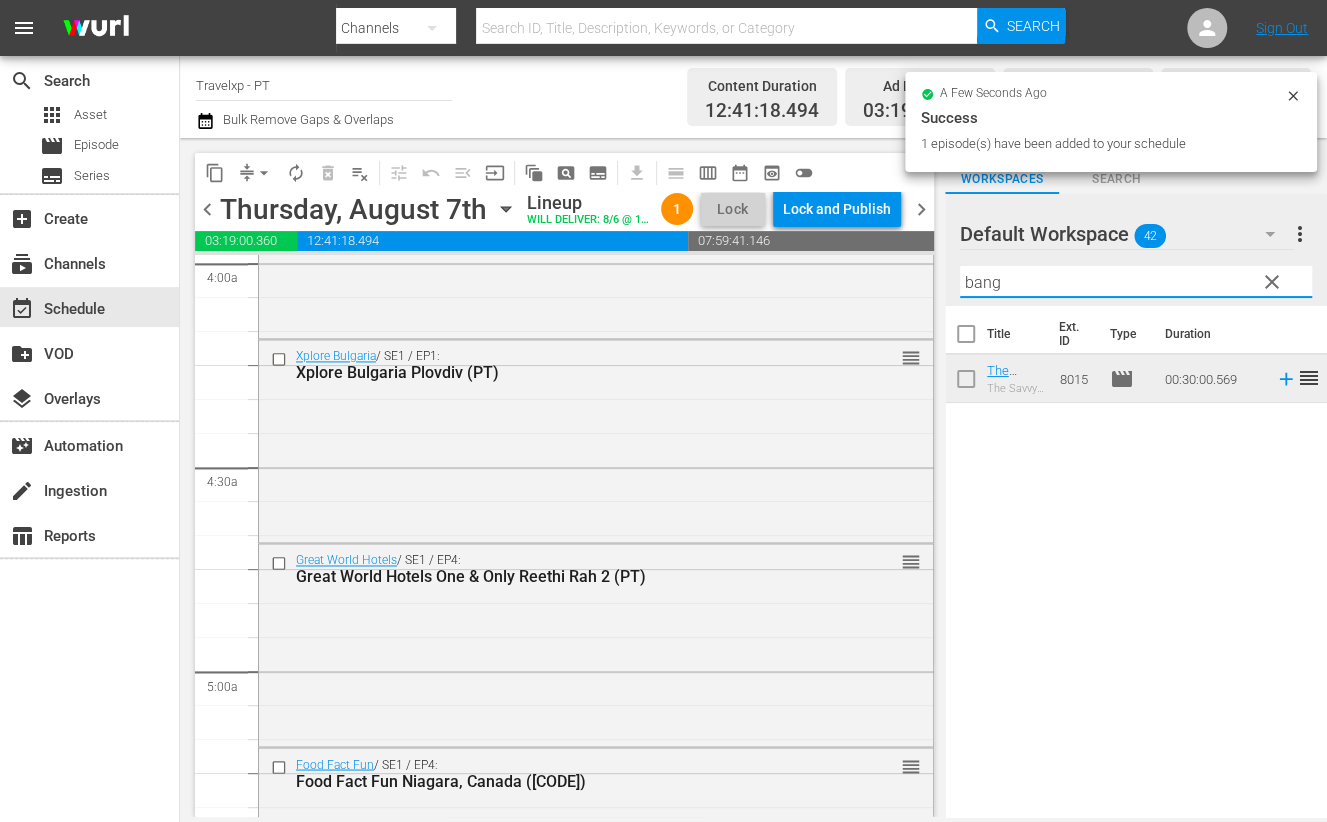 click on "bang" at bounding box center [1136, 282] 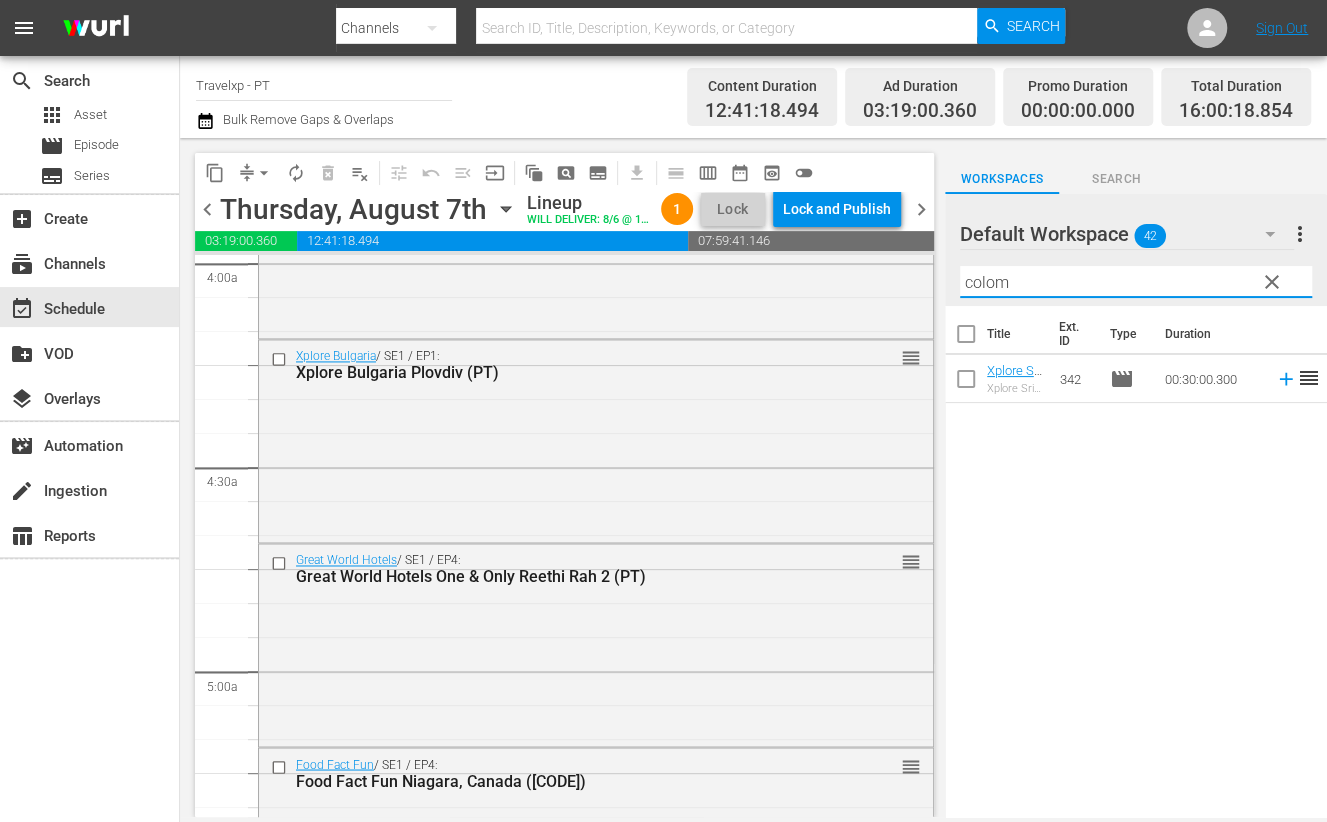 click 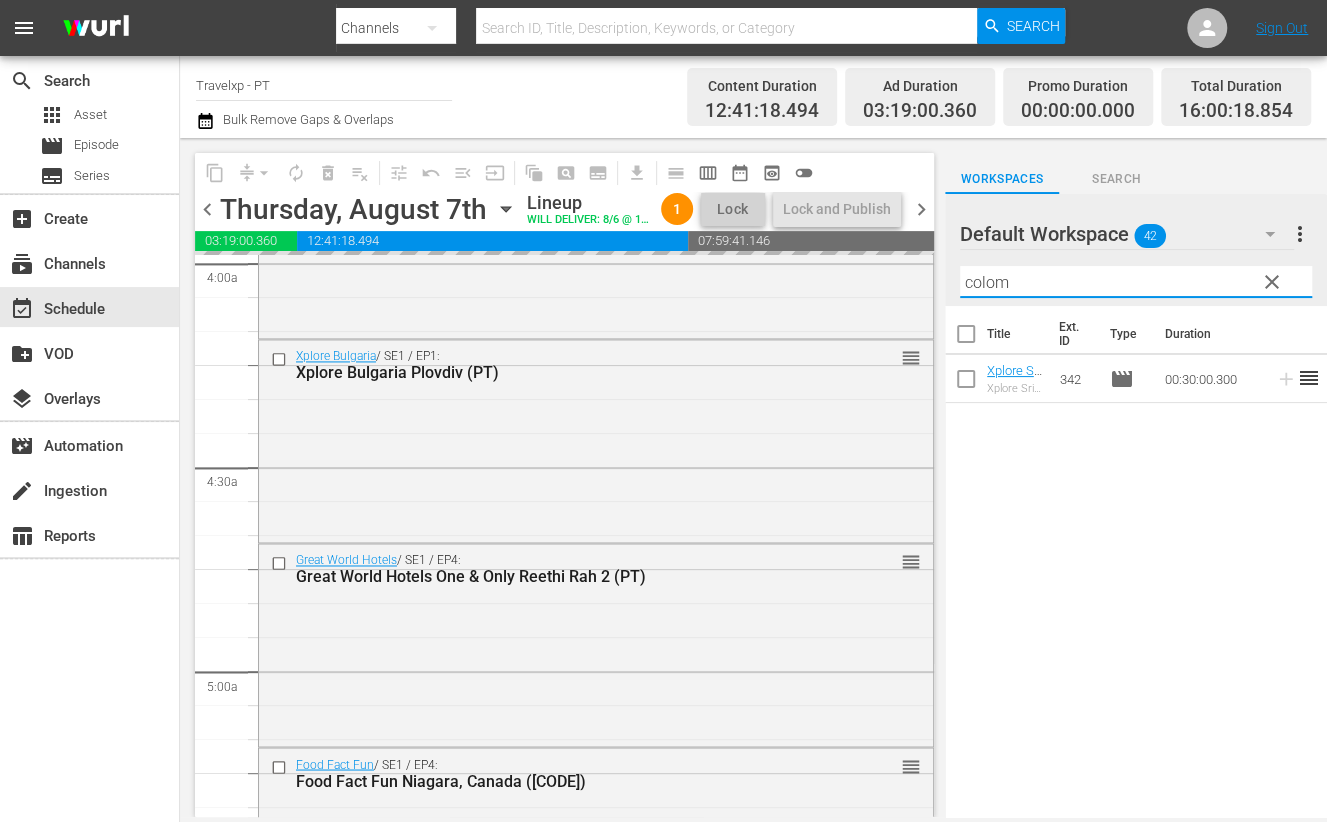 click on "colom" at bounding box center (1136, 282) 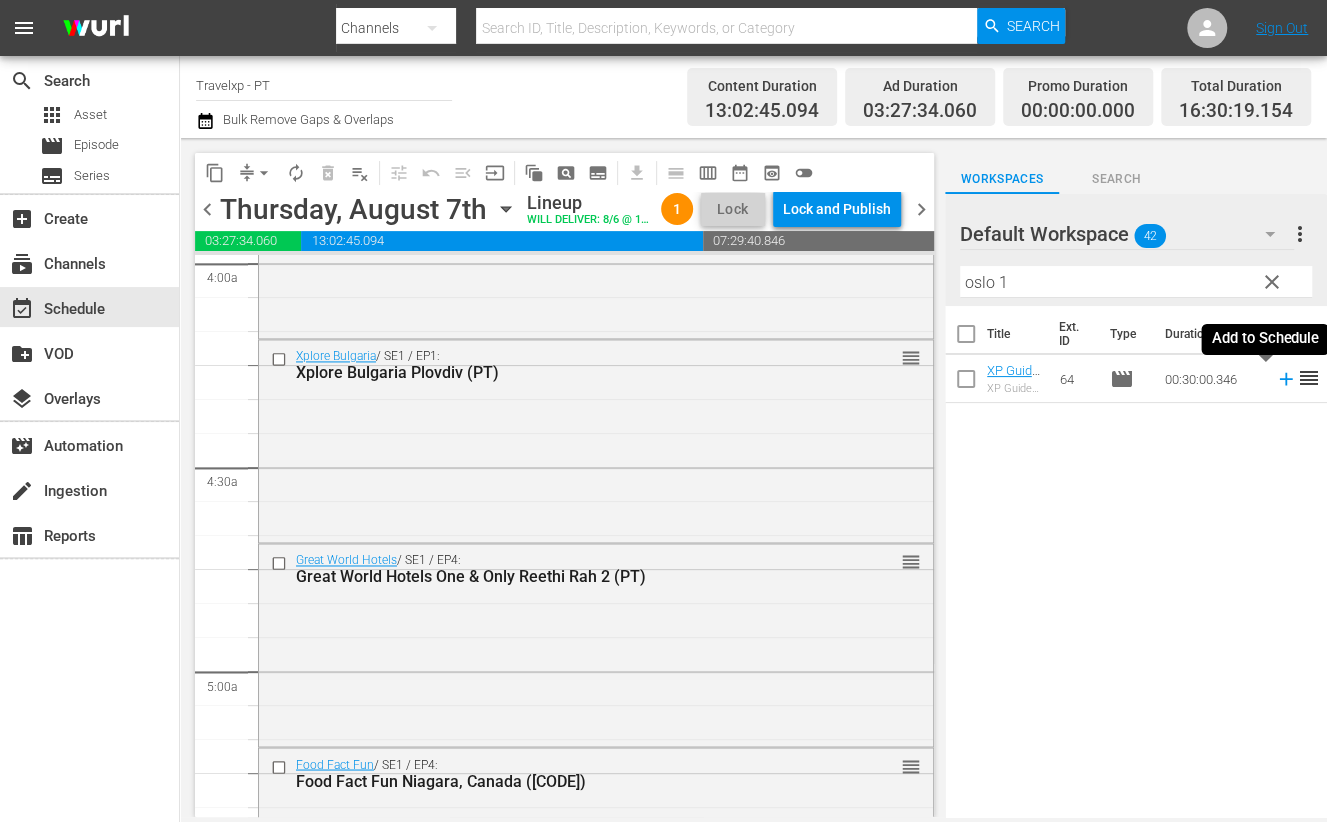 click 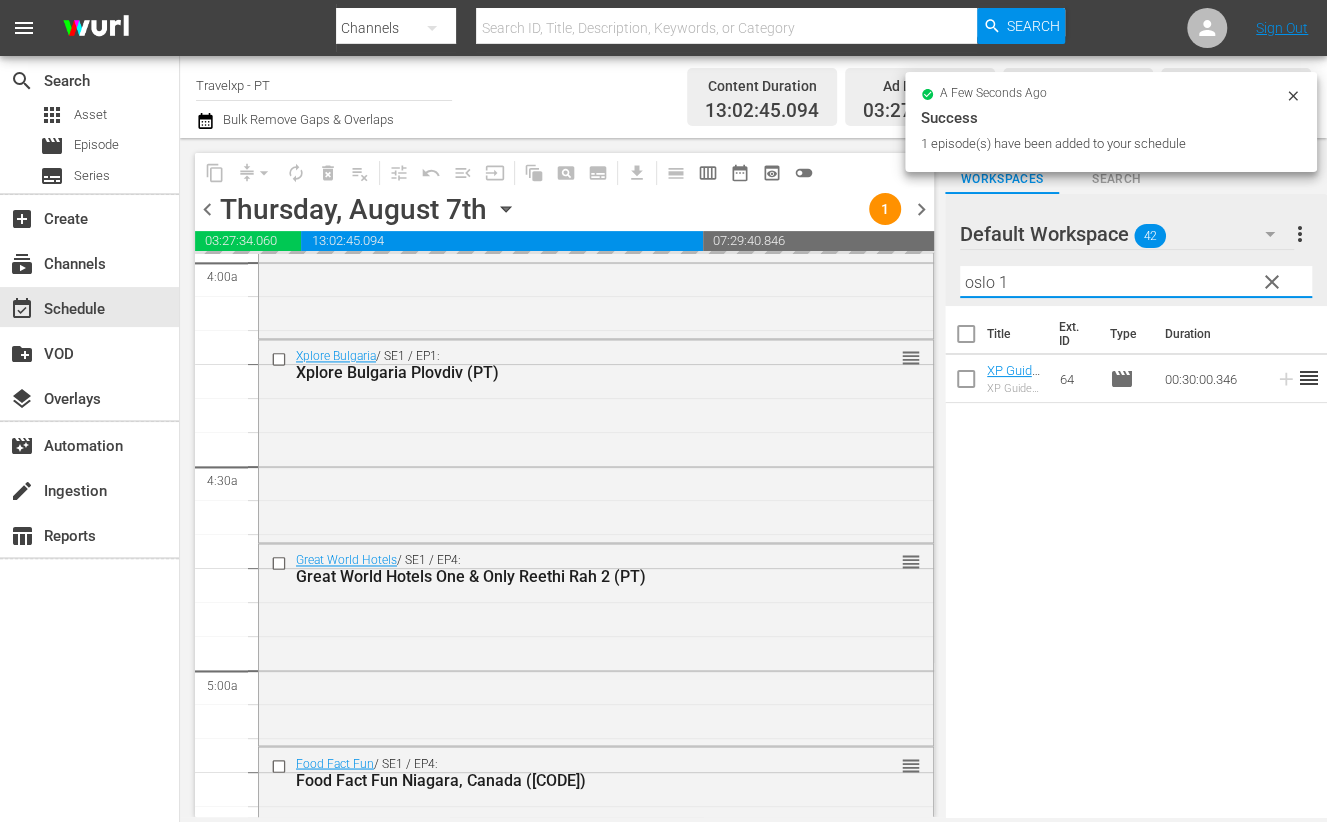 drag, startPoint x: 1024, startPoint y: 283, endPoint x: 921, endPoint y: 264, distance: 104.73777 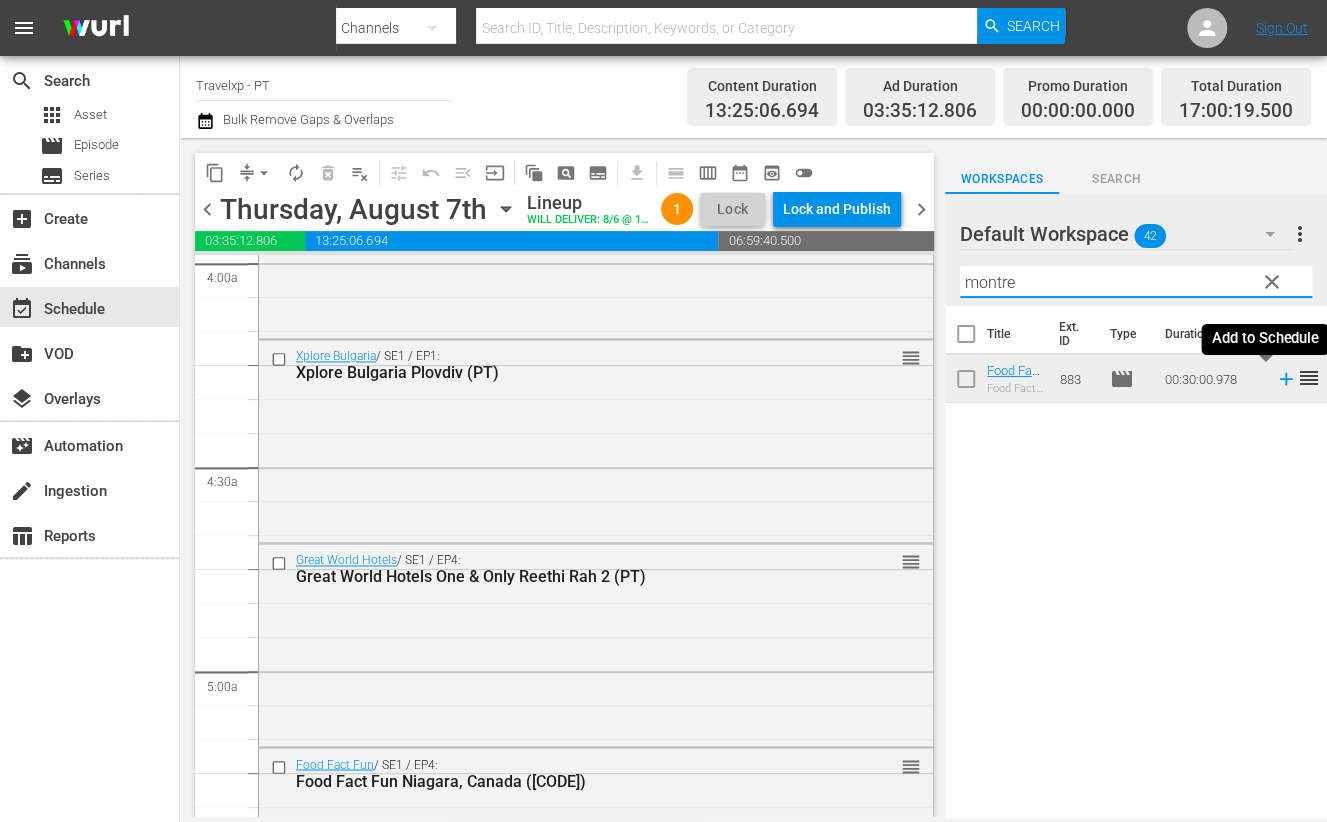 click 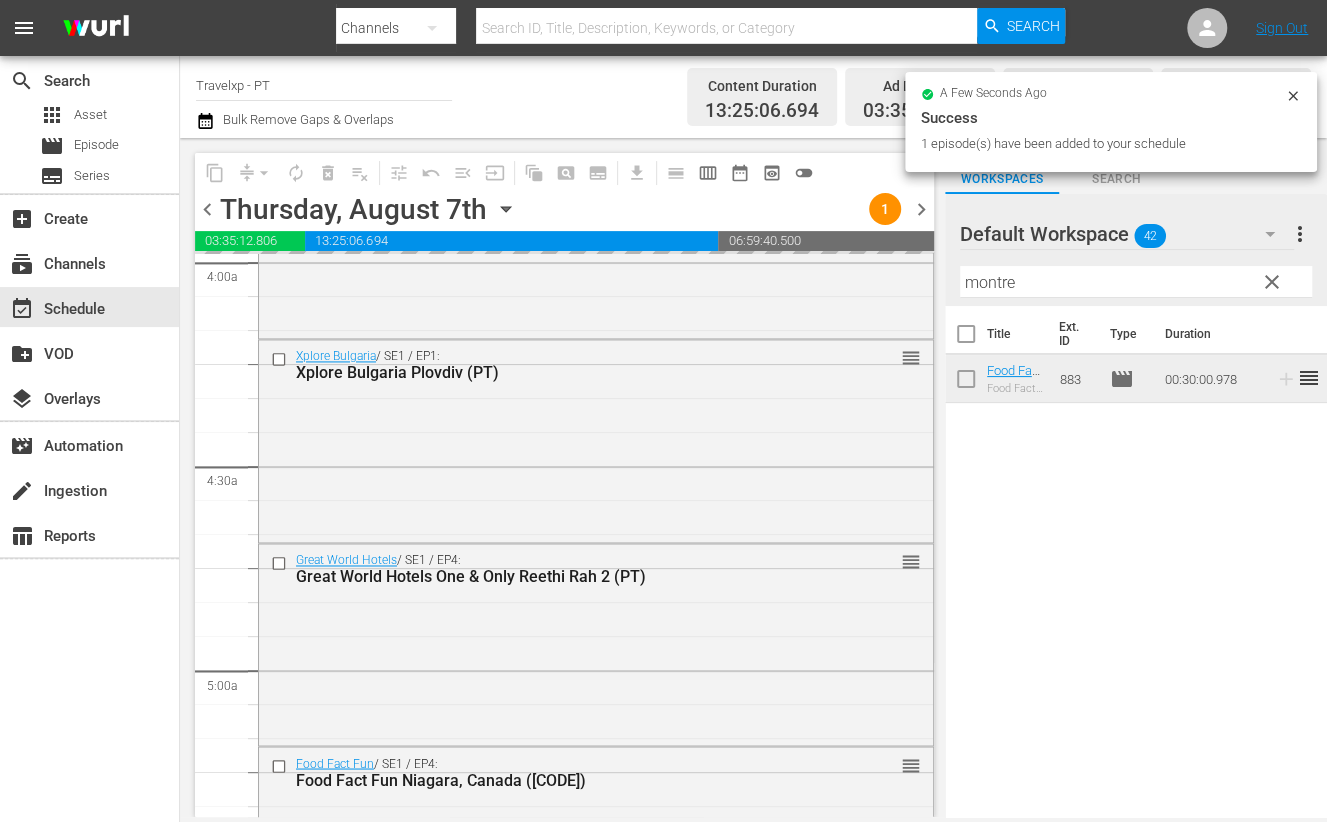 click on "montre" at bounding box center [1136, 282] 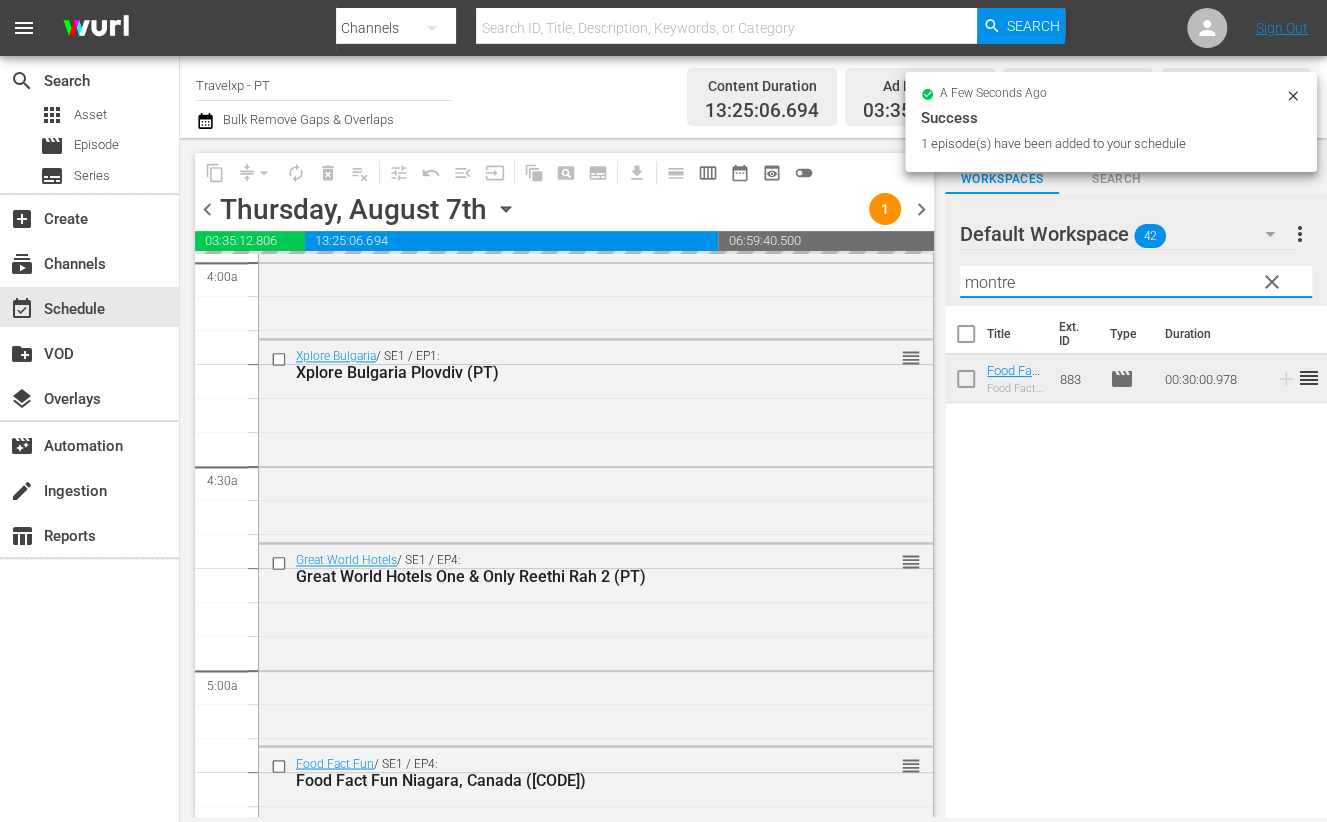 click on "montre" at bounding box center [1136, 282] 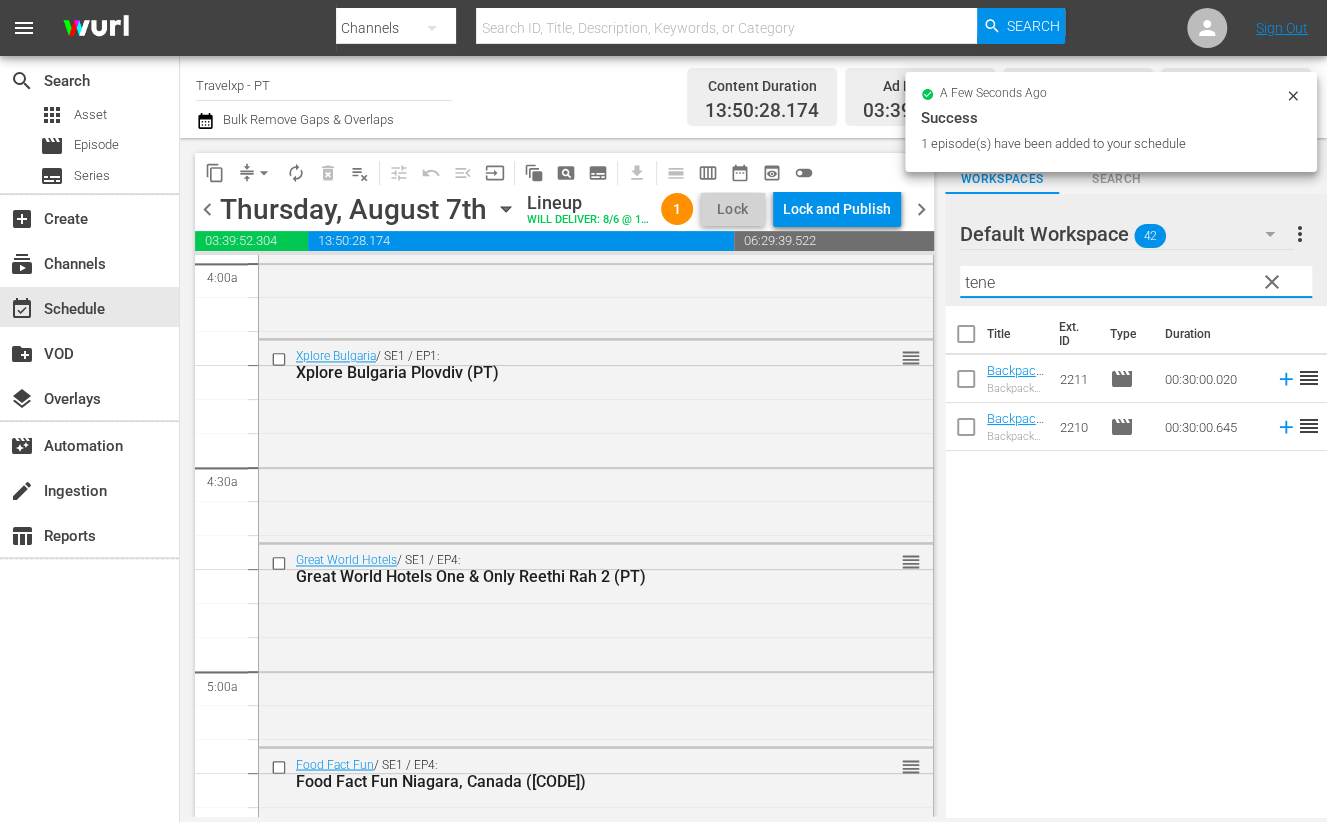 type on "tener" 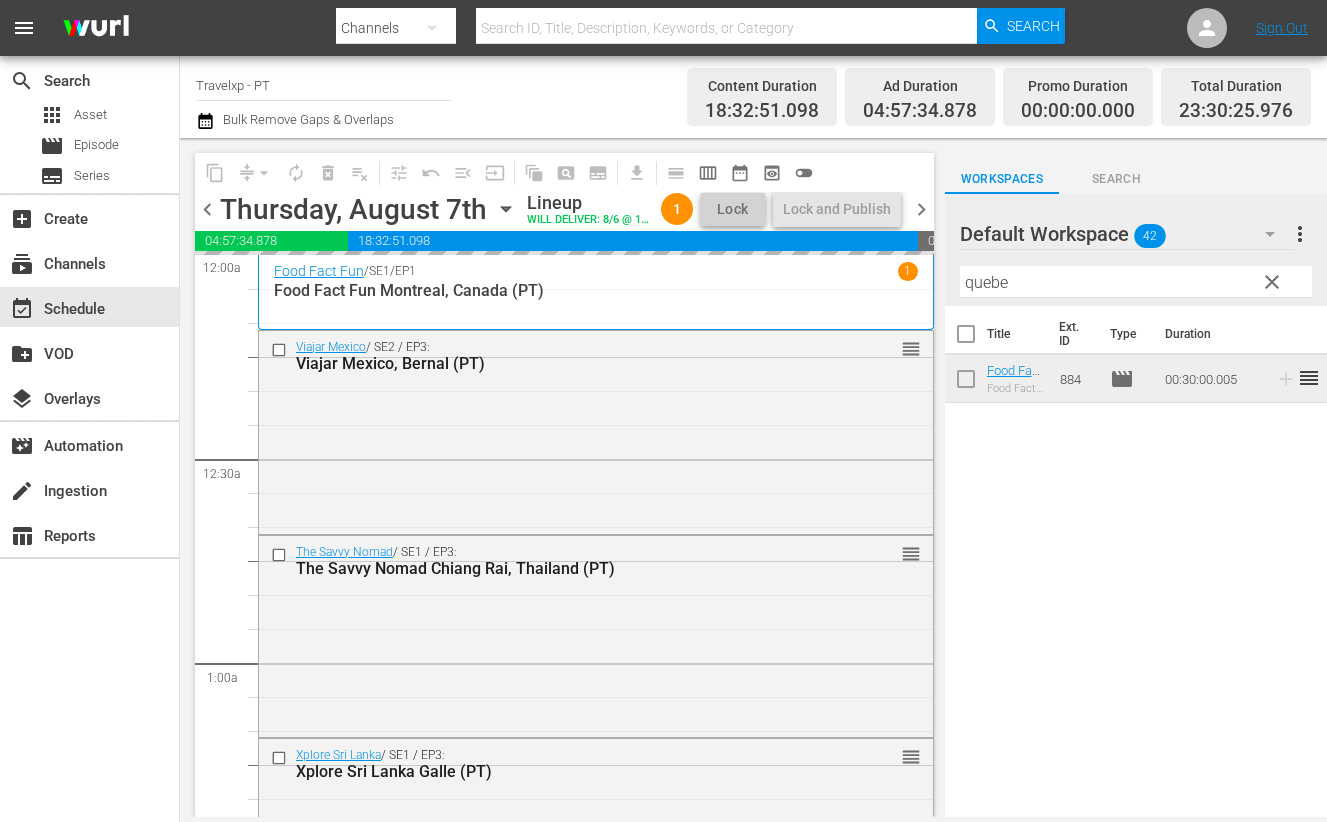 scroll, scrollTop: 0, scrollLeft: 0, axis: both 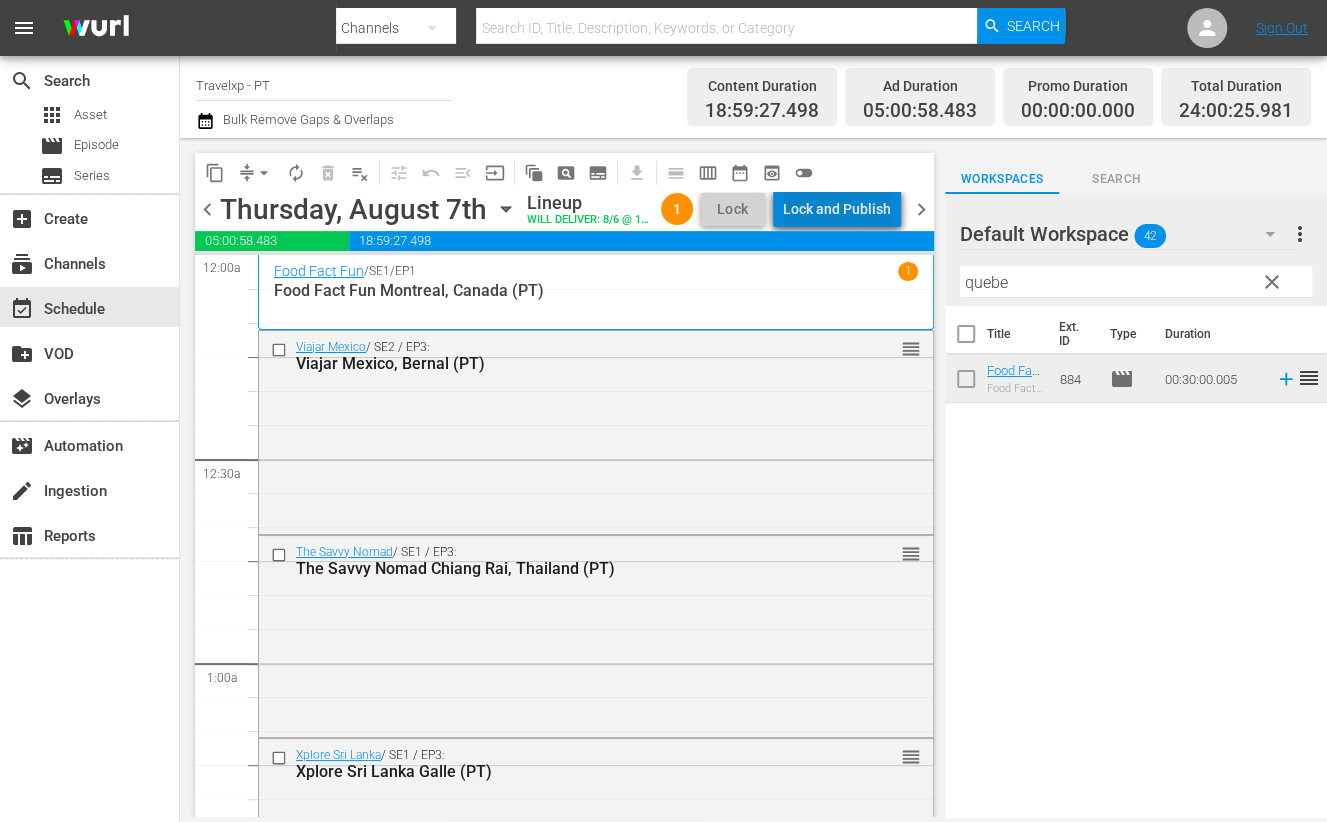 click on "Lock and Publish" at bounding box center (837, 209) 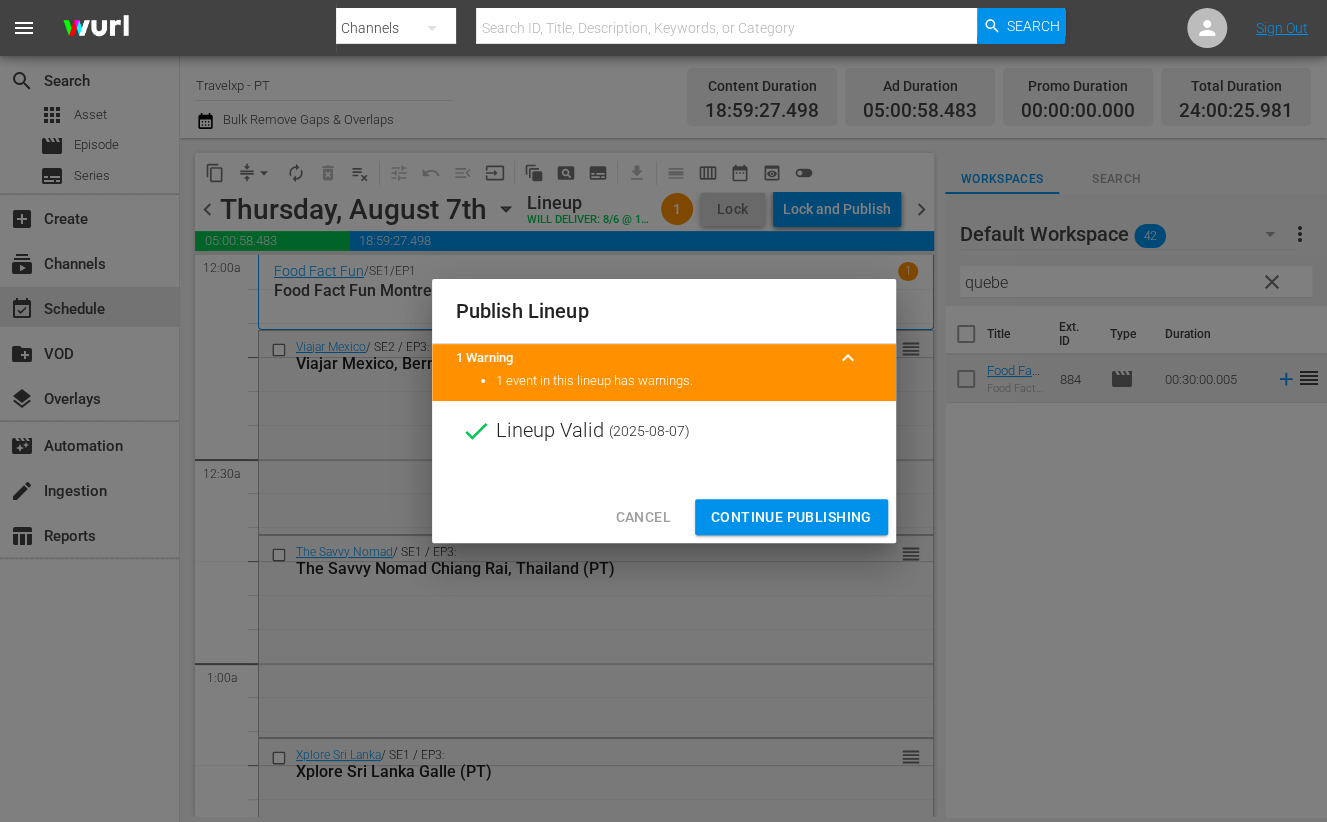 click on "Continue Publishing" at bounding box center [791, 517] 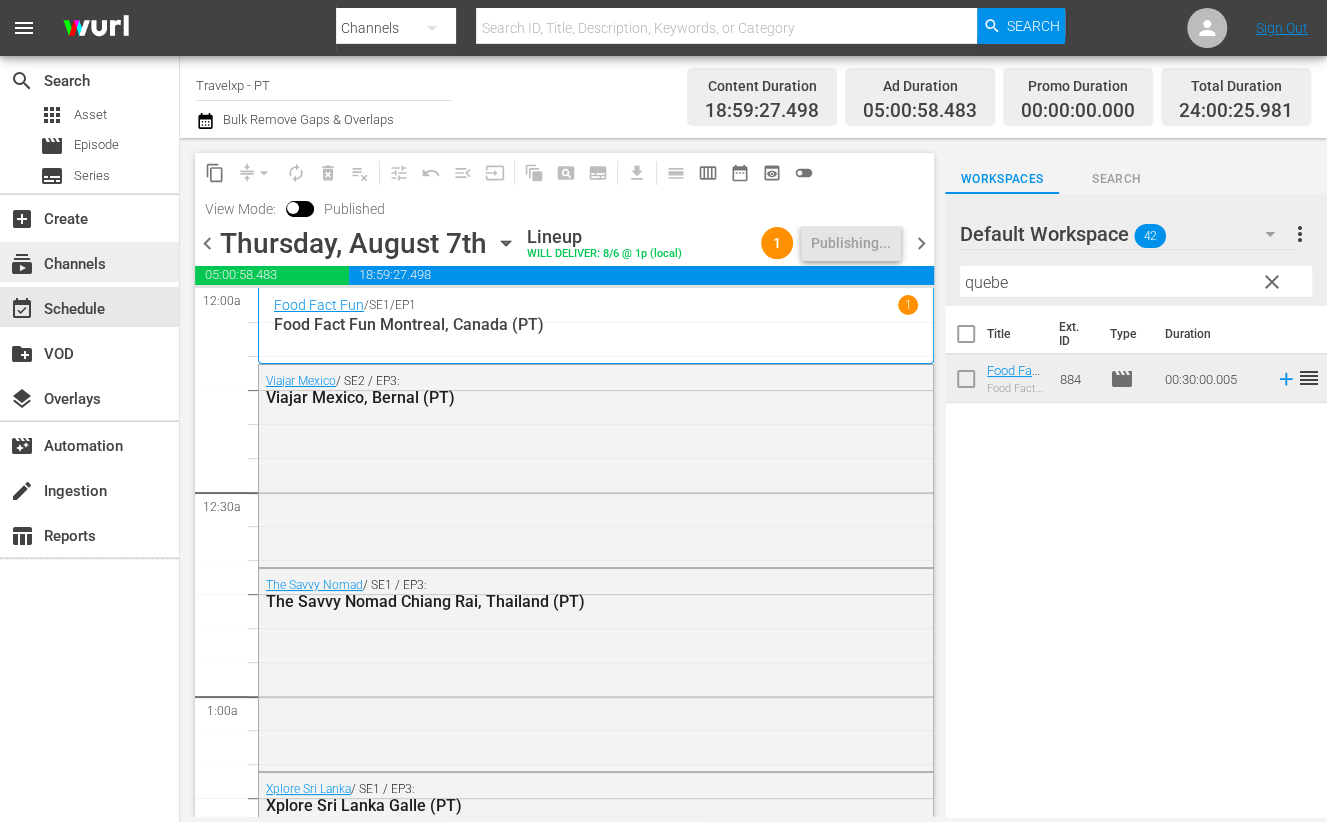 click on "subscriptions   Channels" at bounding box center [89, 262] 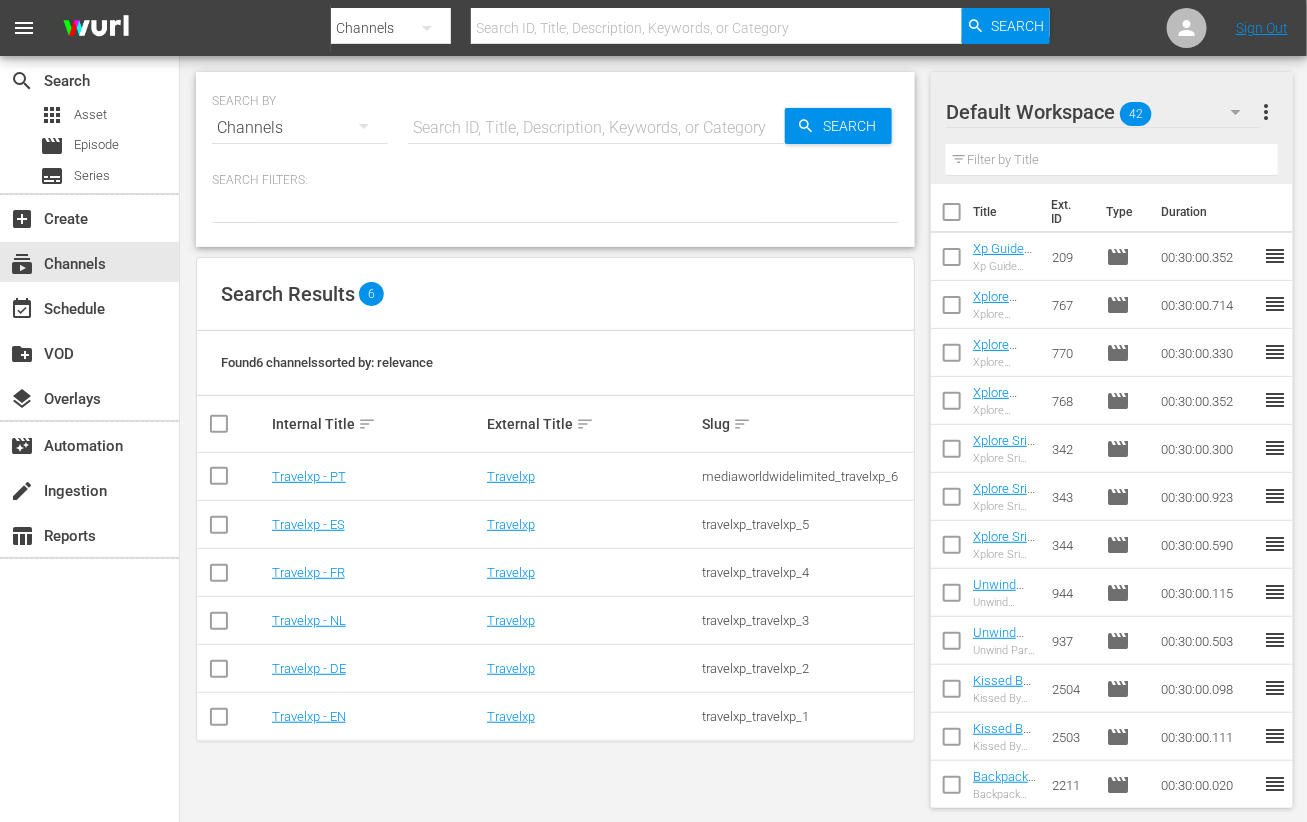 click on "Travelxp - EN" at bounding box center (376, 717) 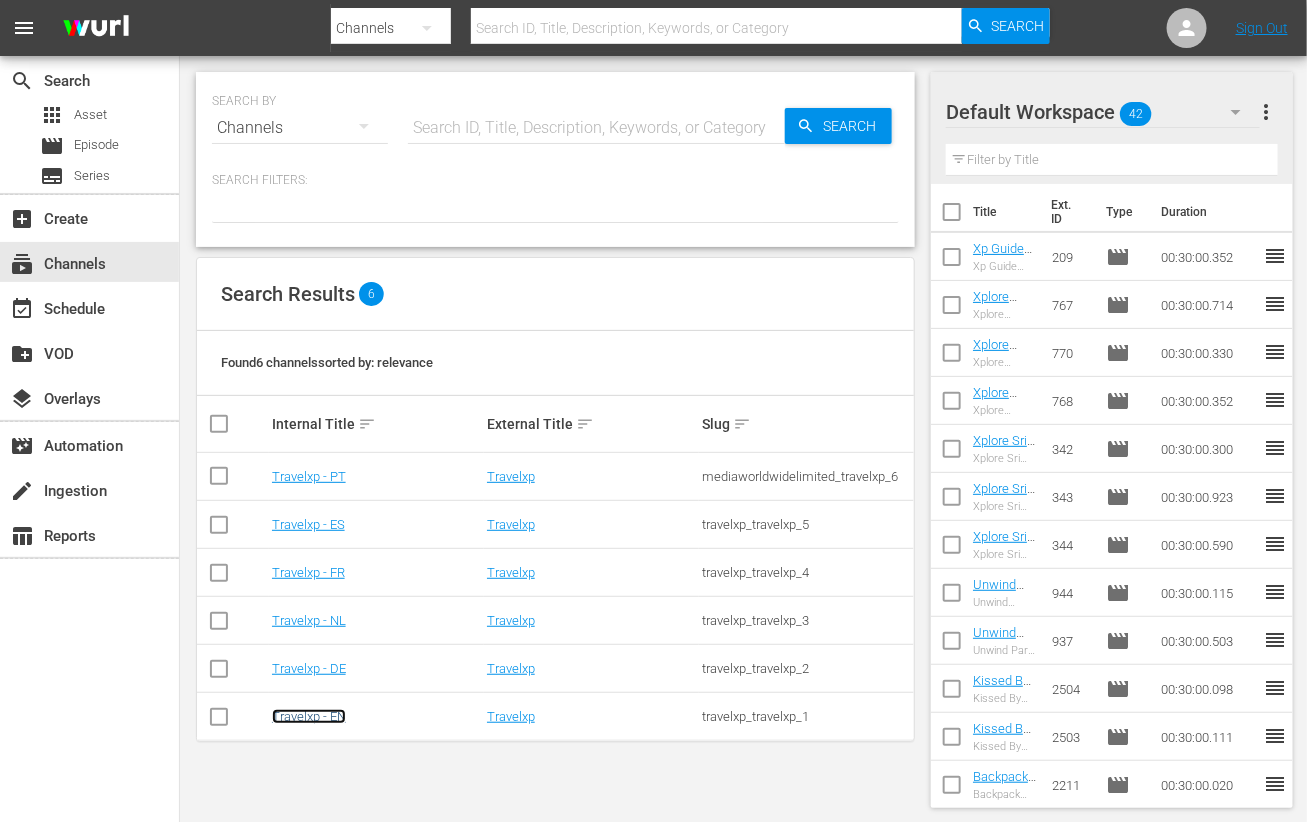 click on "Travelxp - EN" at bounding box center [309, 716] 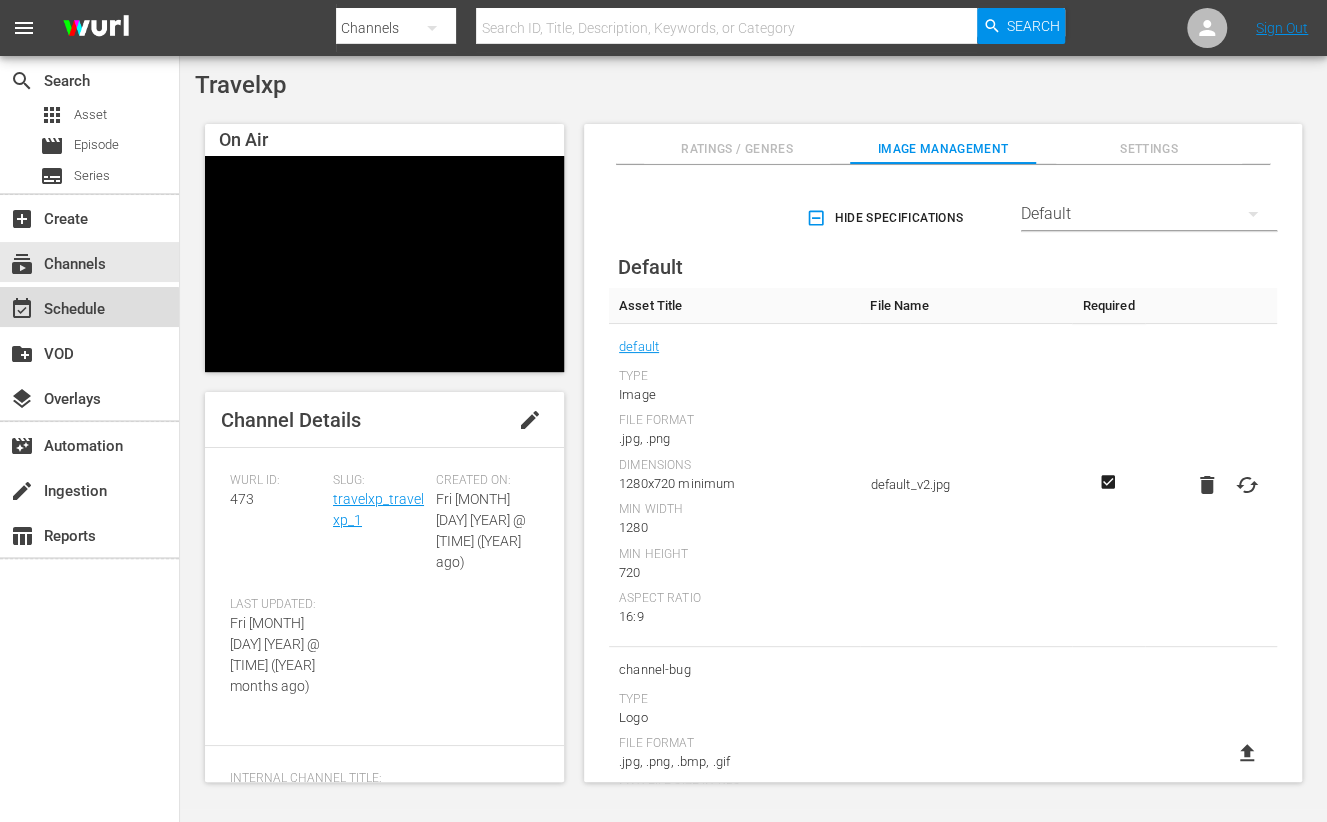 click on "event_available   Schedule" at bounding box center [56, 306] 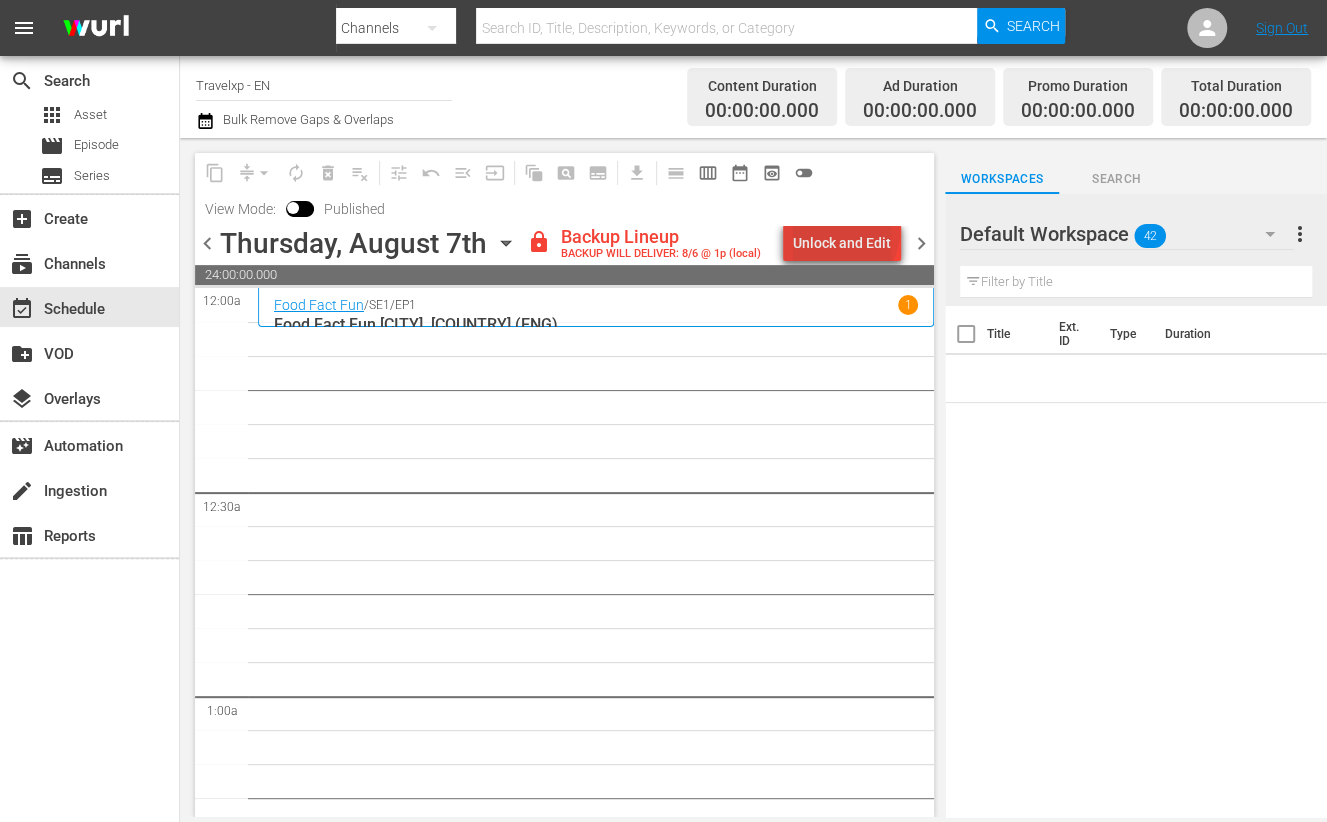 click on "Unlock and Edit" at bounding box center (842, 243) 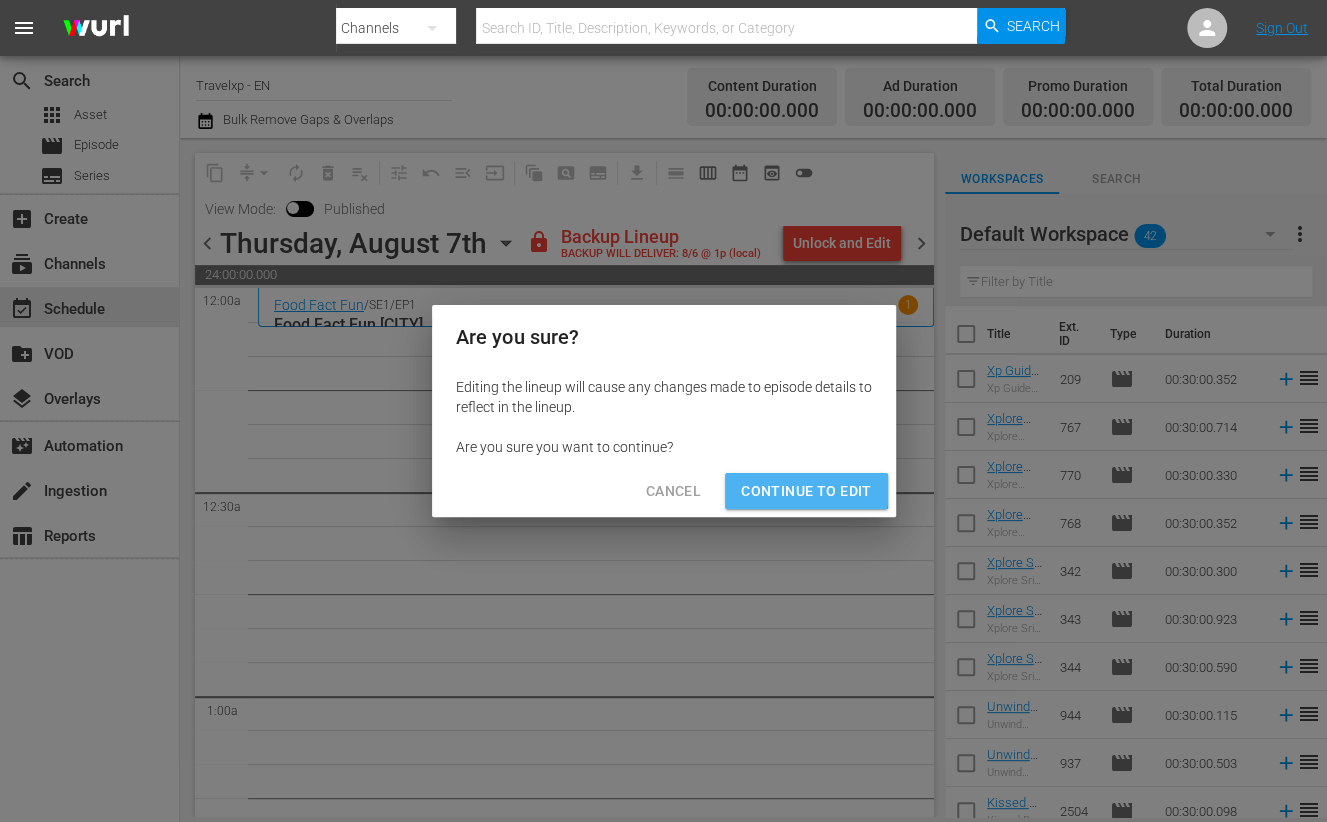 click on "Continue to Edit" at bounding box center [806, 491] 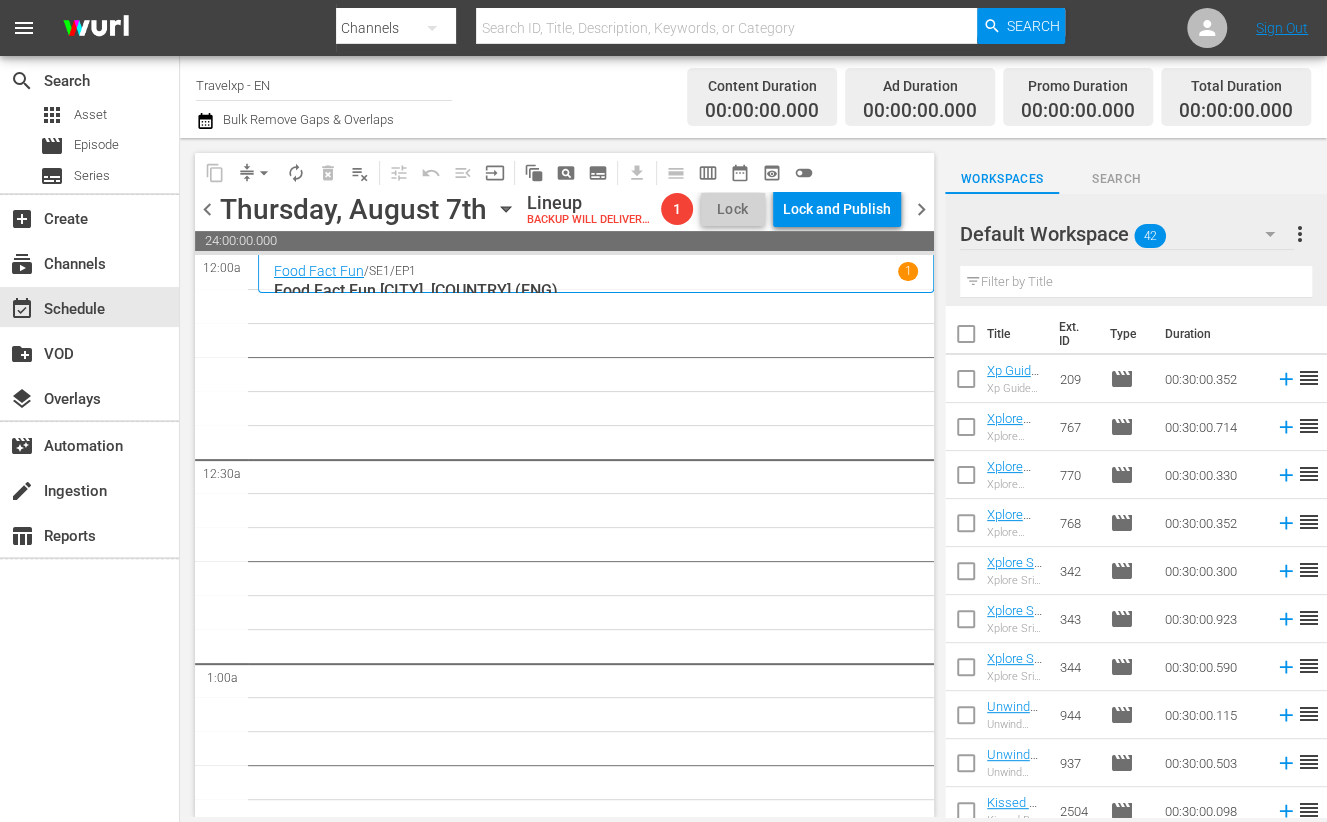 click 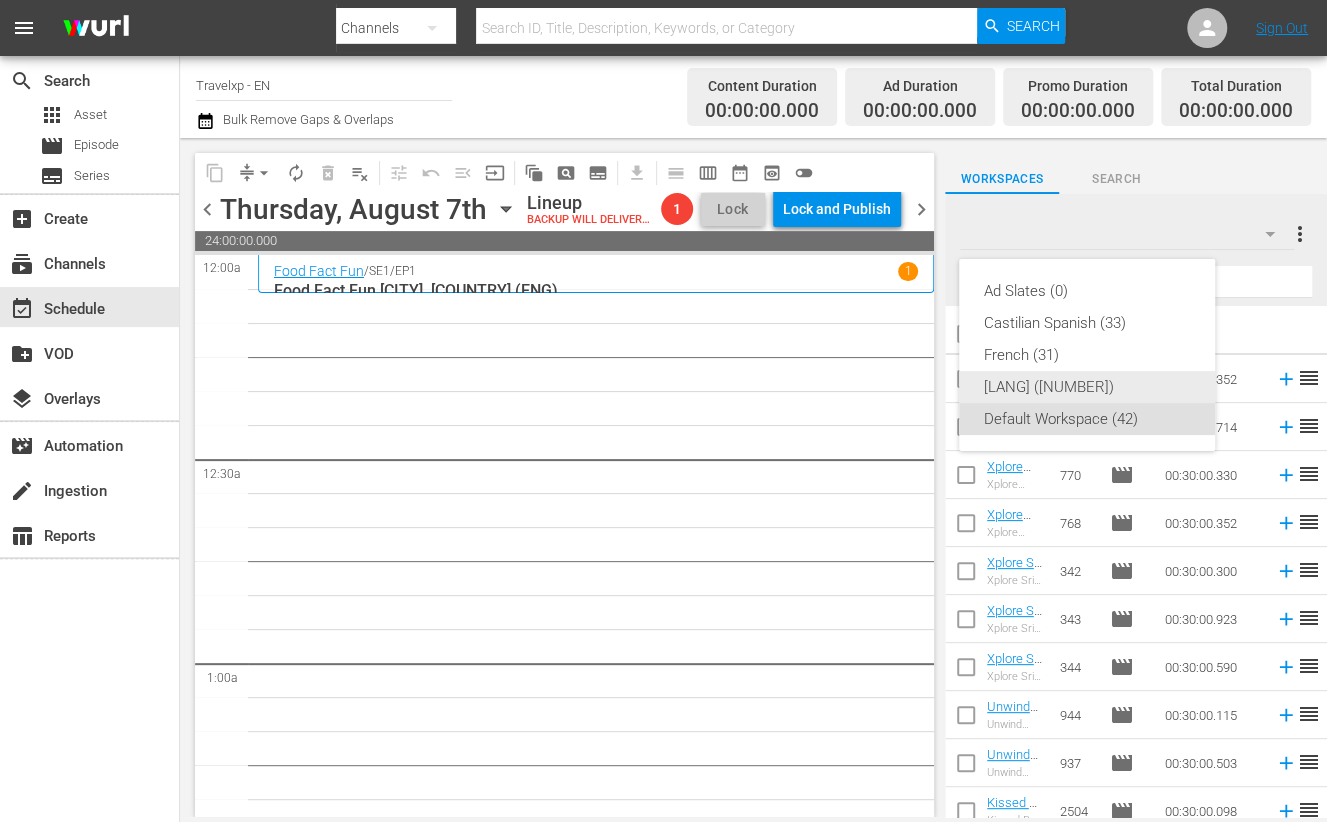 click on "English (42)" at bounding box center (1087, 387) 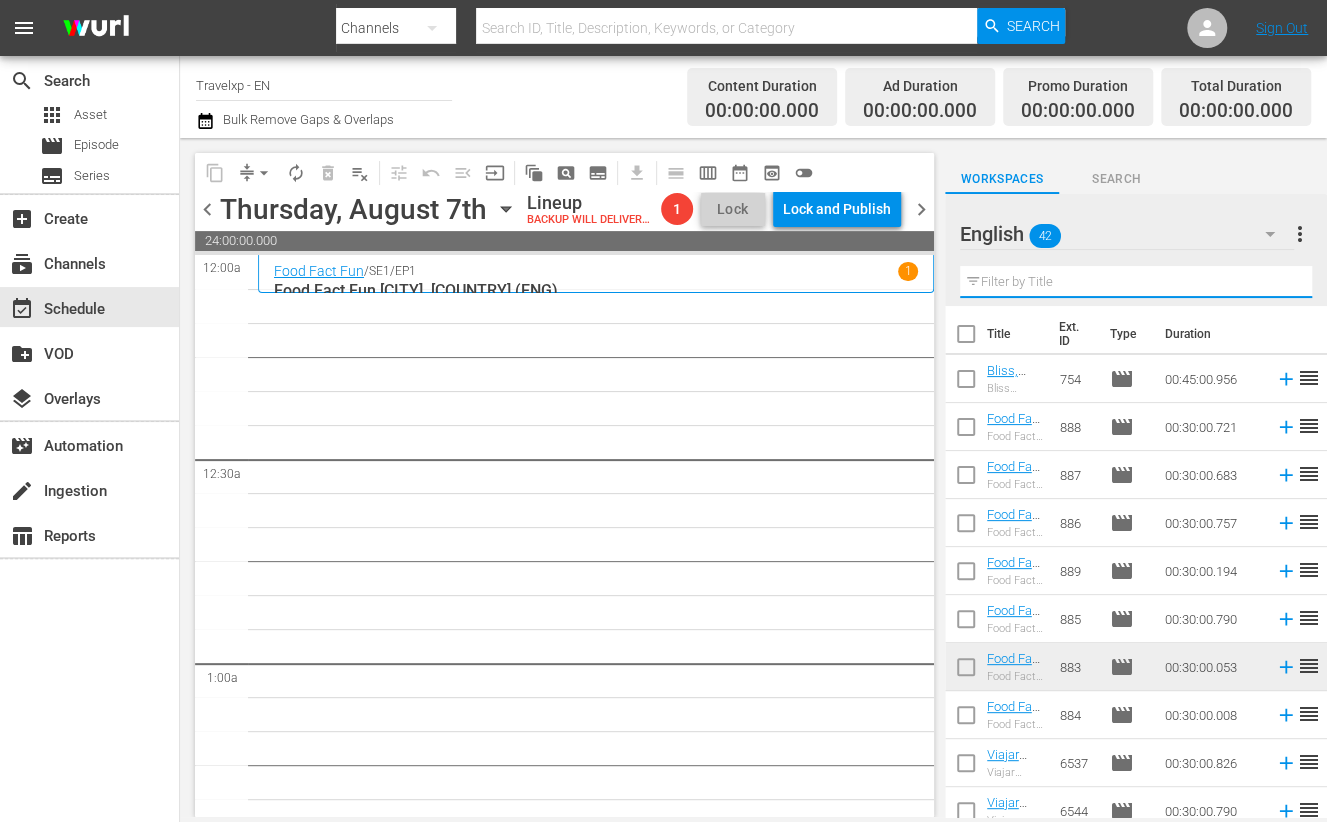 click at bounding box center [1136, 282] 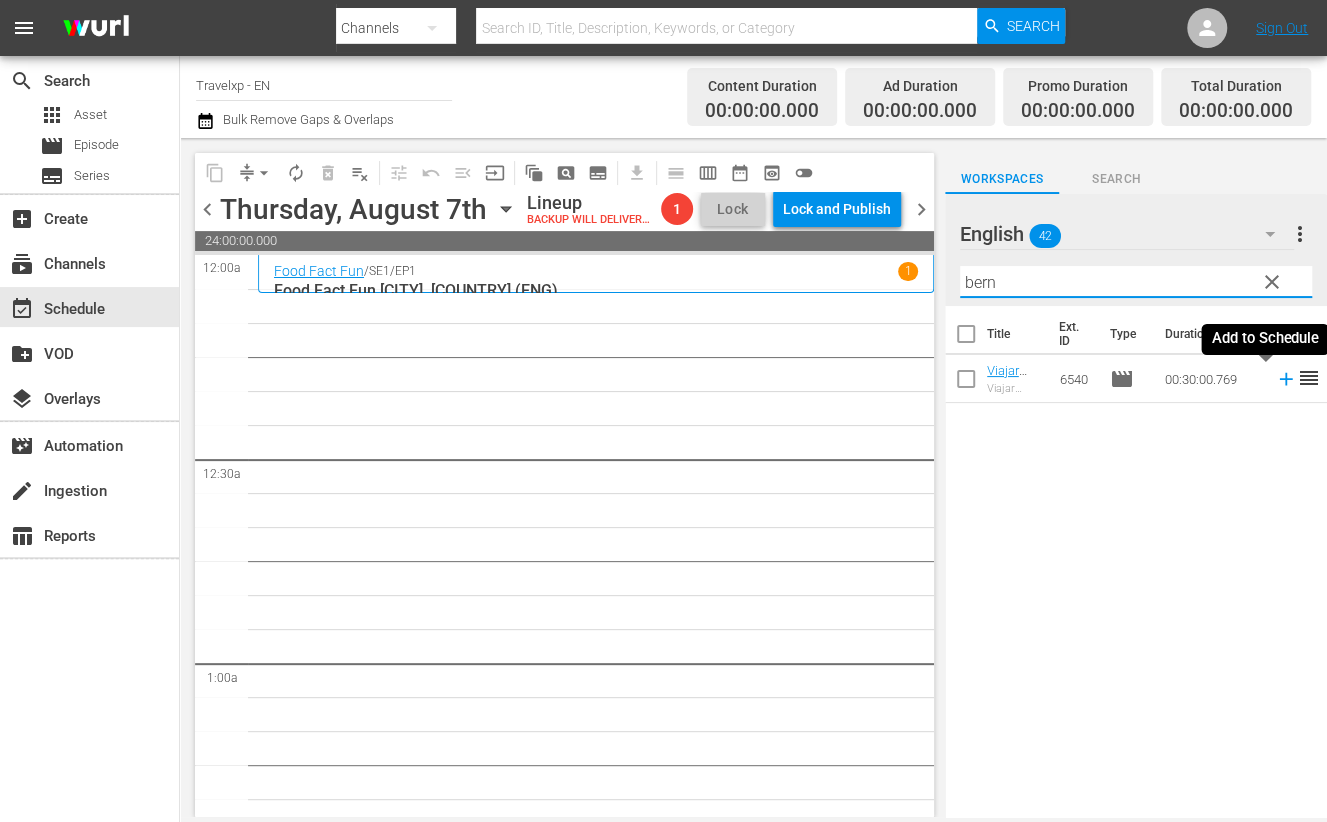 click 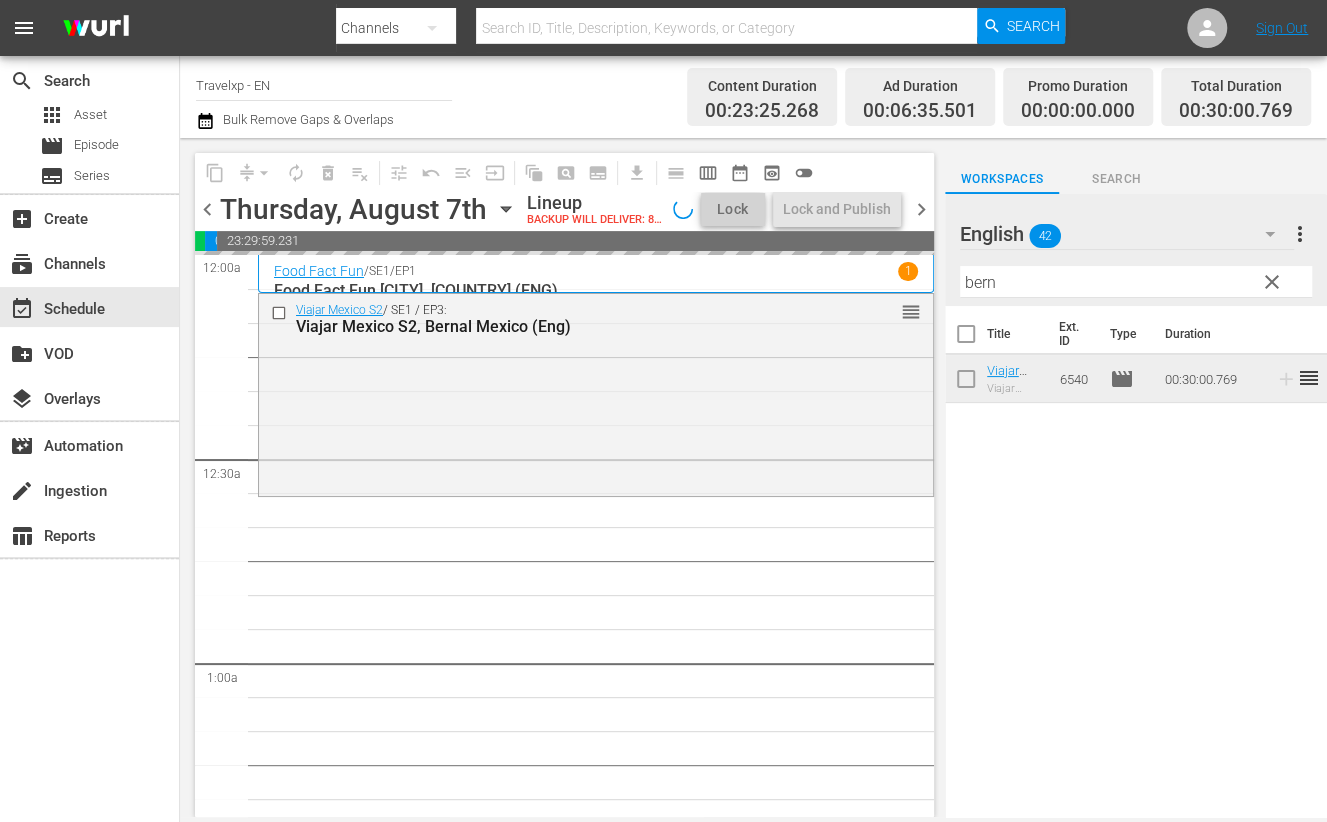 click on "bern" at bounding box center (1136, 282) 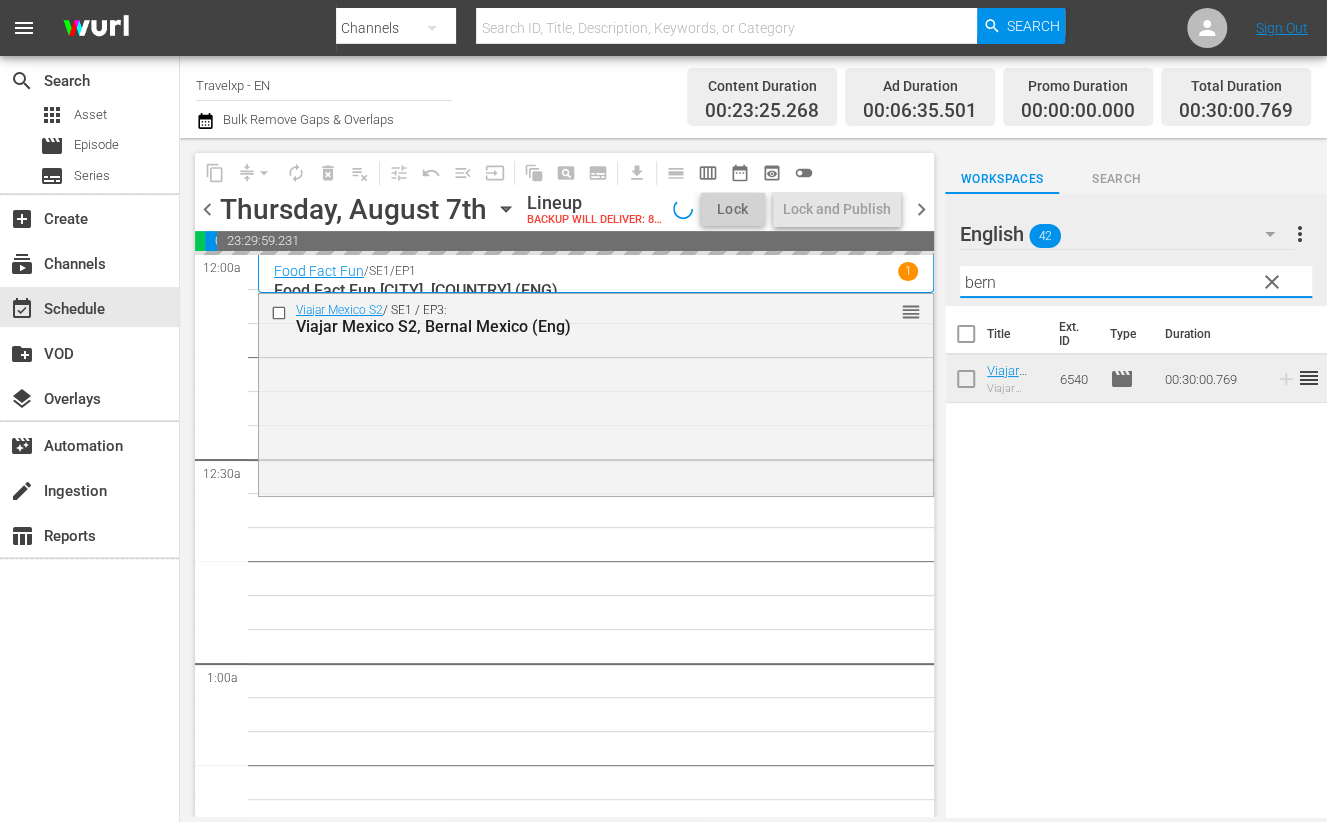 click on "bern" at bounding box center [1136, 282] 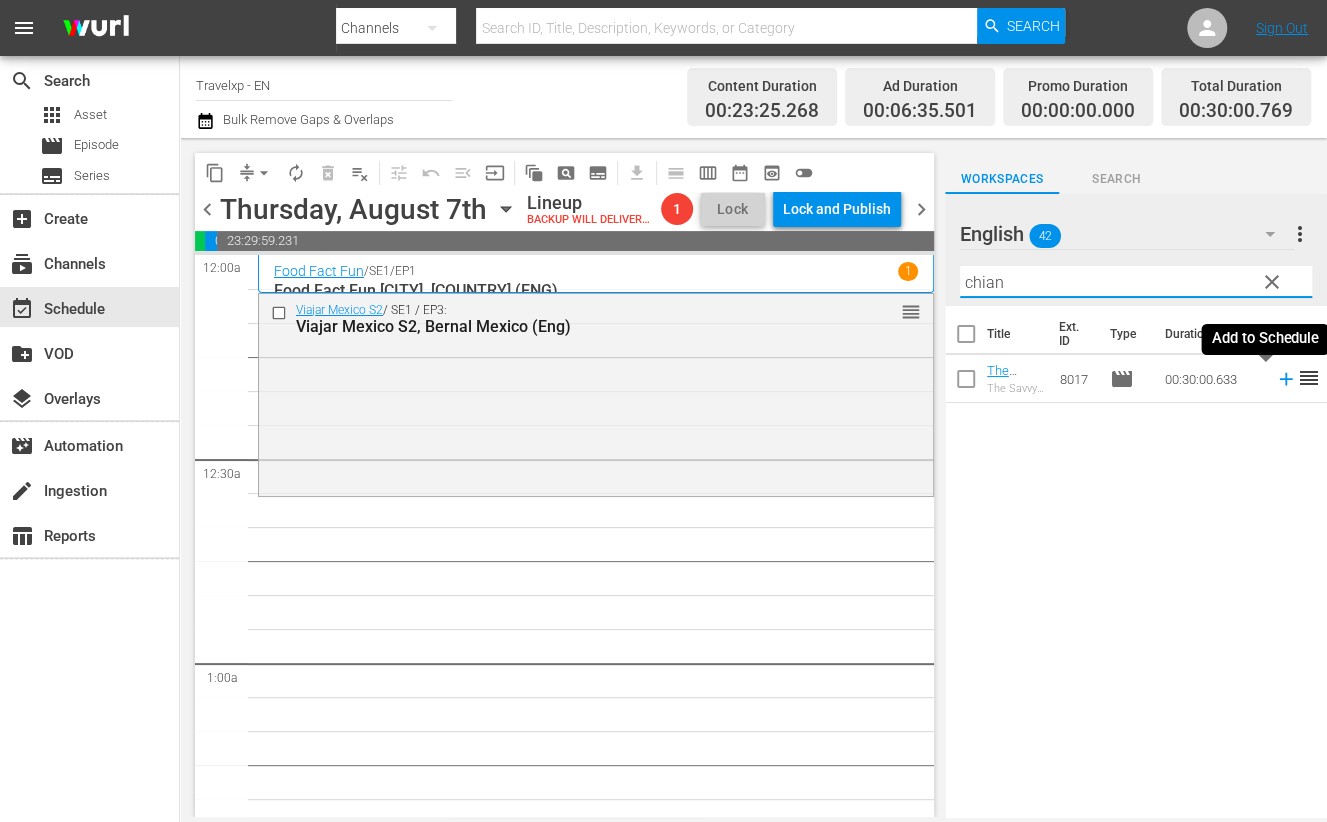 click 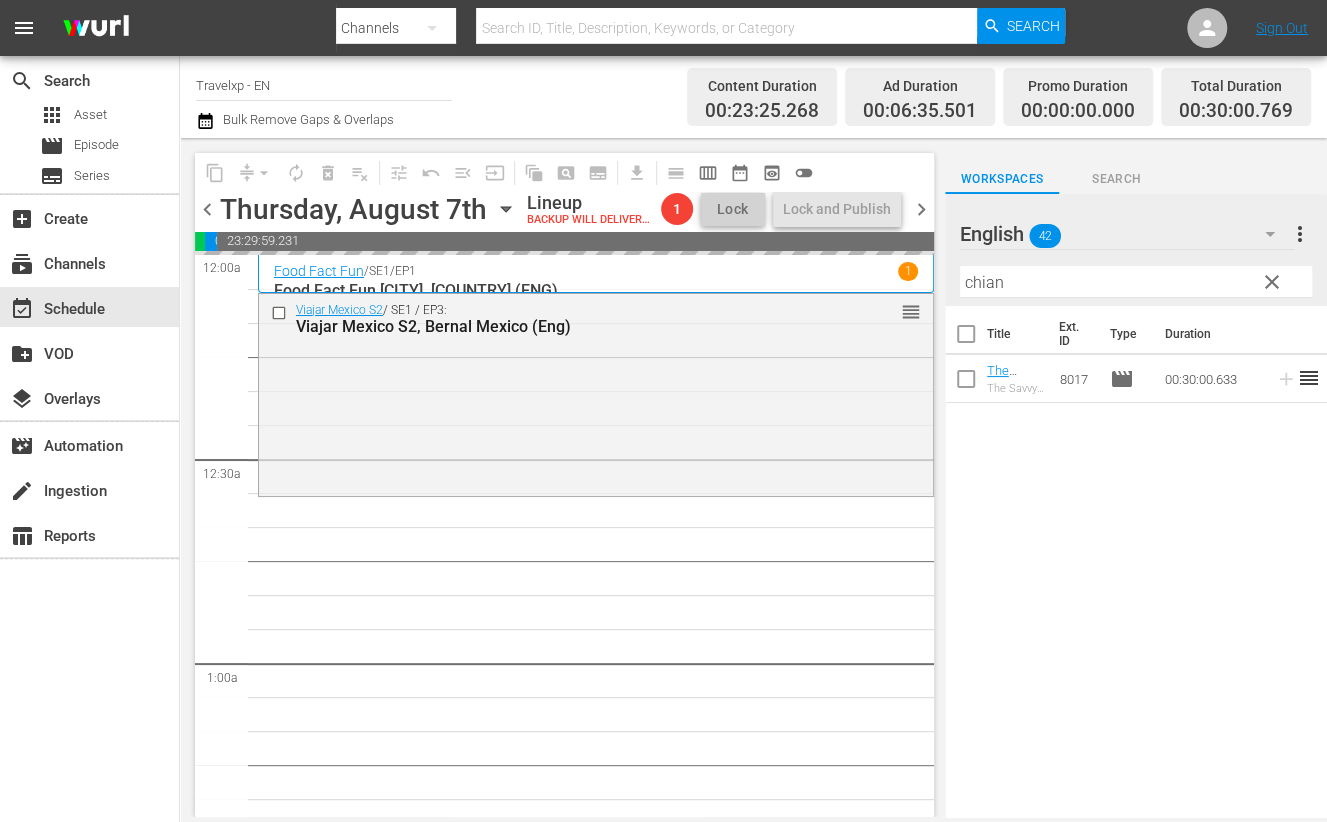 click on "chian" at bounding box center [1136, 282] 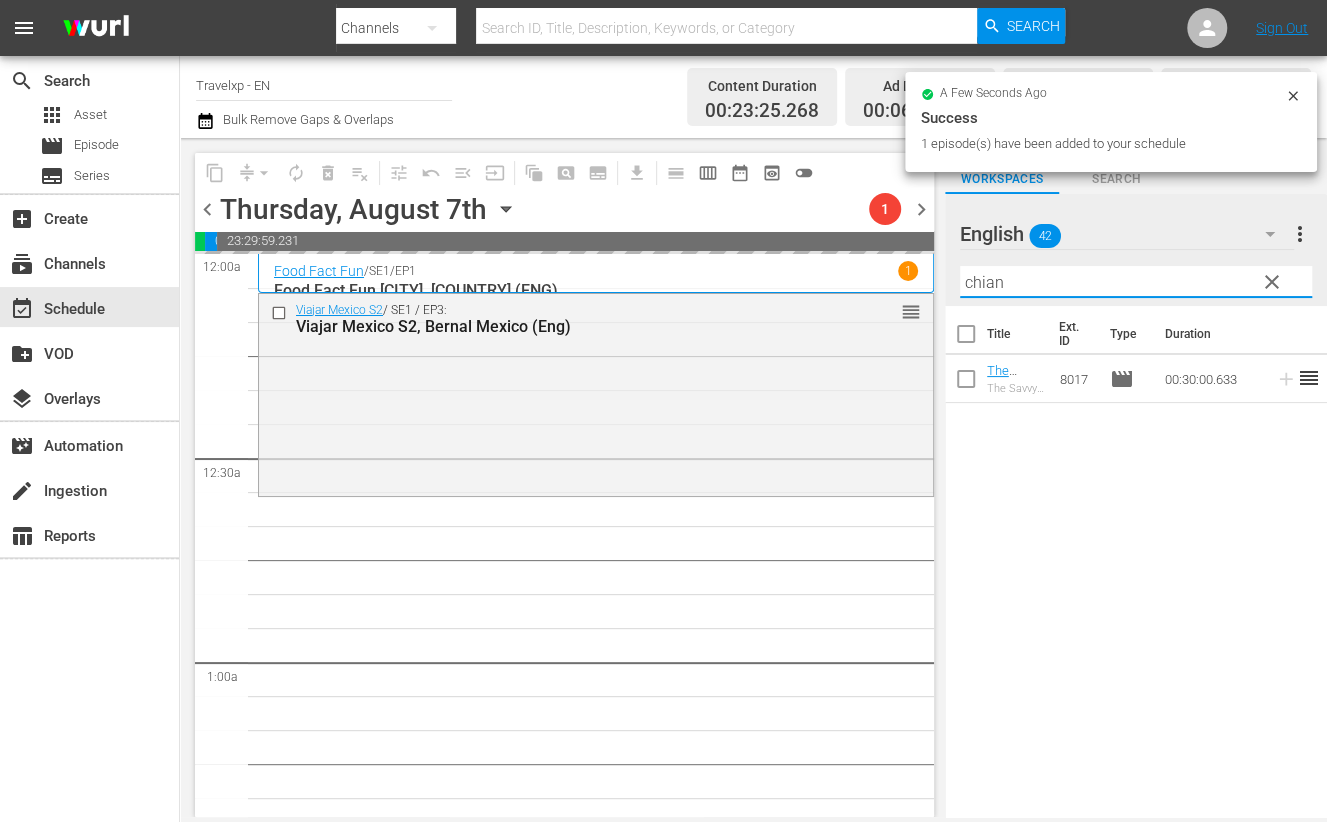 click on "chian" at bounding box center (1136, 282) 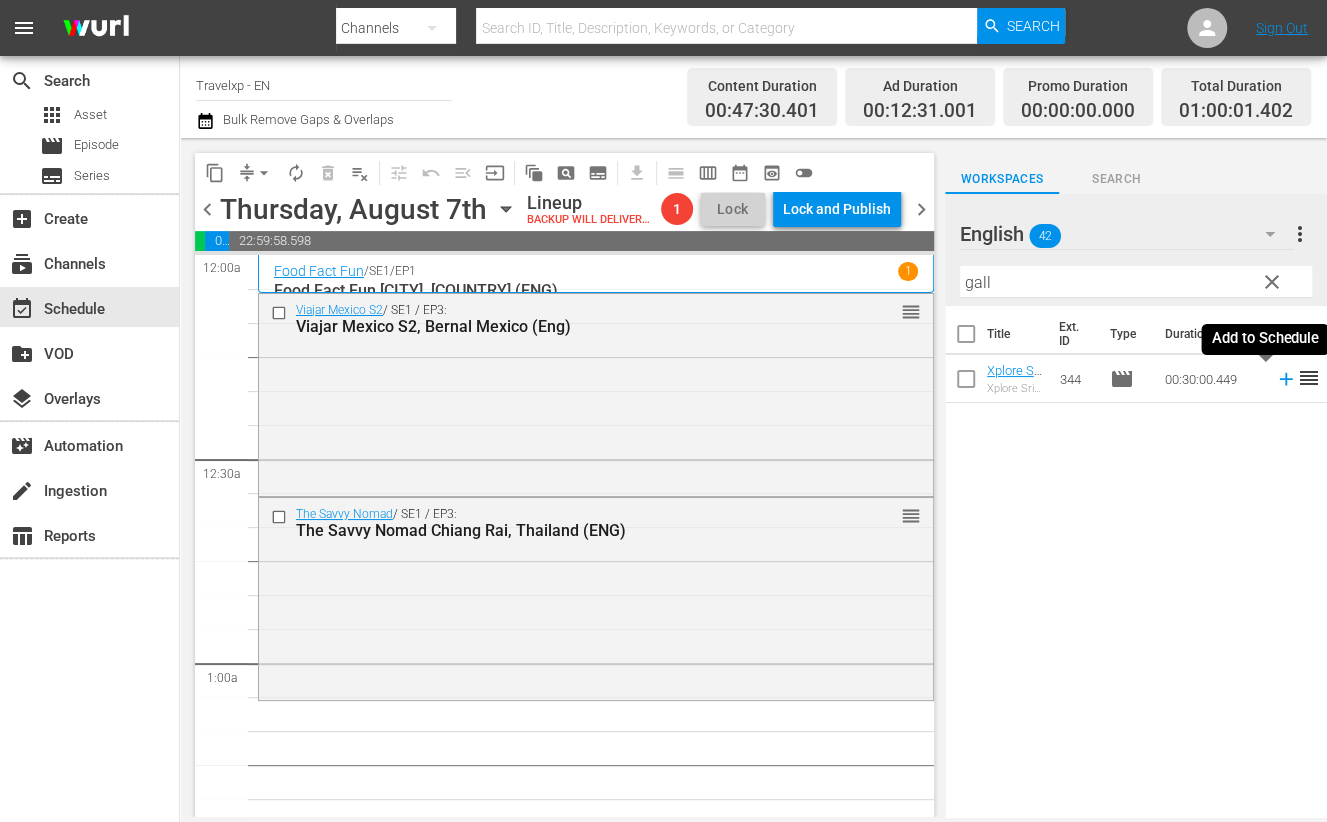 click 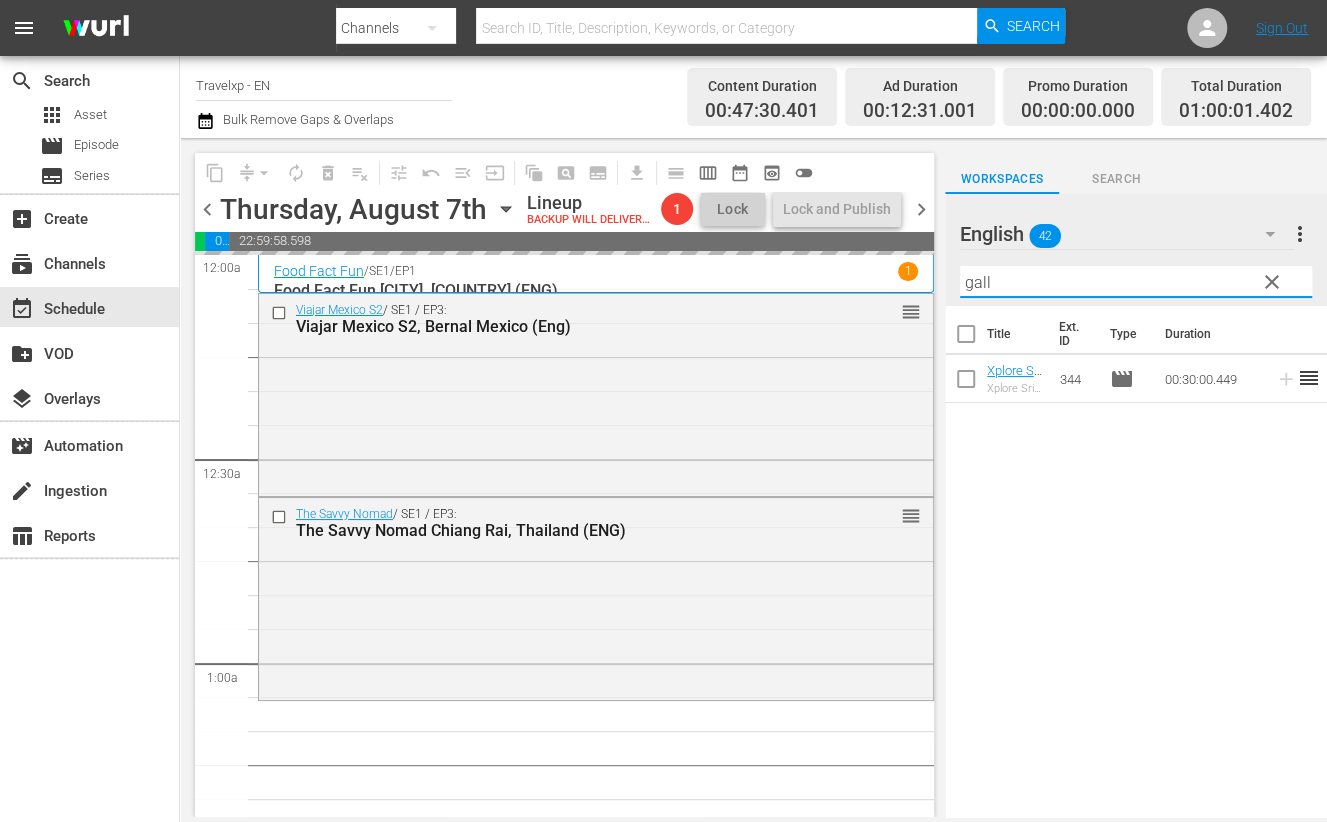 click on "gall" at bounding box center [1136, 282] 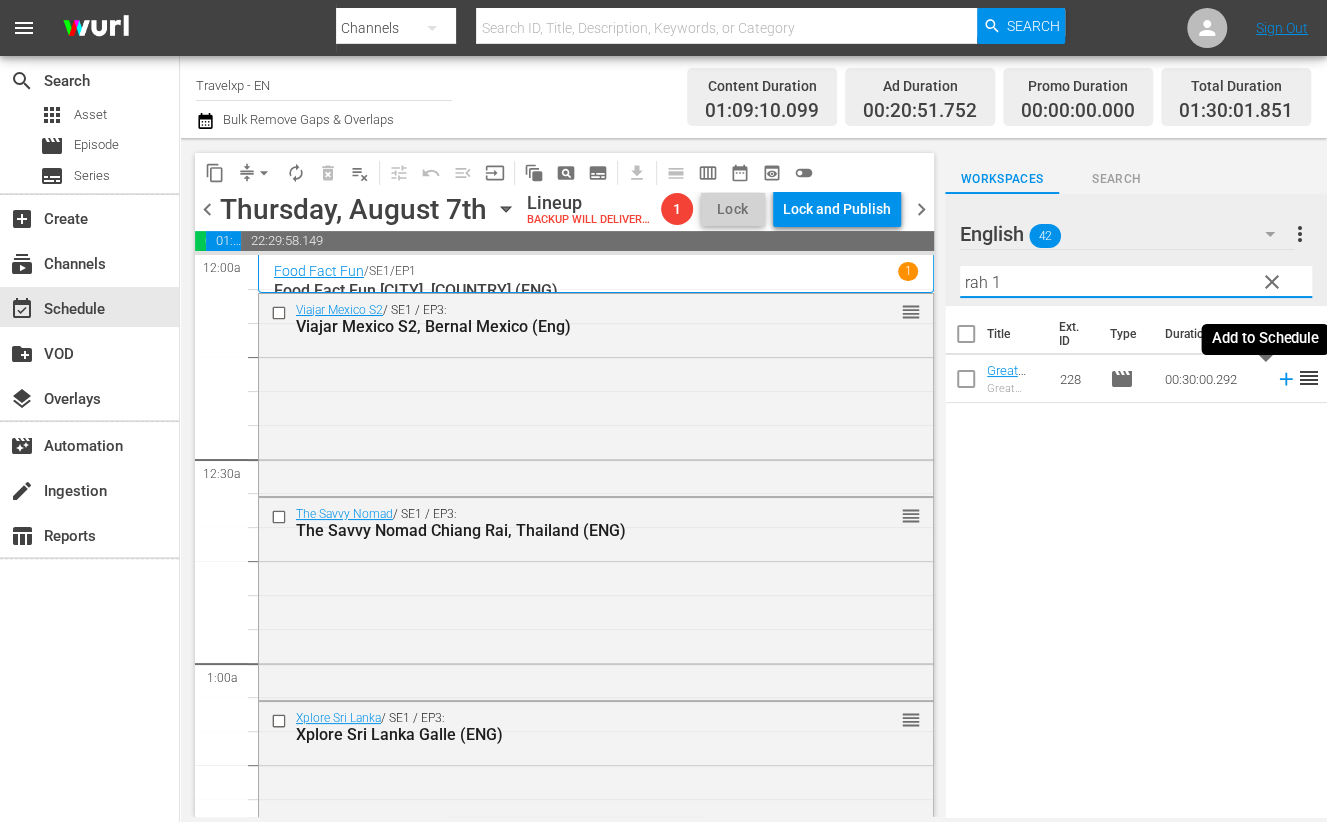 click 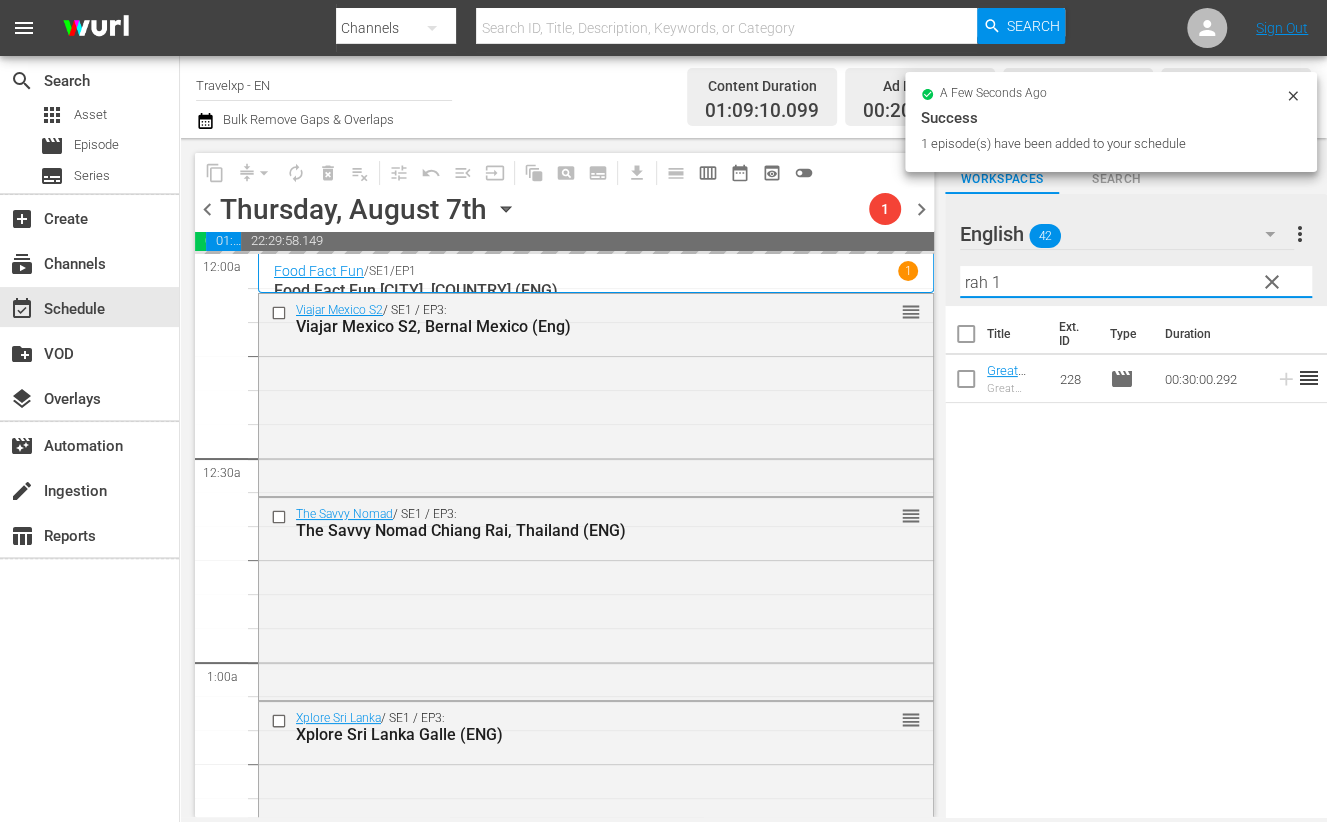 drag, startPoint x: 1018, startPoint y: 285, endPoint x: 940, endPoint y: 271, distance: 79.24645 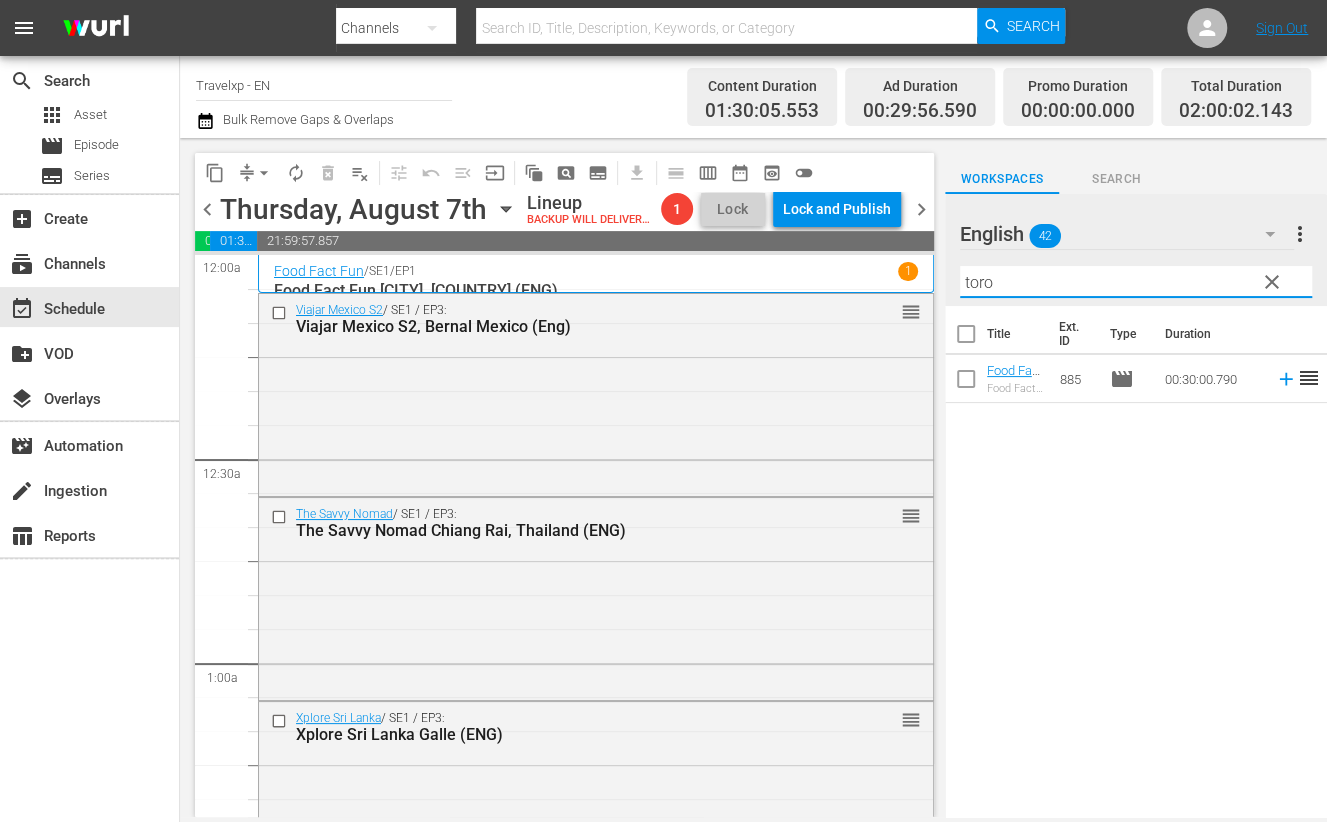 click 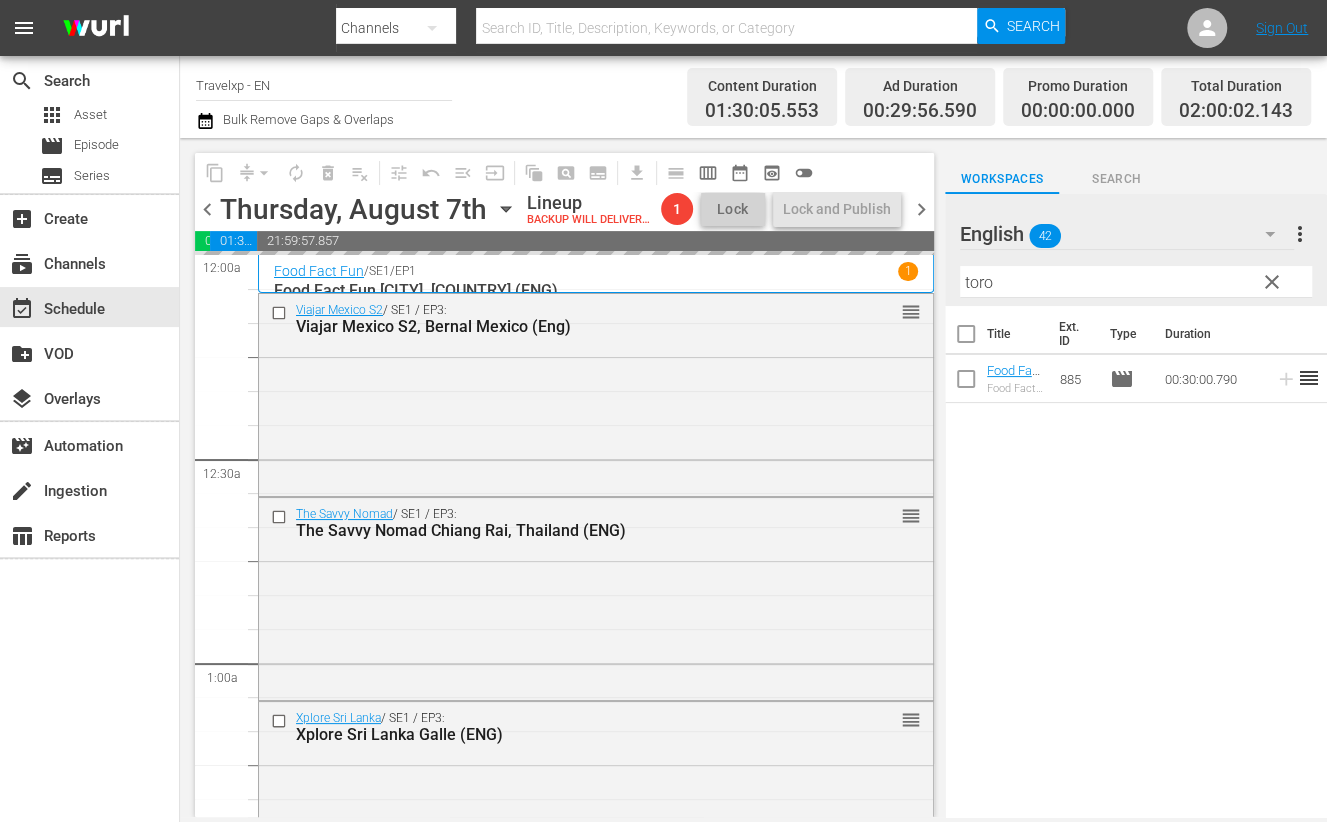 click on "toro" at bounding box center [1136, 282] 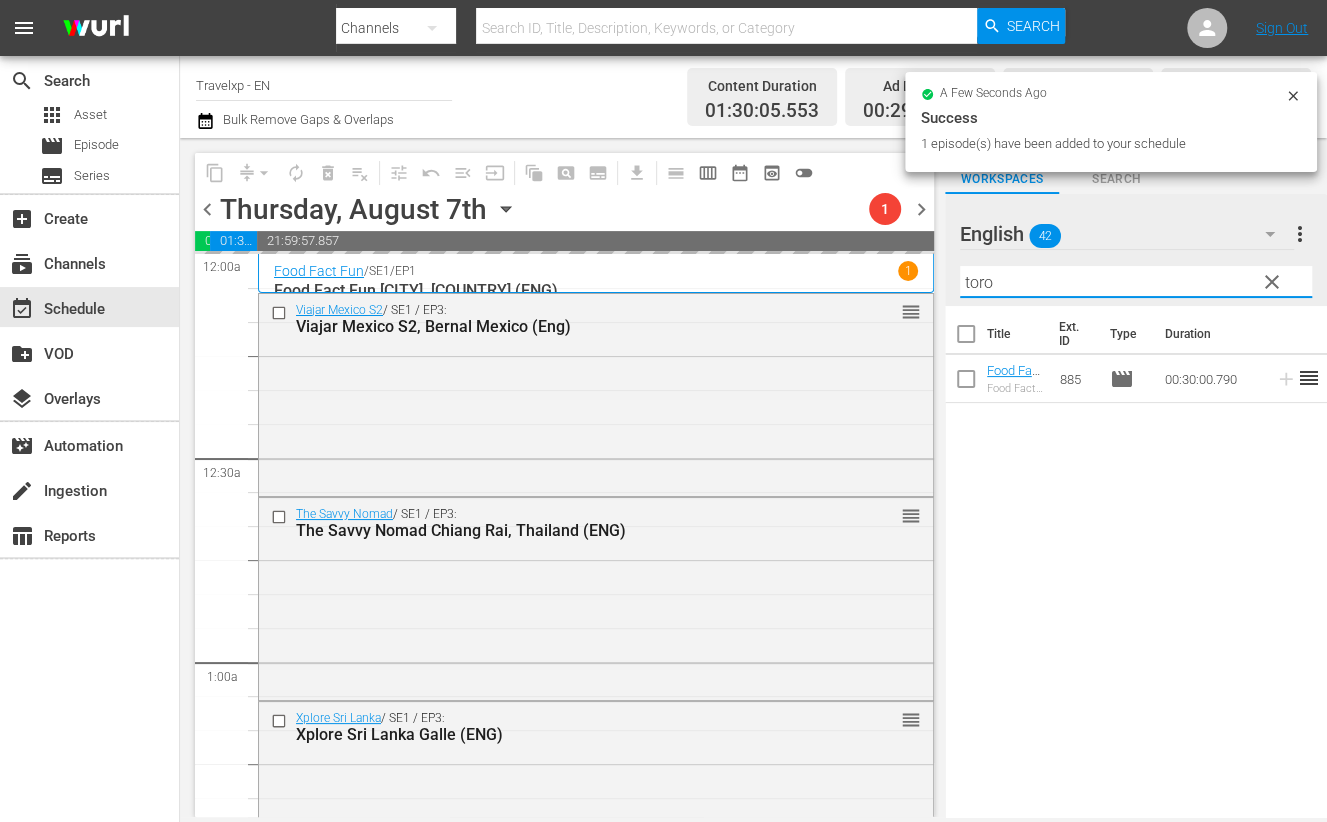 click on "toro" at bounding box center (1136, 282) 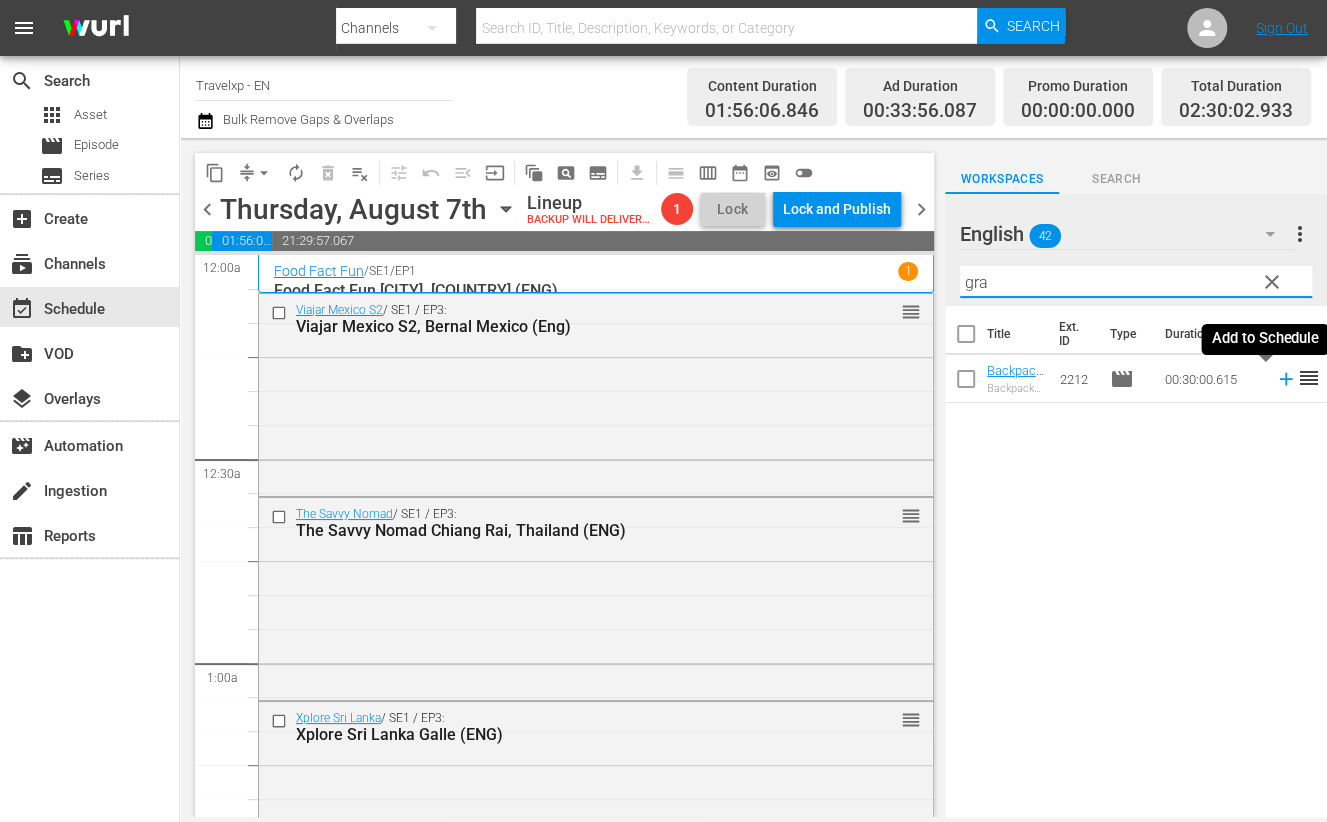 click 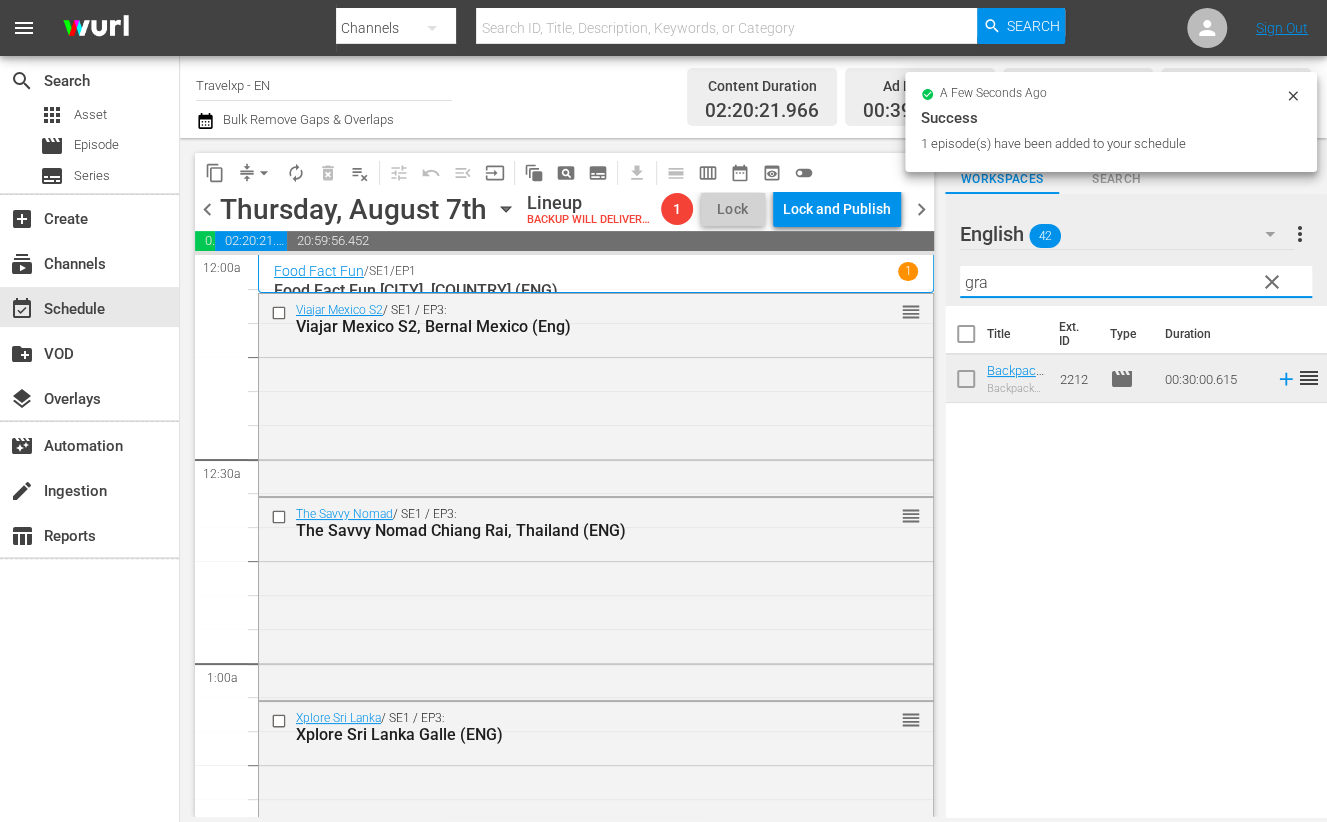 click on "gra" at bounding box center (1136, 282) 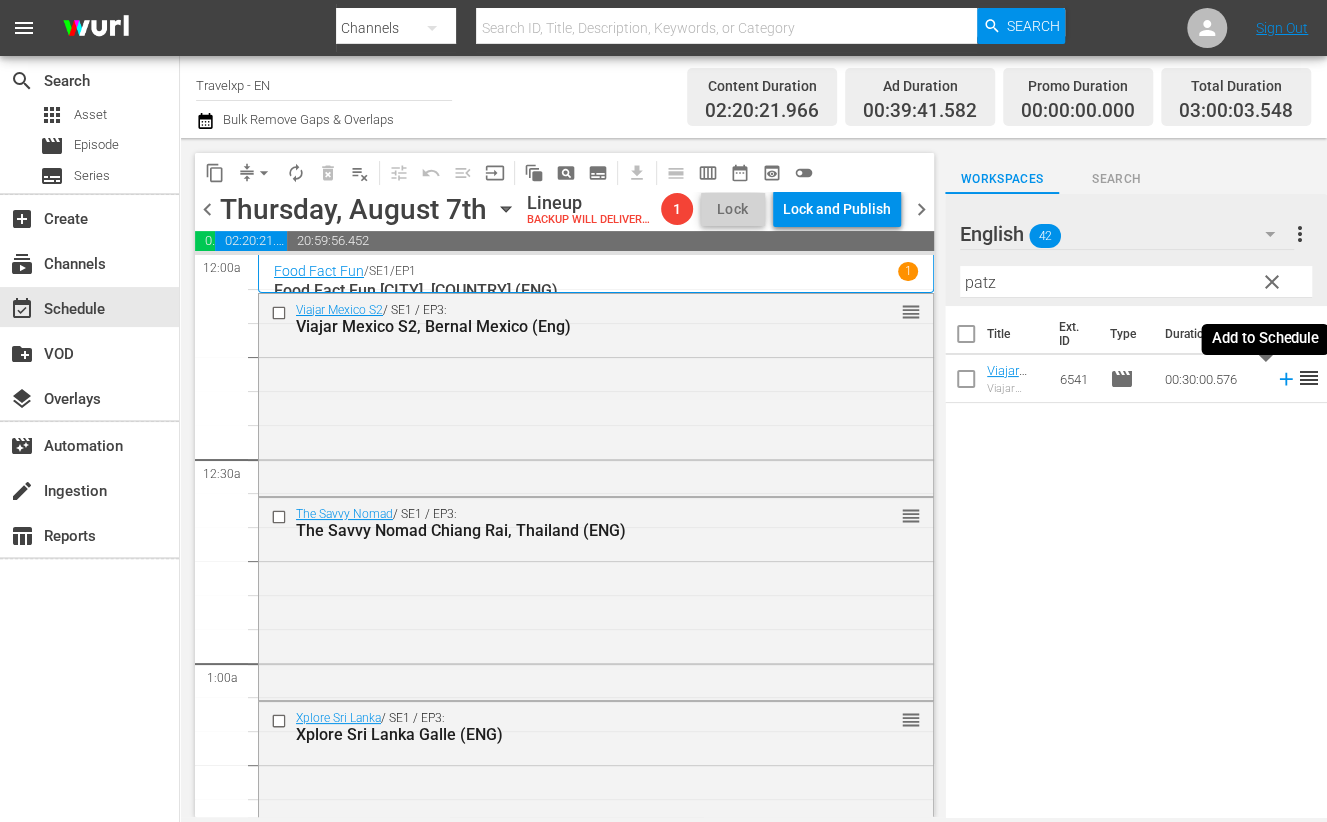 click 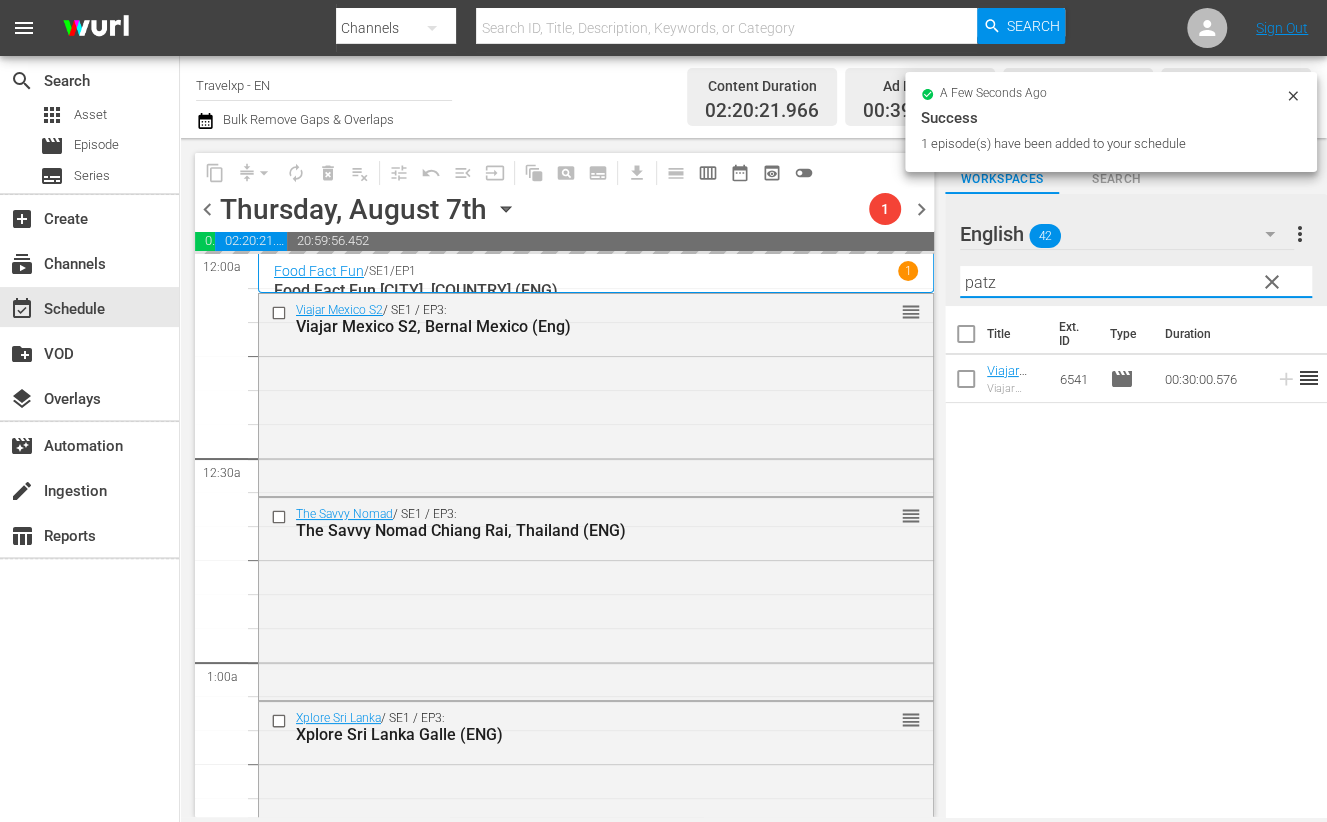 click on "patz" at bounding box center (1136, 282) 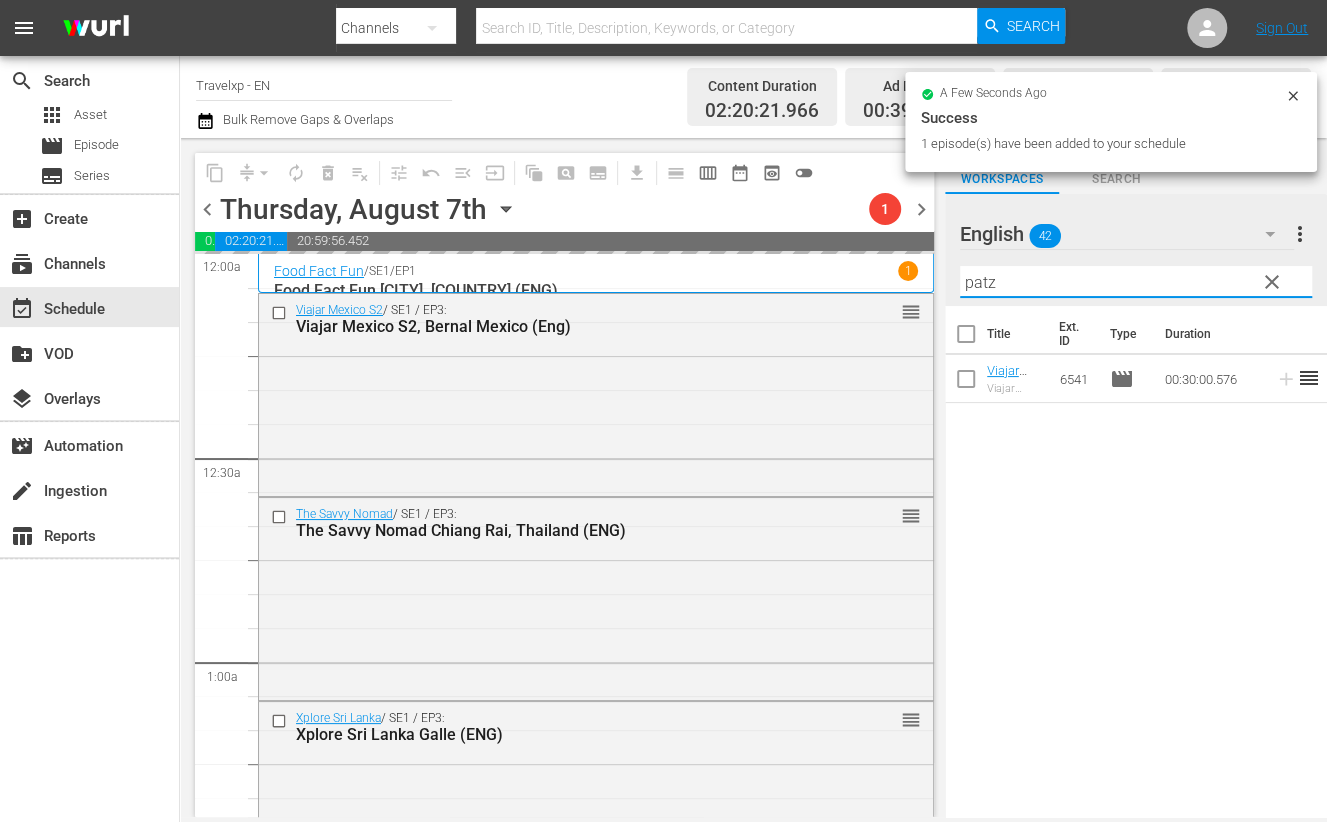 click on "patz" at bounding box center (1136, 282) 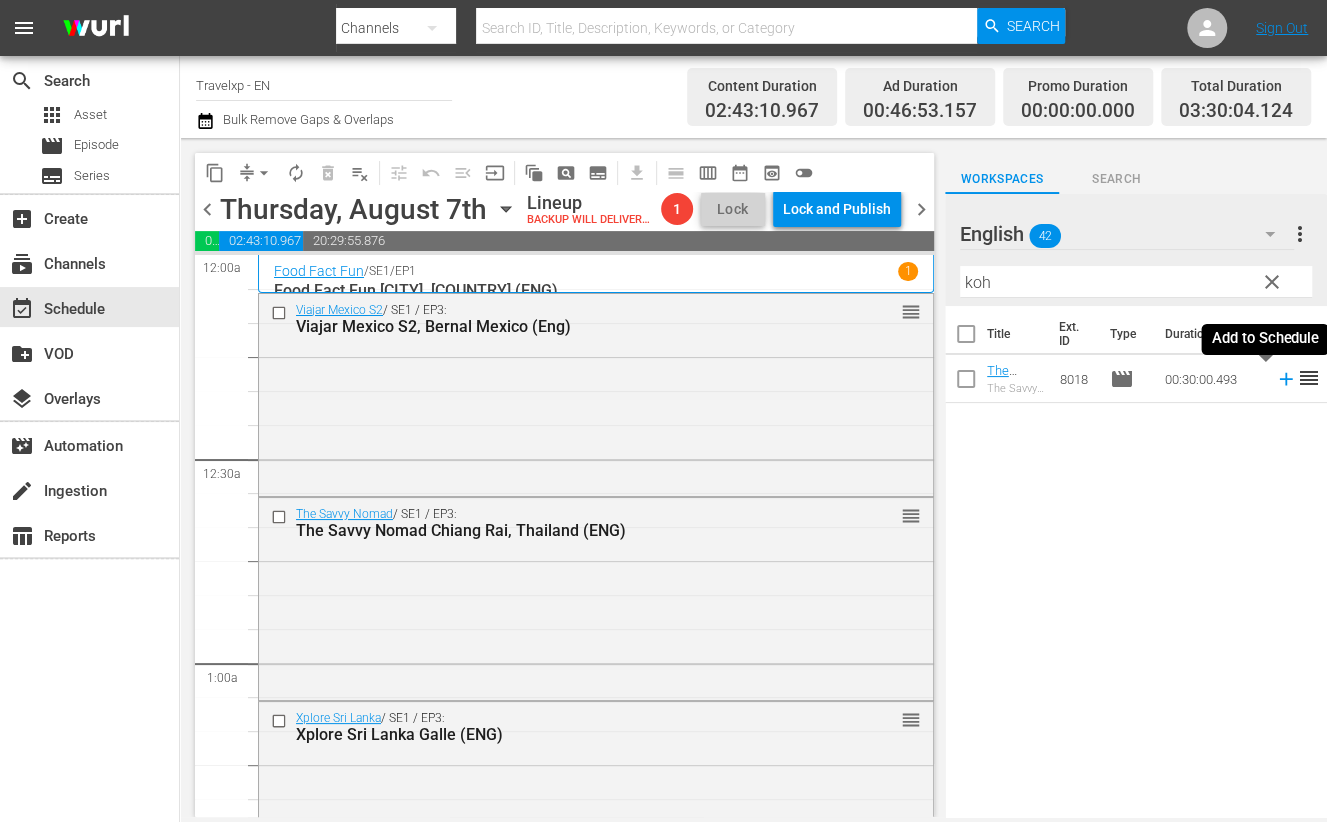 click 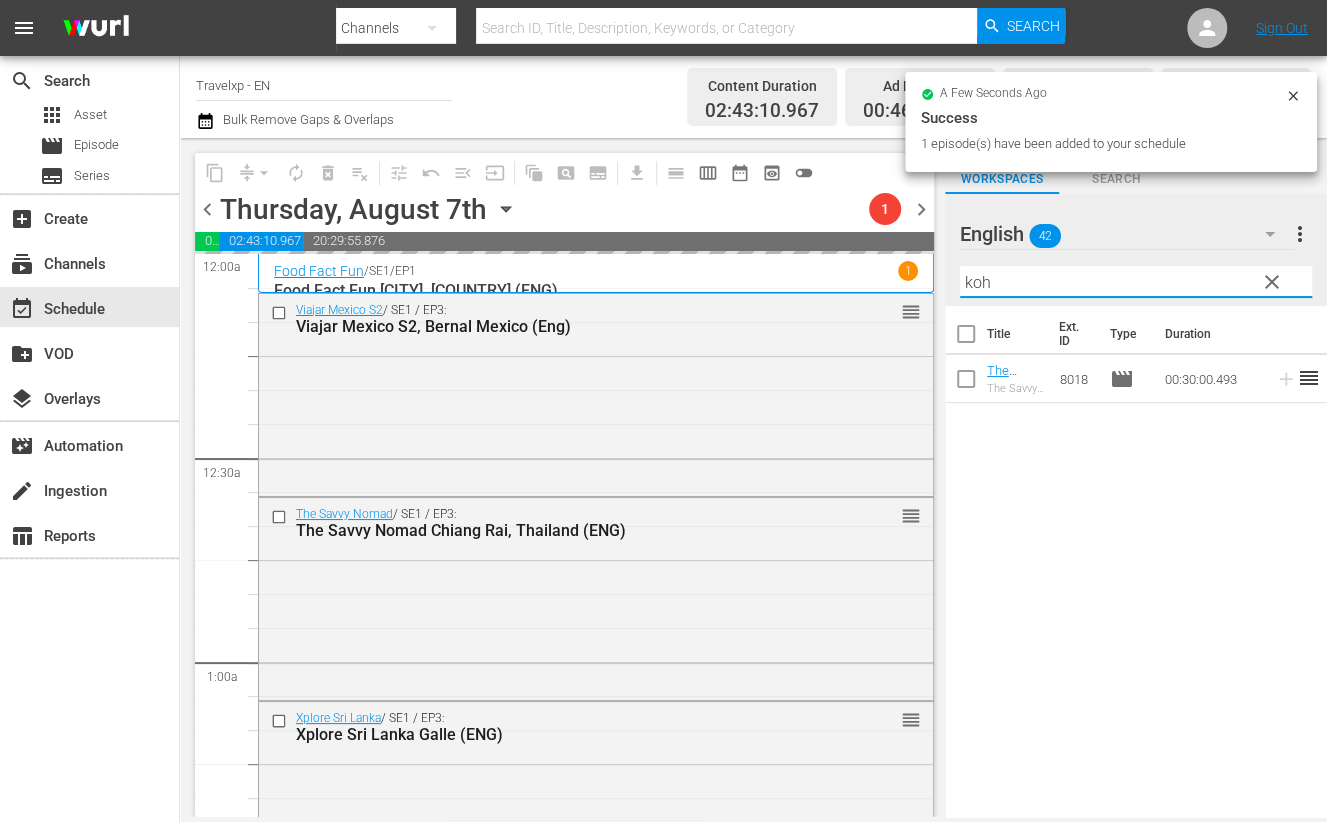 click on "koh" at bounding box center (1136, 282) 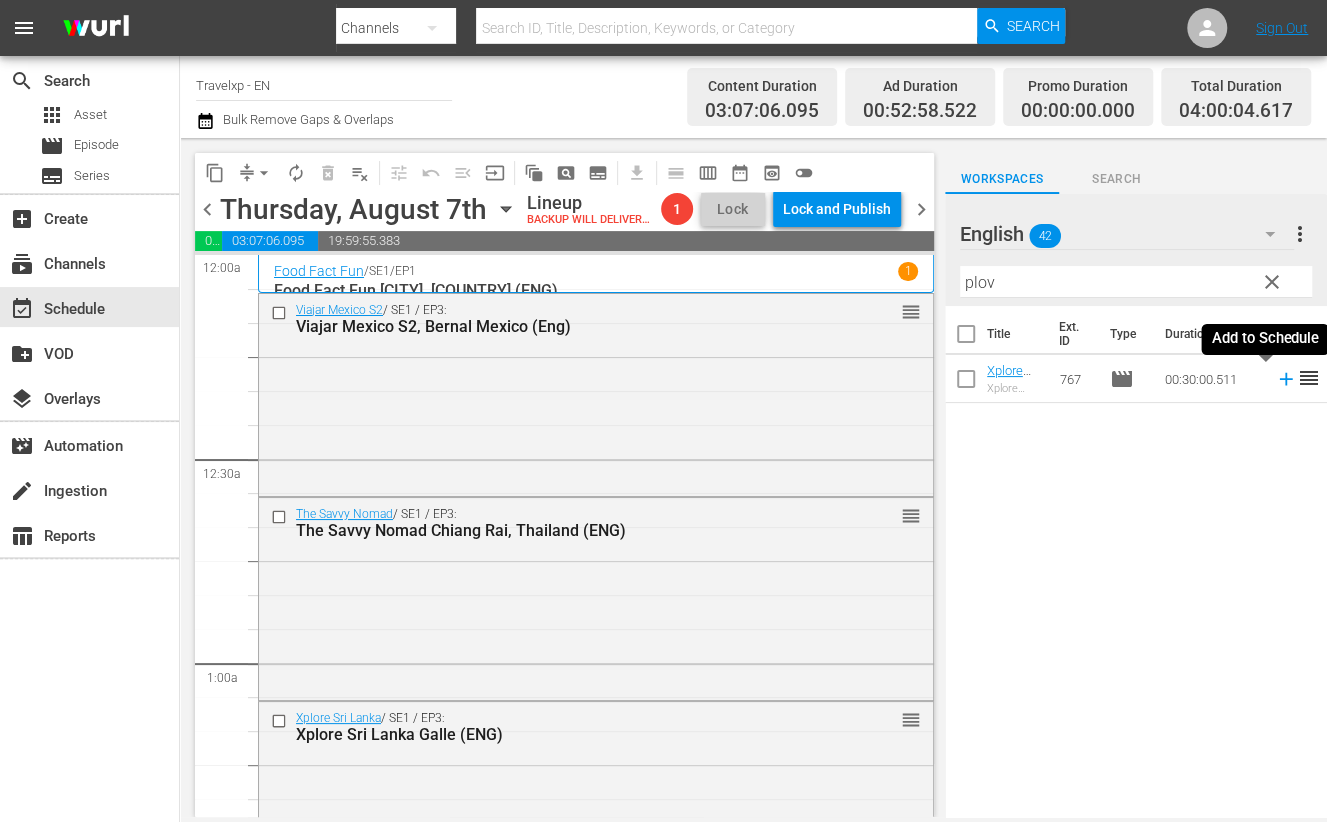 click 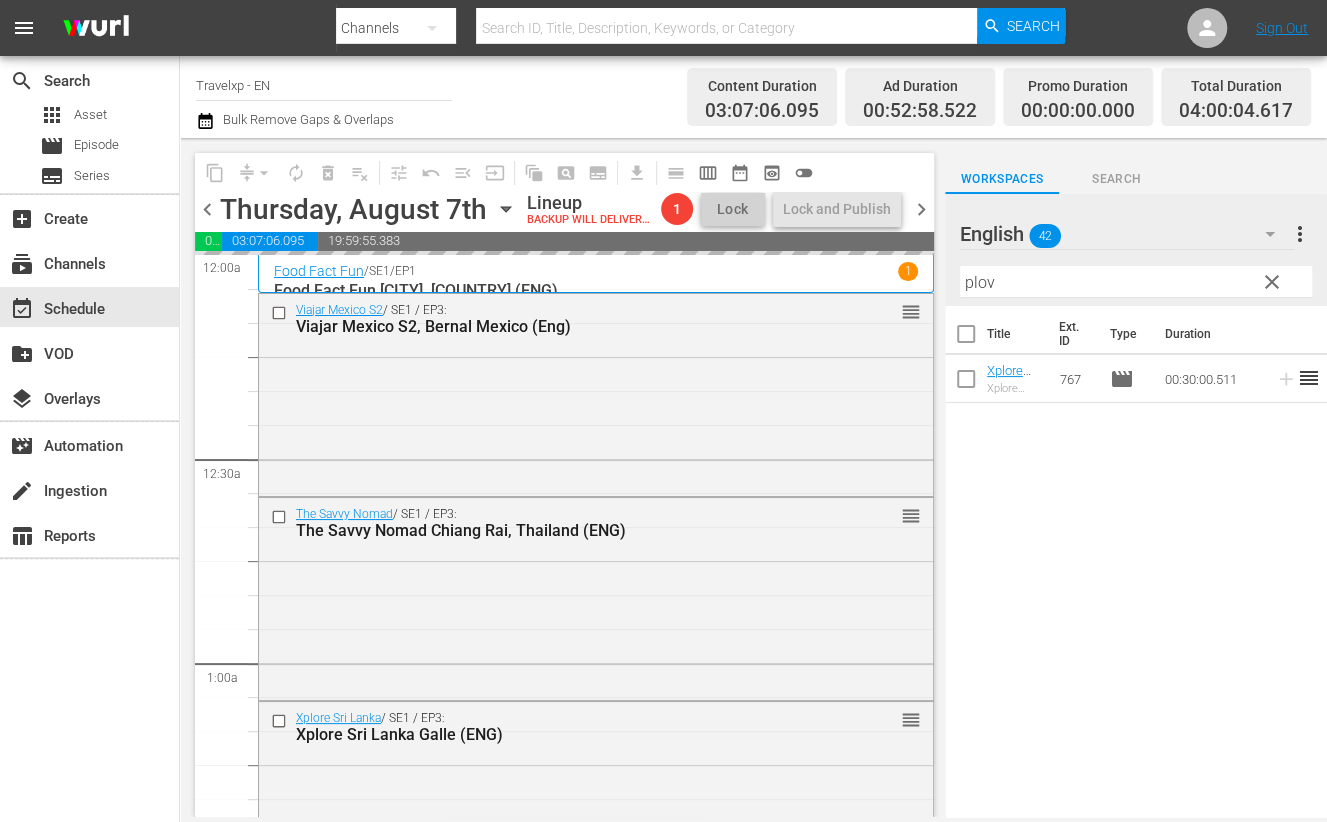 click on "plov" at bounding box center (1136, 282) 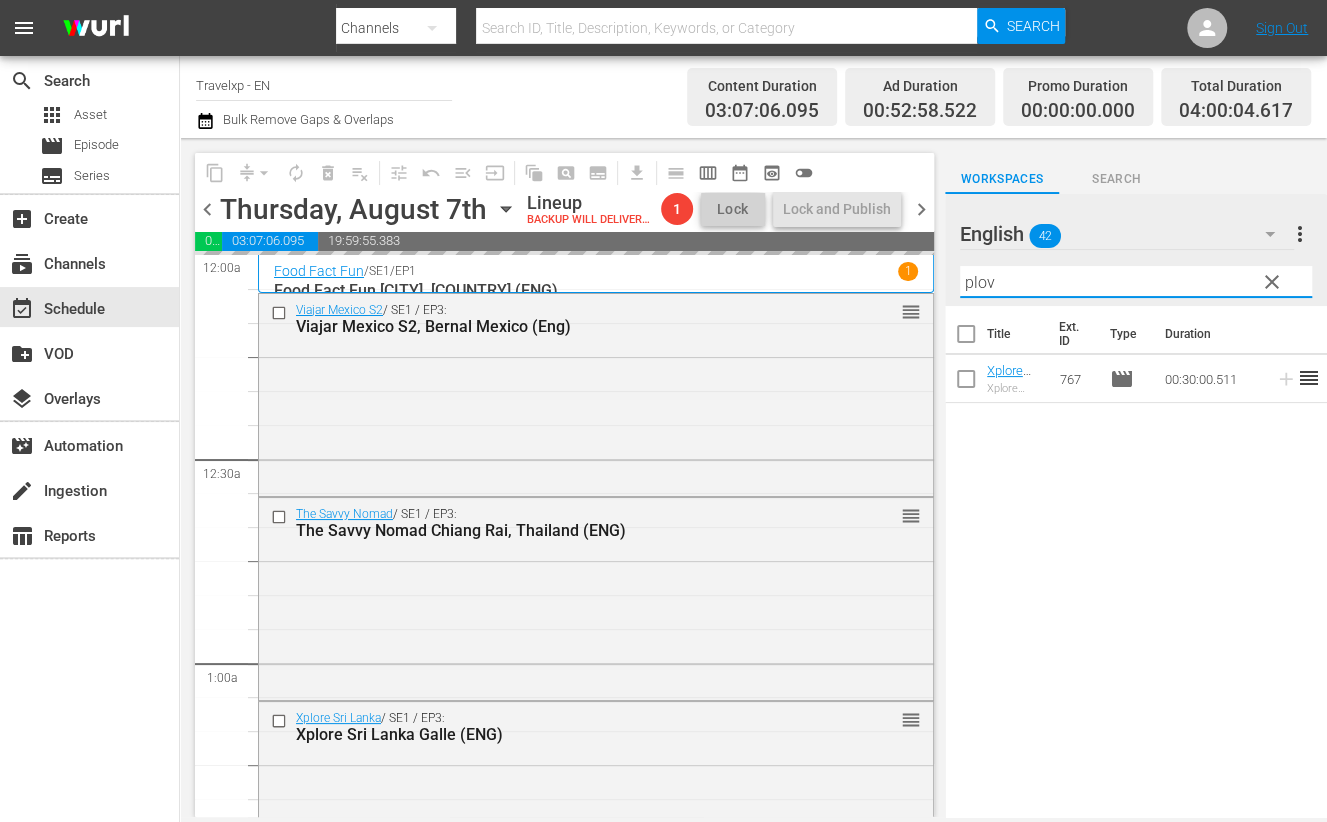 click on "plov" at bounding box center (1136, 282) 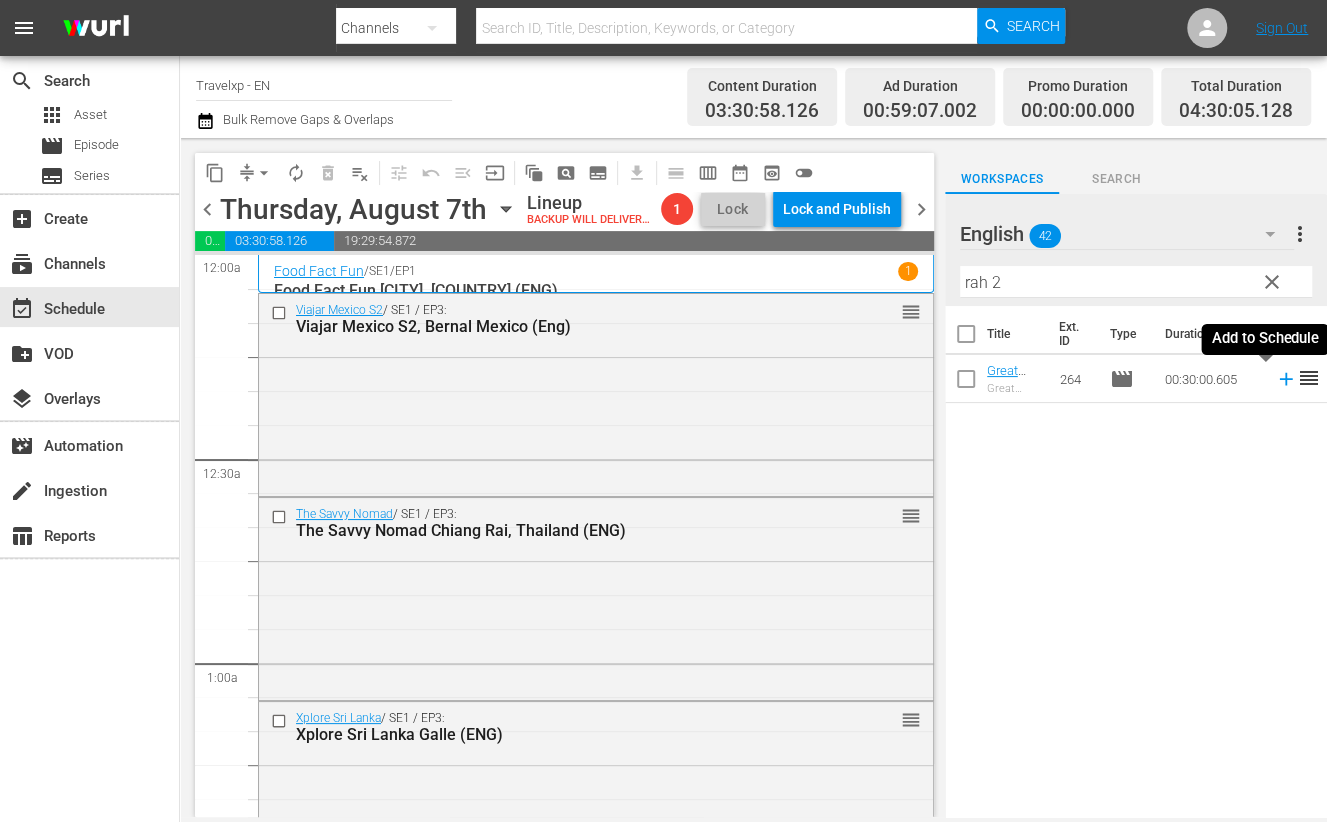 click 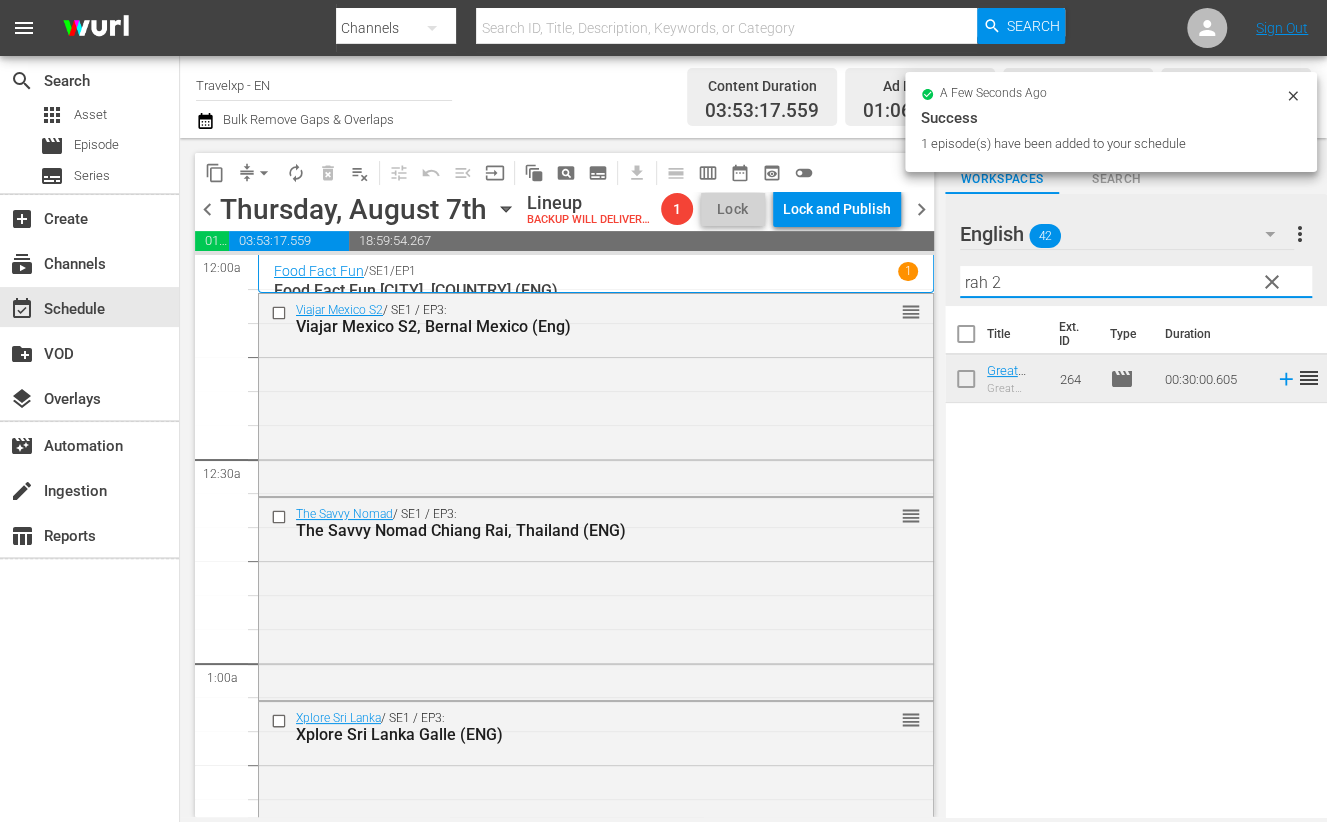 drag, startPoint x: 1000, startPoint y: 283, endPoint x: 888, endPoint y: 261, distance: 114.14027 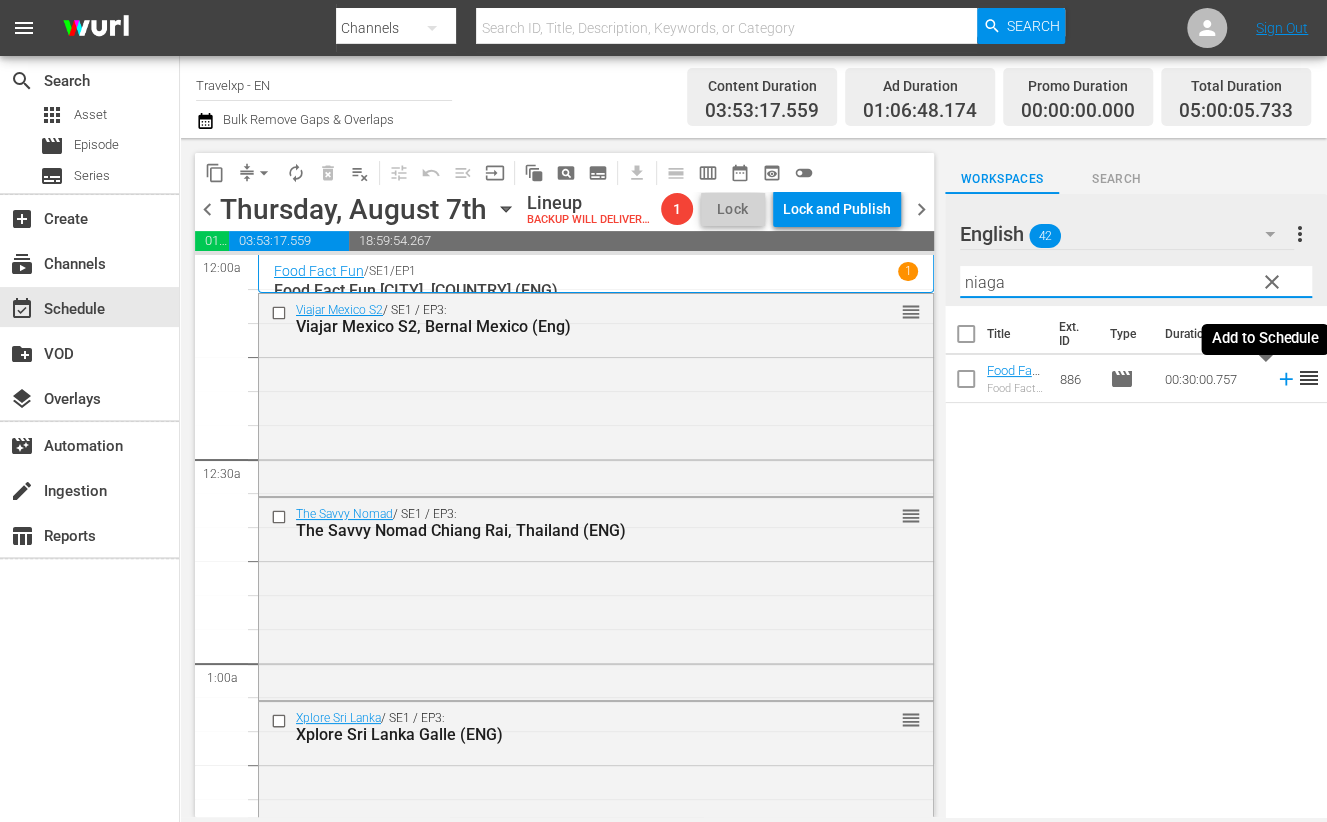 click 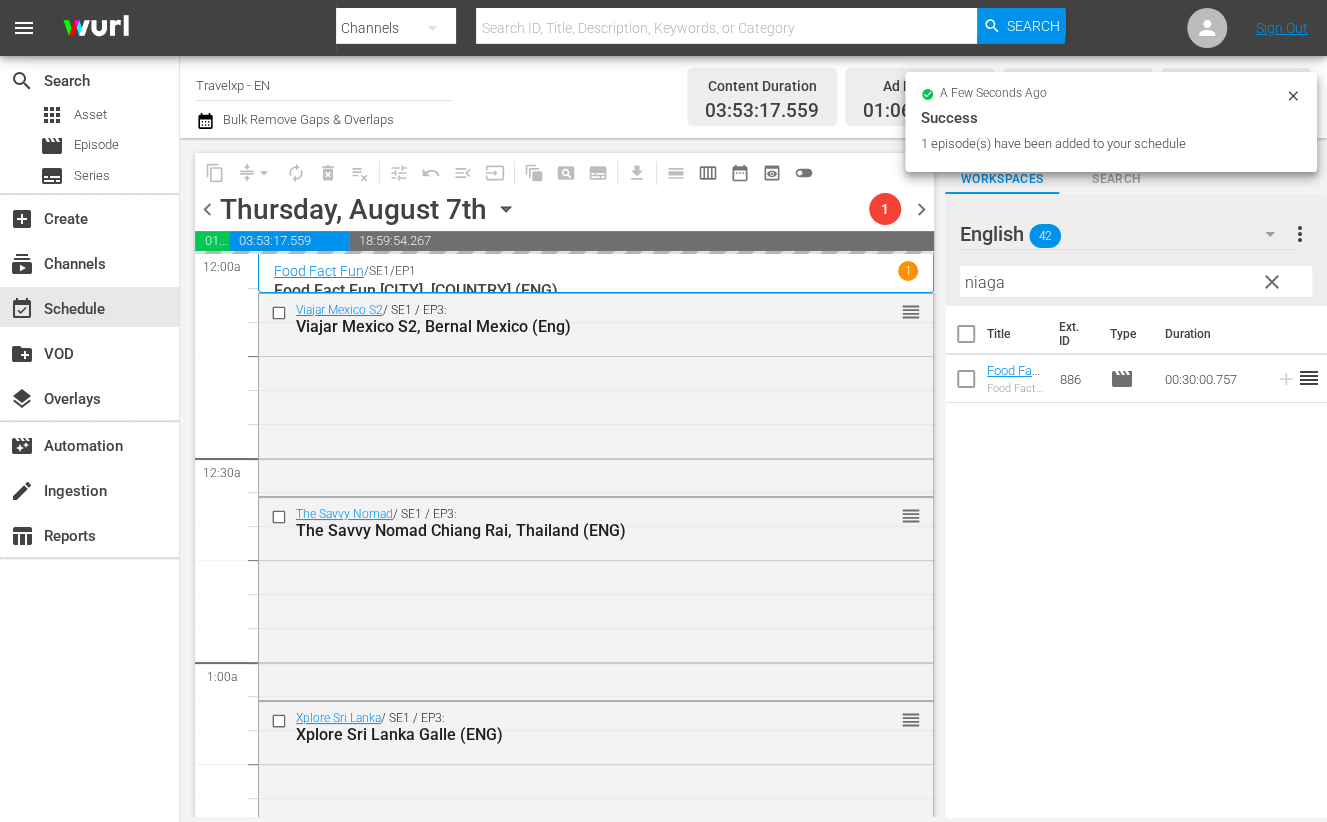 click on "niaga" at bounding box center (1136, 282) 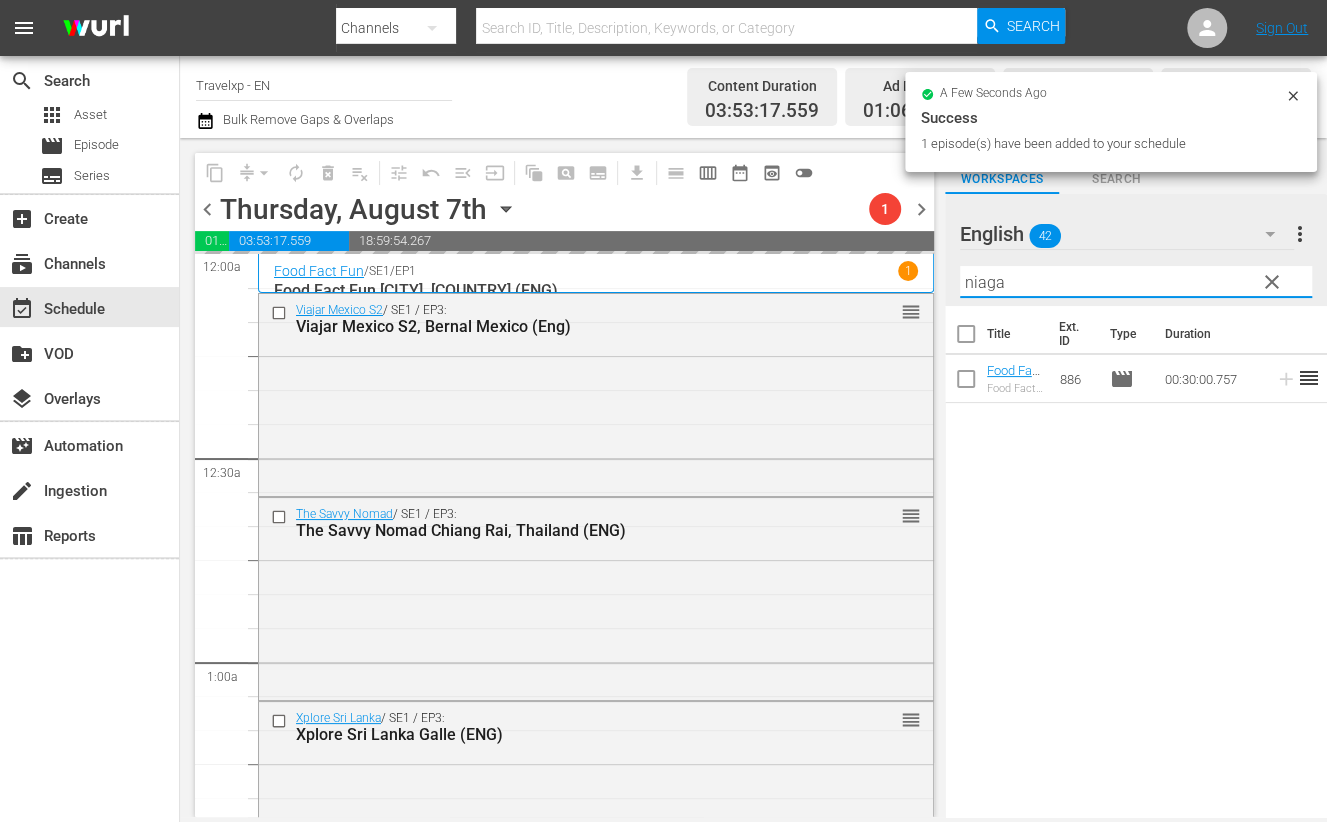 click on "niaga" at bounding box center [1136, 282] 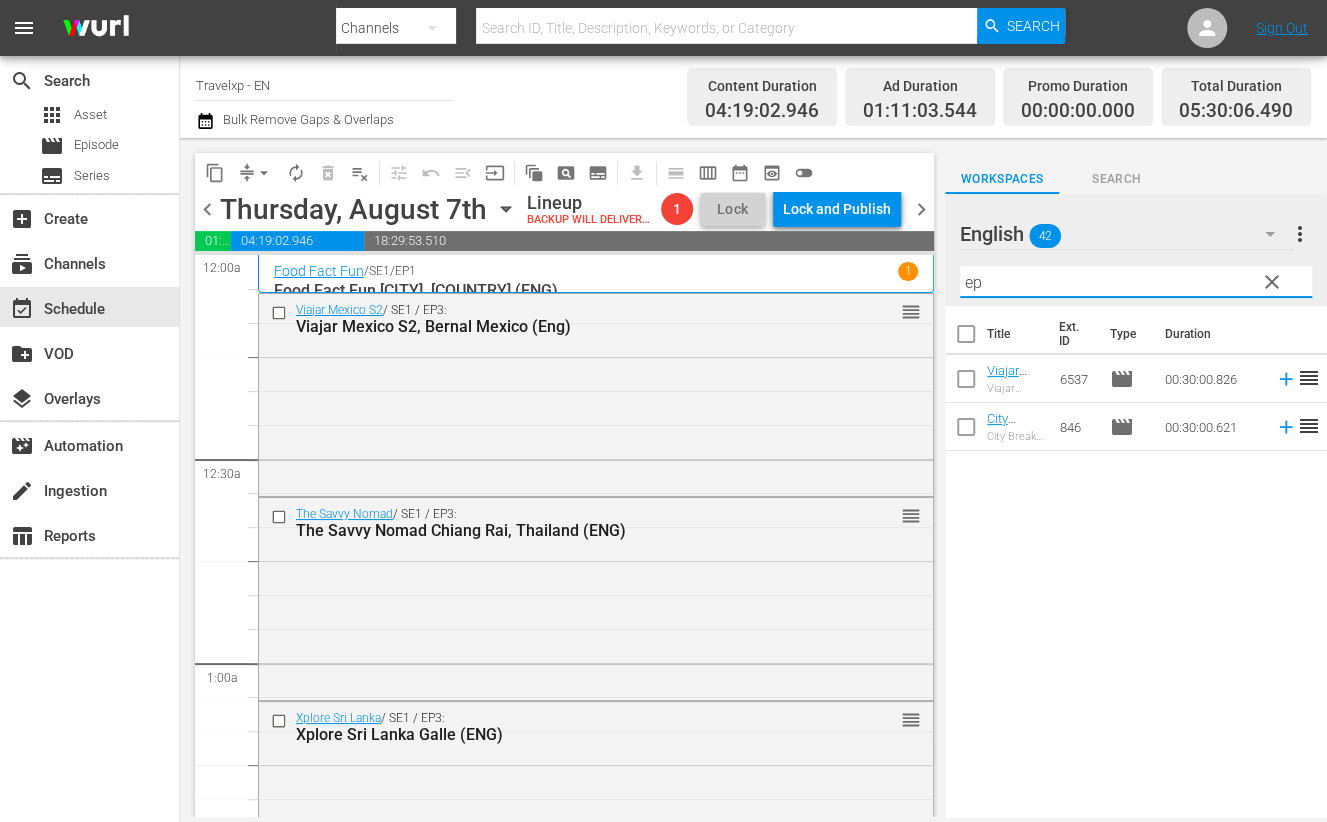 type on "e" 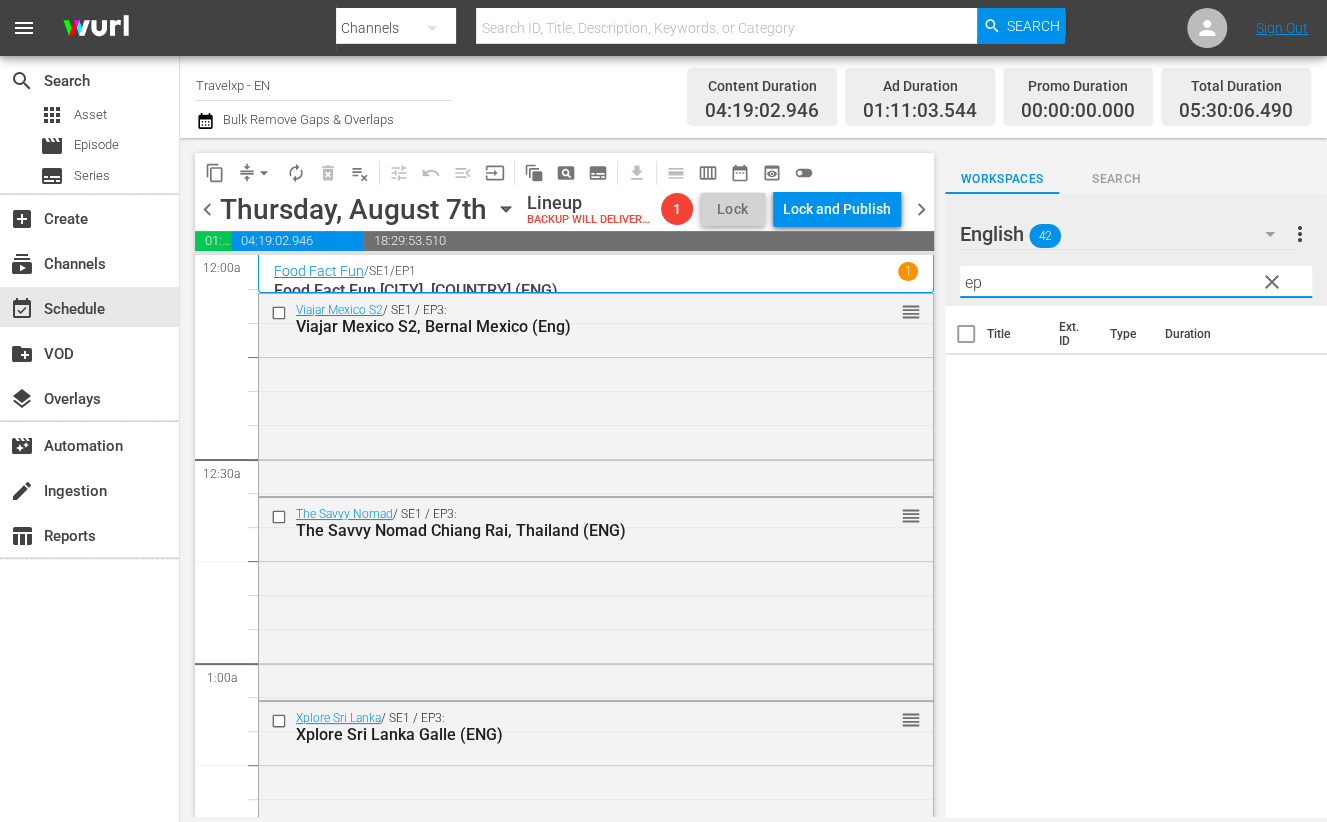 type on "e" 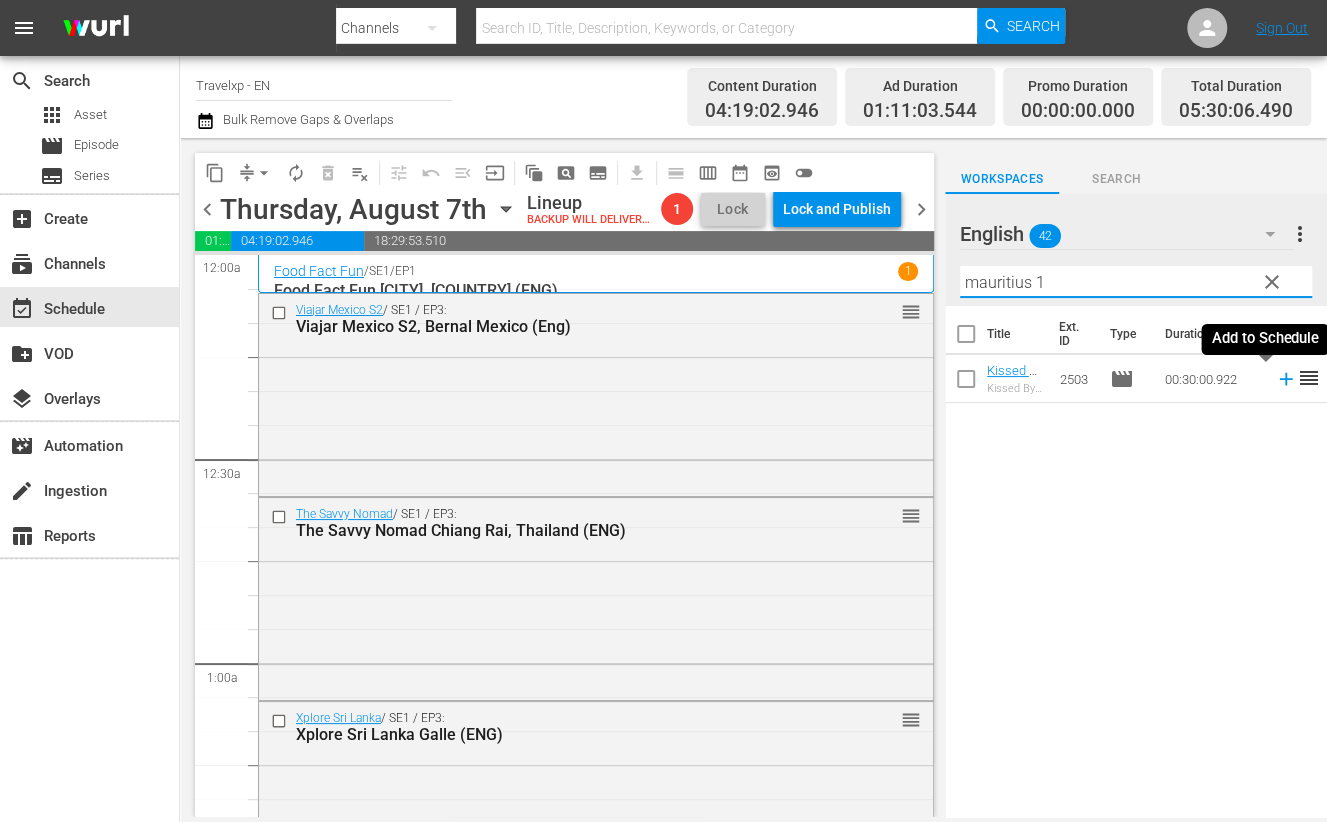 click 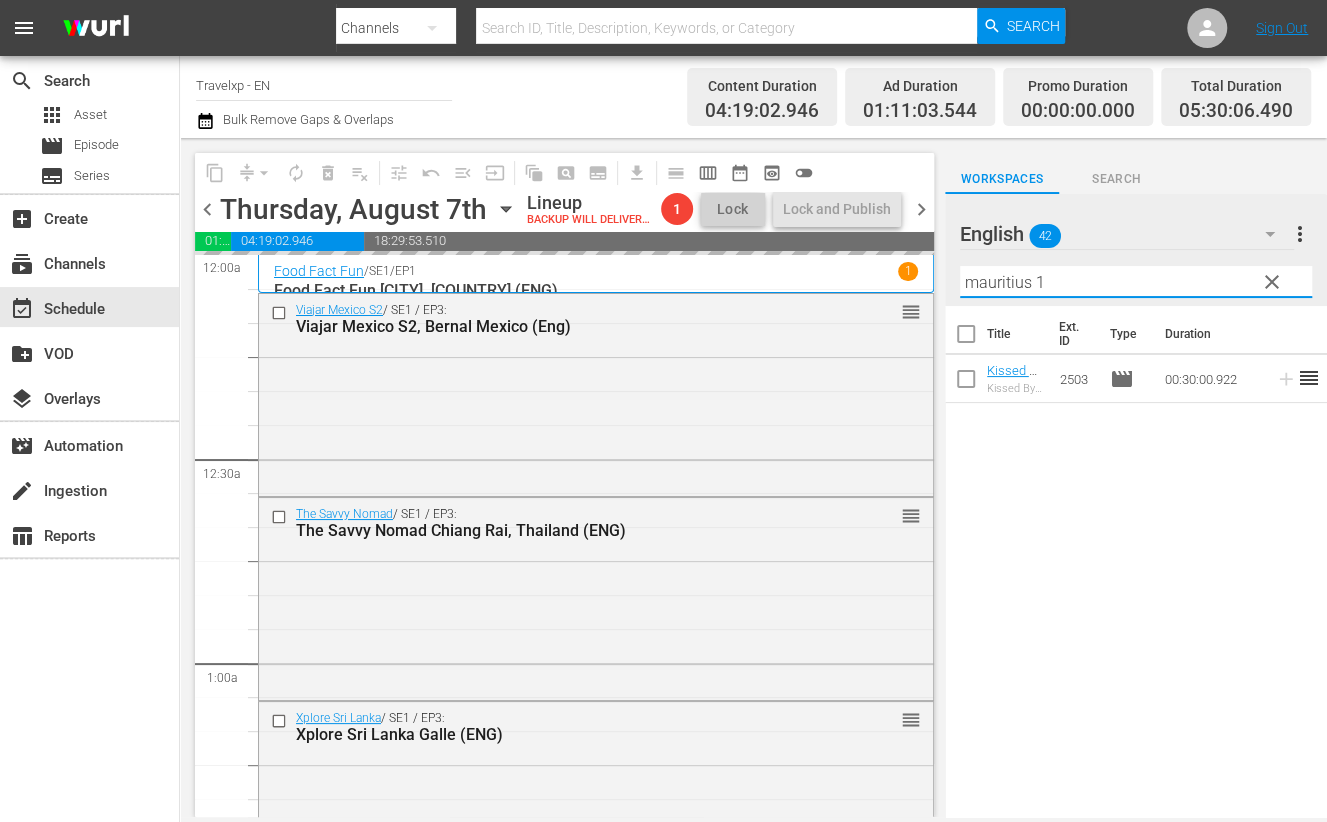 drag, startPoint x: 1054, startPoint y: 273, endPoint x: 902, endPoint y: 273, distance: 152 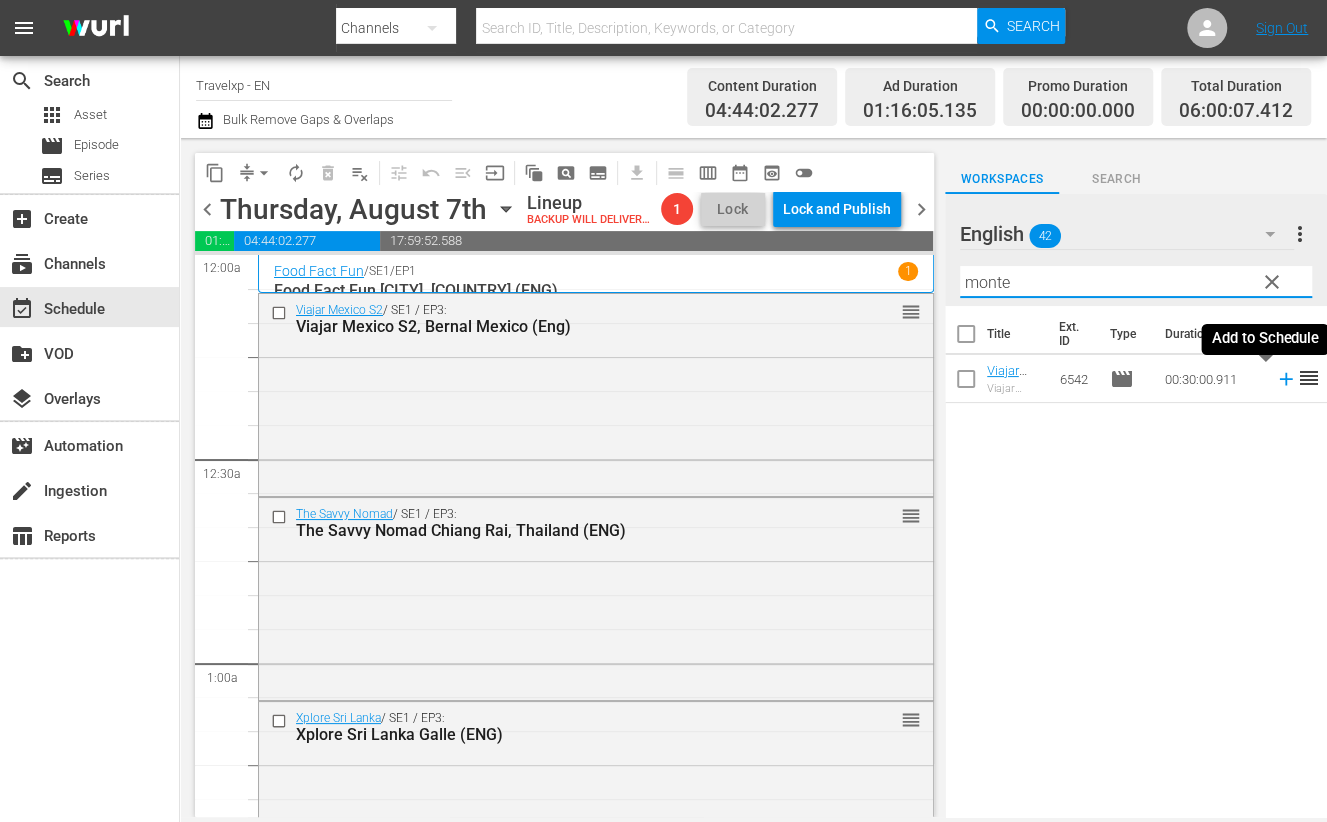 click 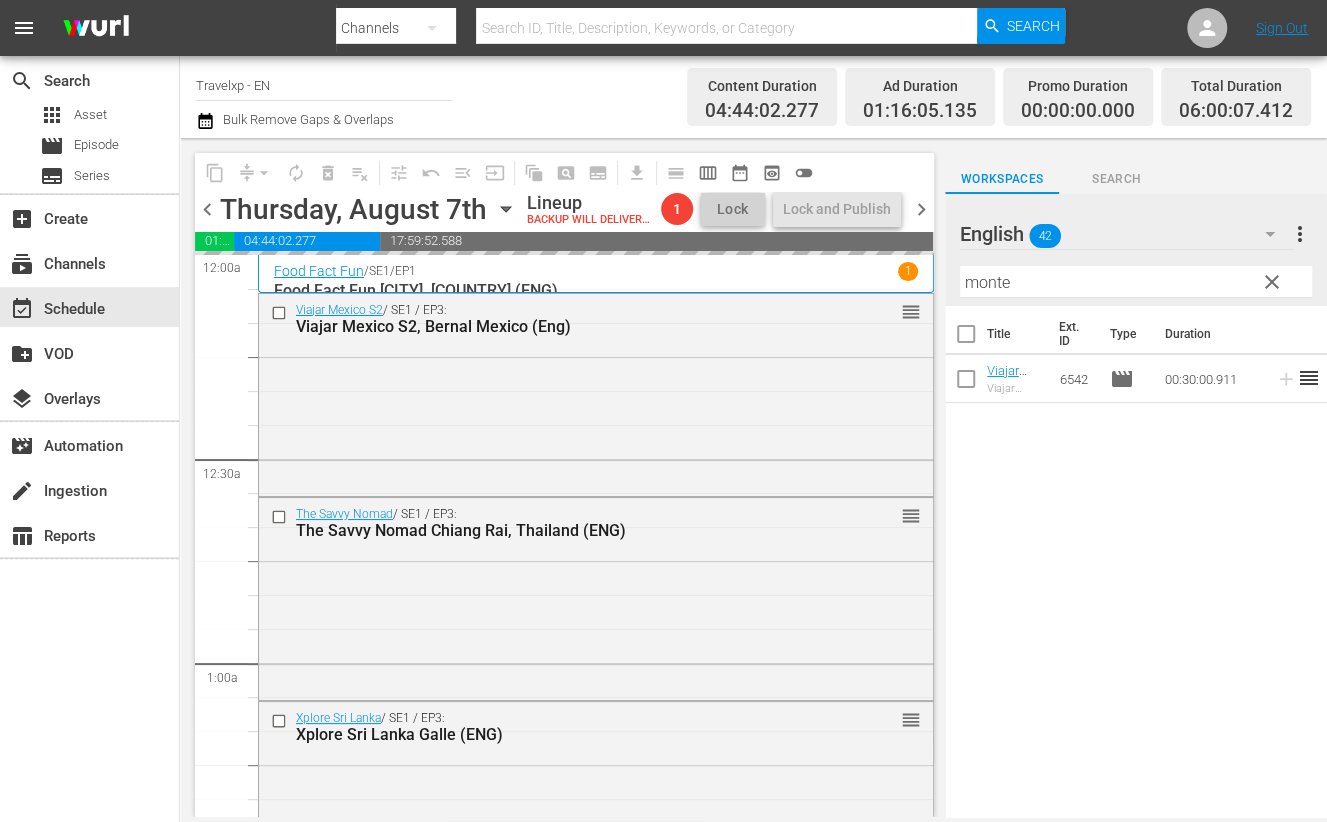 click on "monte" at bounding box center (1136, 282) 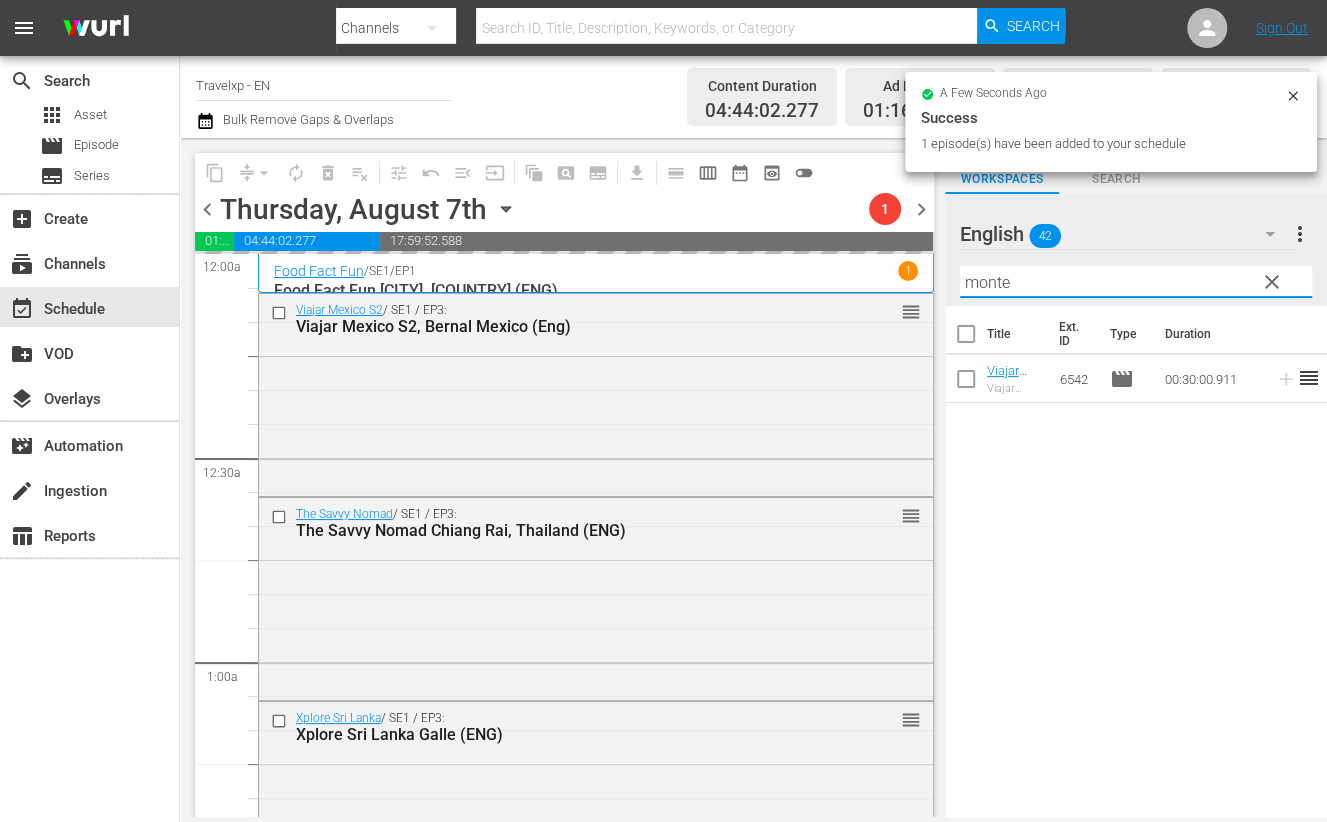 click on "monte" at bounding box center (1136, 282) 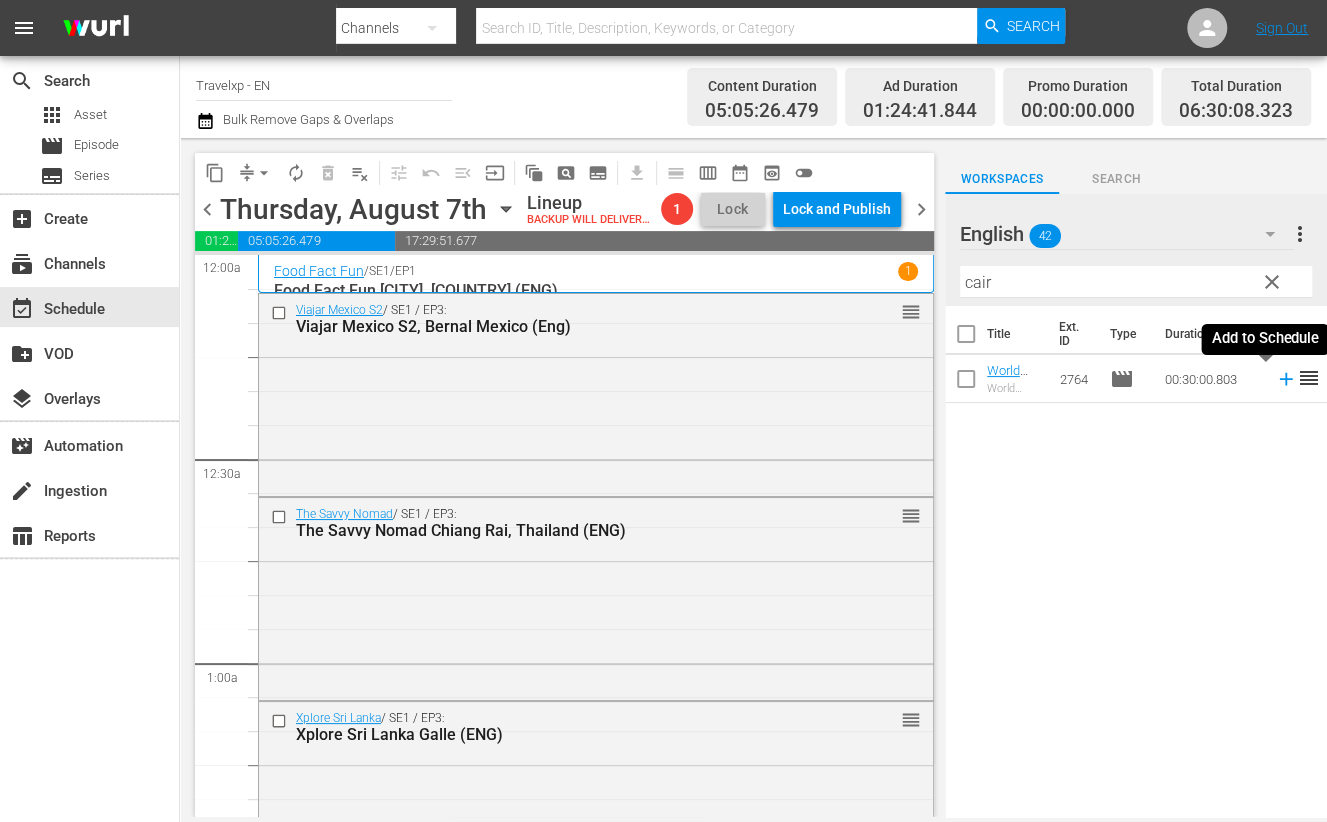click 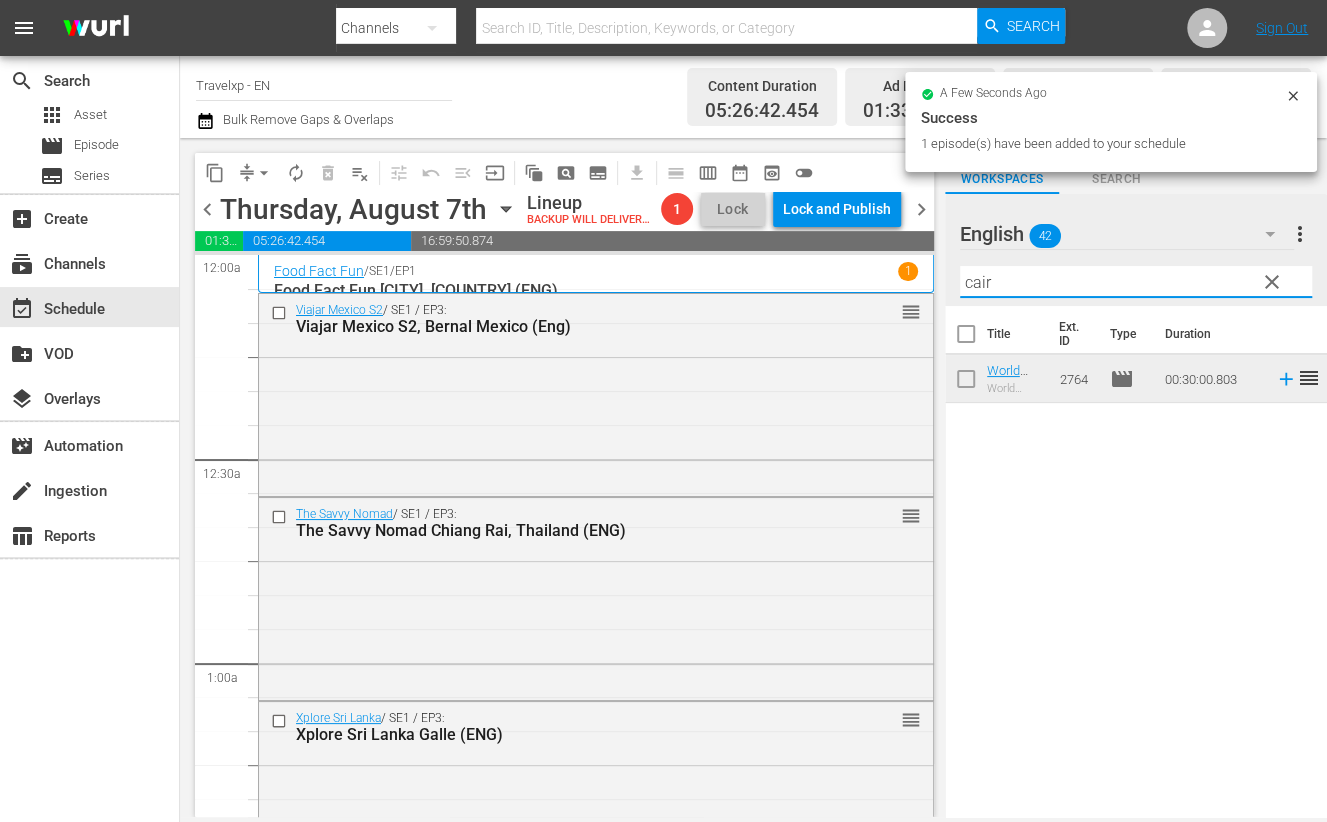 click on "cair" at bounding box center [1136, 282] 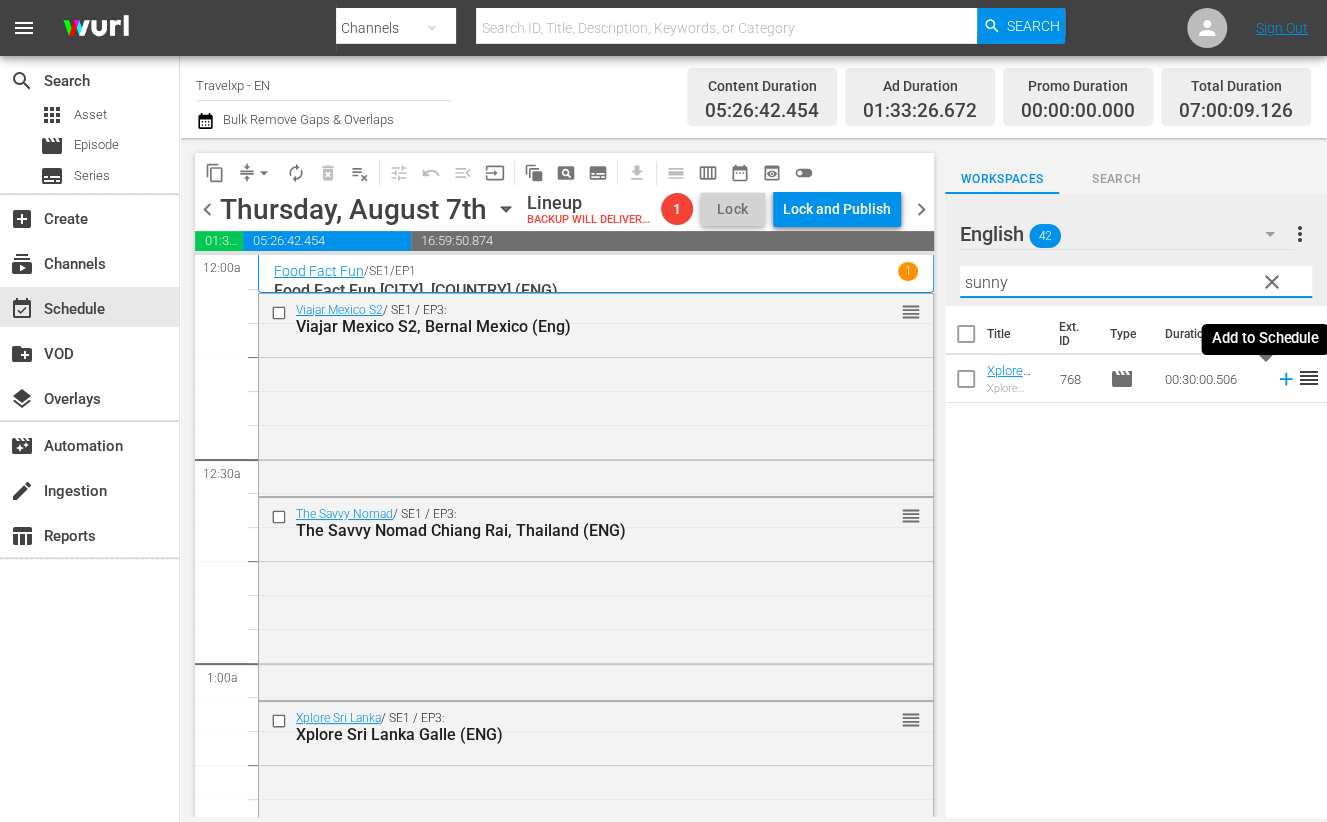 drag, startPoint x: 1270, startPoint y: 385, endPoint x: 1167, endPoint y: 319, distance: 122.33152 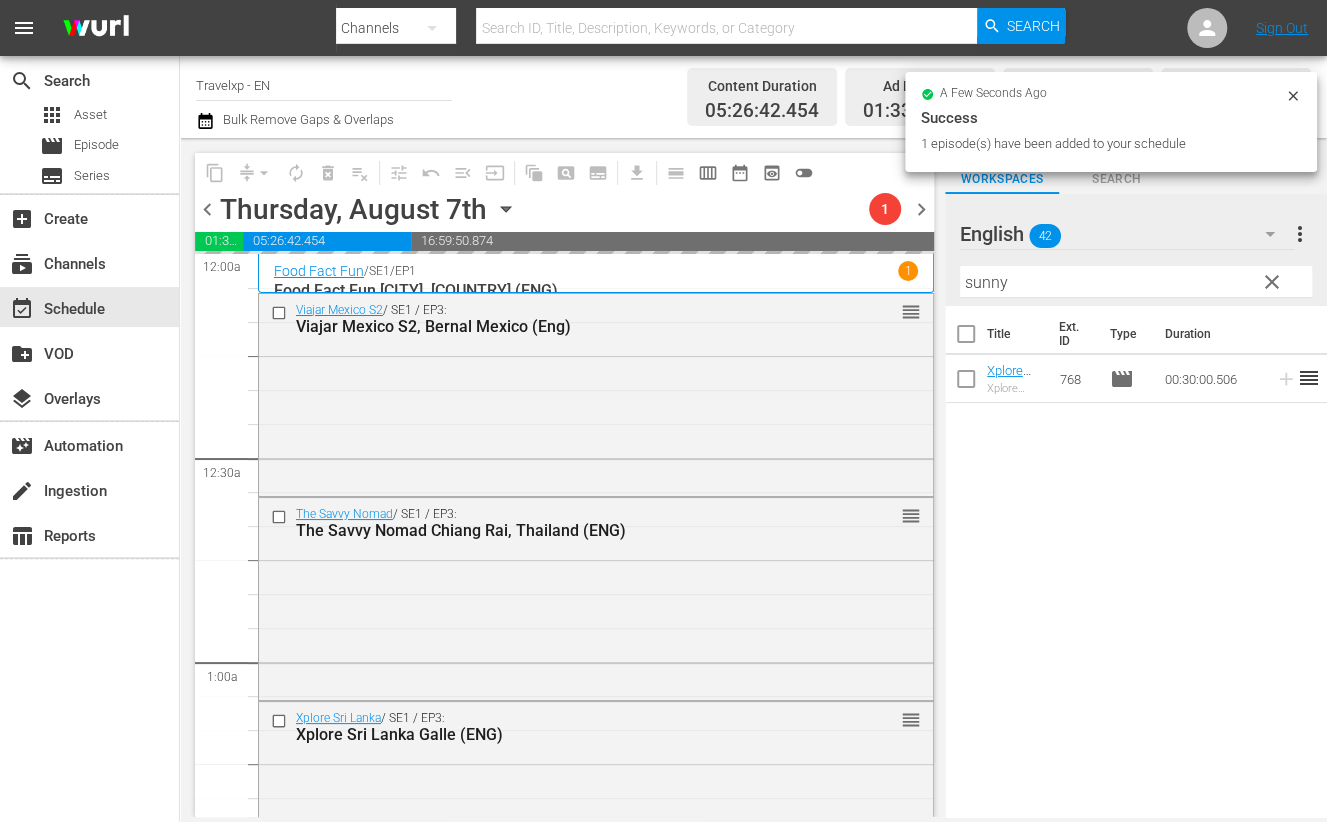 click on "sunny" at bounding box center (1136, 282) 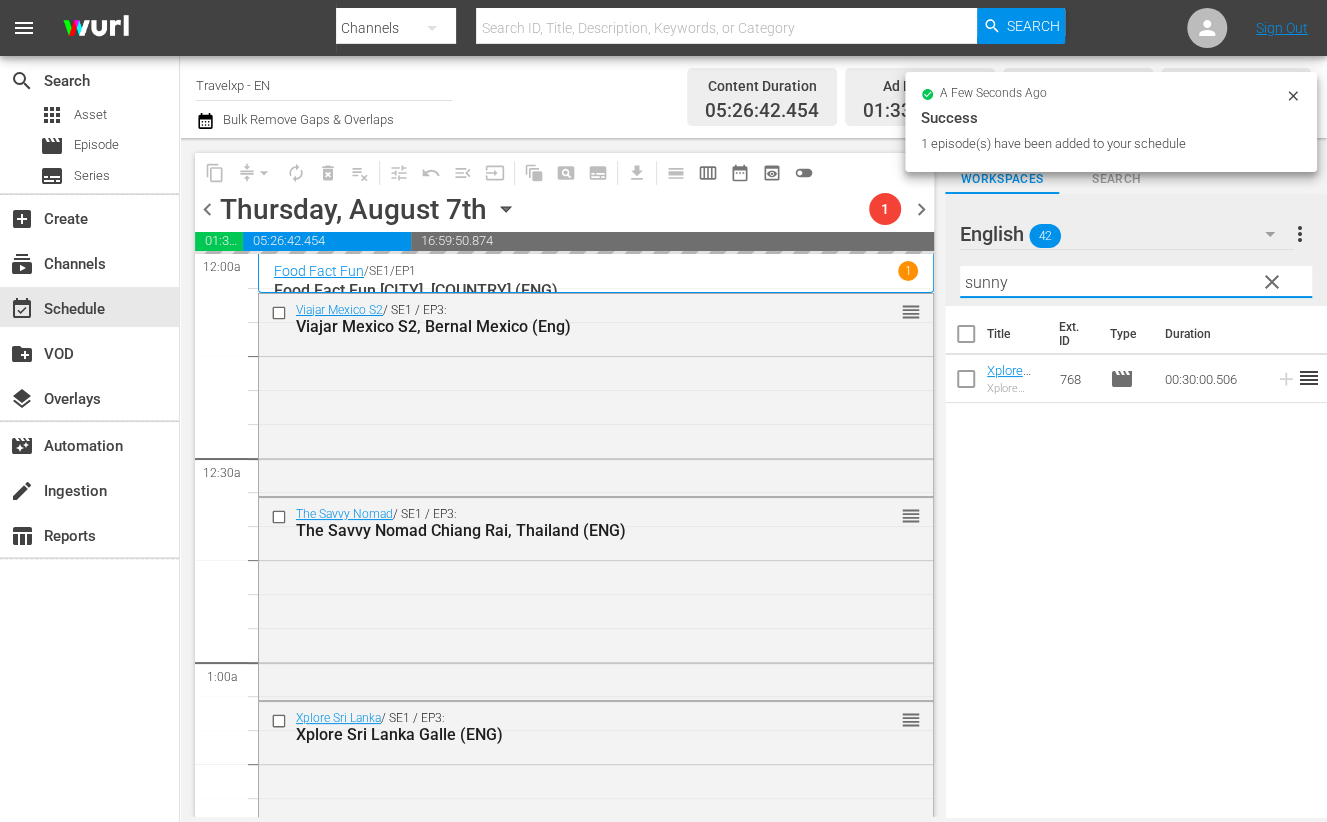 click on "sunny" at bounding box center [1136, 282] 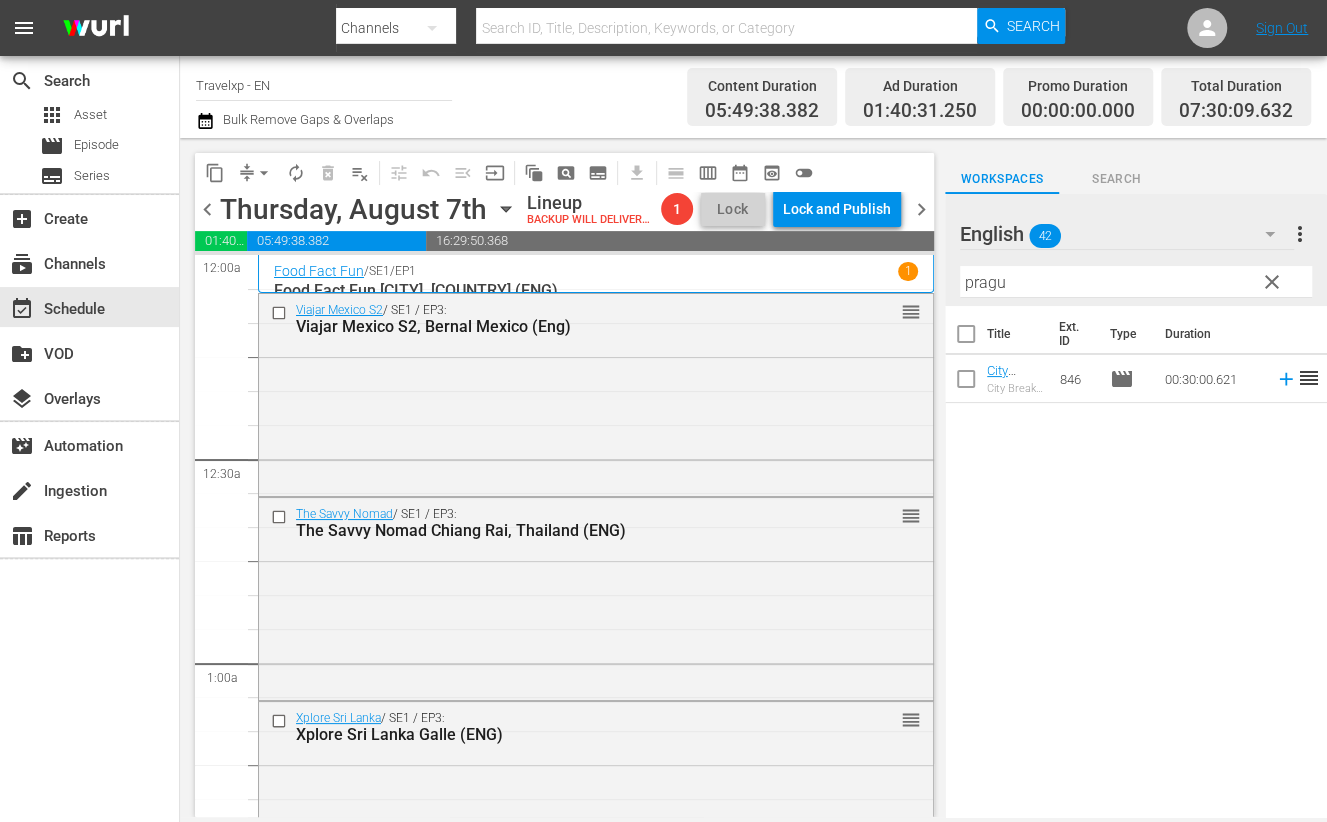 click on "Title Ext. ID Type Duration City Breaks, Prague (Eng) City Breaks Prague, Czech Republic 846 movie 00:30:00.621 reorder" at bounding box center (1136, 563) 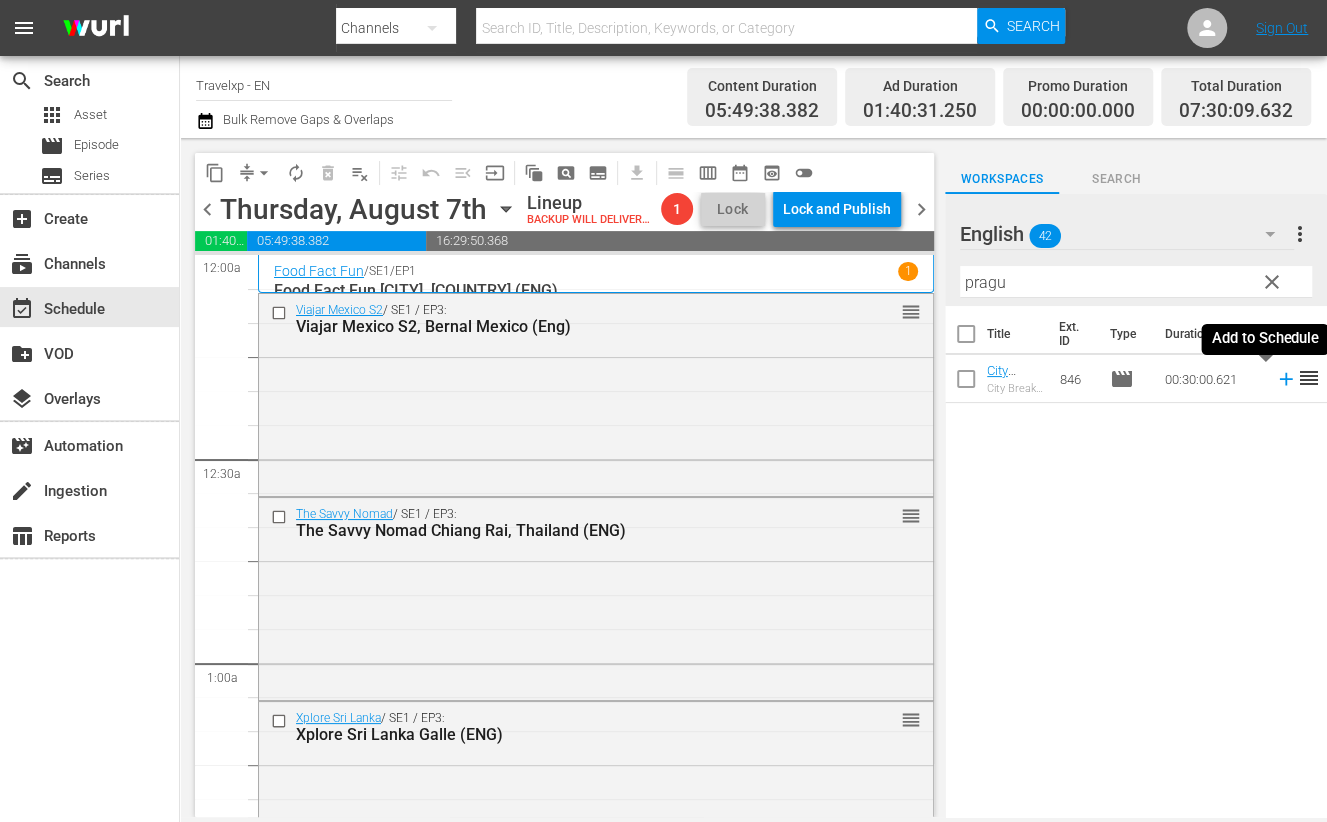 click 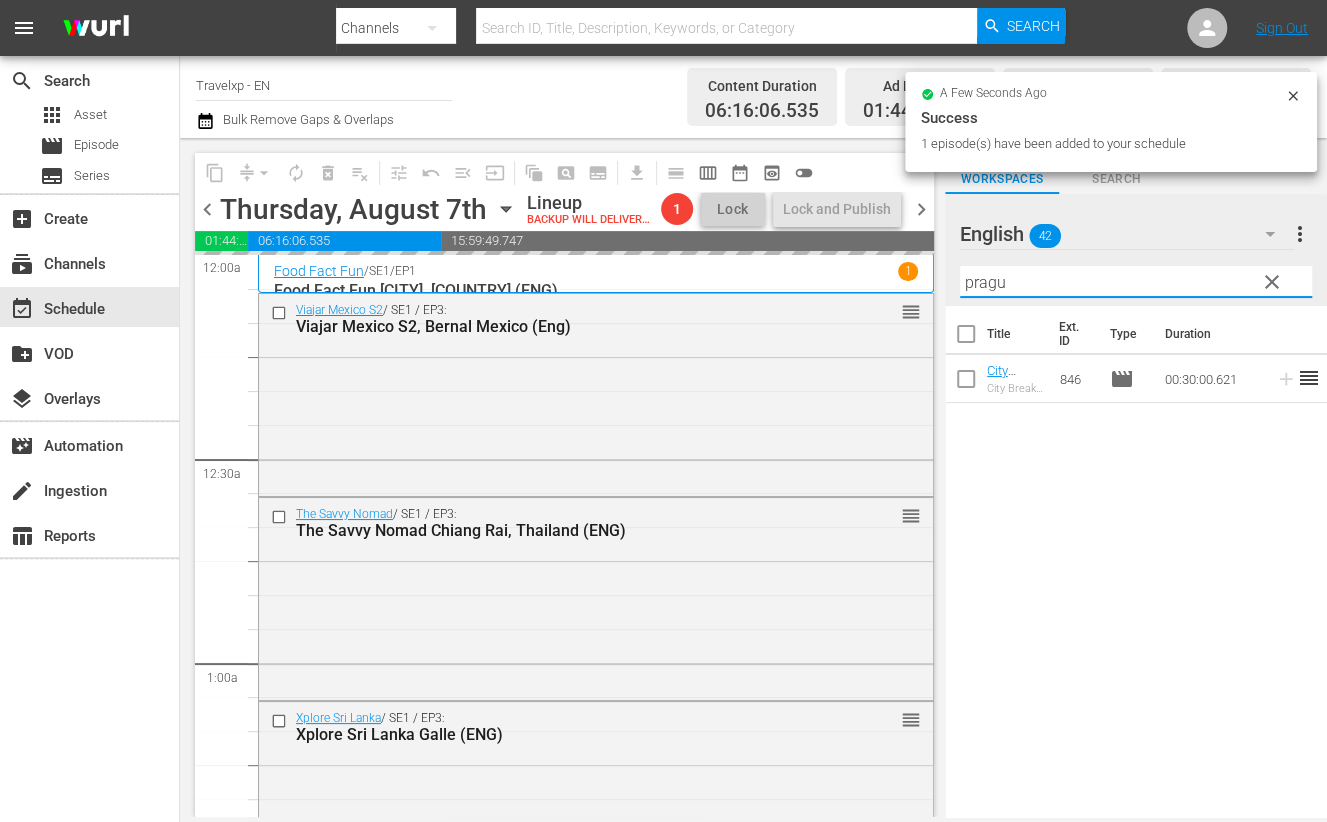 click on "pragu" at bounding box center (1136, 282) 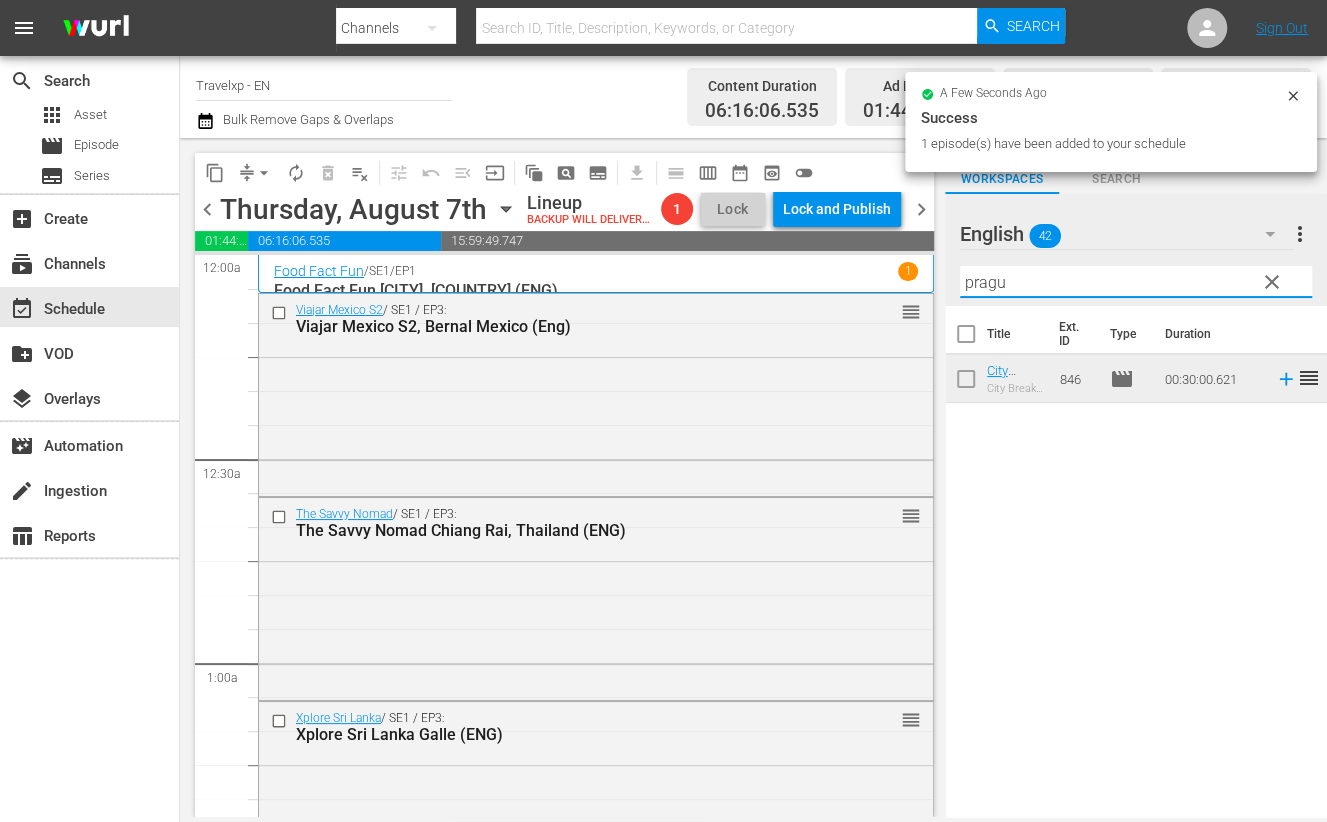 type on "a" 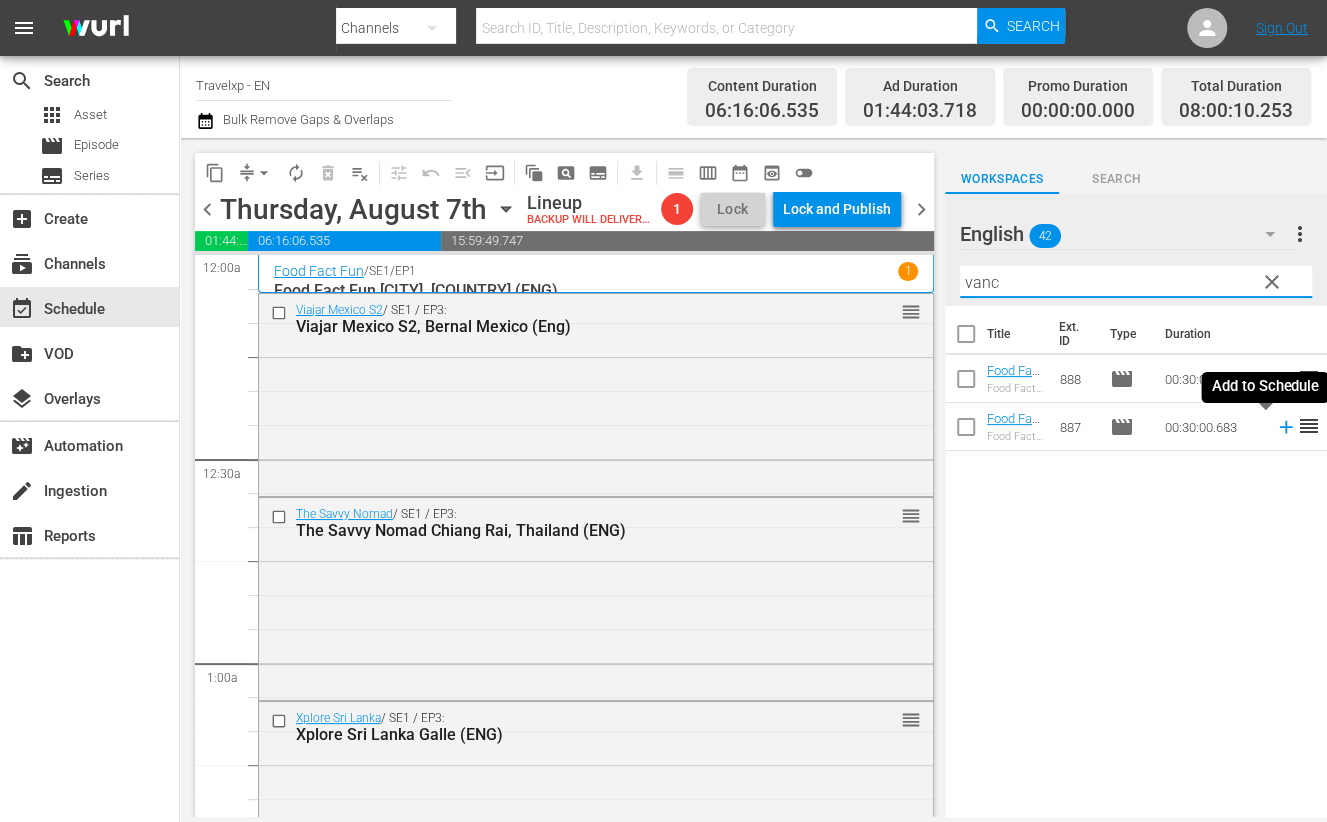 click 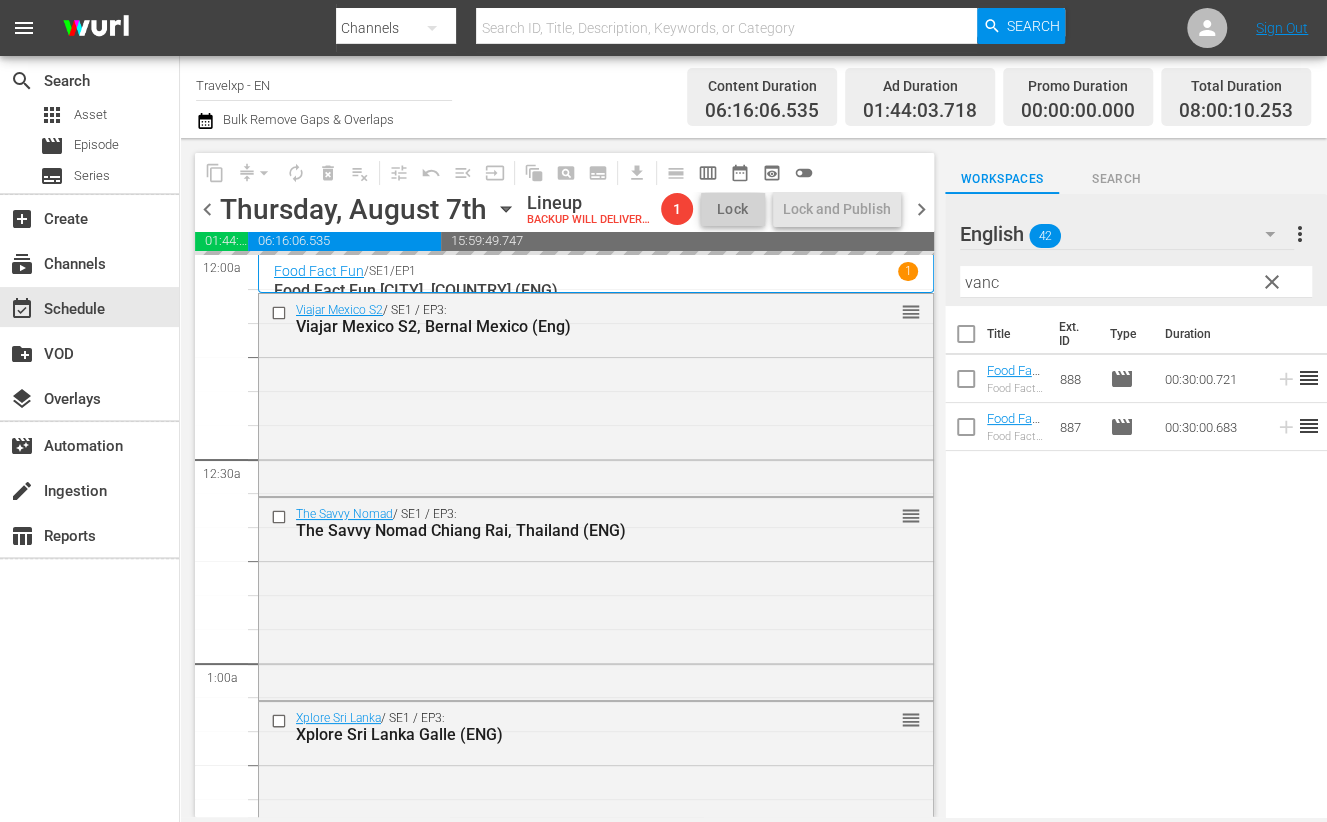 click on "vanc" at bounding box center [1136, 282] 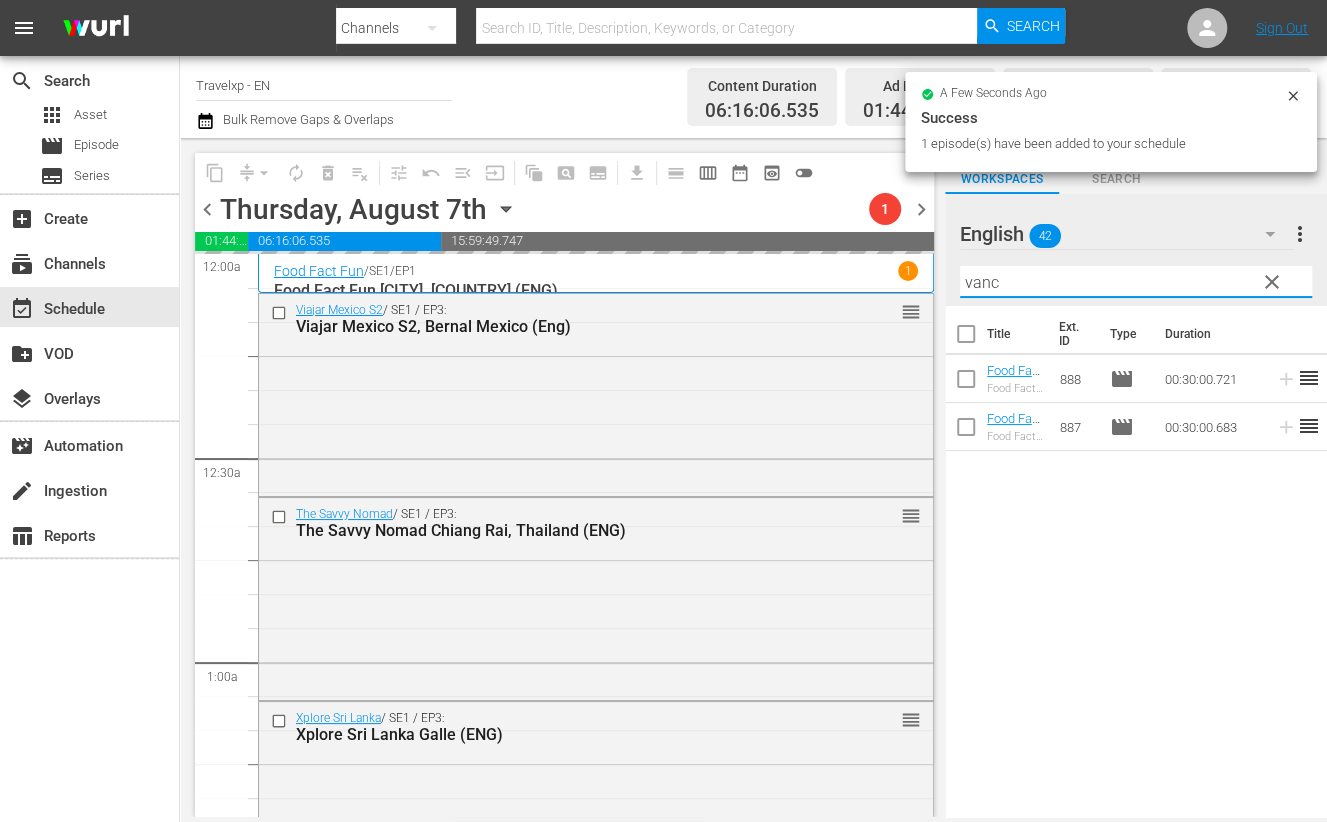 click on "vanc" at bounding box center (1136, 282) 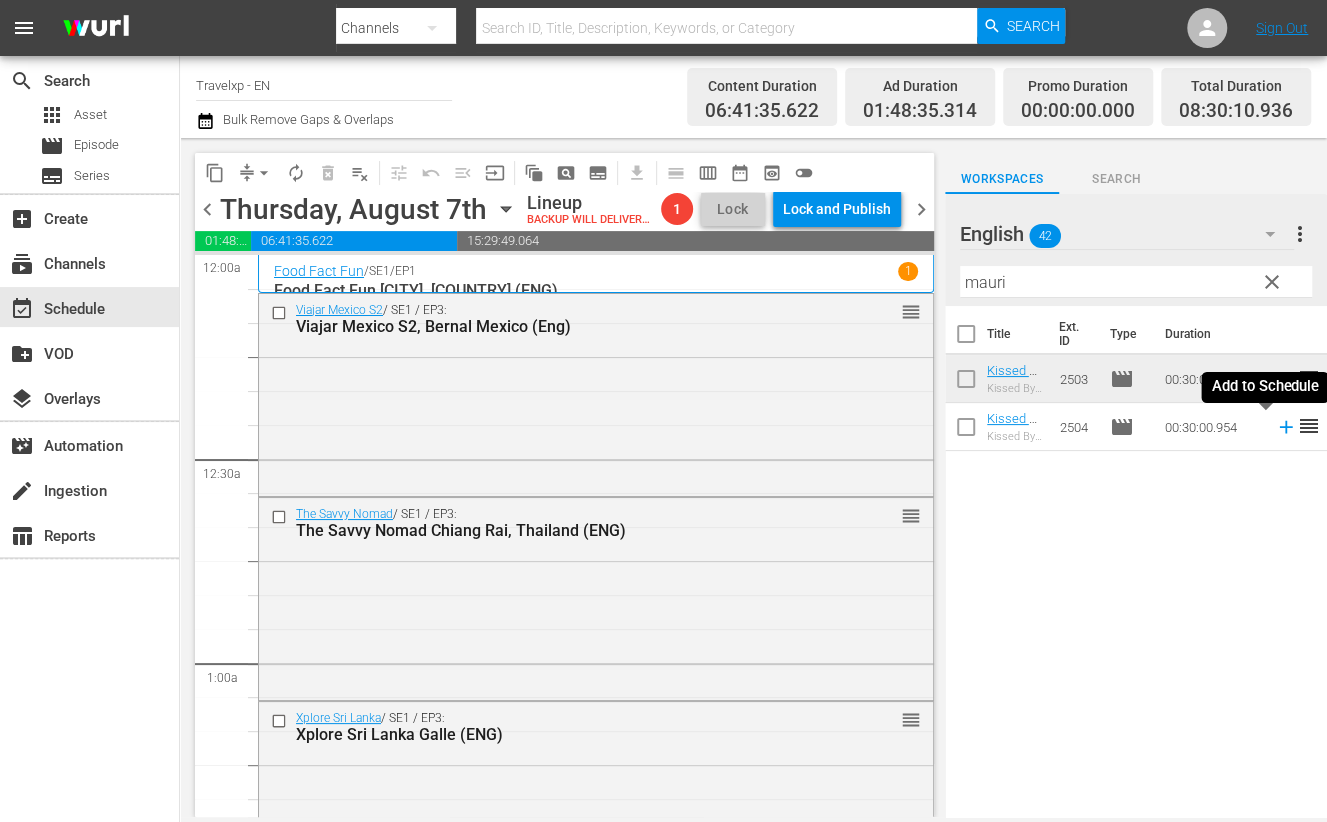 click 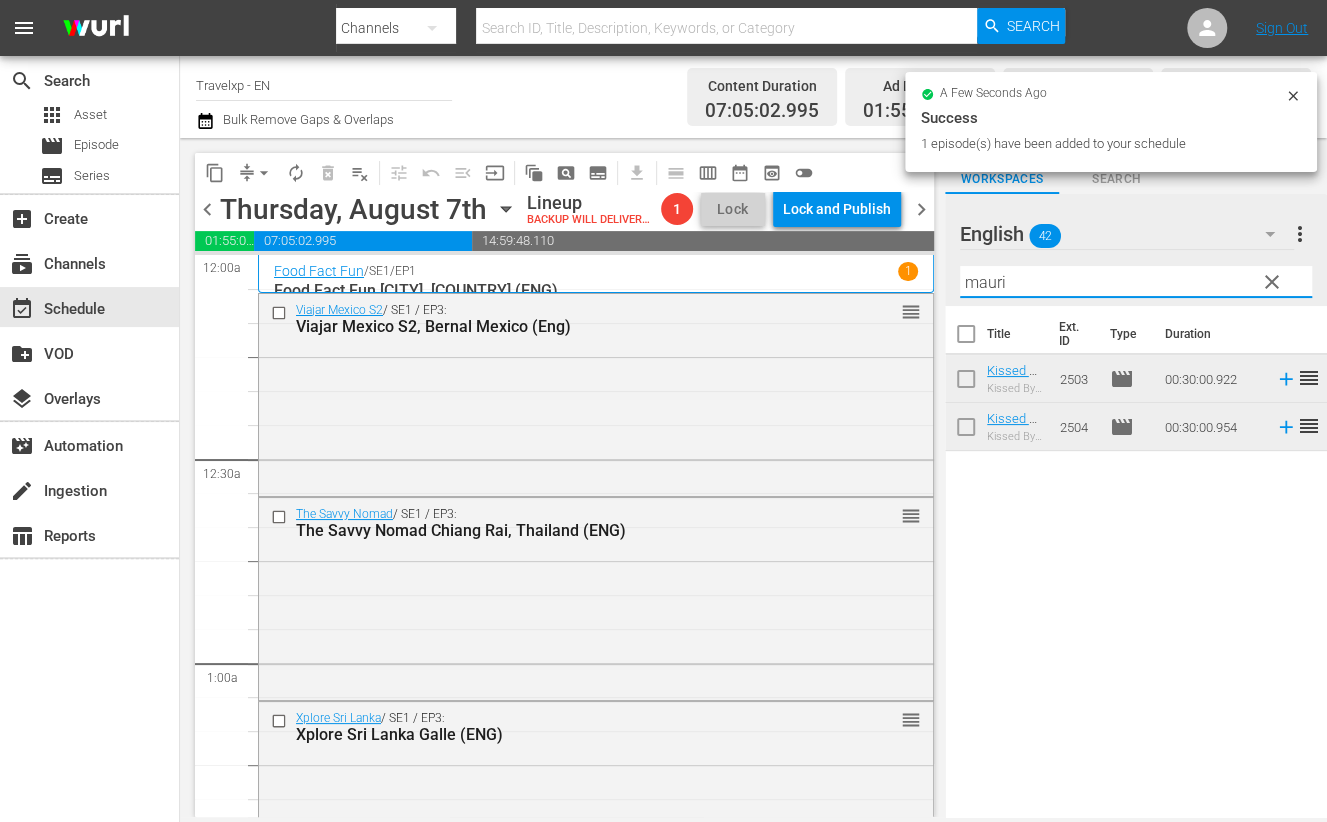 click on "mauri" at bounding box center (1136, 282) 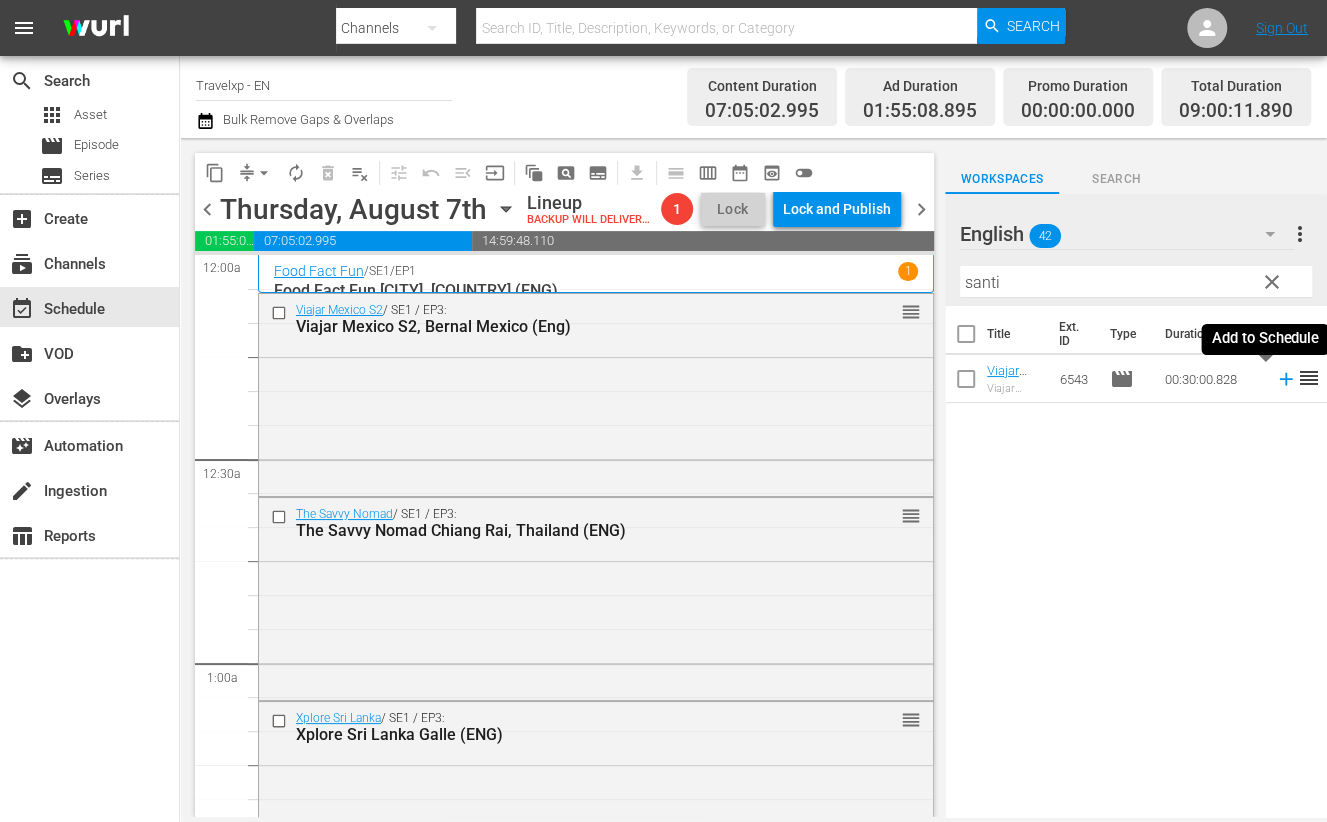 click 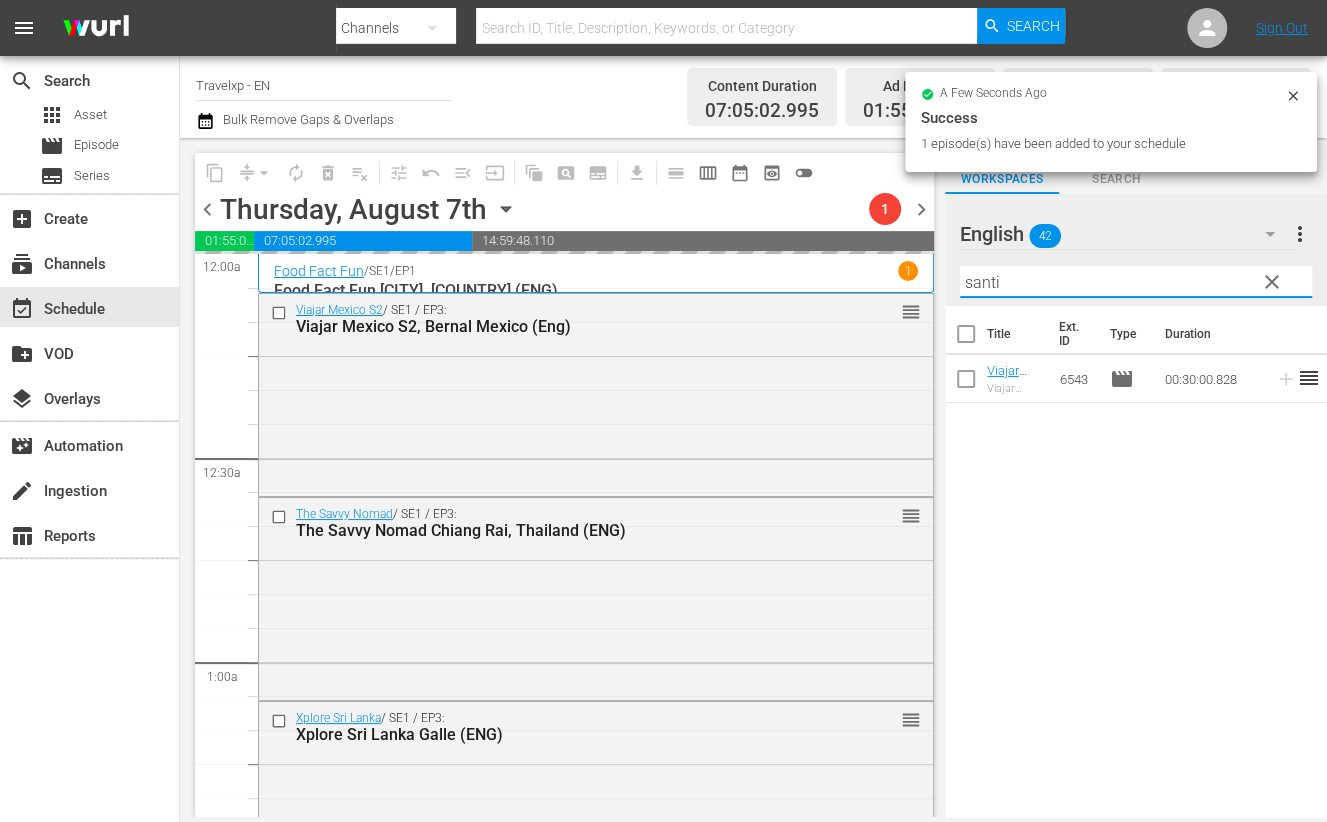 click on "santi" at bounding box center (1136, 282) 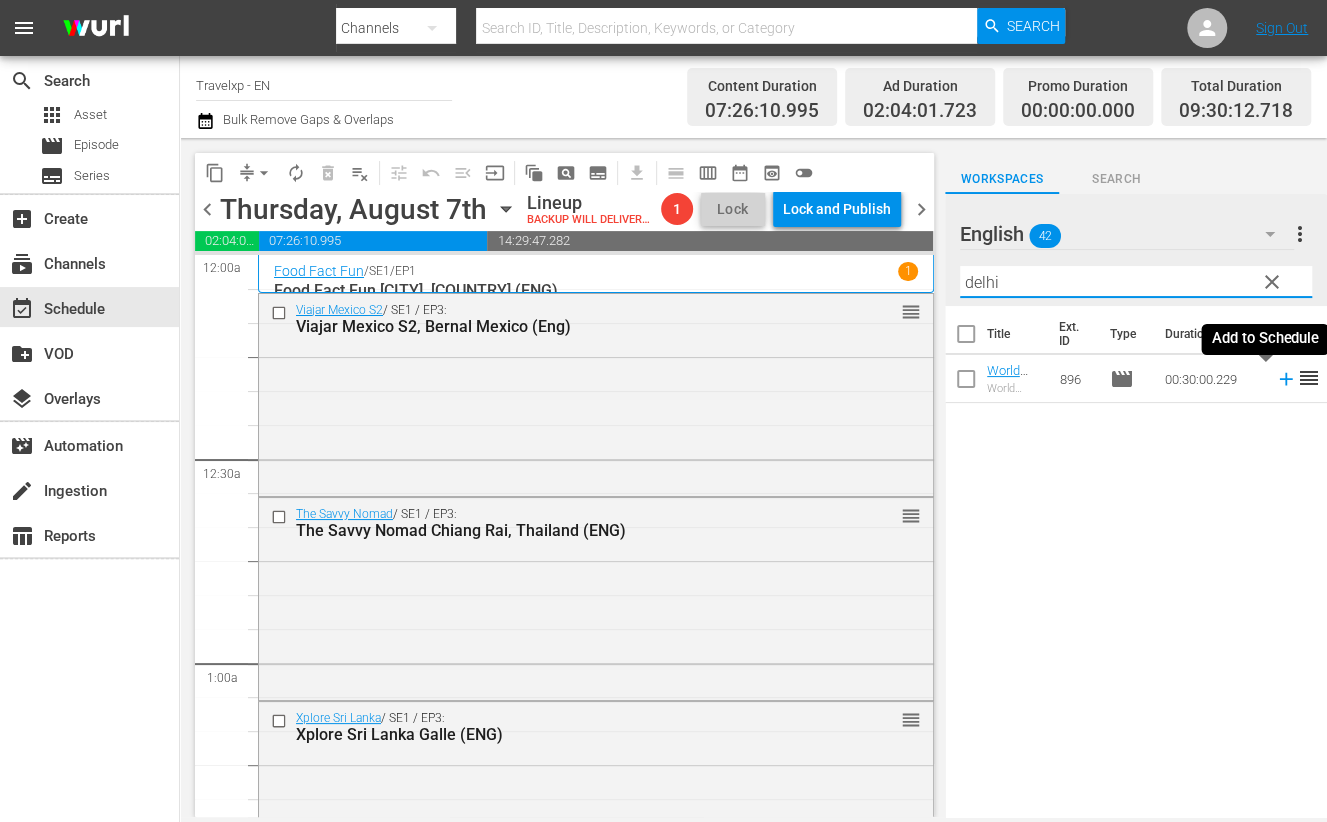 click 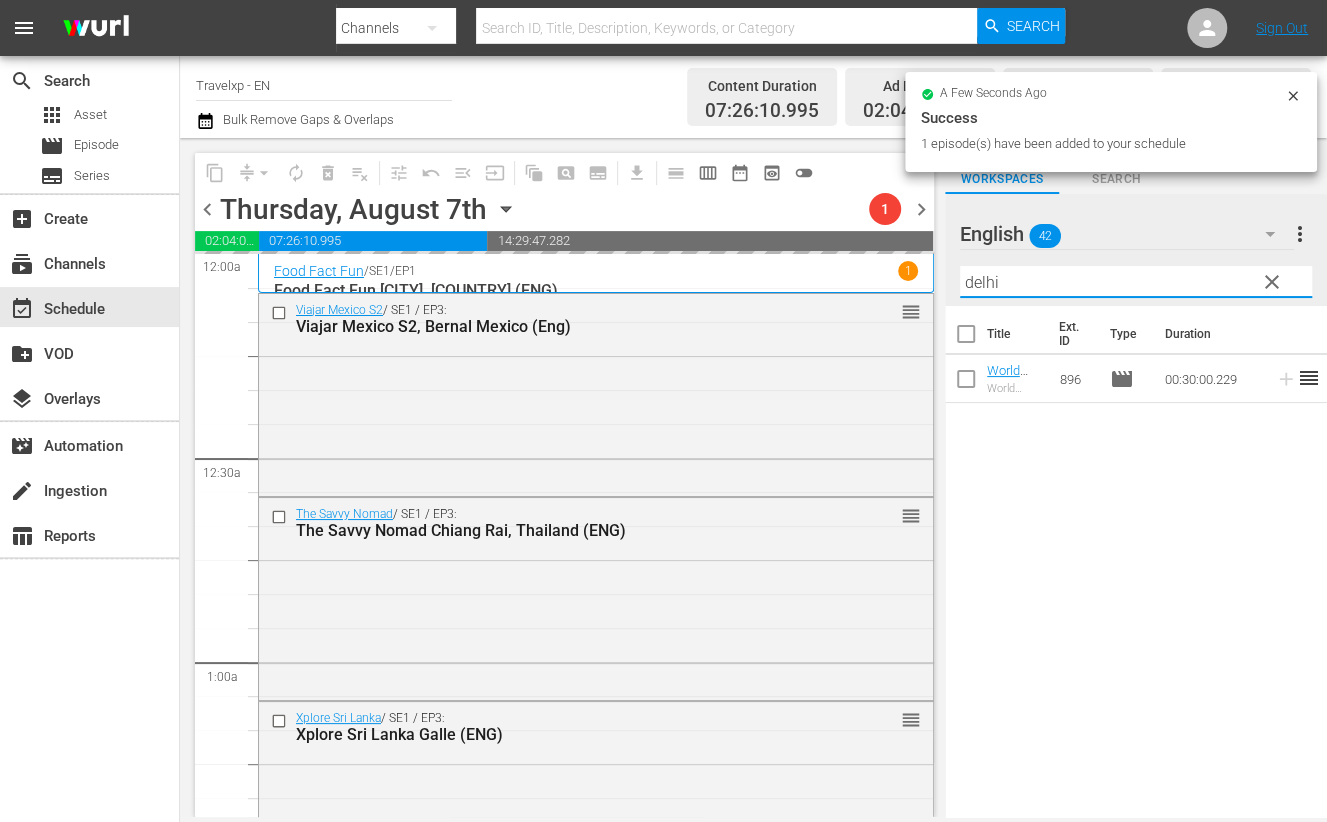 click on "delhi" at bounding box center [1136, 282] 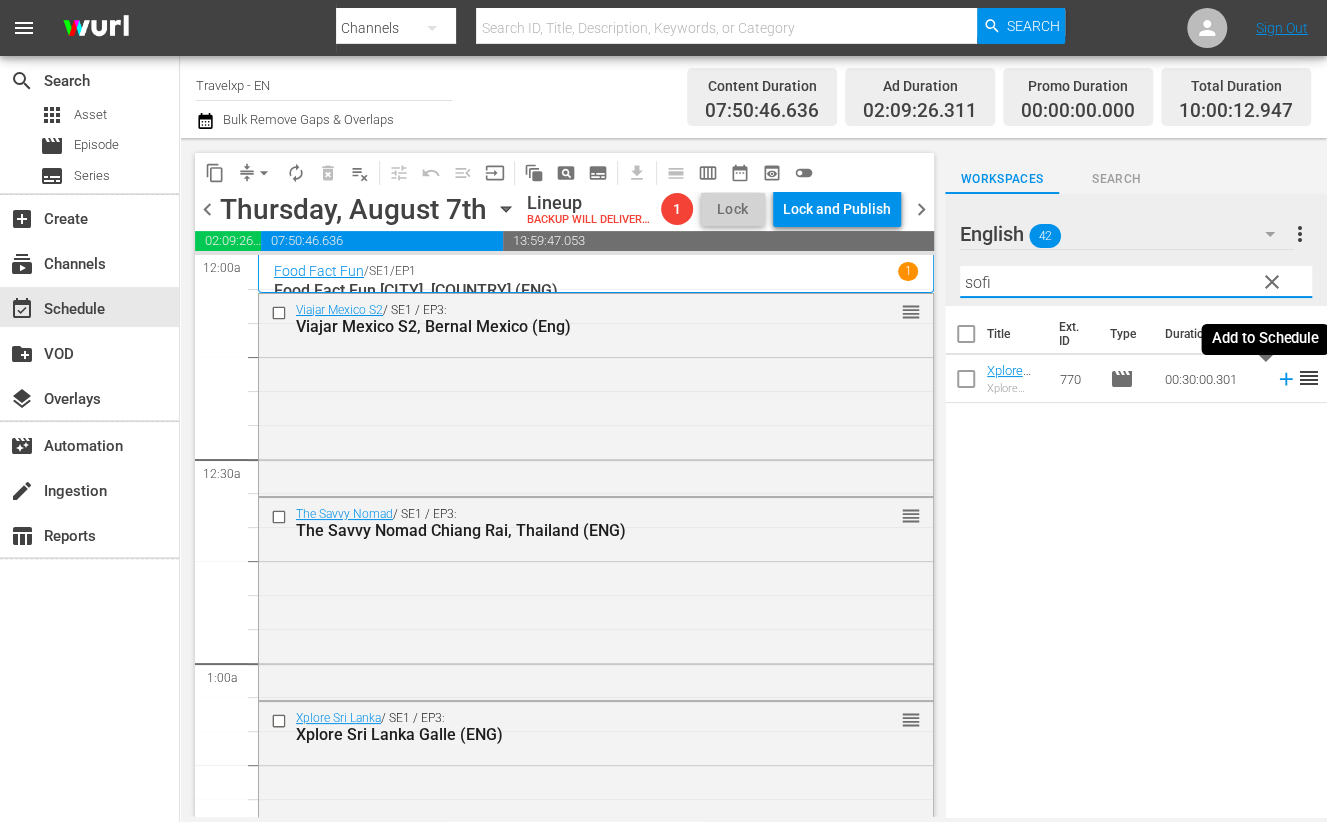 click 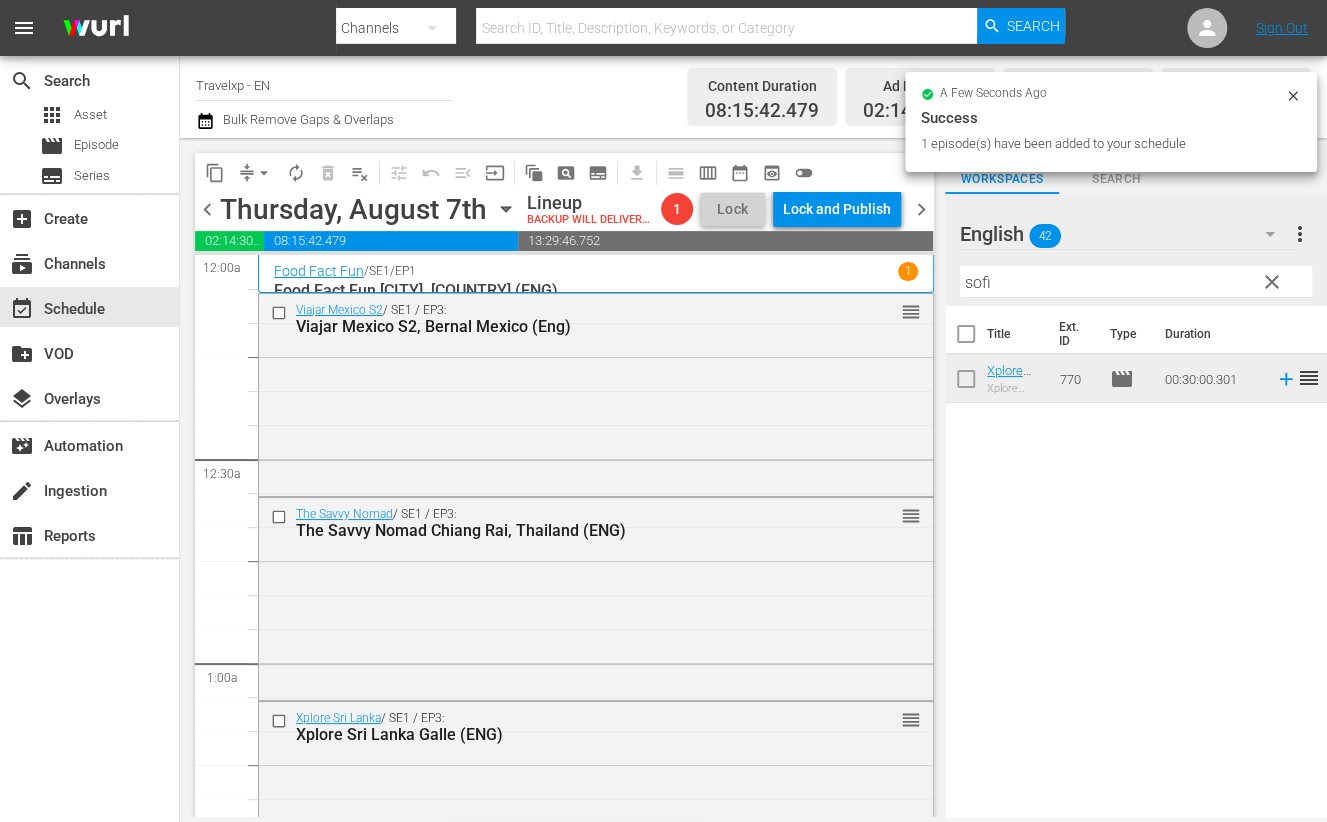 click on "sofi" at bounding box center (1136, 282) 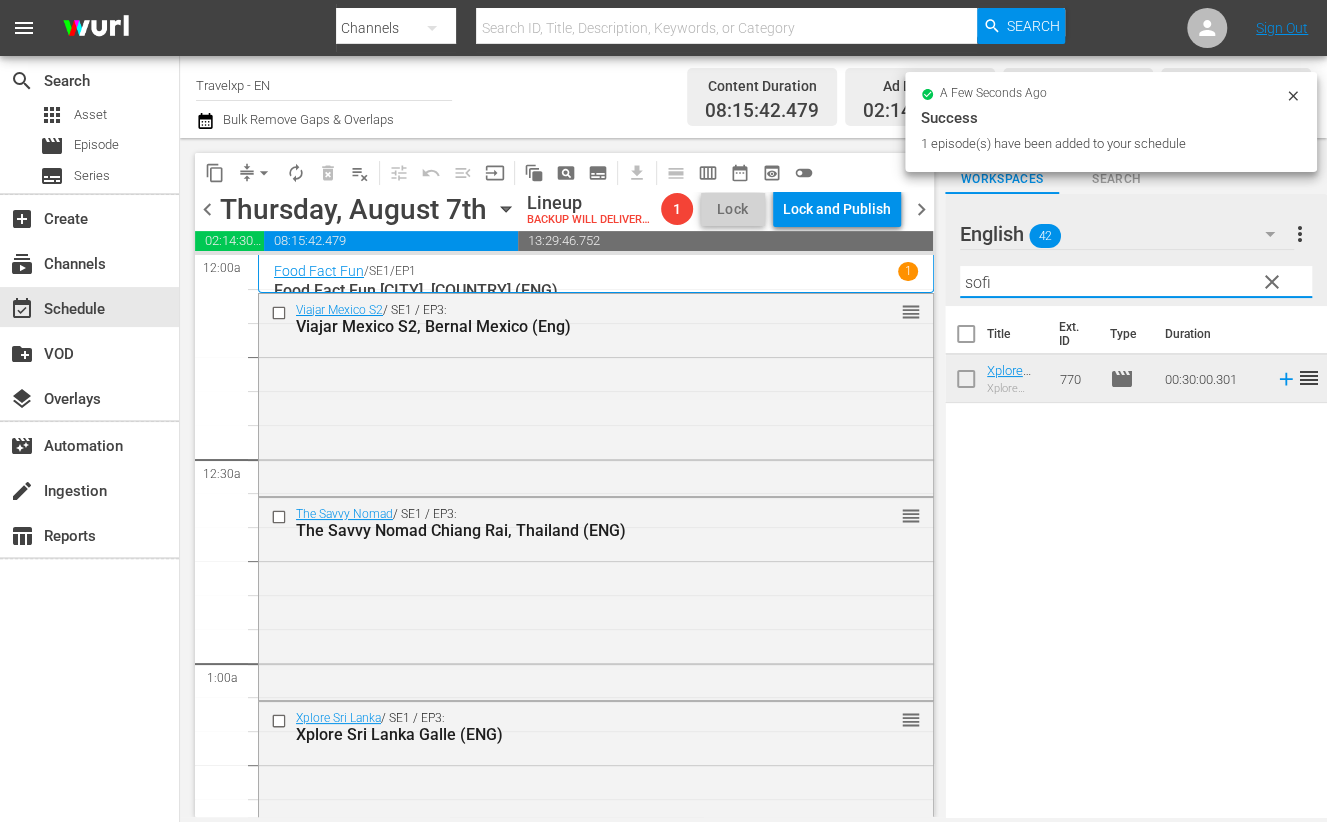 click on "sofi" at bounding box center [1136, 282] 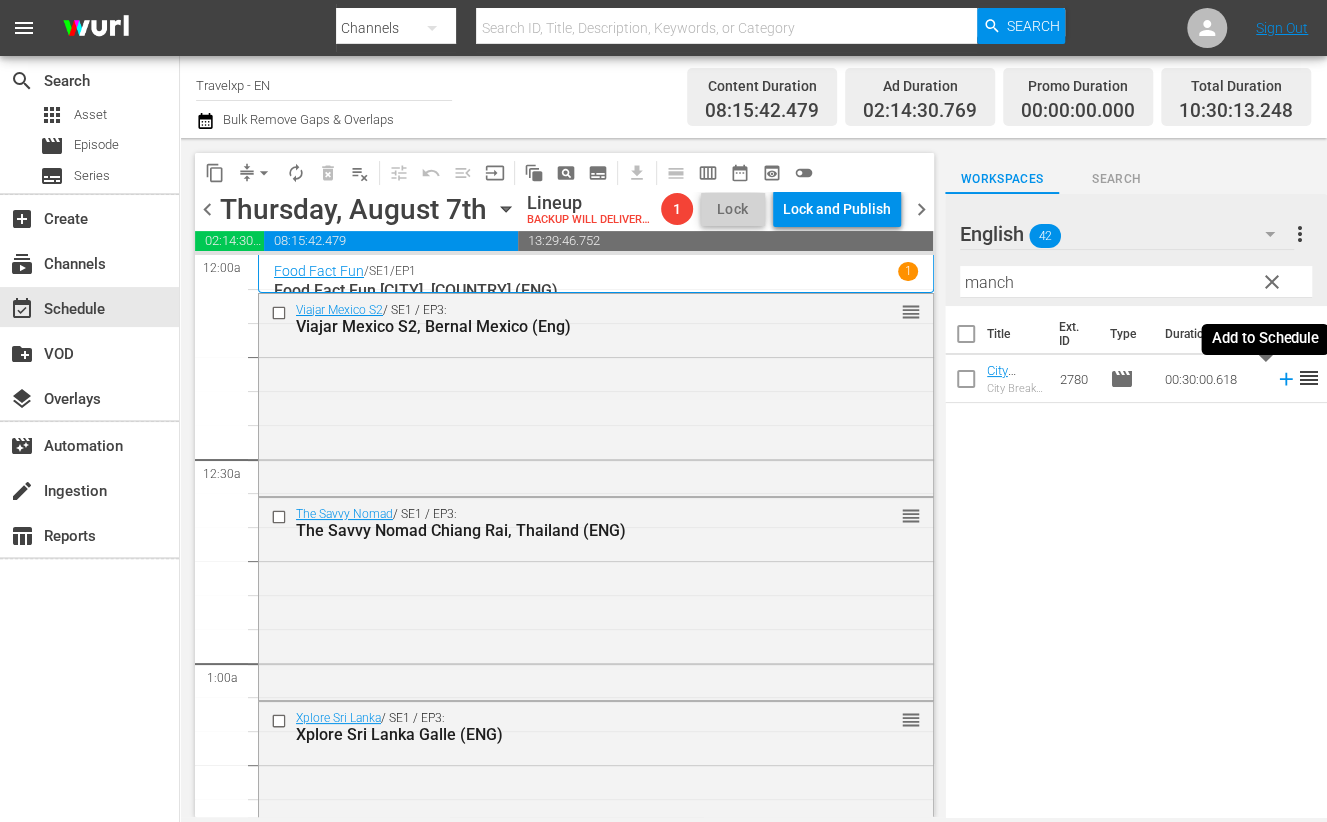 click 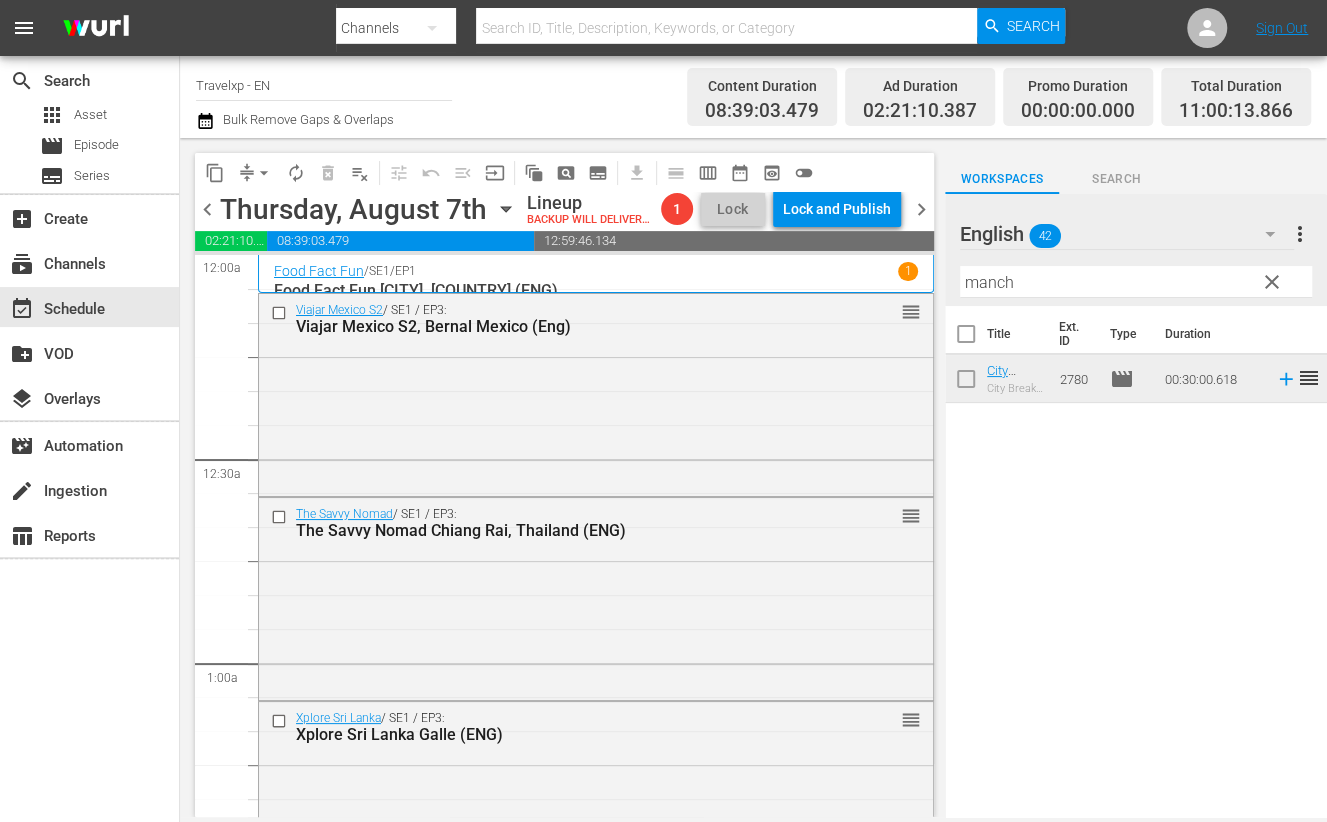 click on "manch" at bounding box center (1136, 282) 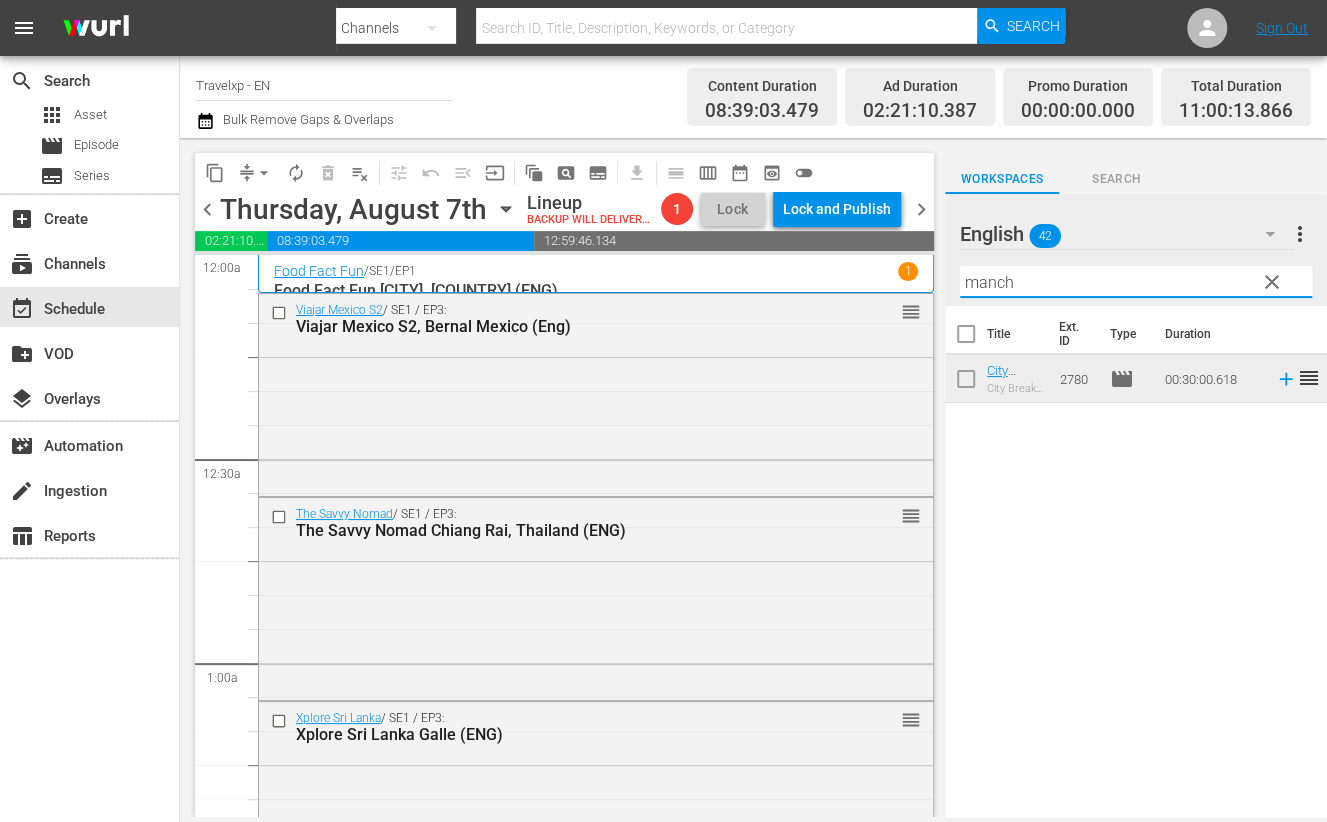 click on "manch" at bounding box center [1136, 282] 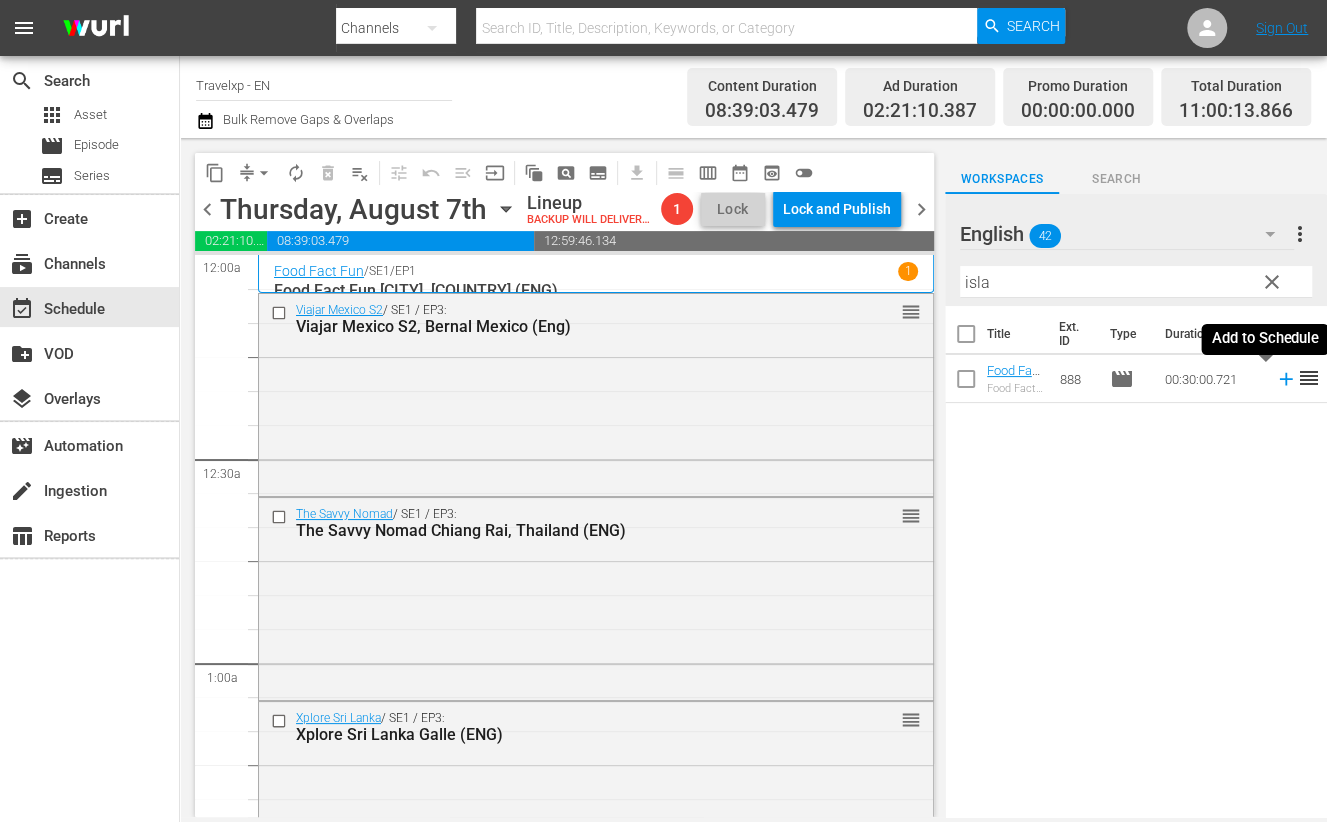 click 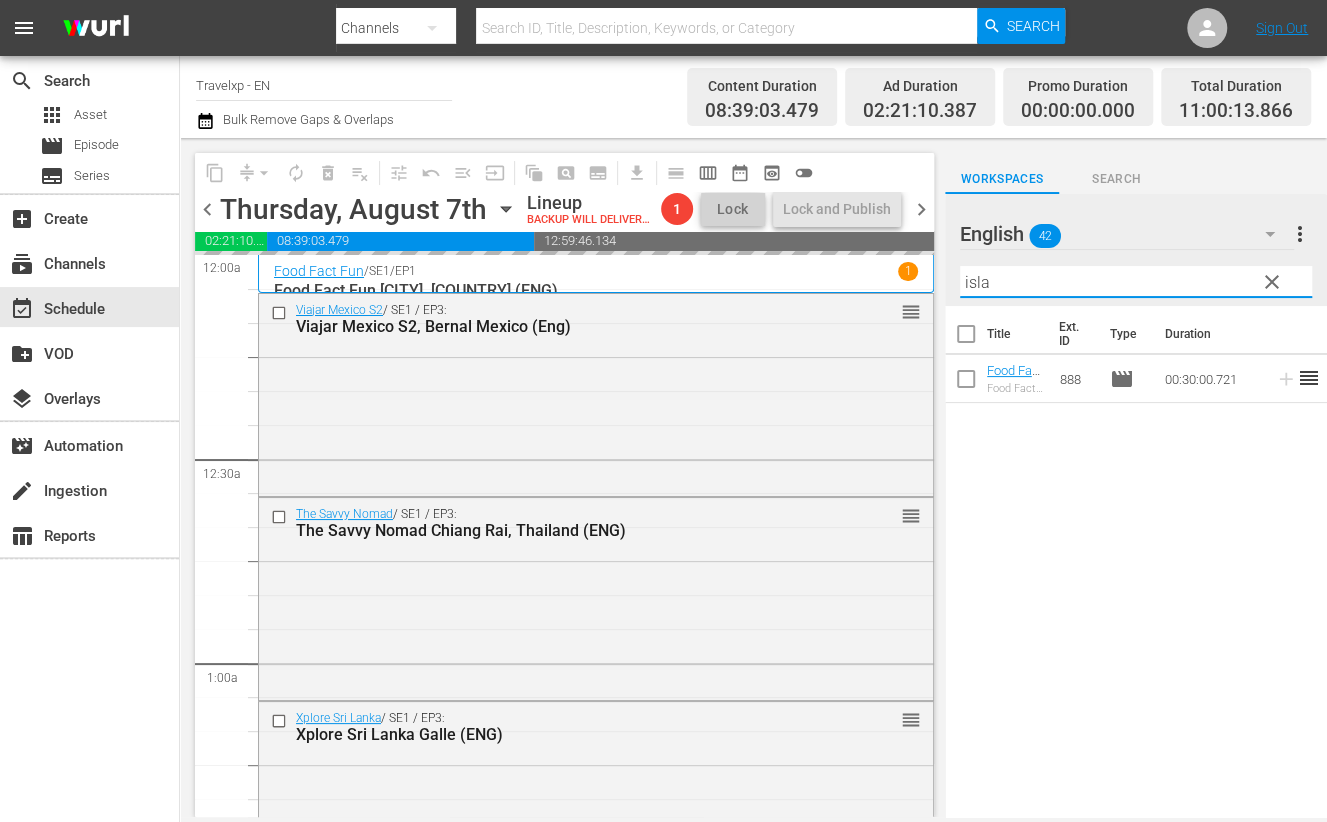 click on "isla" at bounding box center (1136, 282) 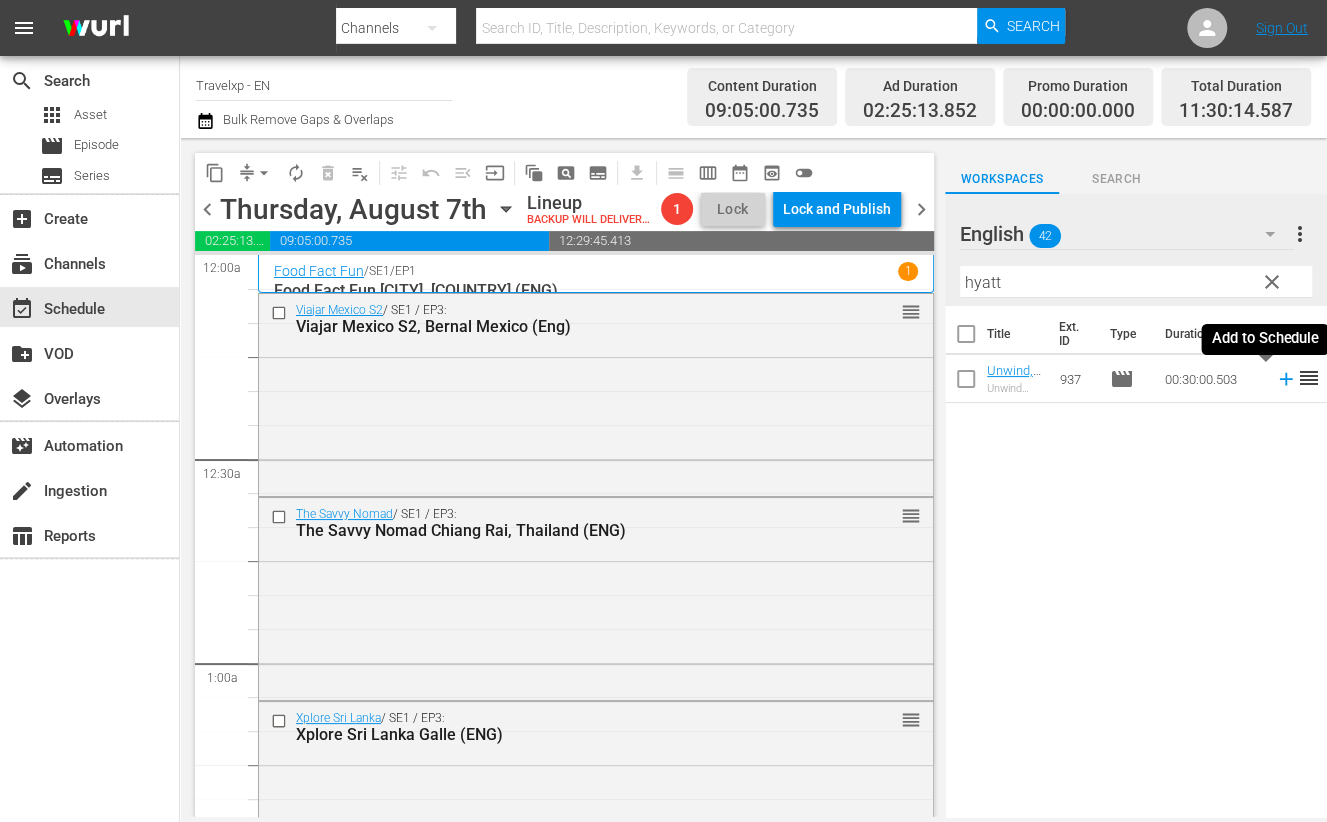 click 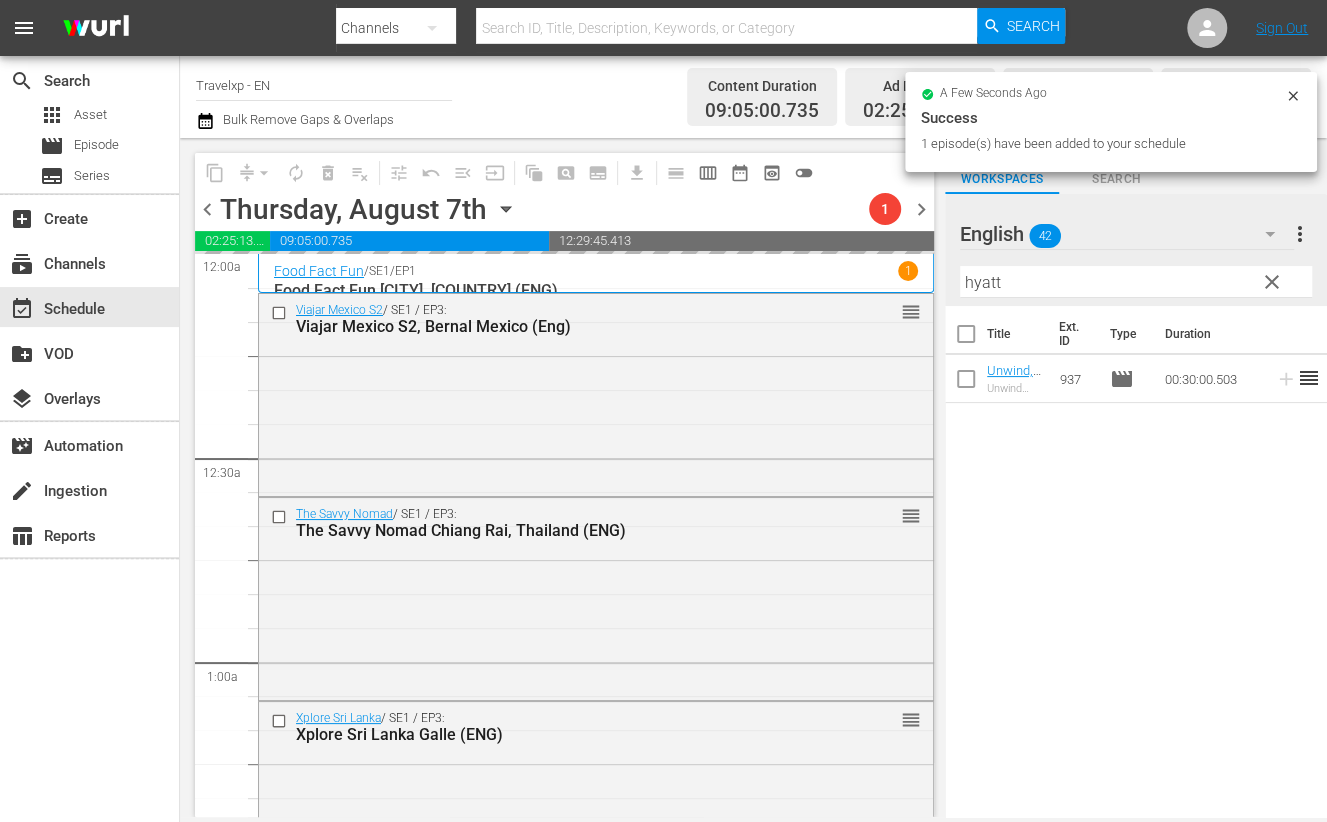click on "hyatt" at bounding box center [1136, 282] 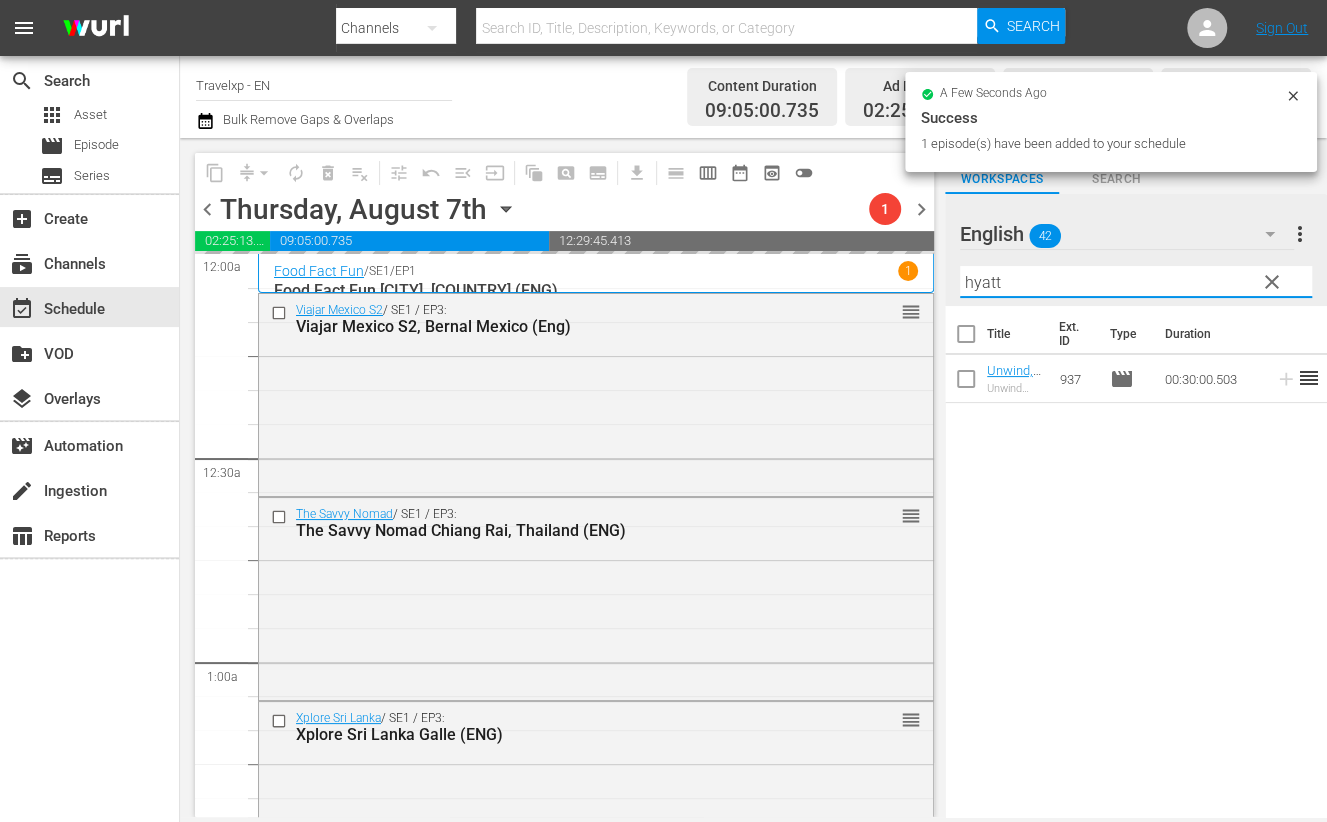 click on "hyatt" at bounding box center [1136, 282] 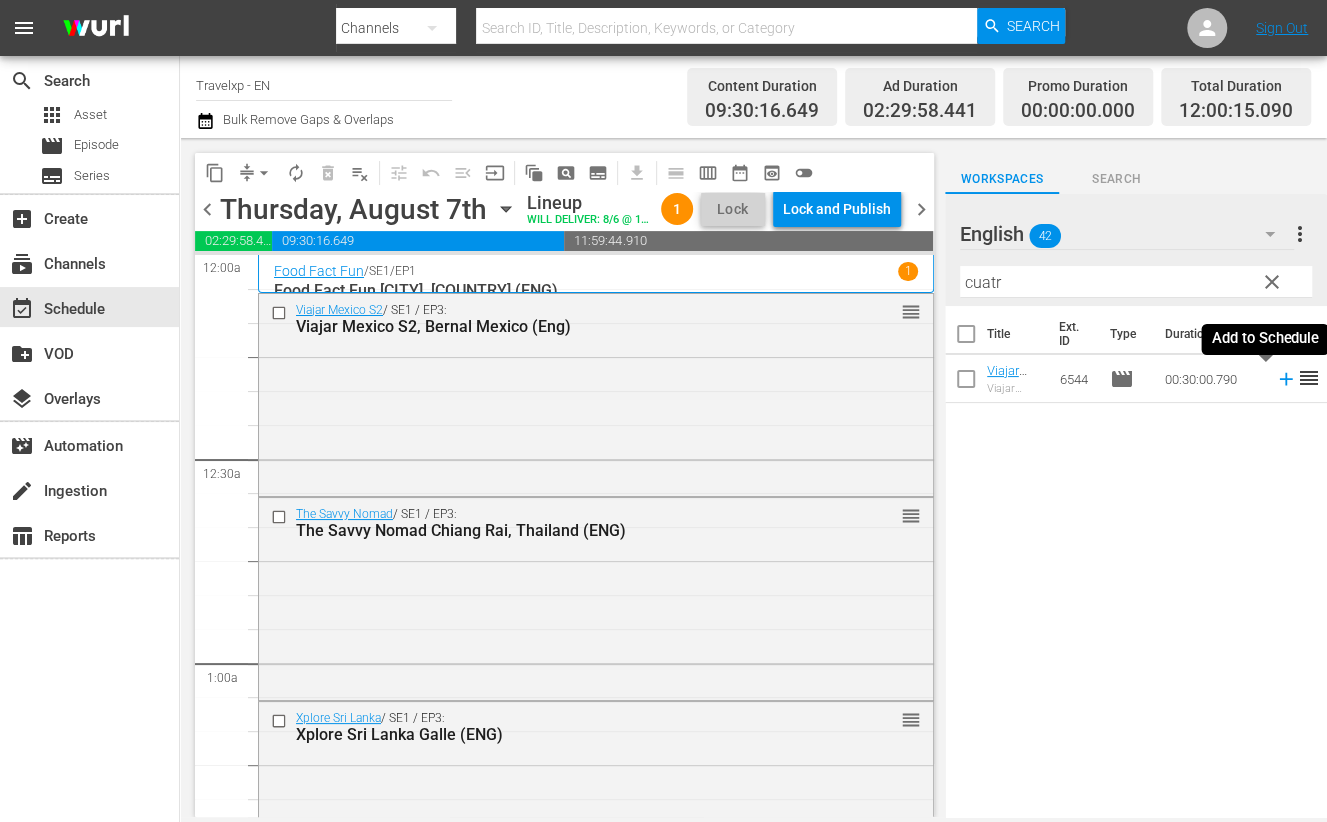 click 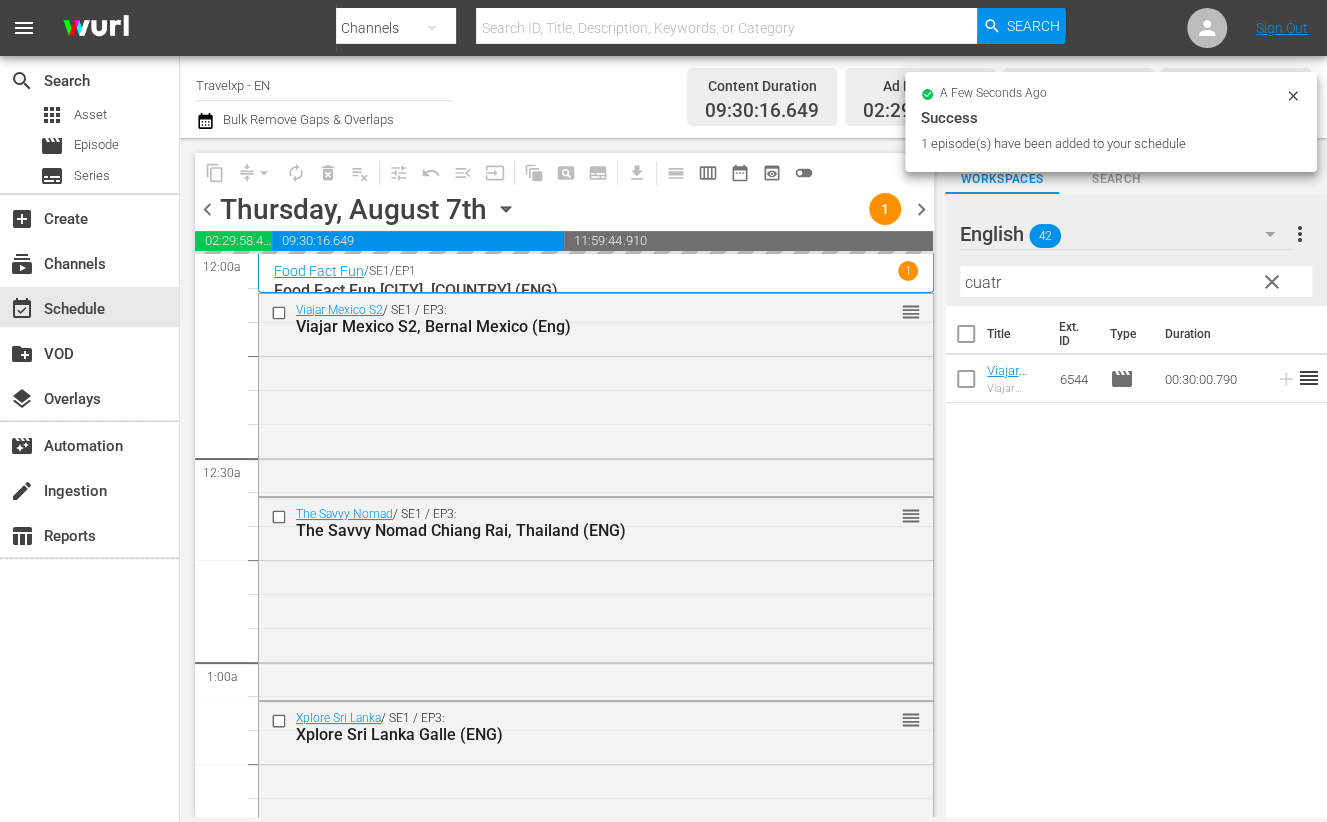 click on "cuatr" at bounding box center (1136, 282) 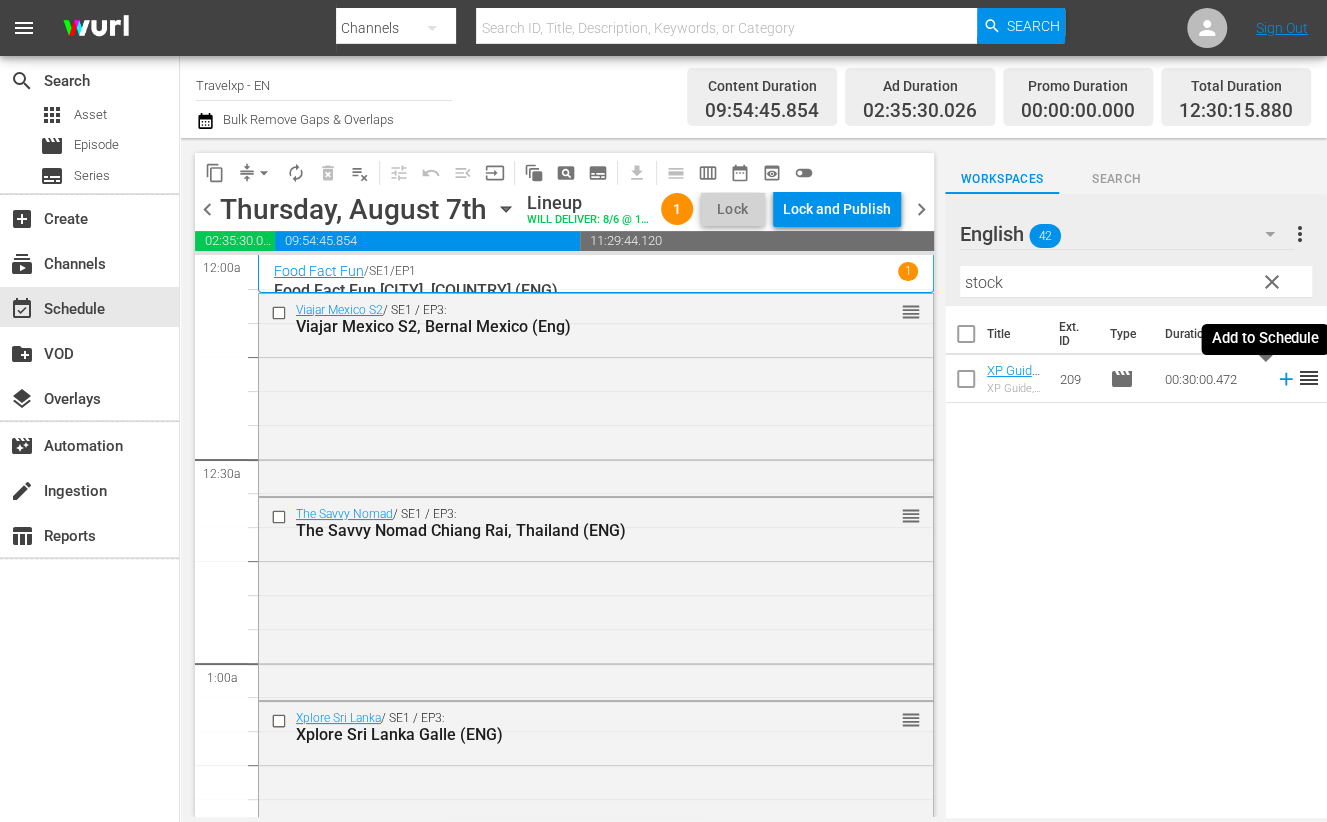 click 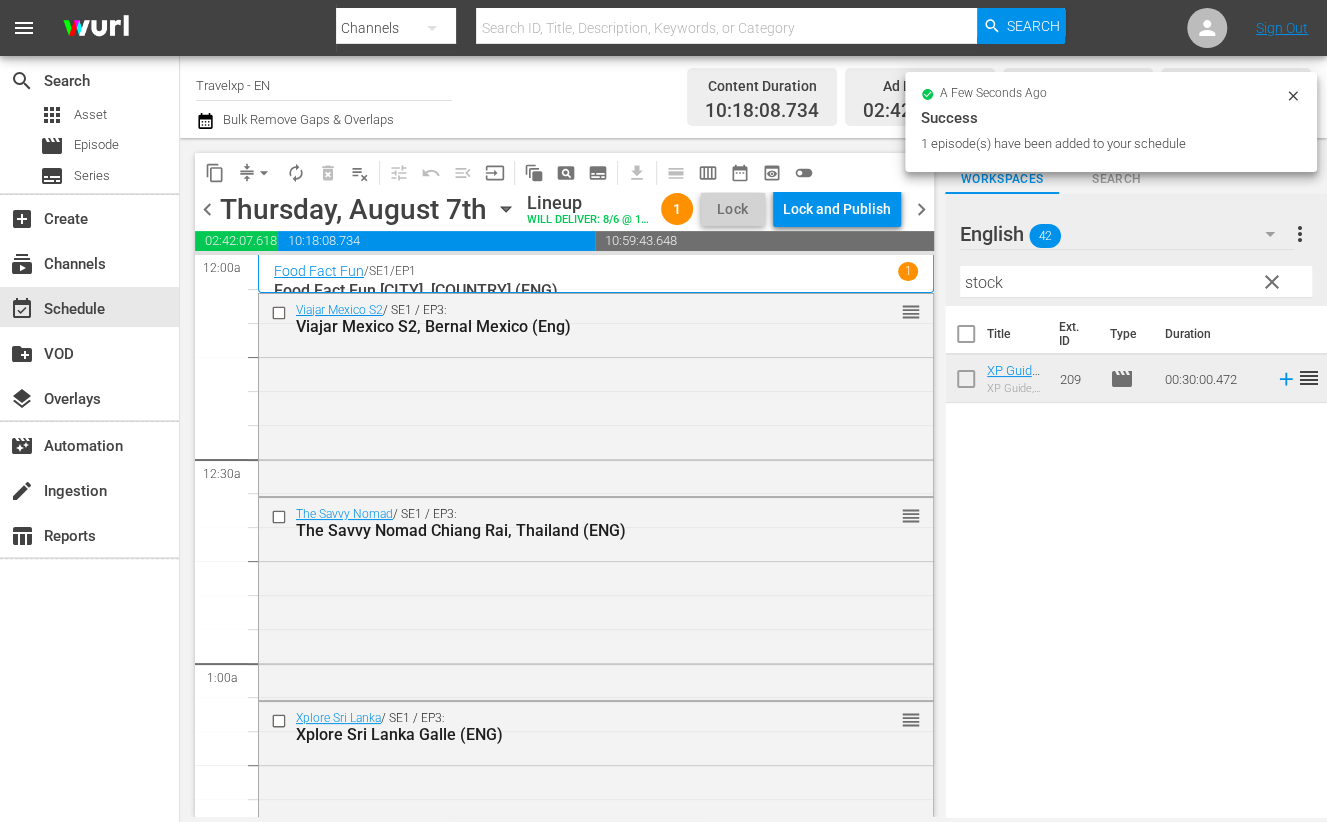 click on "stock" at bounding box center (1136, 282) 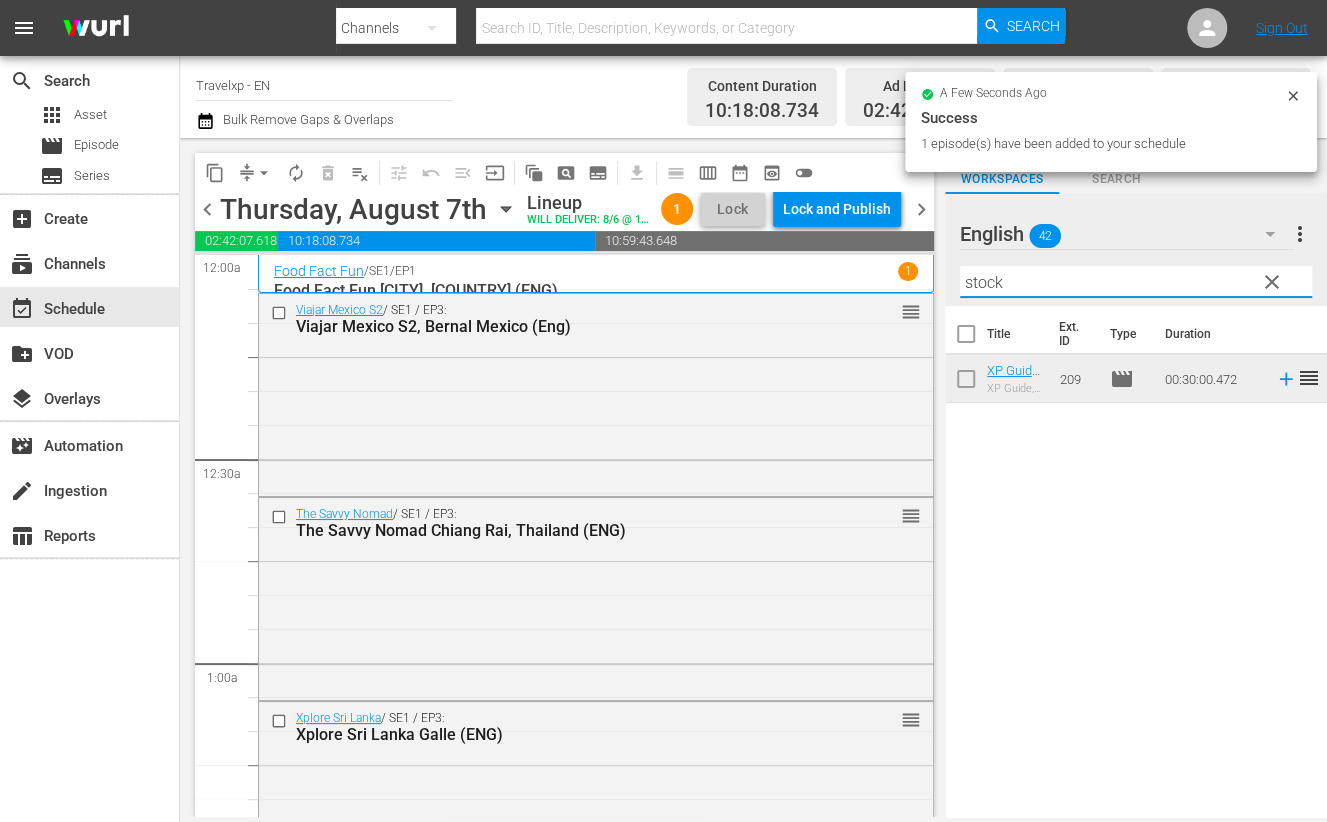 click on "stock" at bounding box center (1136, 282) 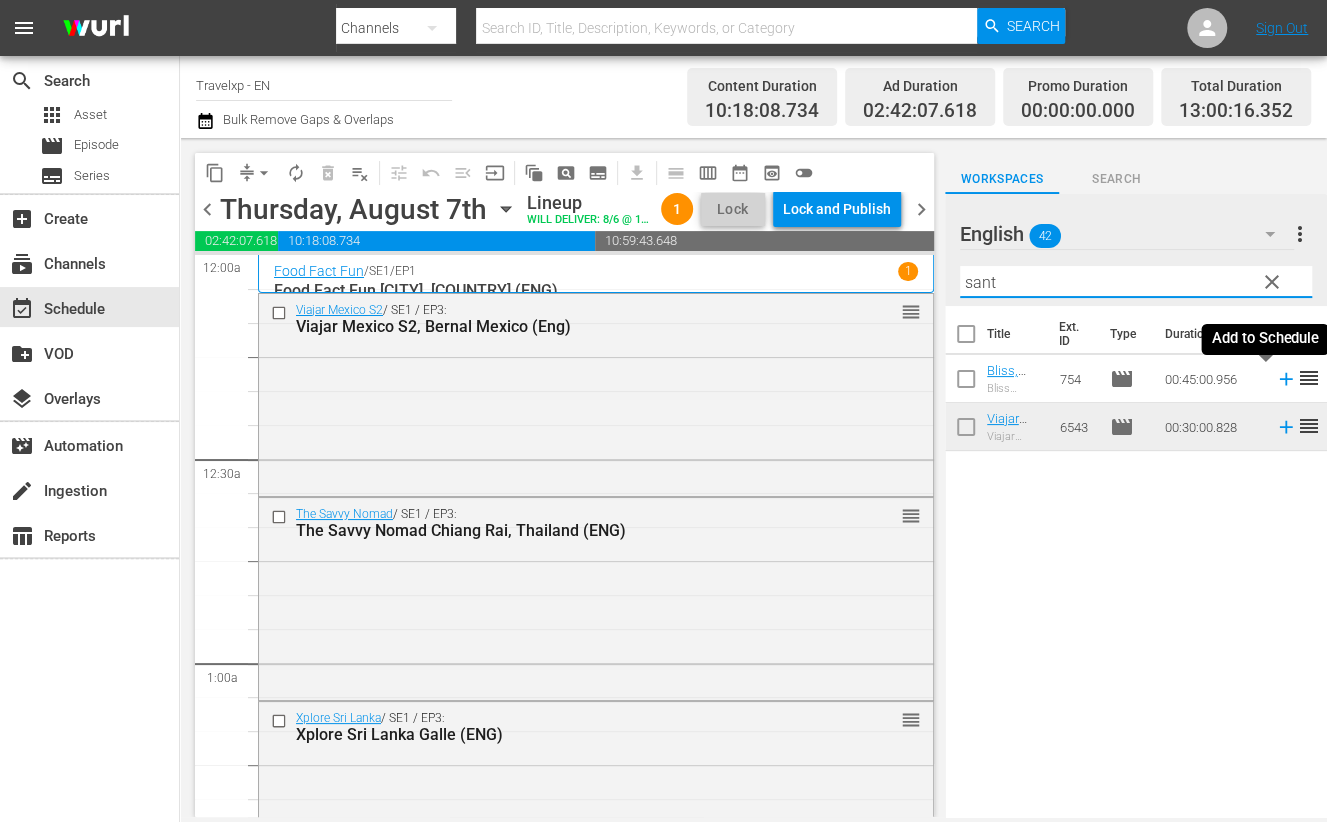 click 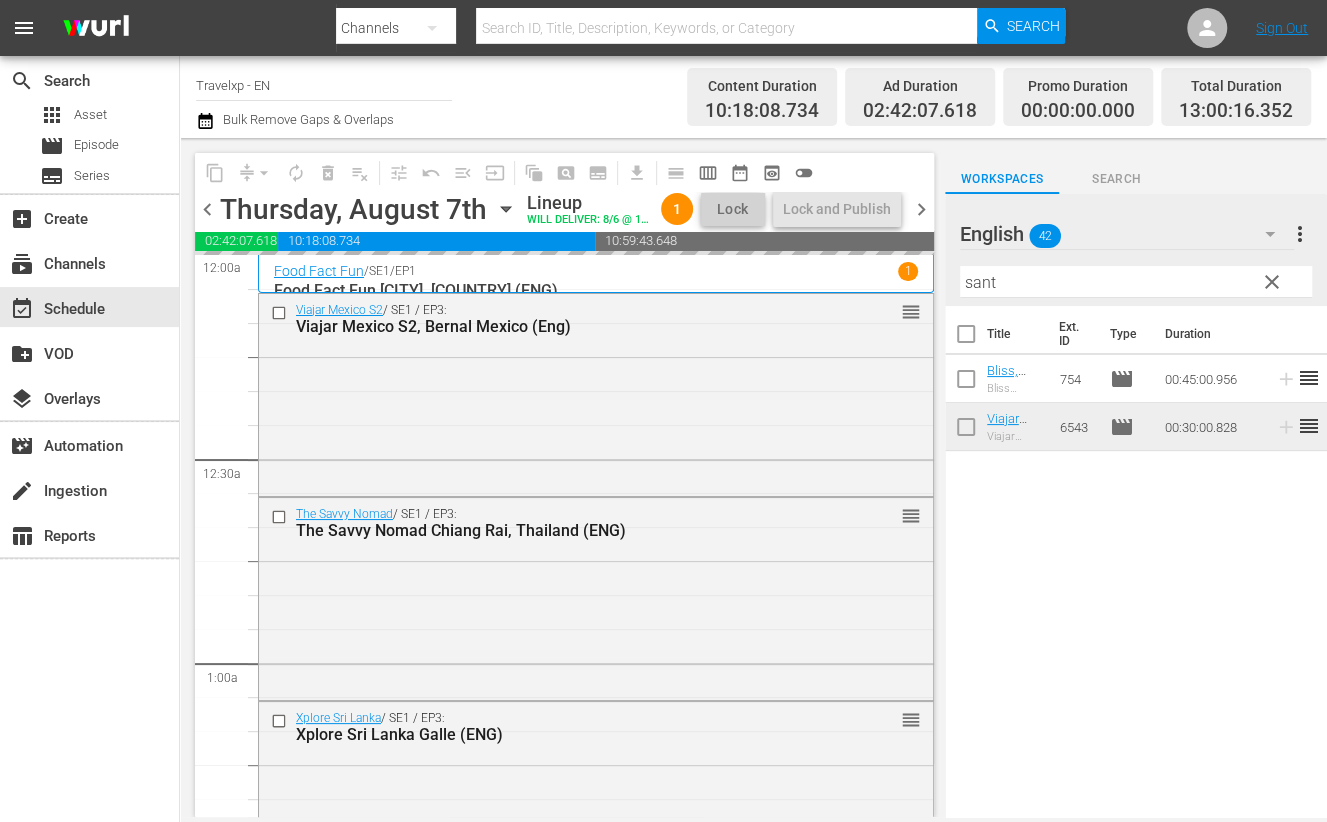 click on "sant" at bounding box center (1136, 282) 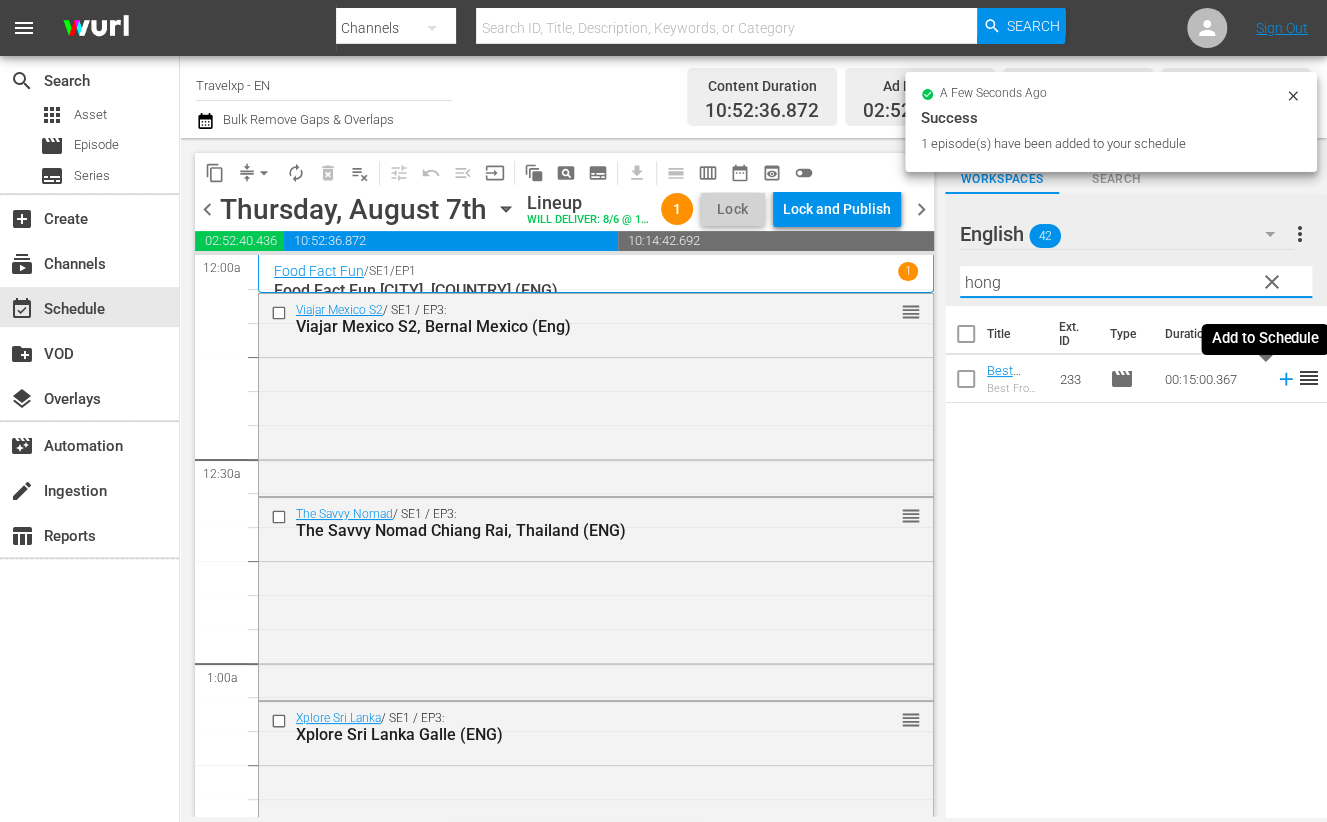click 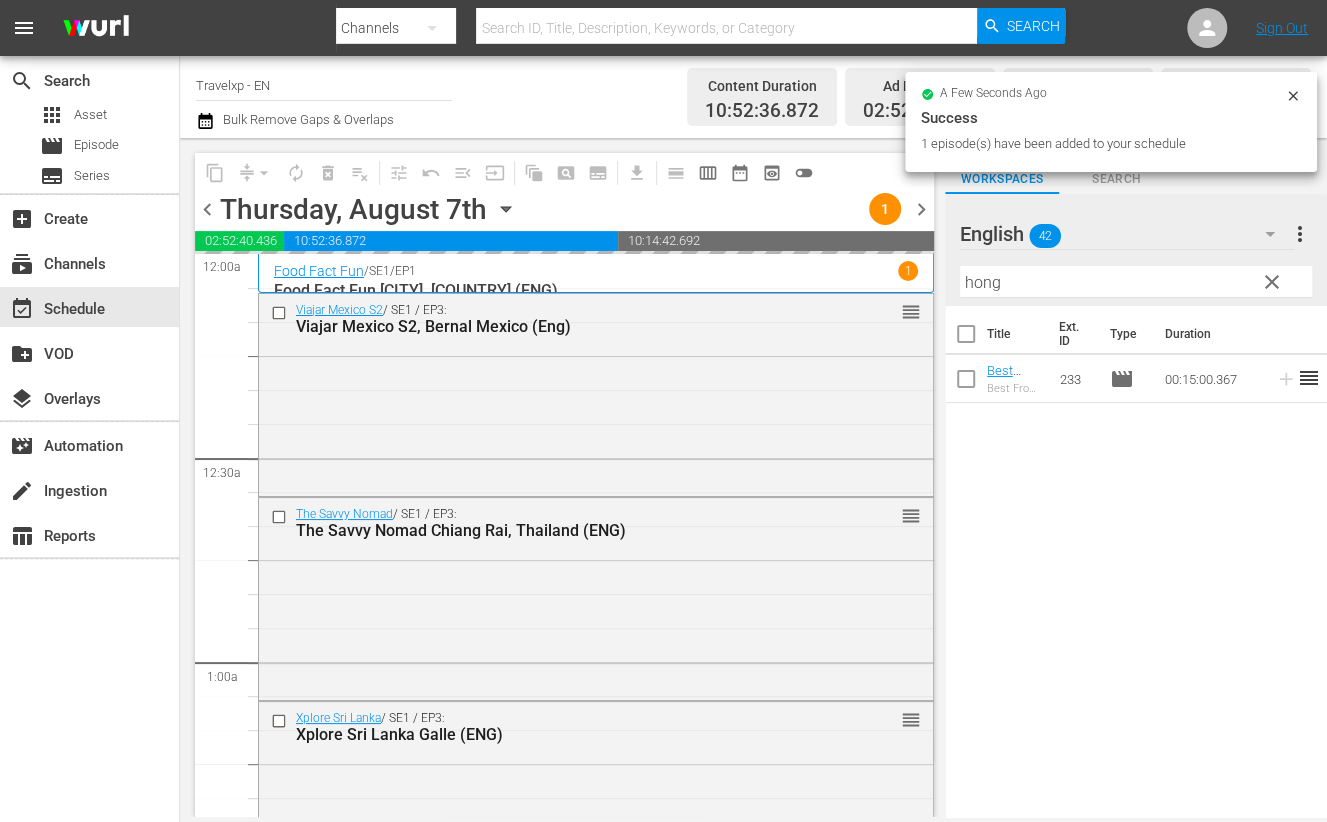 click on "hong" at bounding box center [1136, 282] 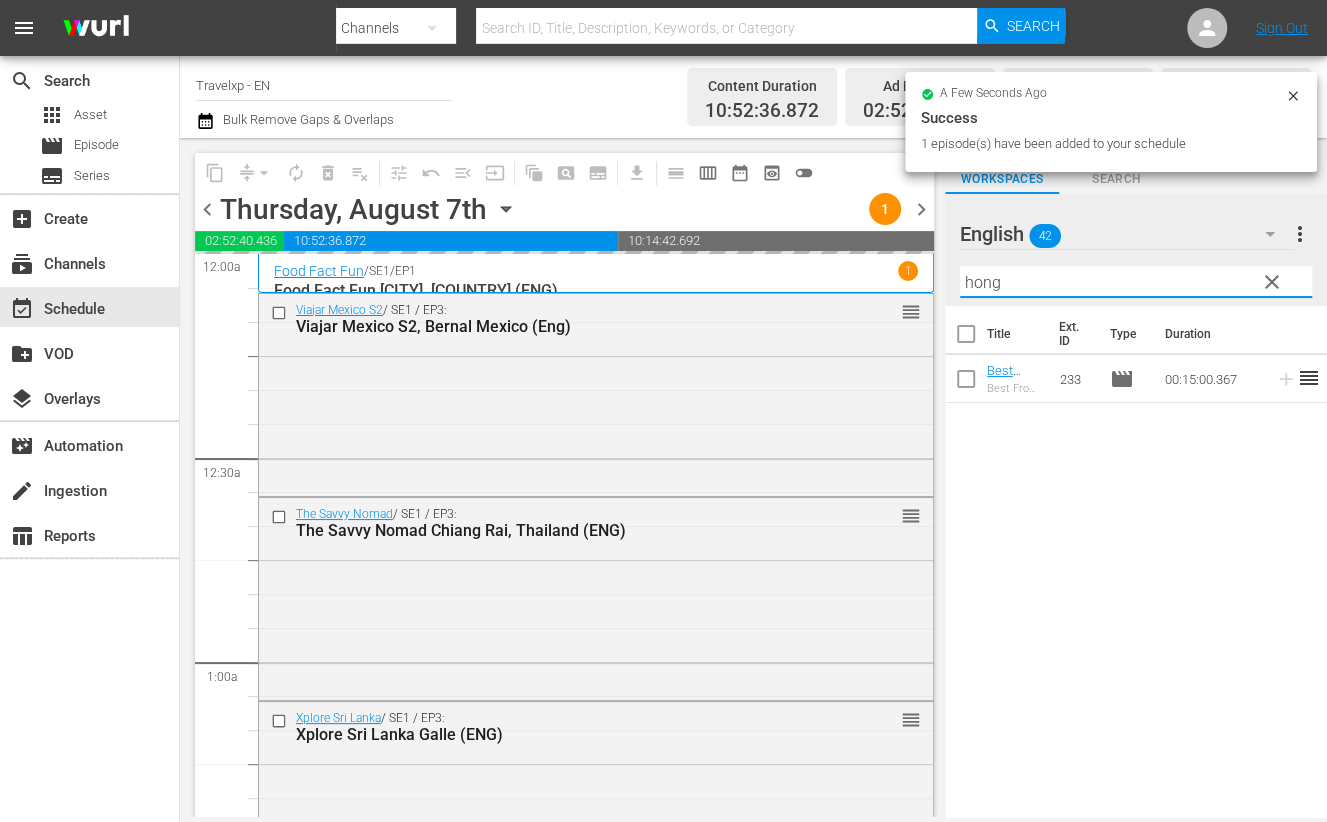 click on "hong" at bounding box center (1136, 282) 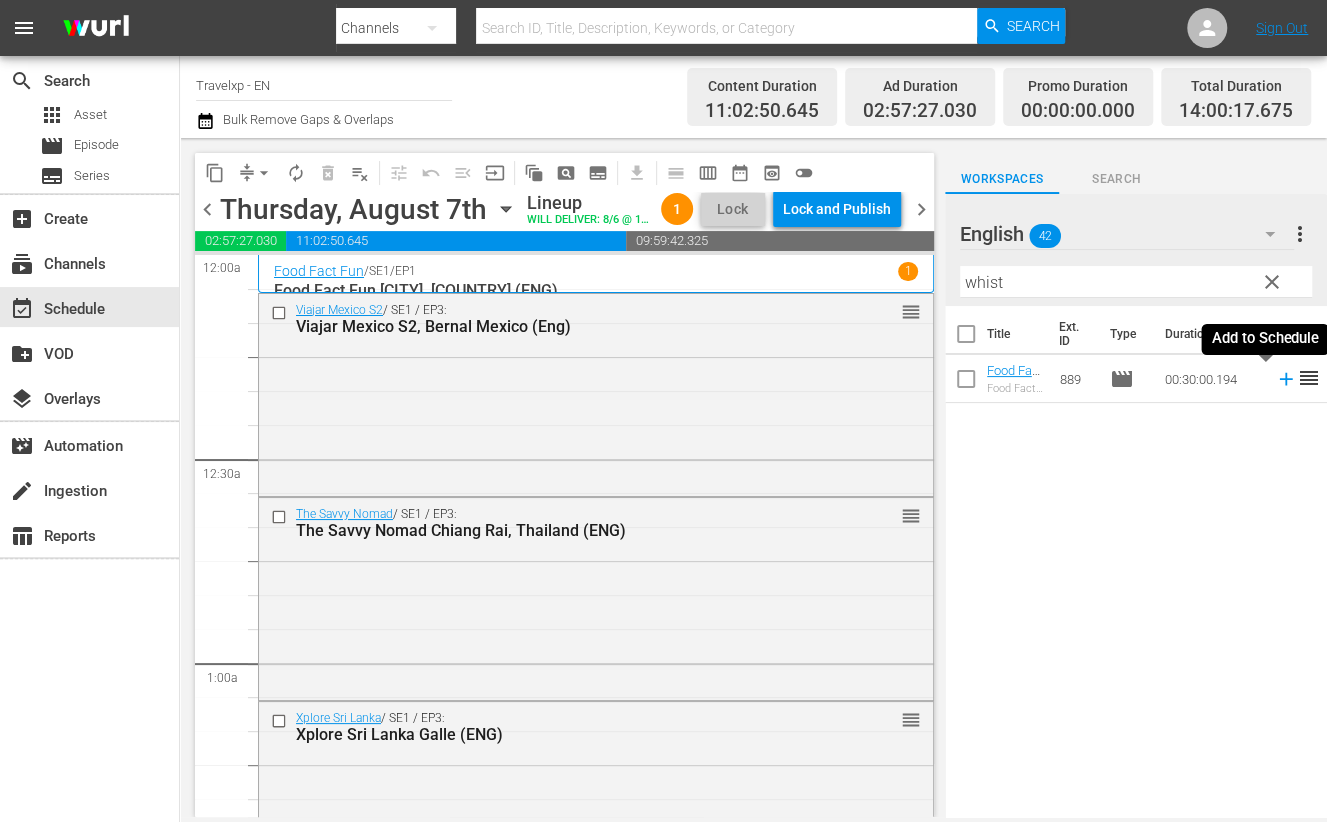 click 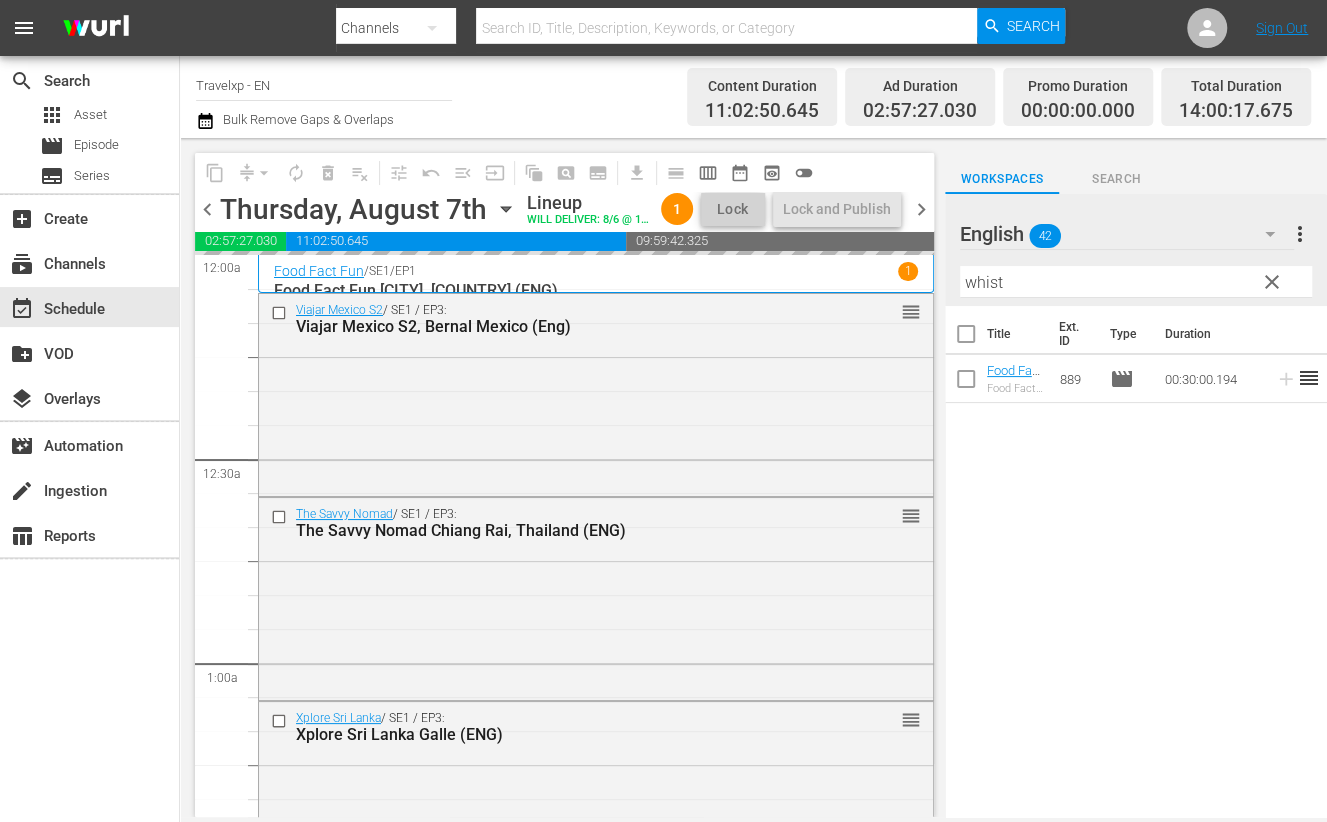 click on "whist" at bounding box center [1136, 282] 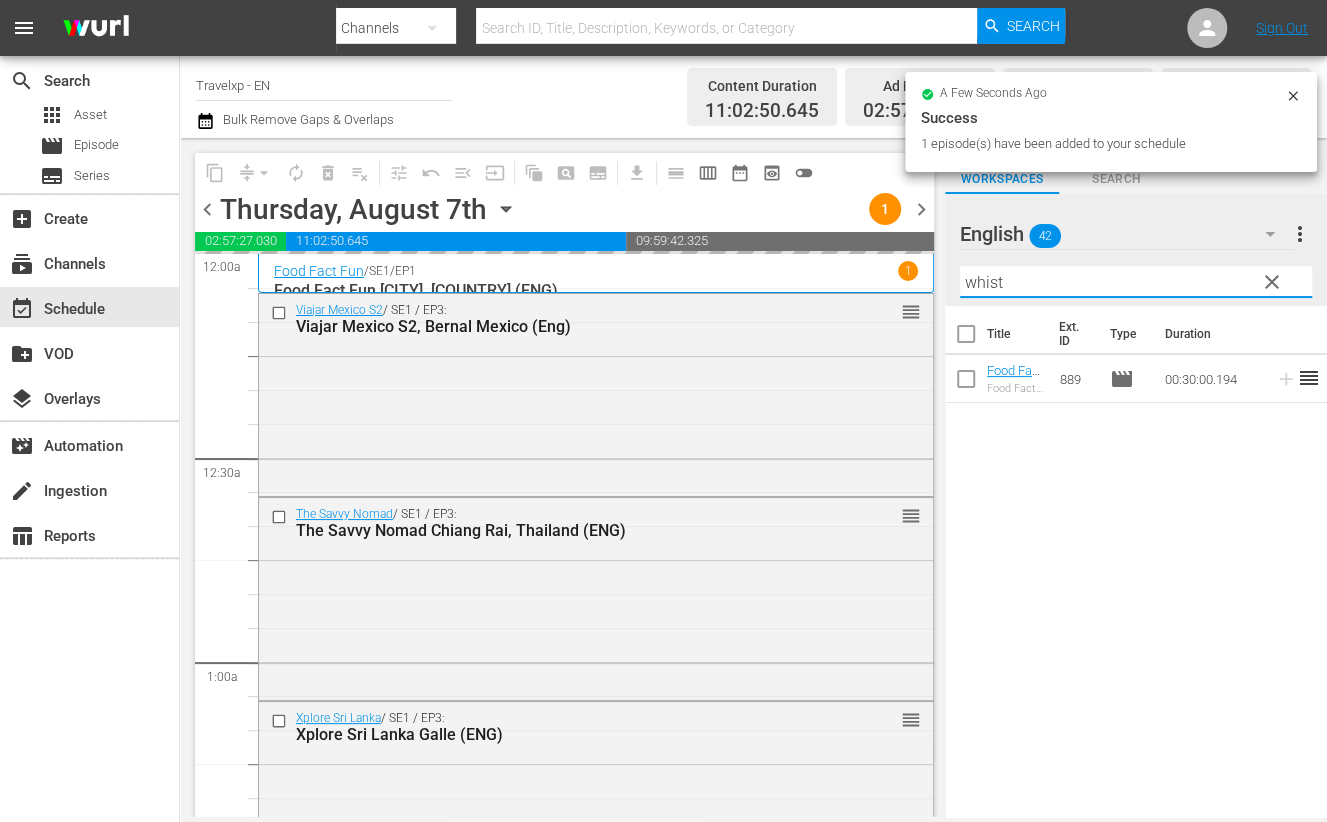 click on "whist" at bounding box center (1136, 282) 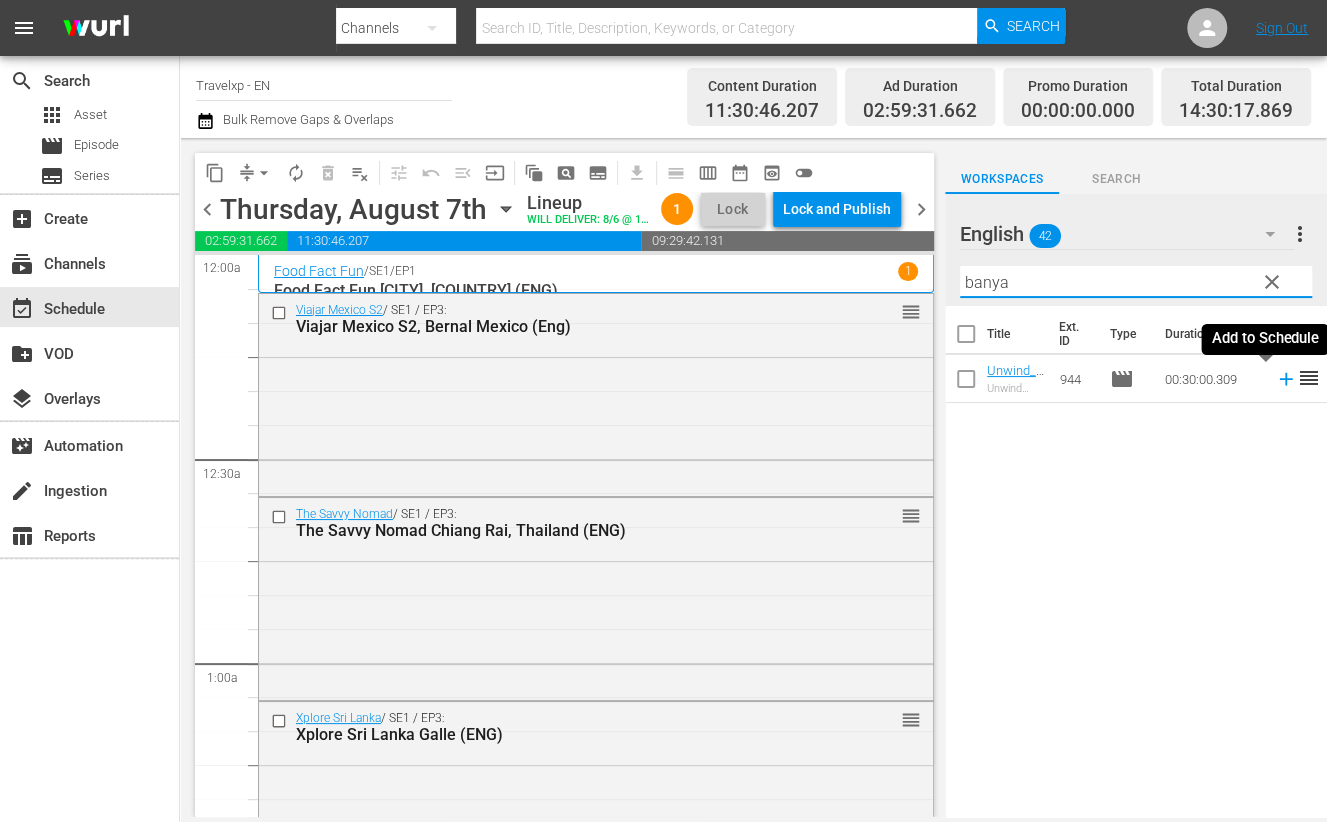 click 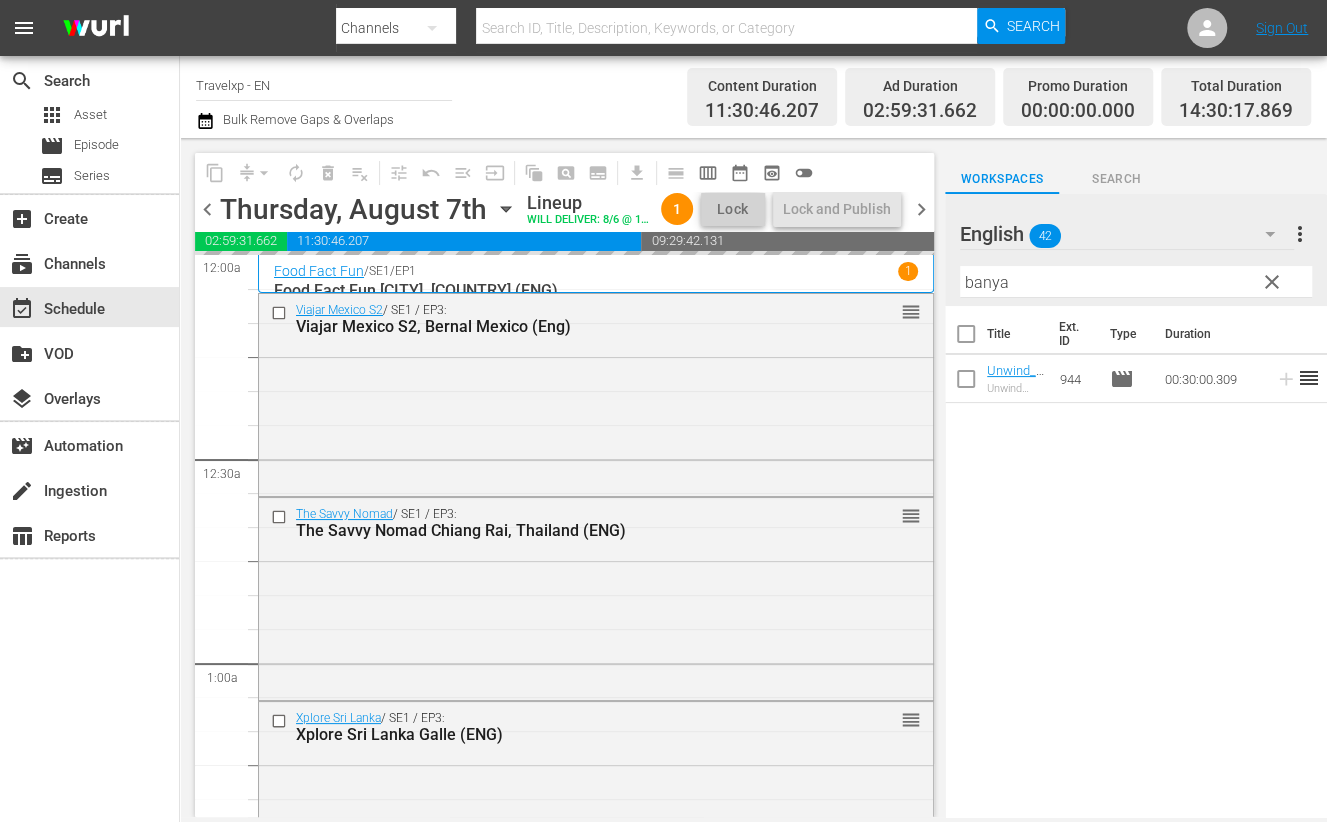 click on "banya" at bounding box center [1136, 282] 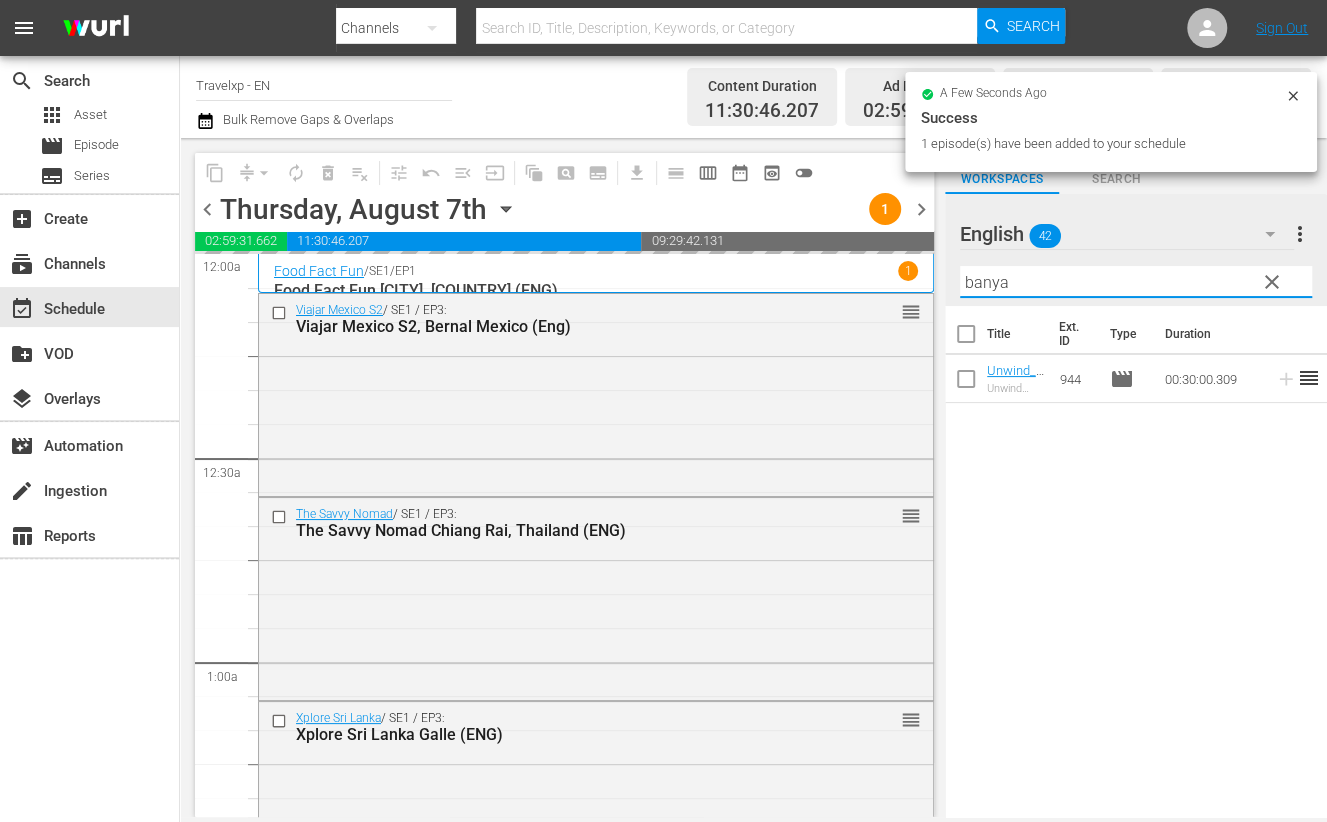 click on "banya" at bounding box center (1136, 282) 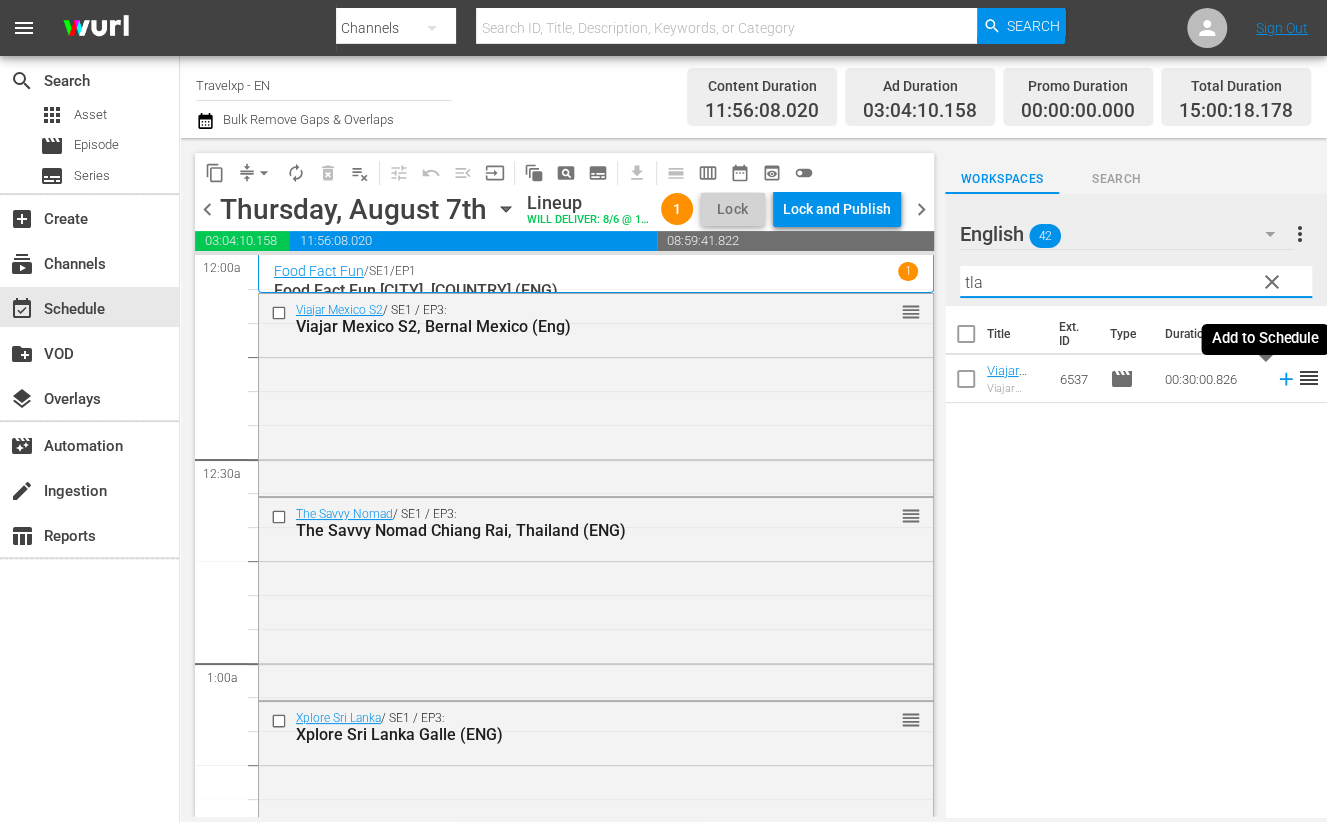 click 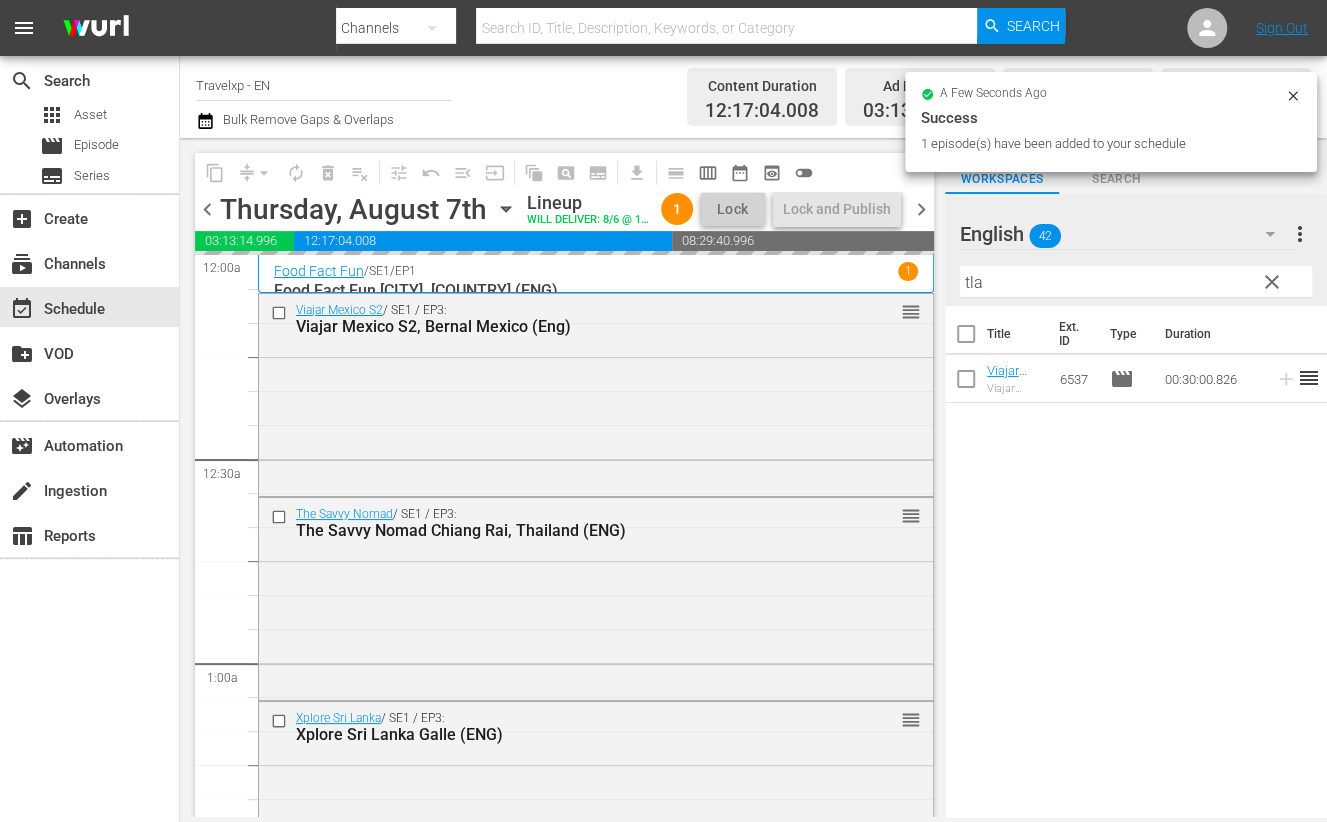 click on "tla" at bounding box center (1136, 282) 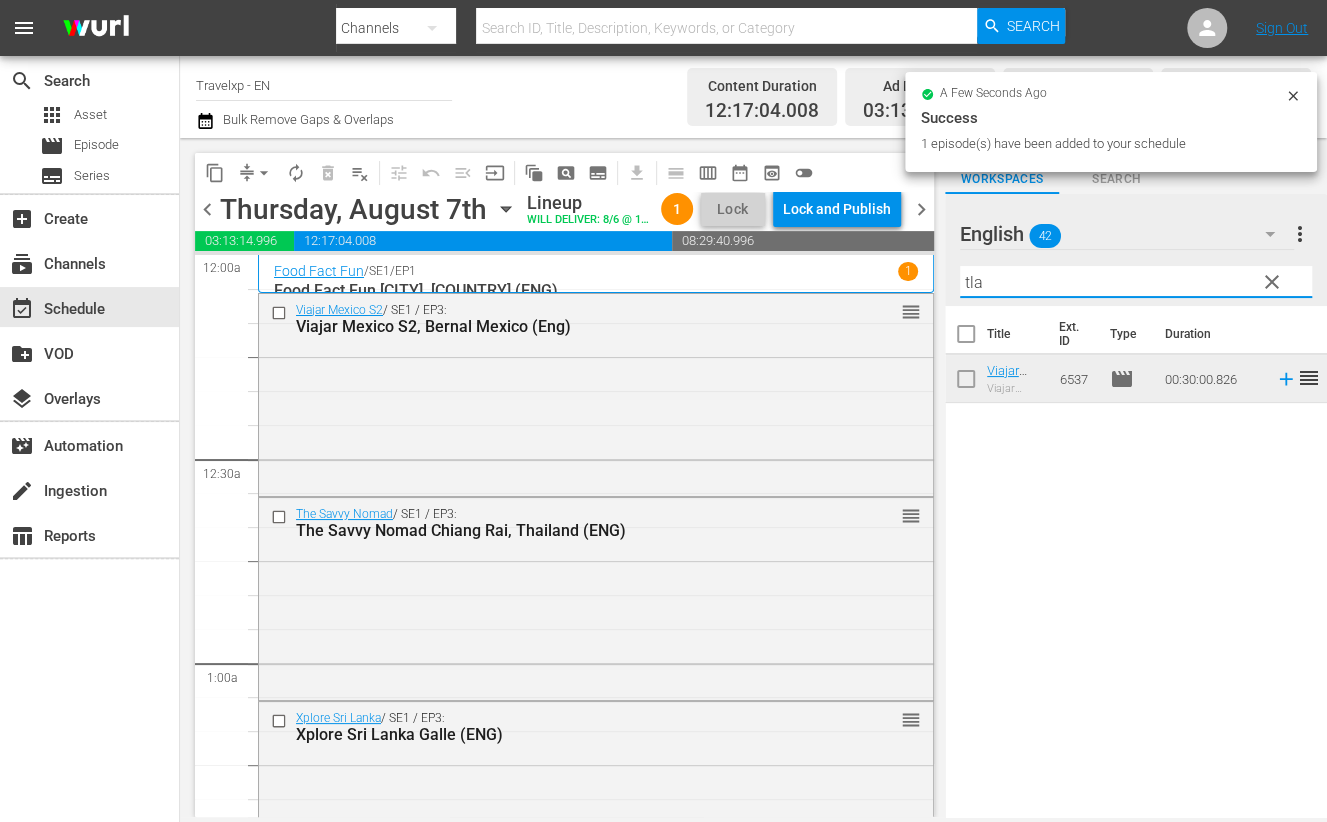 click on "tla" at bounding box center [1136, 282] 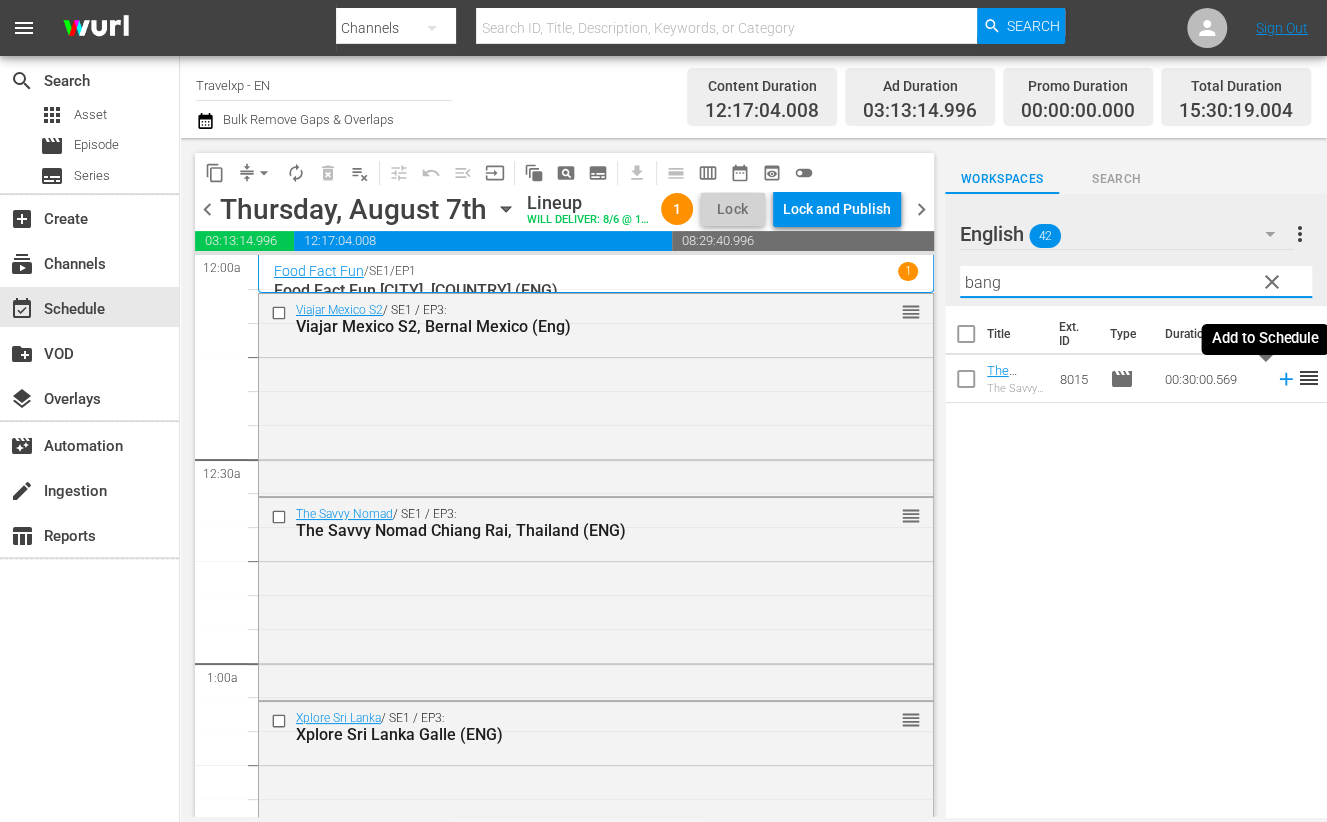 click 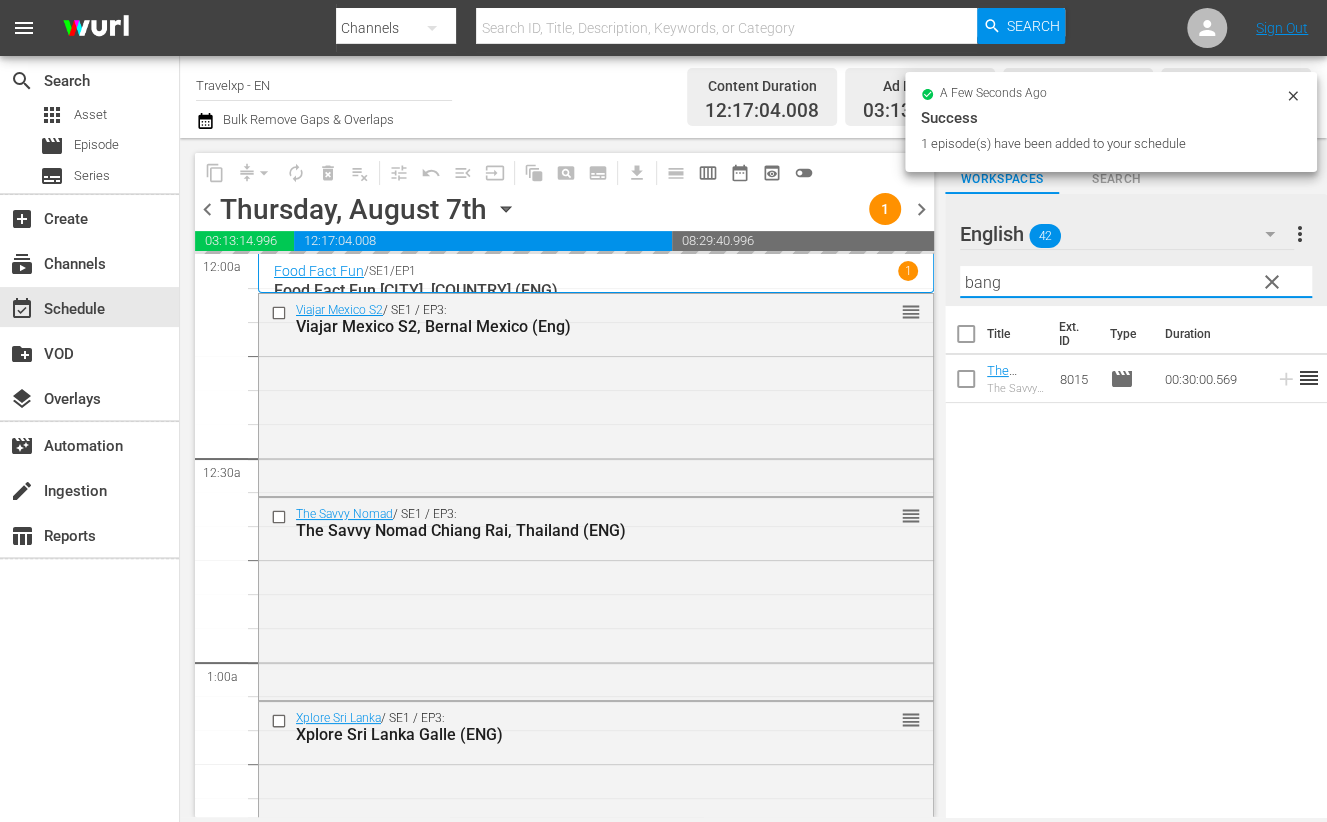 click on "bang" at bounding box center (1136, 282) 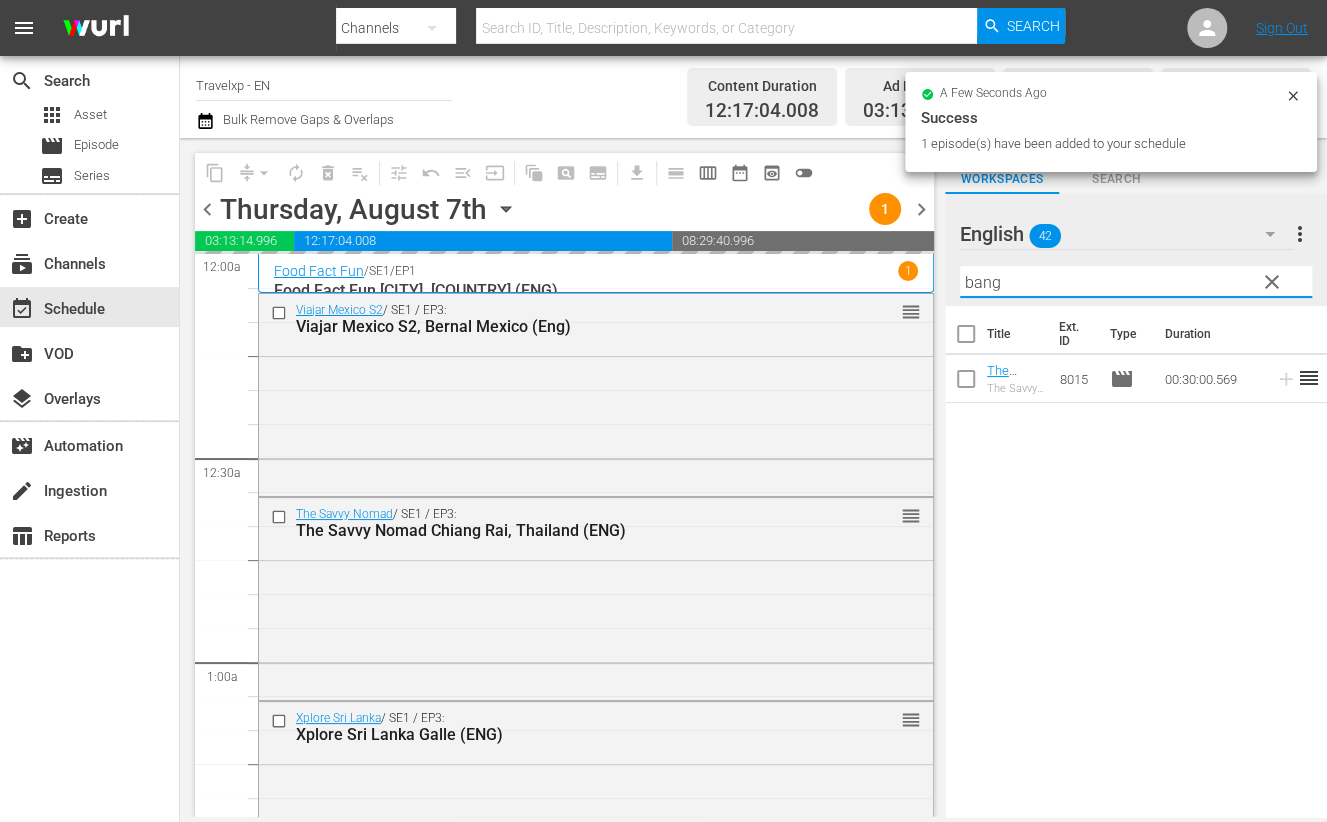 click on "bang" at bounding box center (1136, 282) 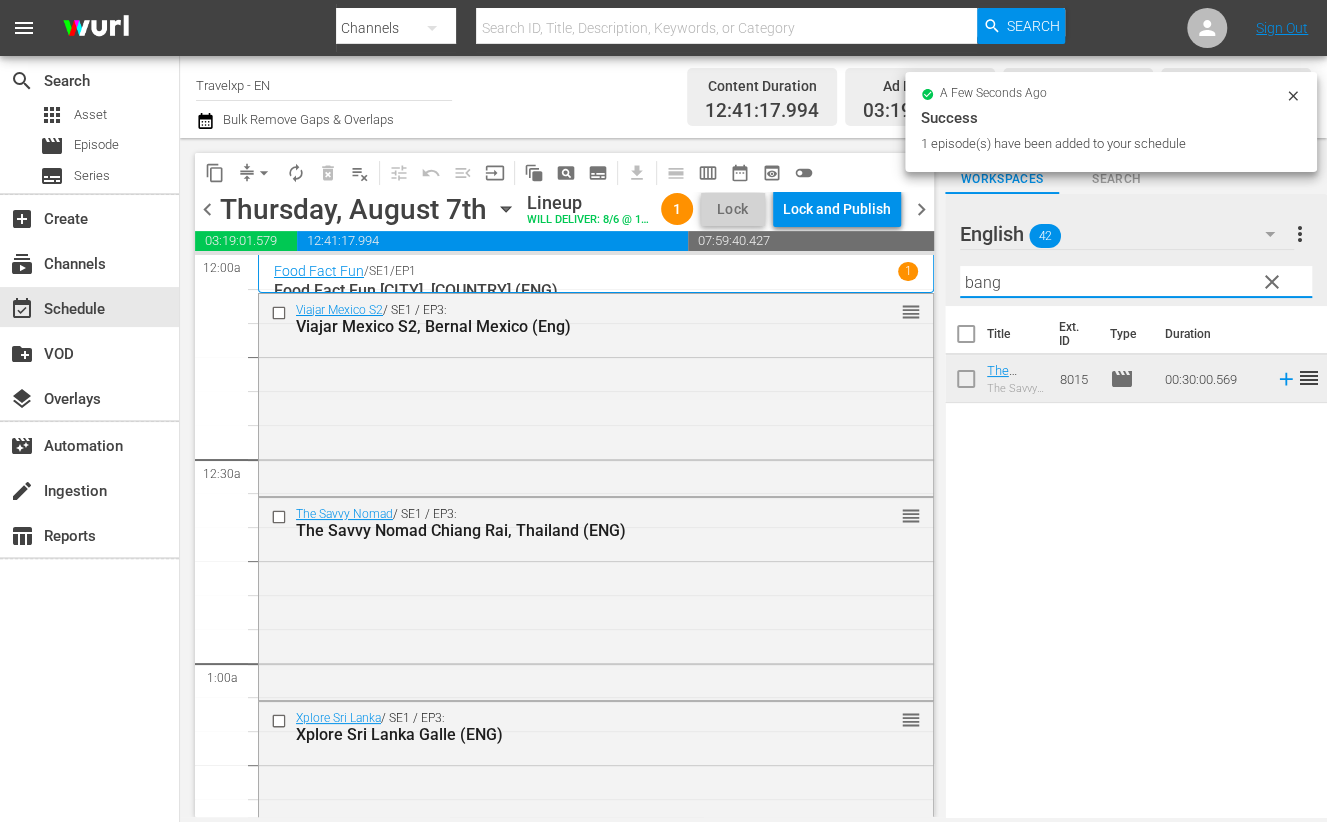 type on "x" 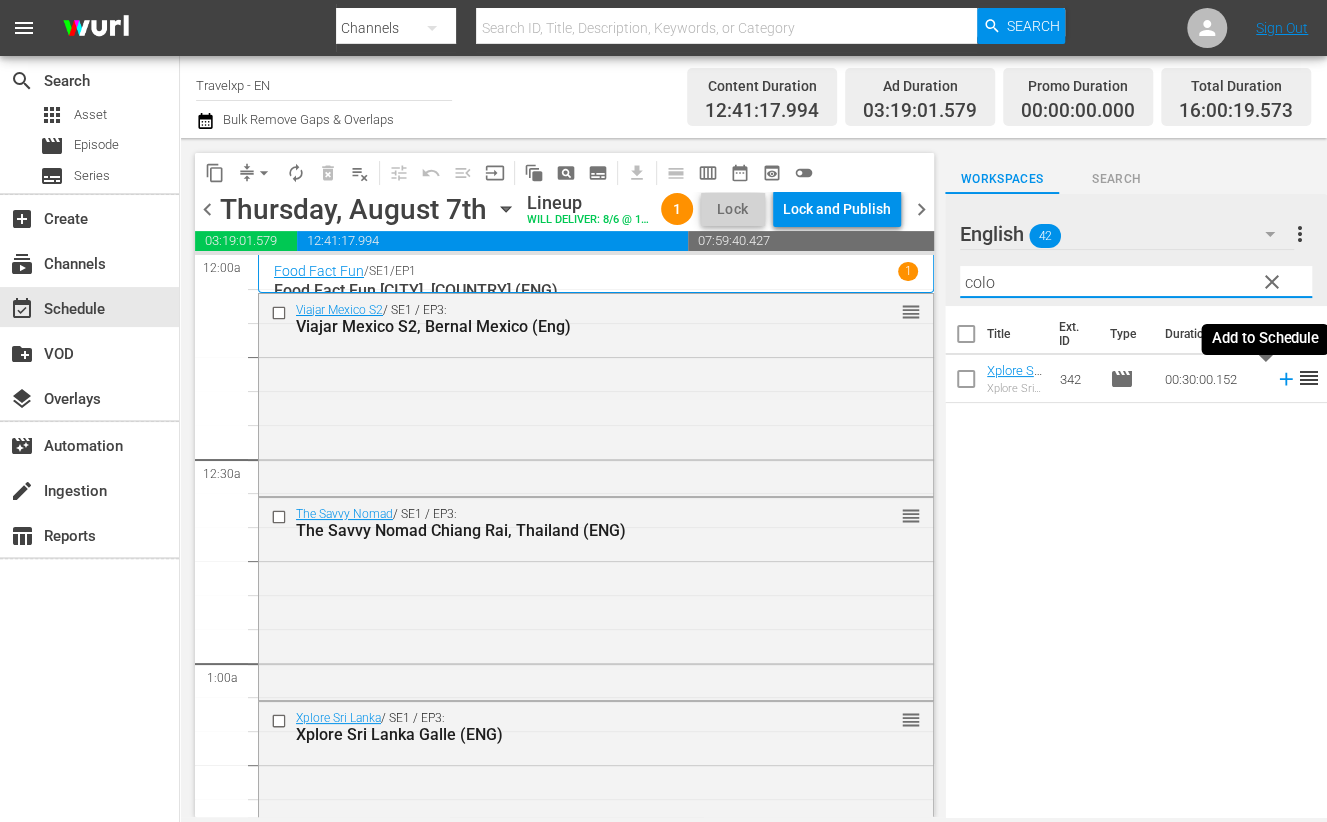 click 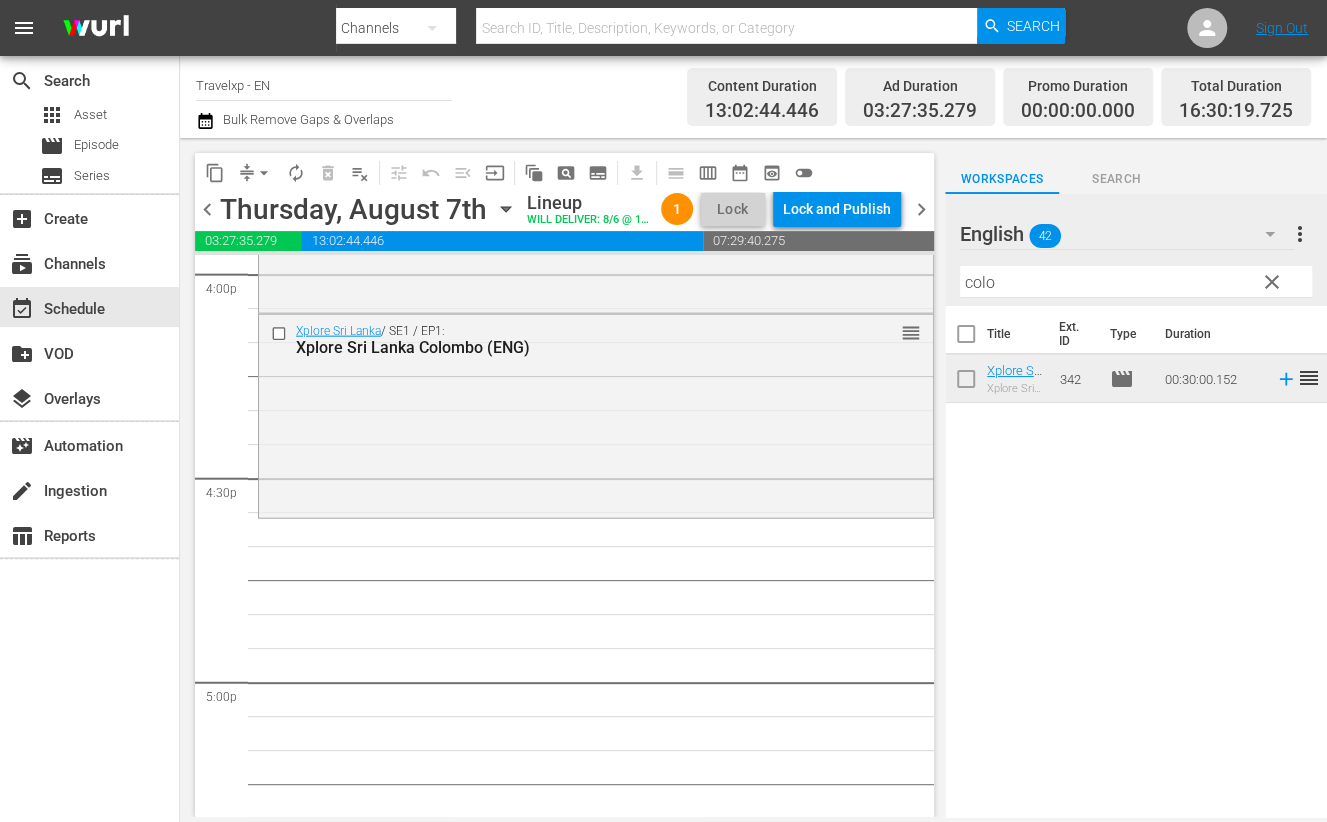 scroll, scrollTop: 6499, scrollLeft: 0, axis: vertical 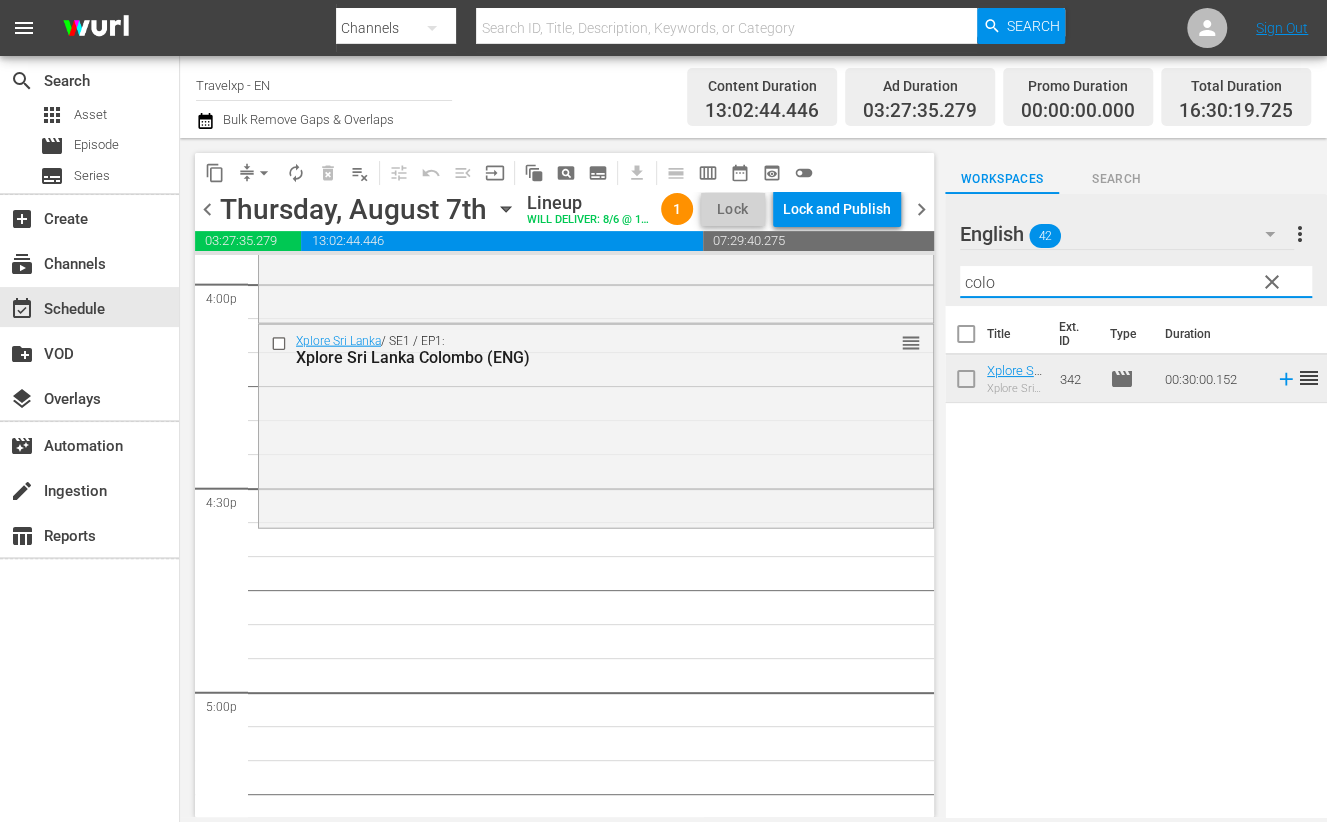 click on "colo" at bounding box center [1136, 282] 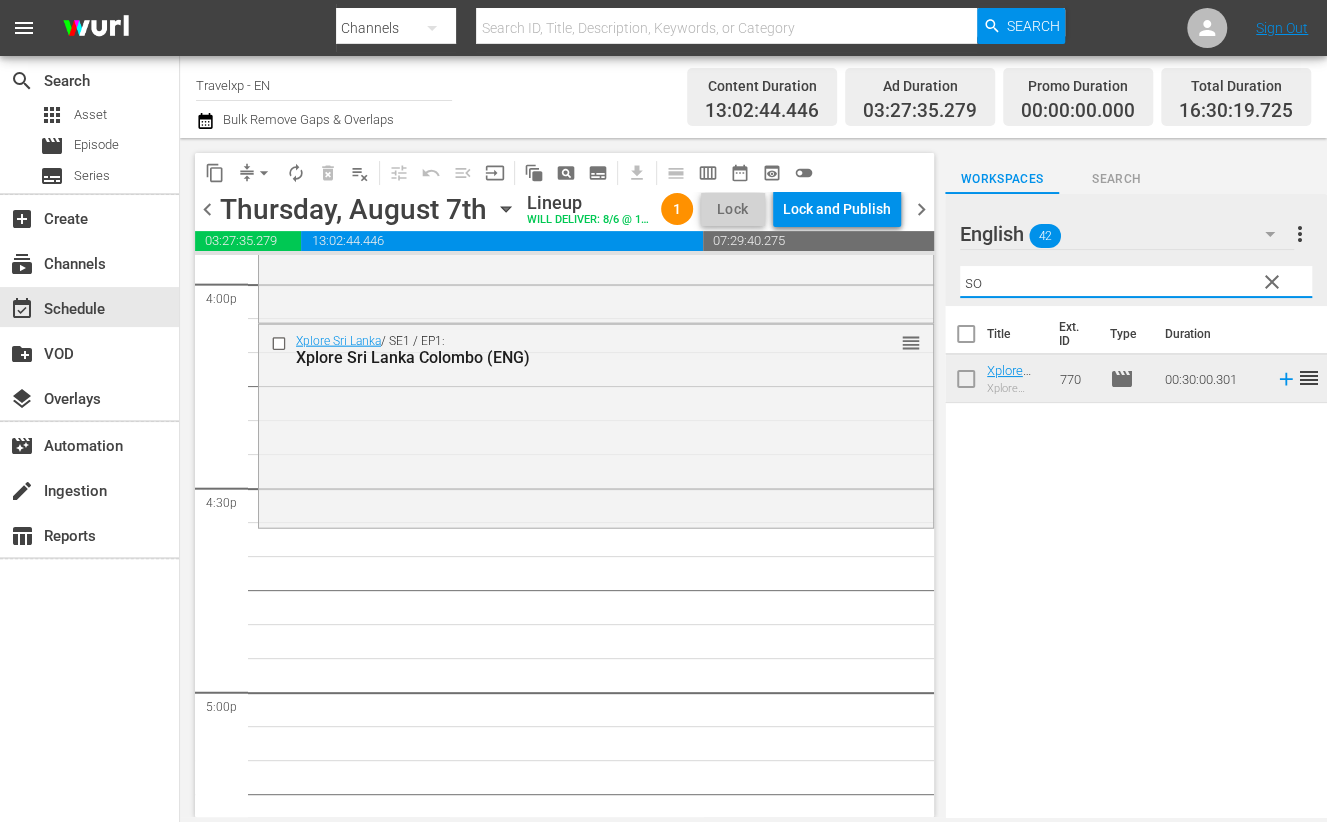type on "s" 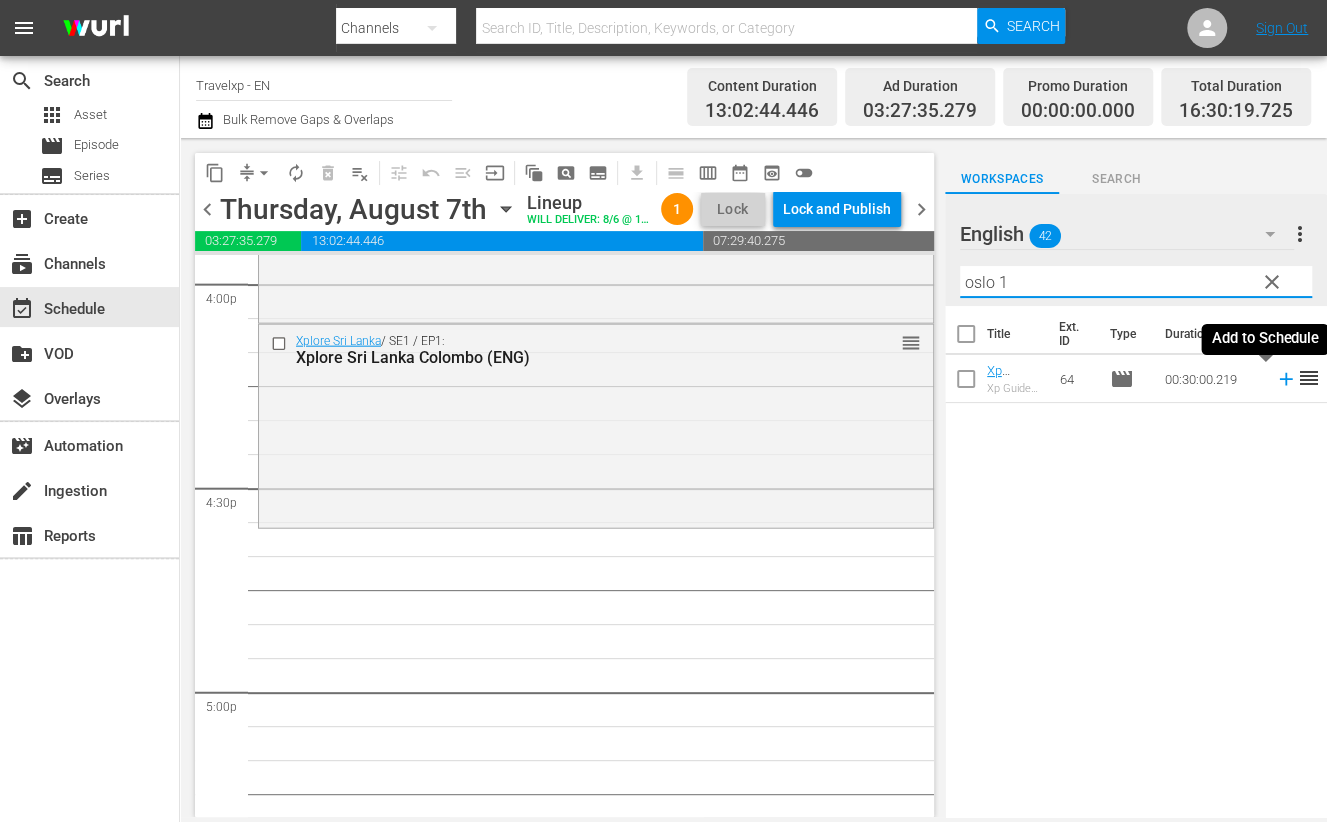 click 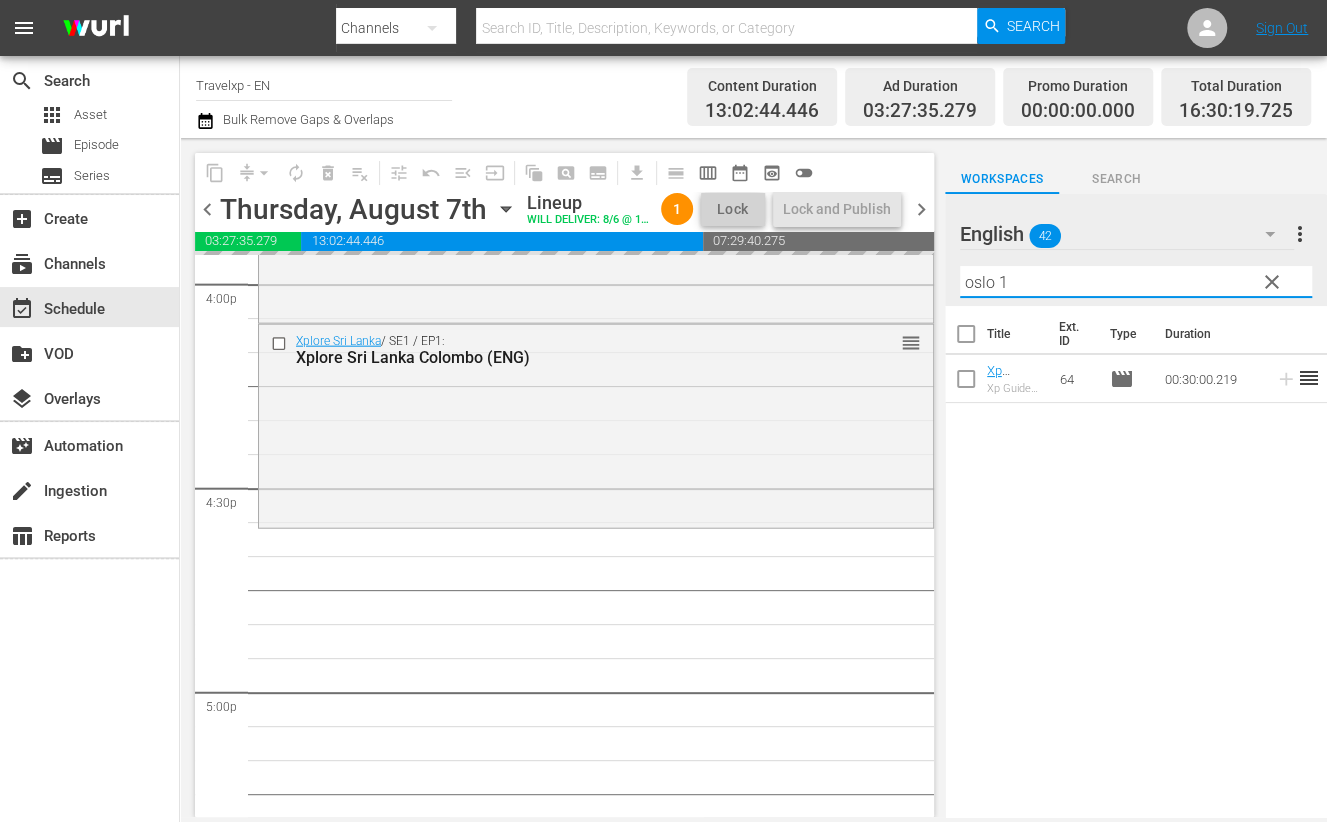 drag, startPoint x: 1030, startPoint y: 277, endPoint x: 952, endPoint y: 275, distance: 78.025635 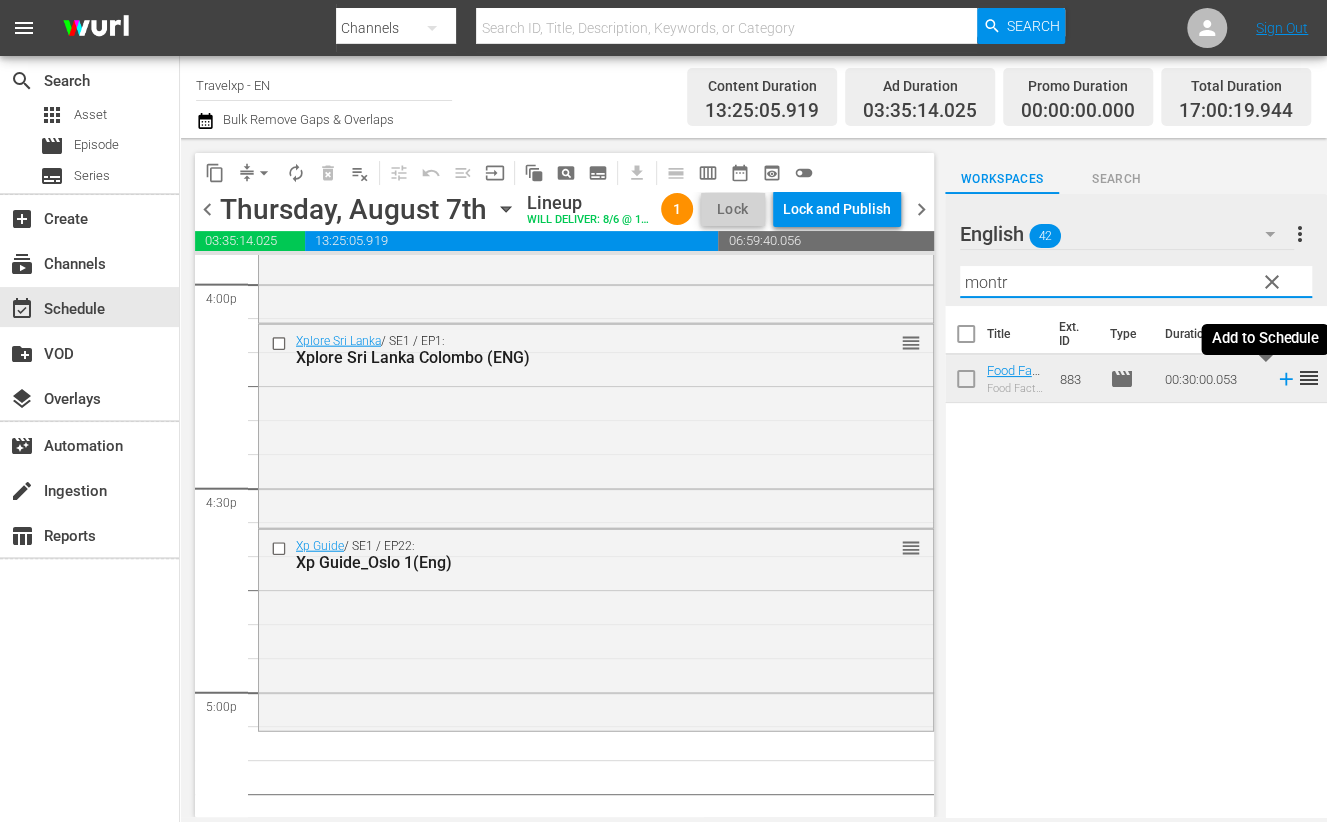 click 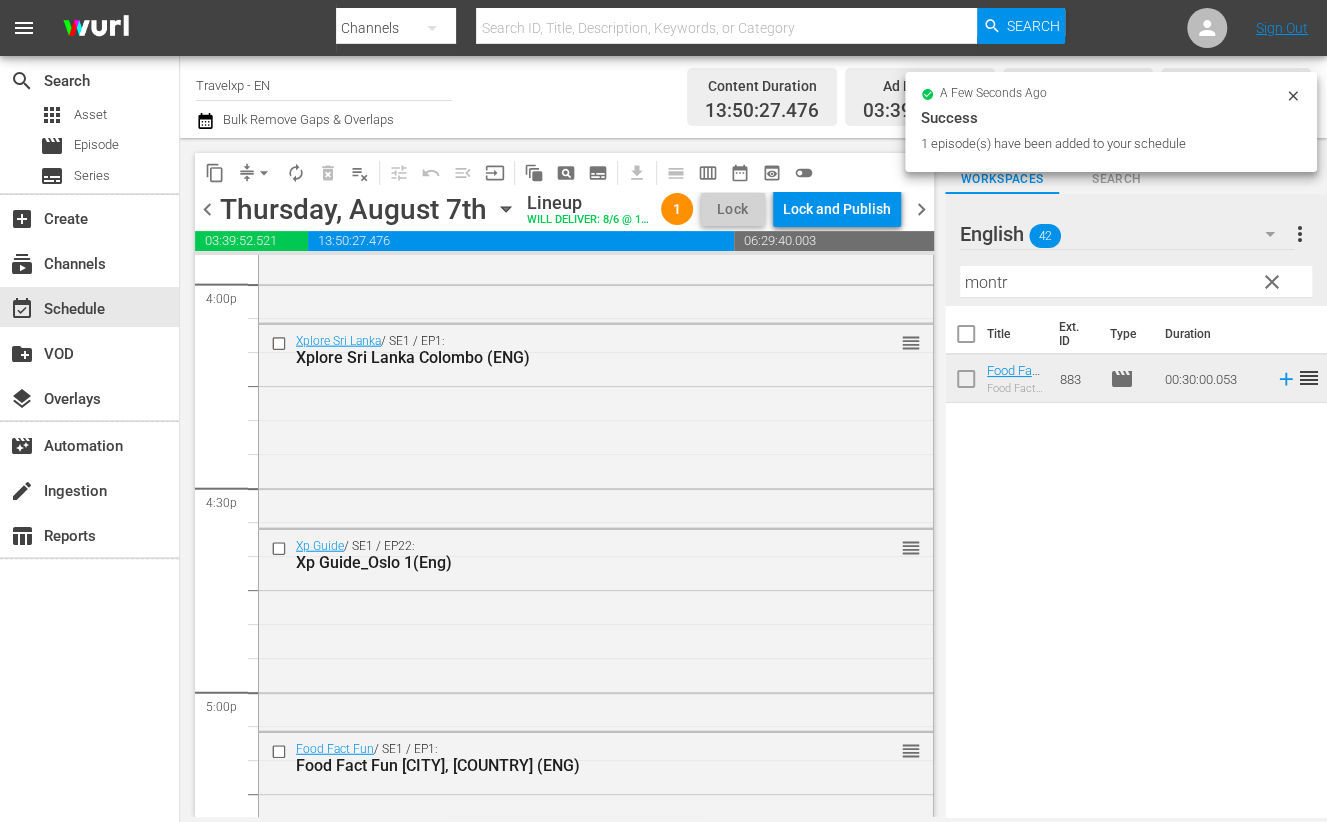 click on "montr" at bounding box center [1136, 282] 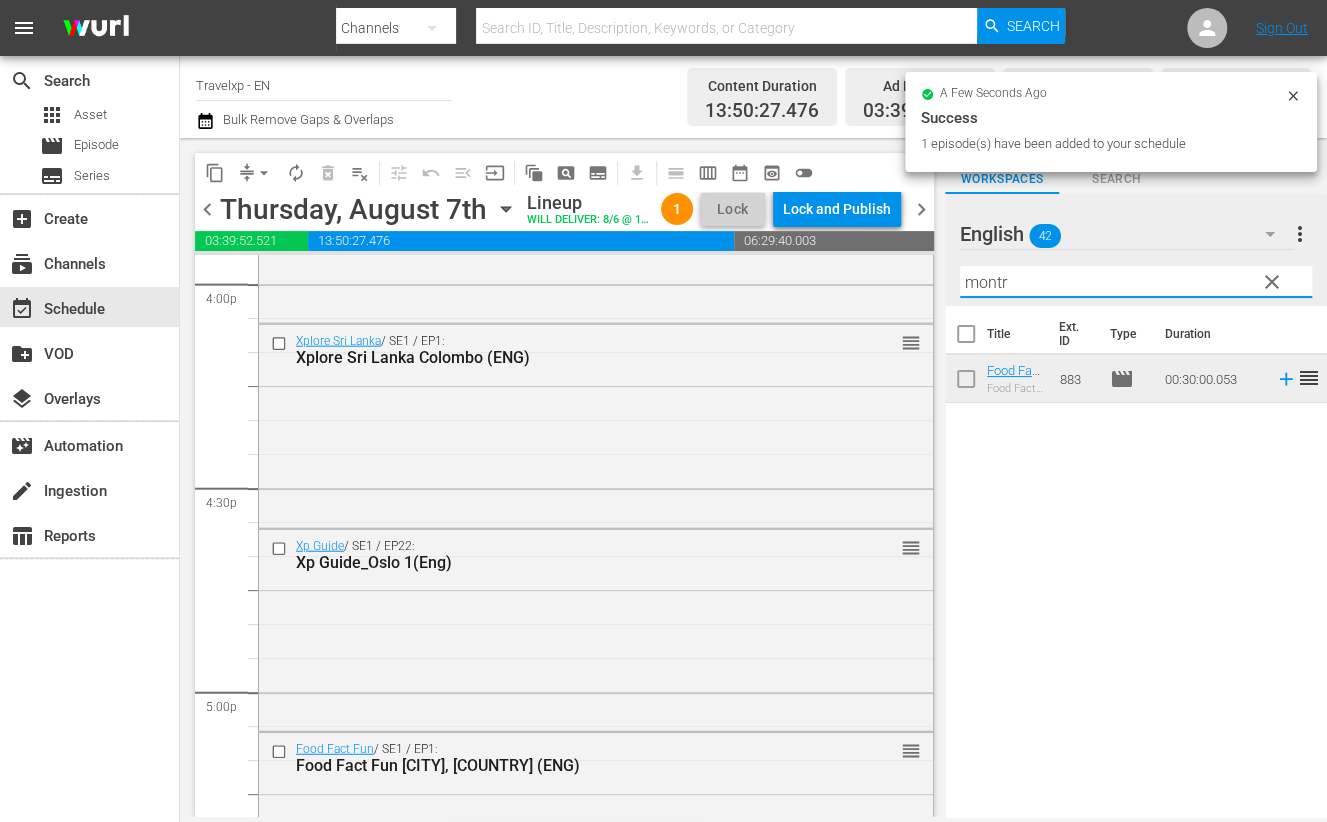 click on "montr" at bounding box center (1136, 282) 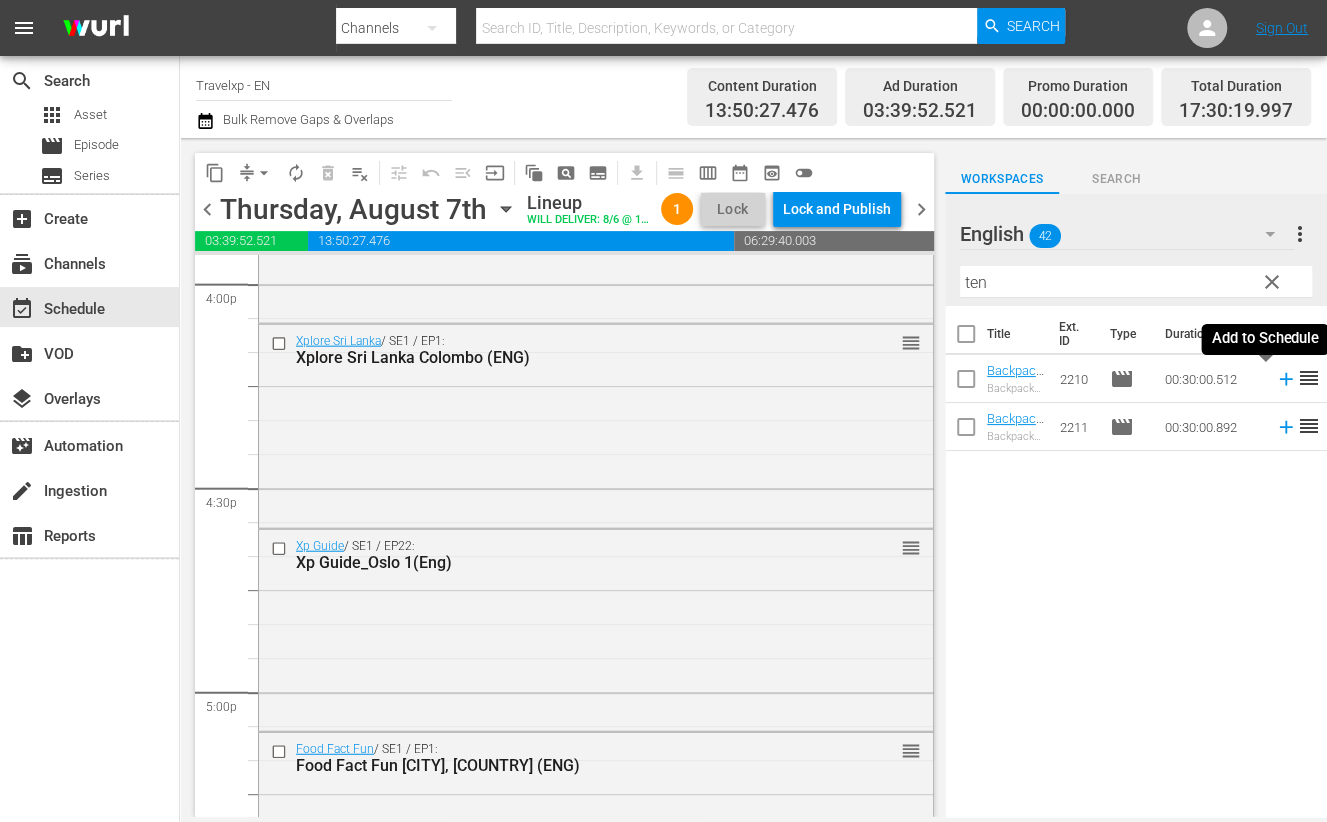click 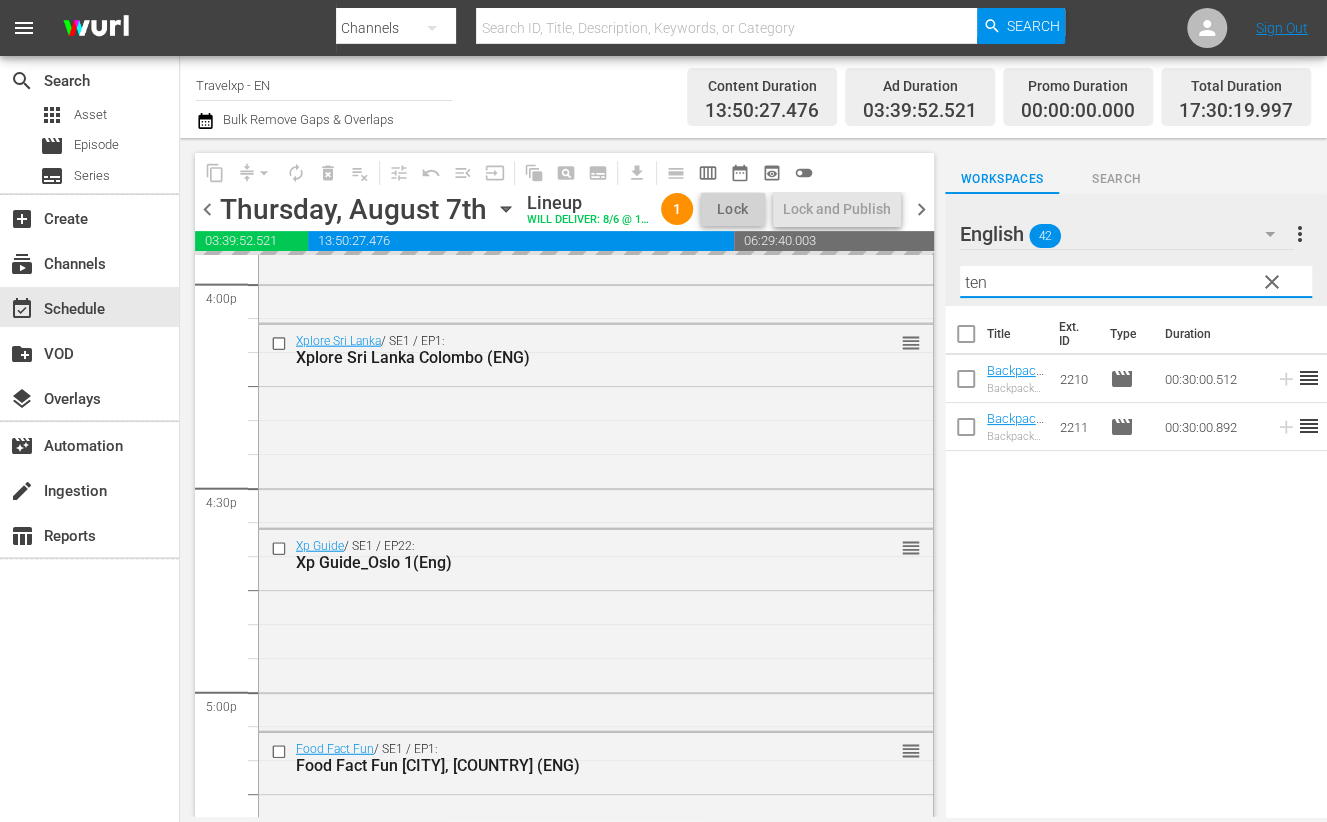 click on "ten" at bounding box center [1136, 282] 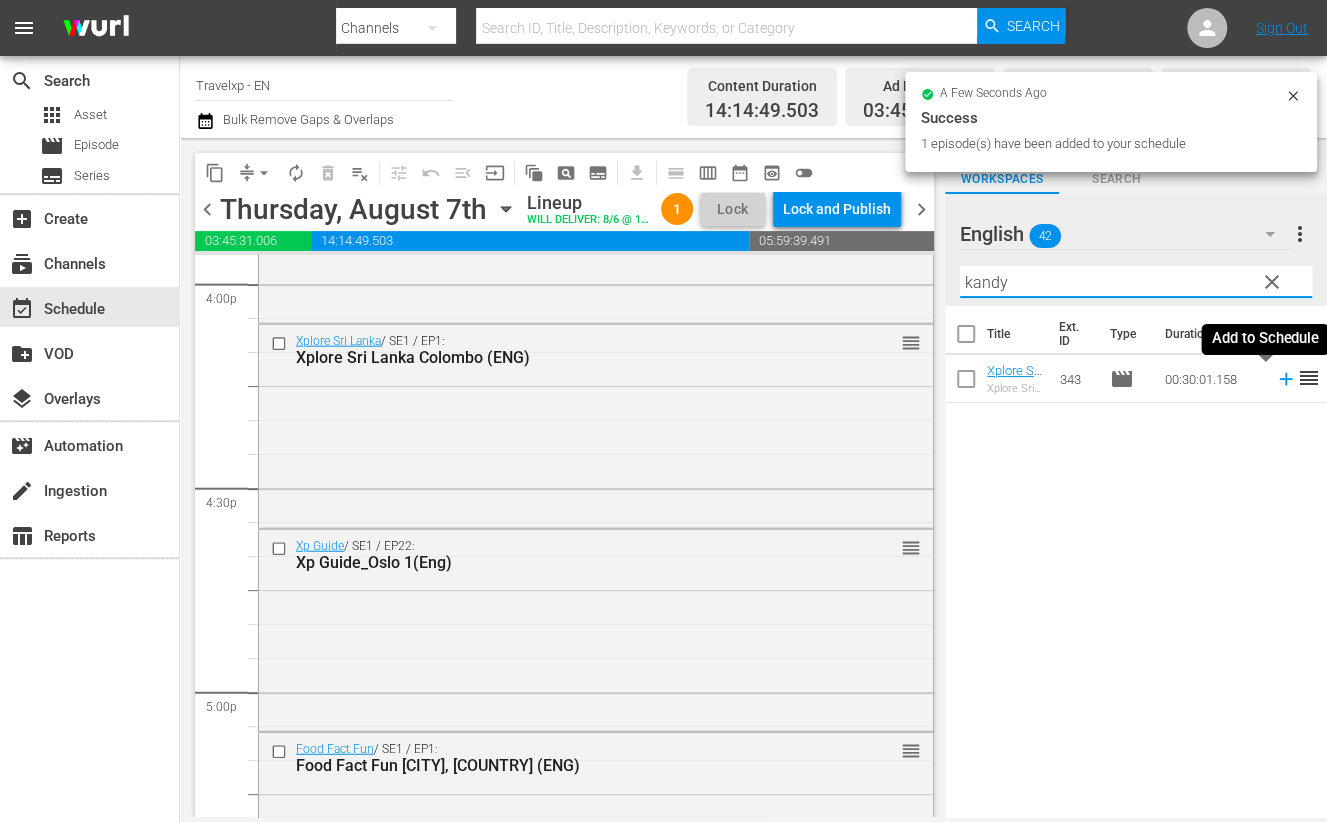 click 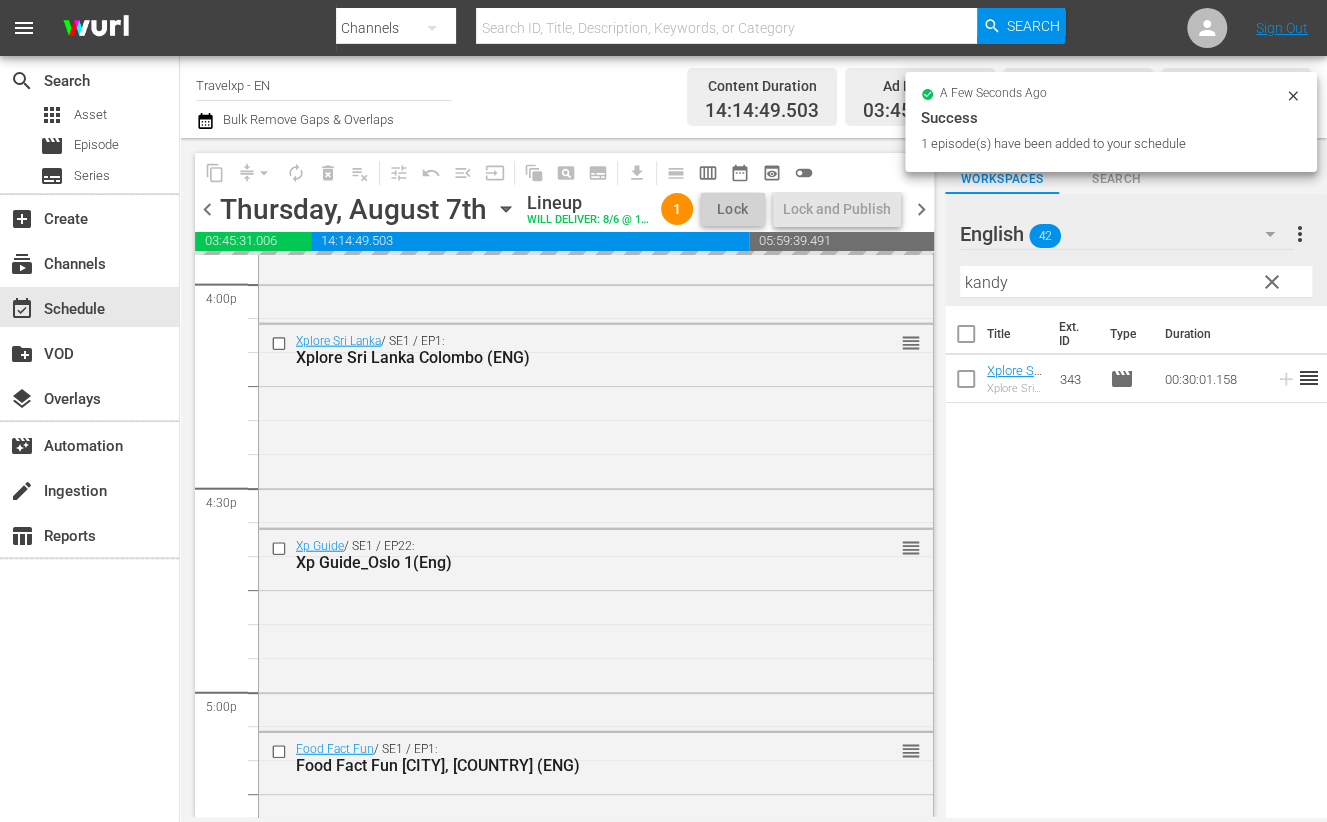 click on "kandy" at bounding box center (1136, 282) 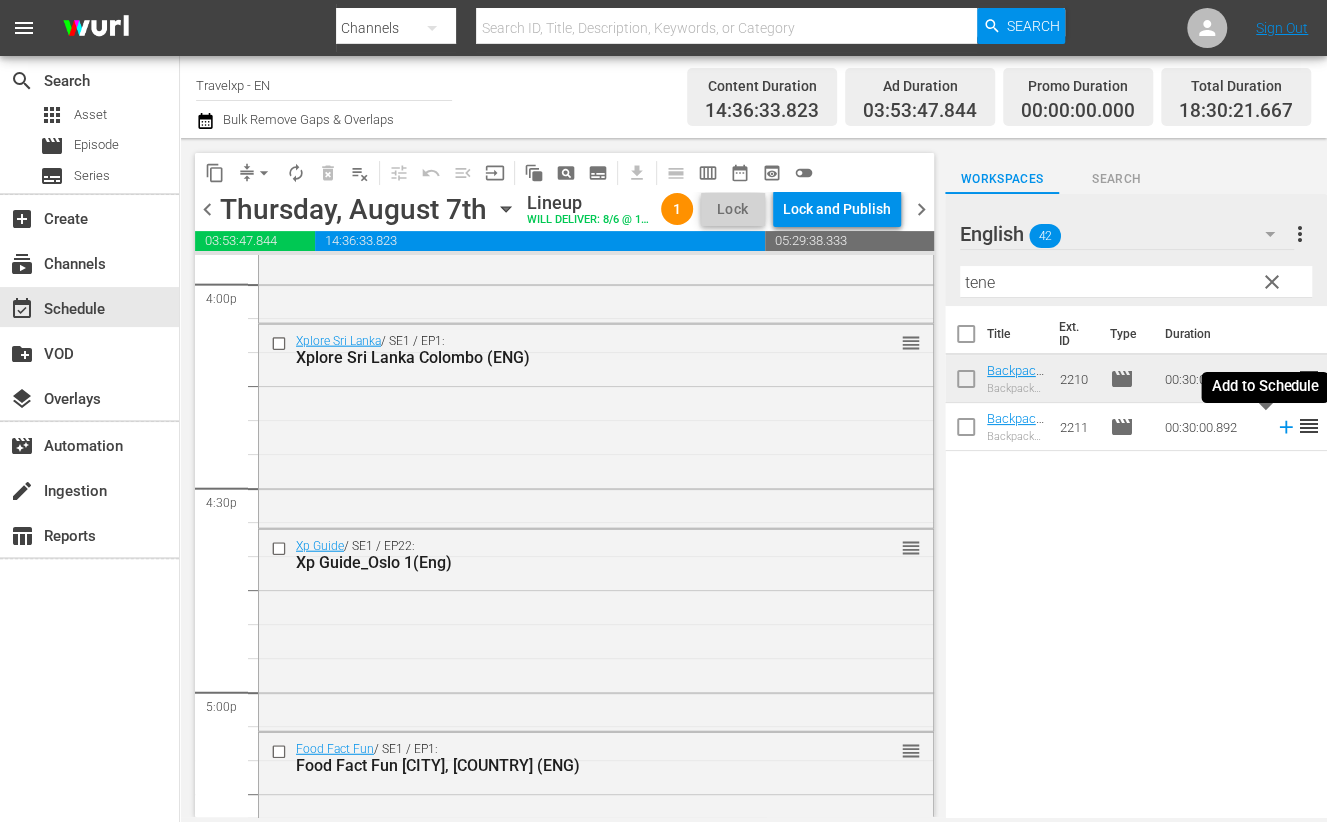 click 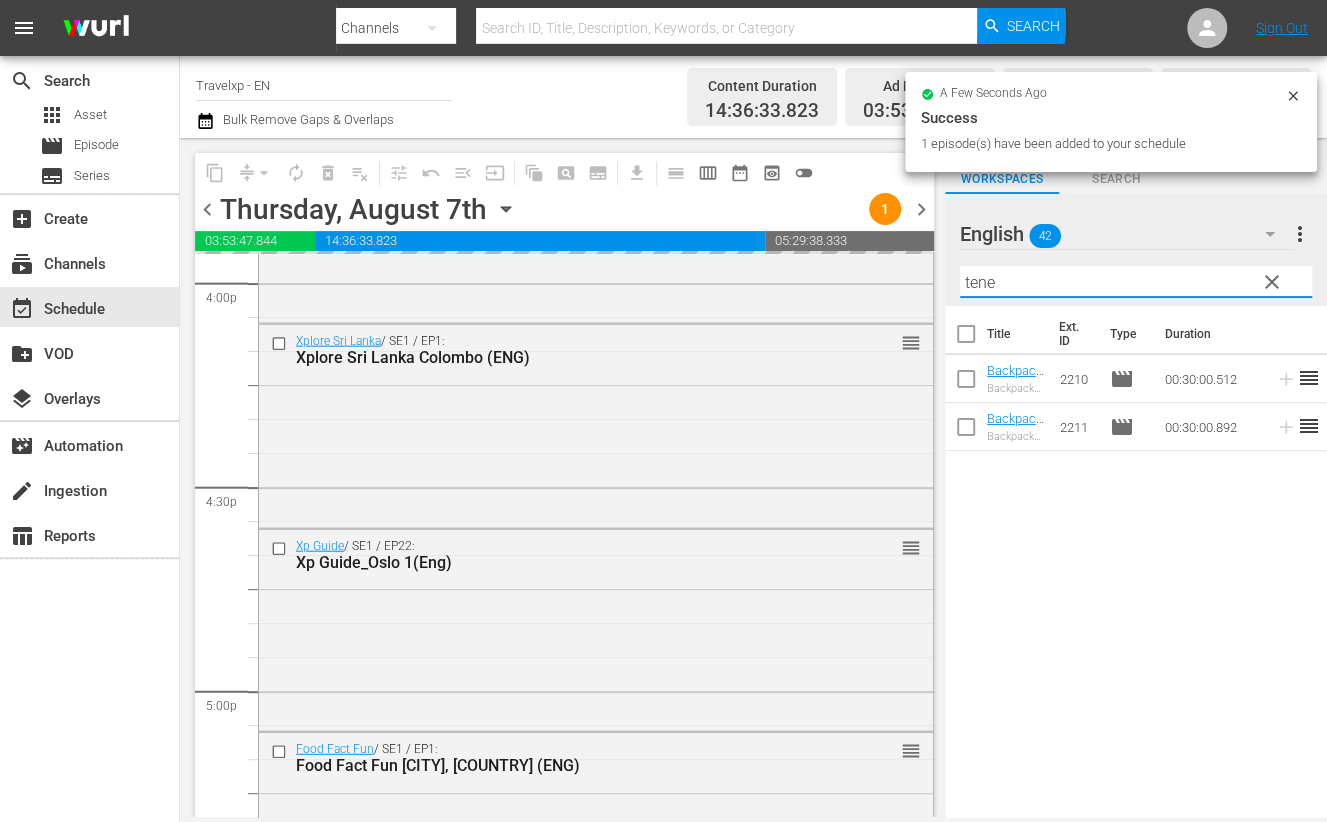 click on "tene" at bounding box center [1136, 282] 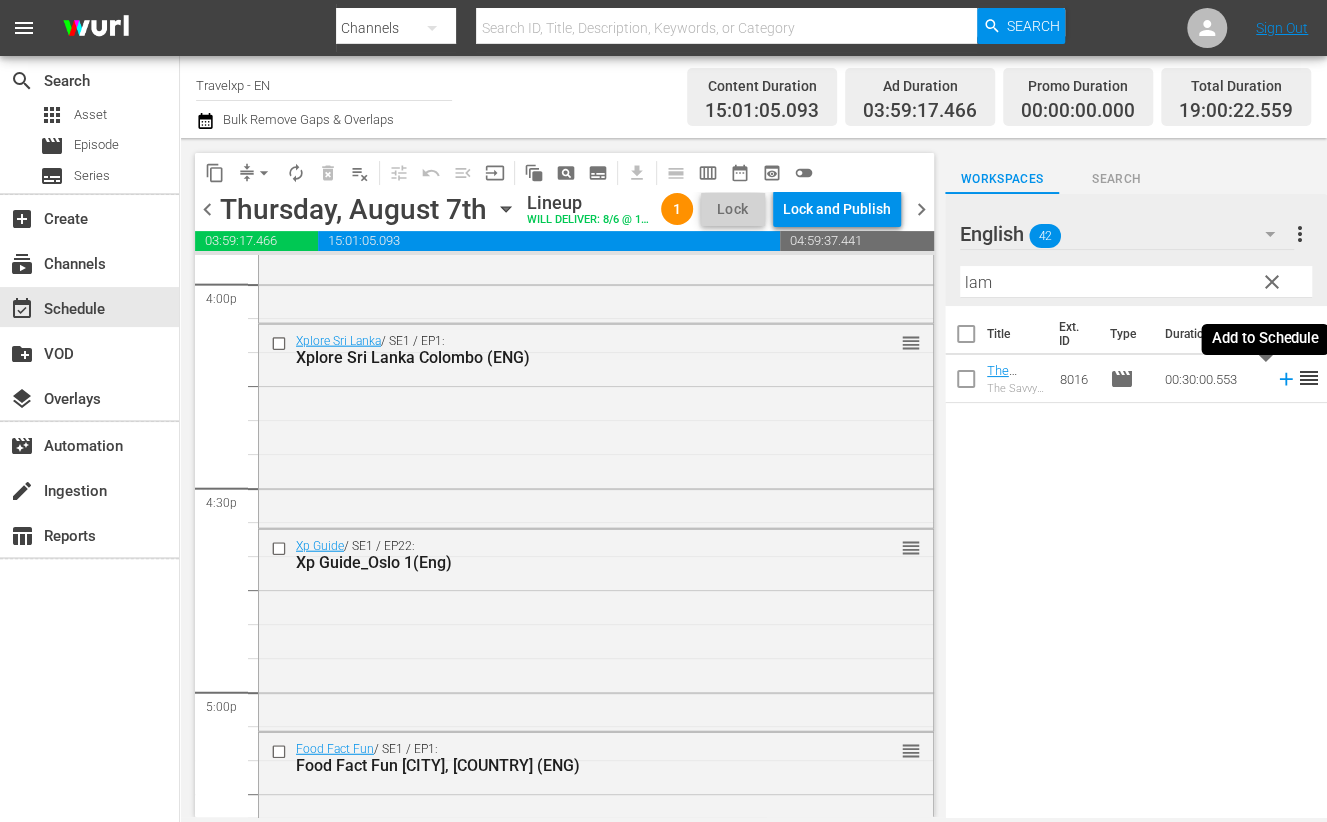 click 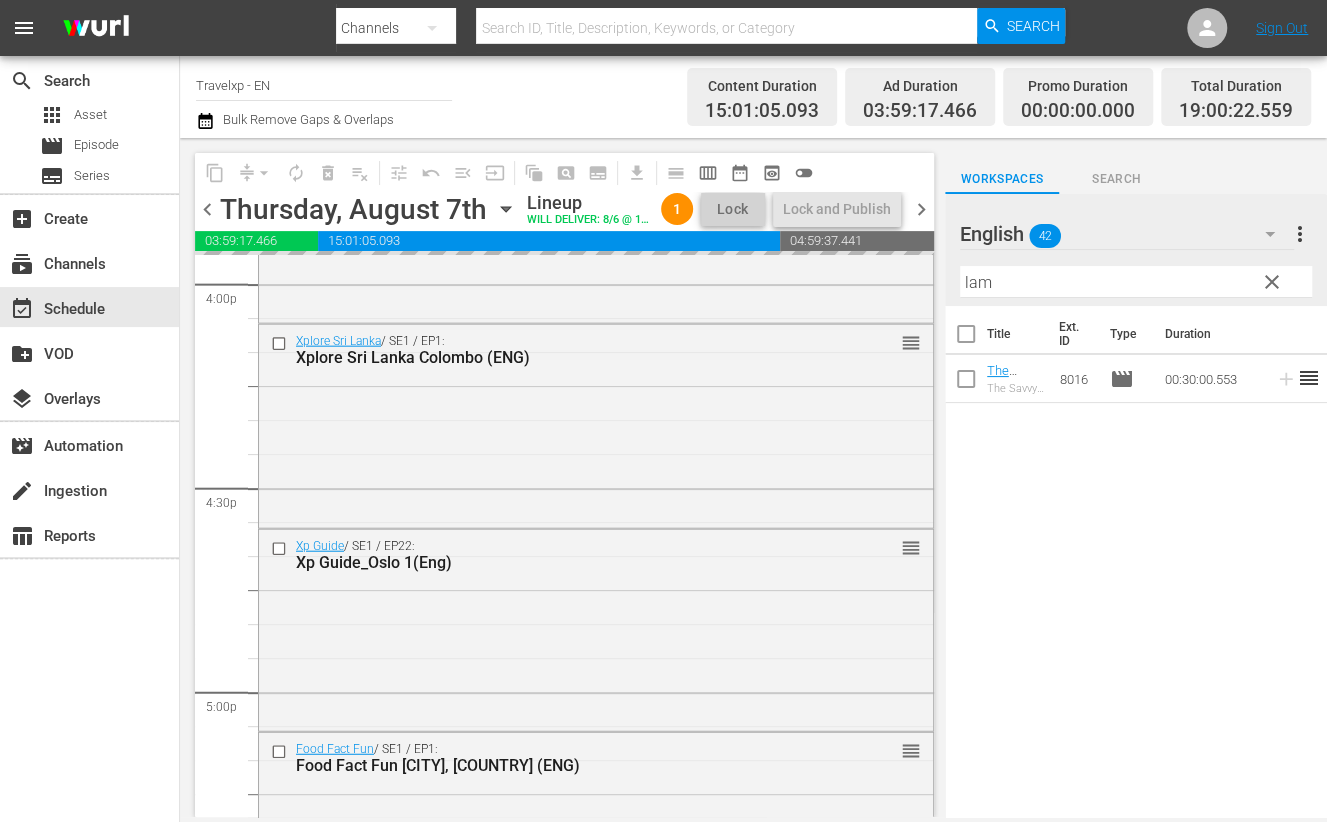 click on "lam" at bounding box center [1136, 282] 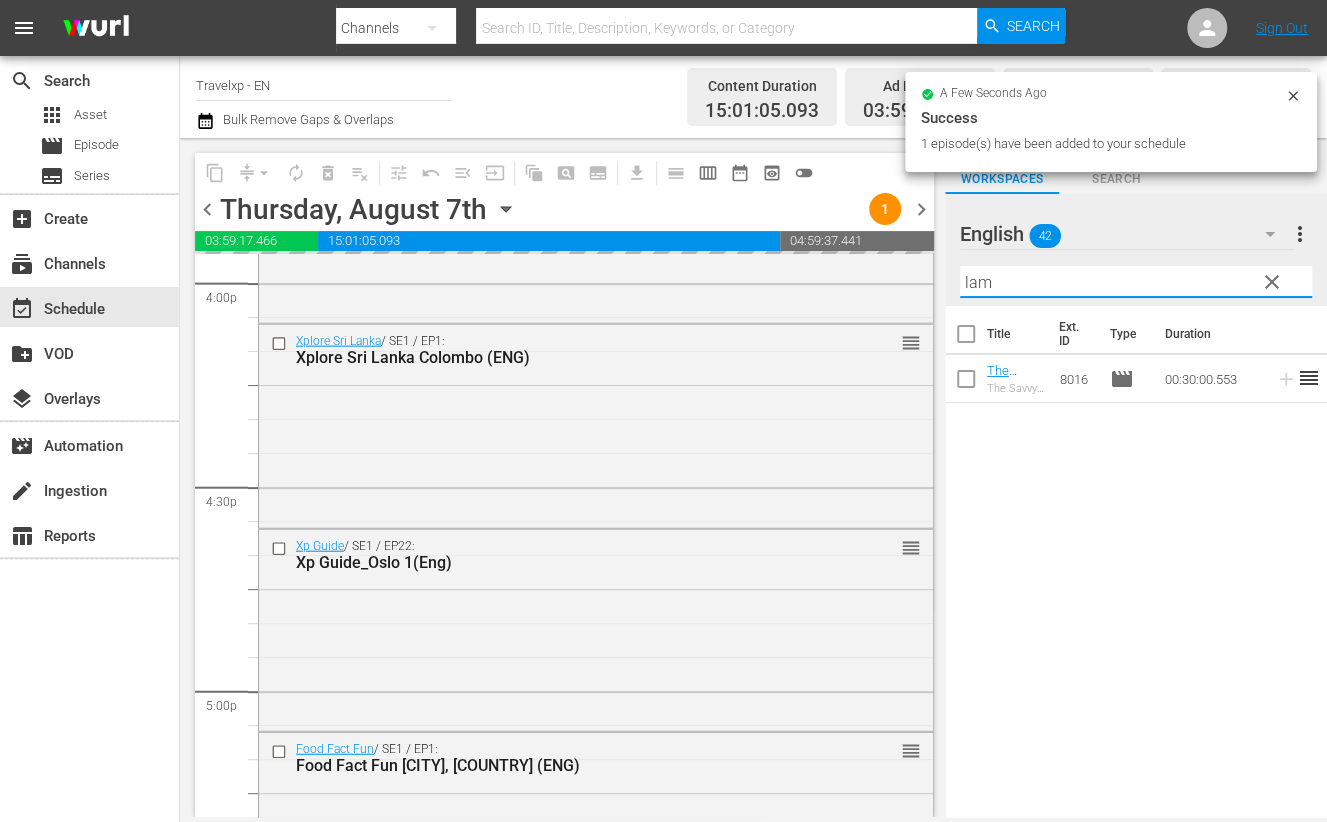 click on "lam" at bounding box center (1136, 282) 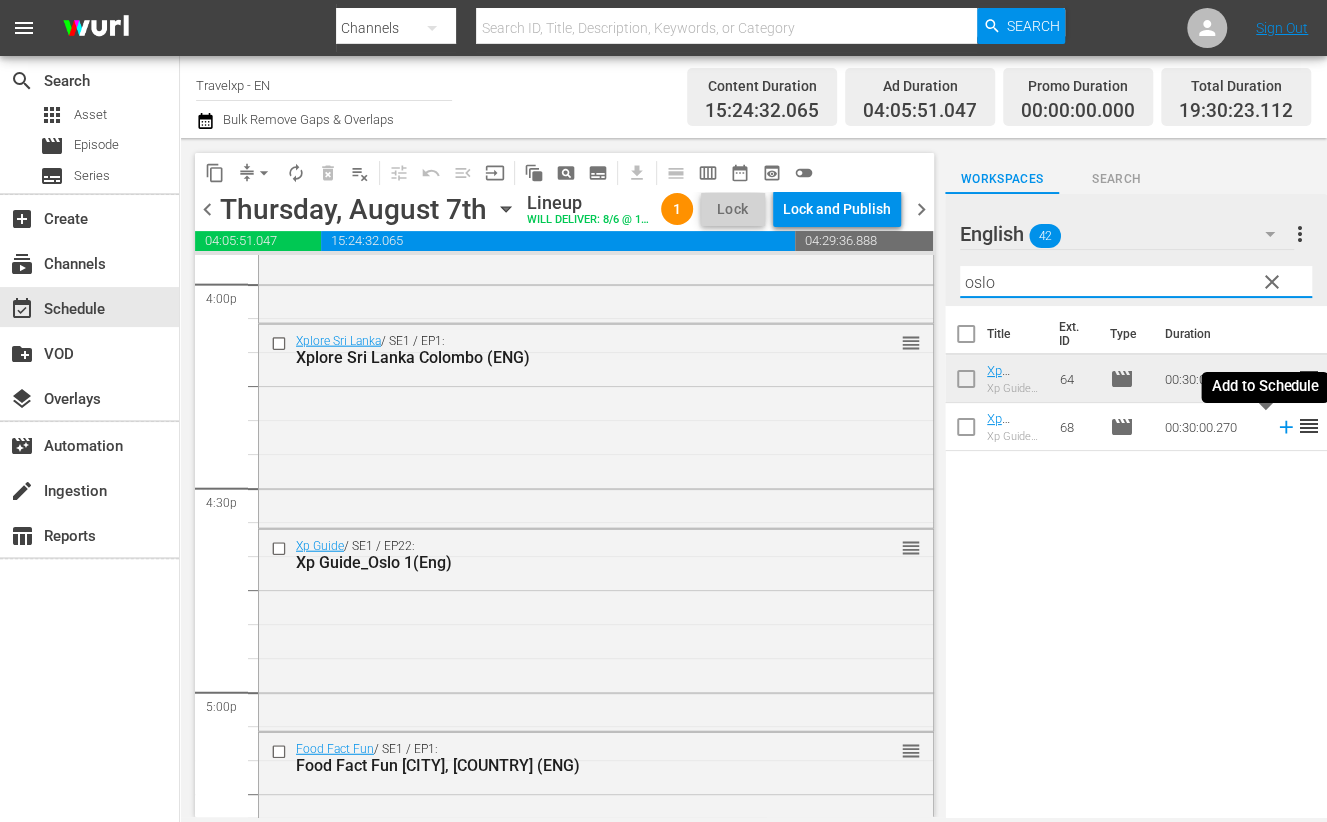 click 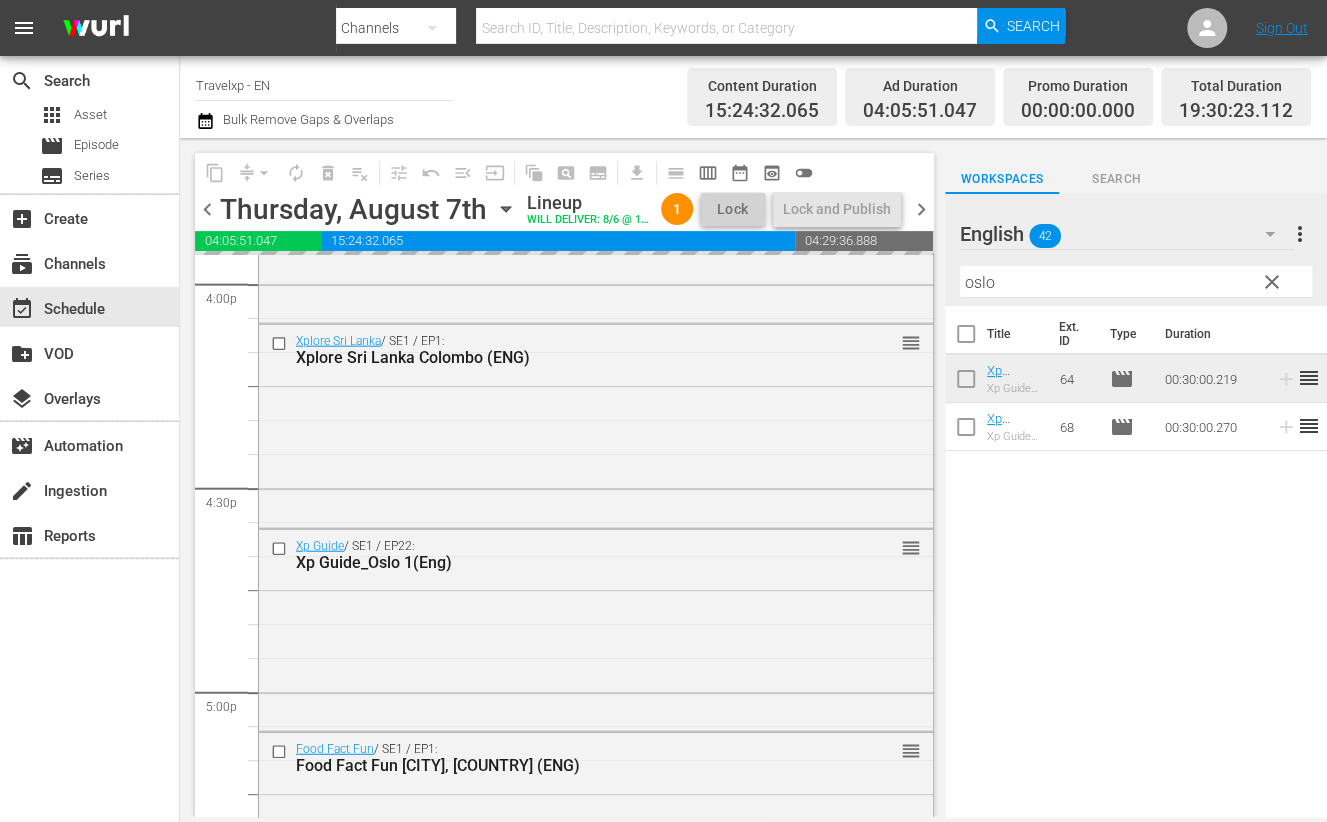 click on "oslo" at bounding box center [1136, 282] 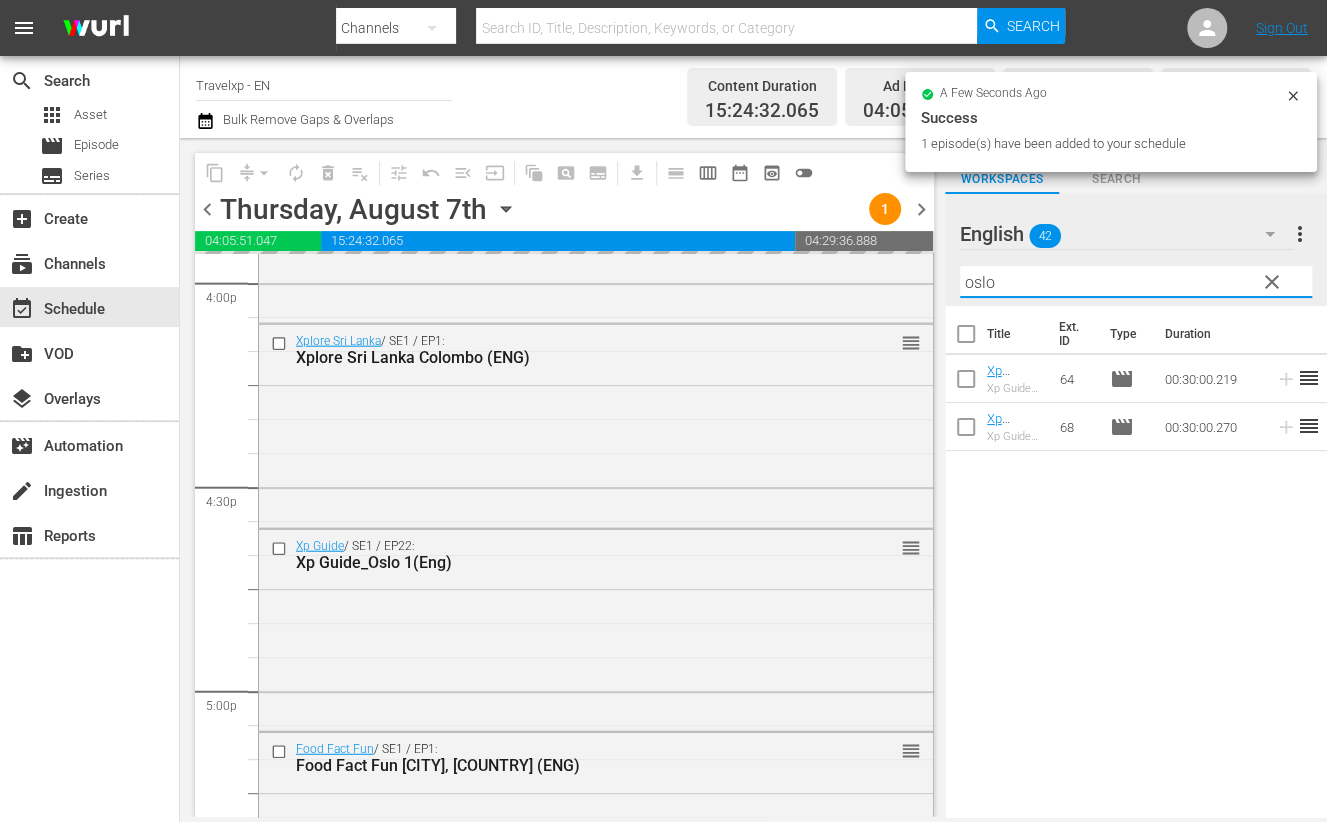 click on "oslo" at bounding box center (1136, 282) 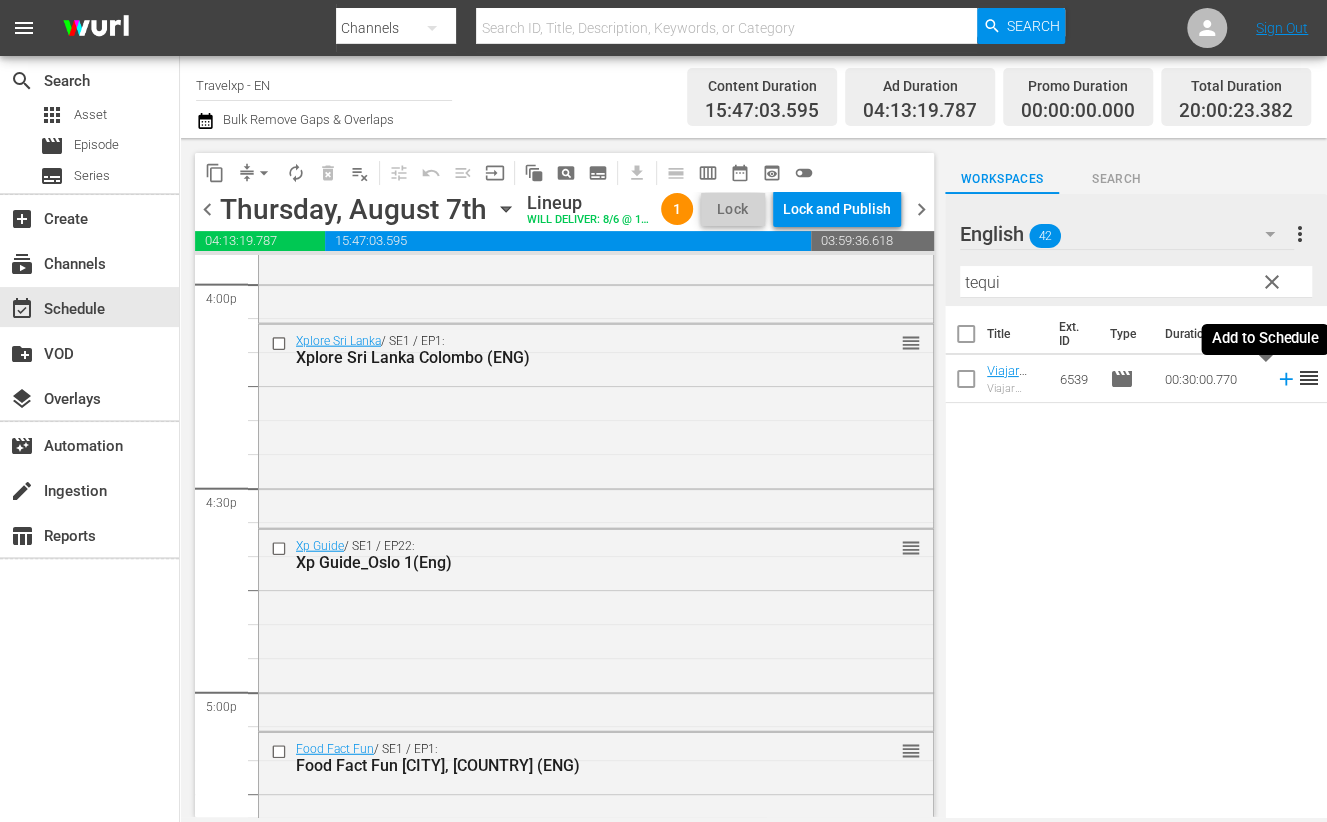 click 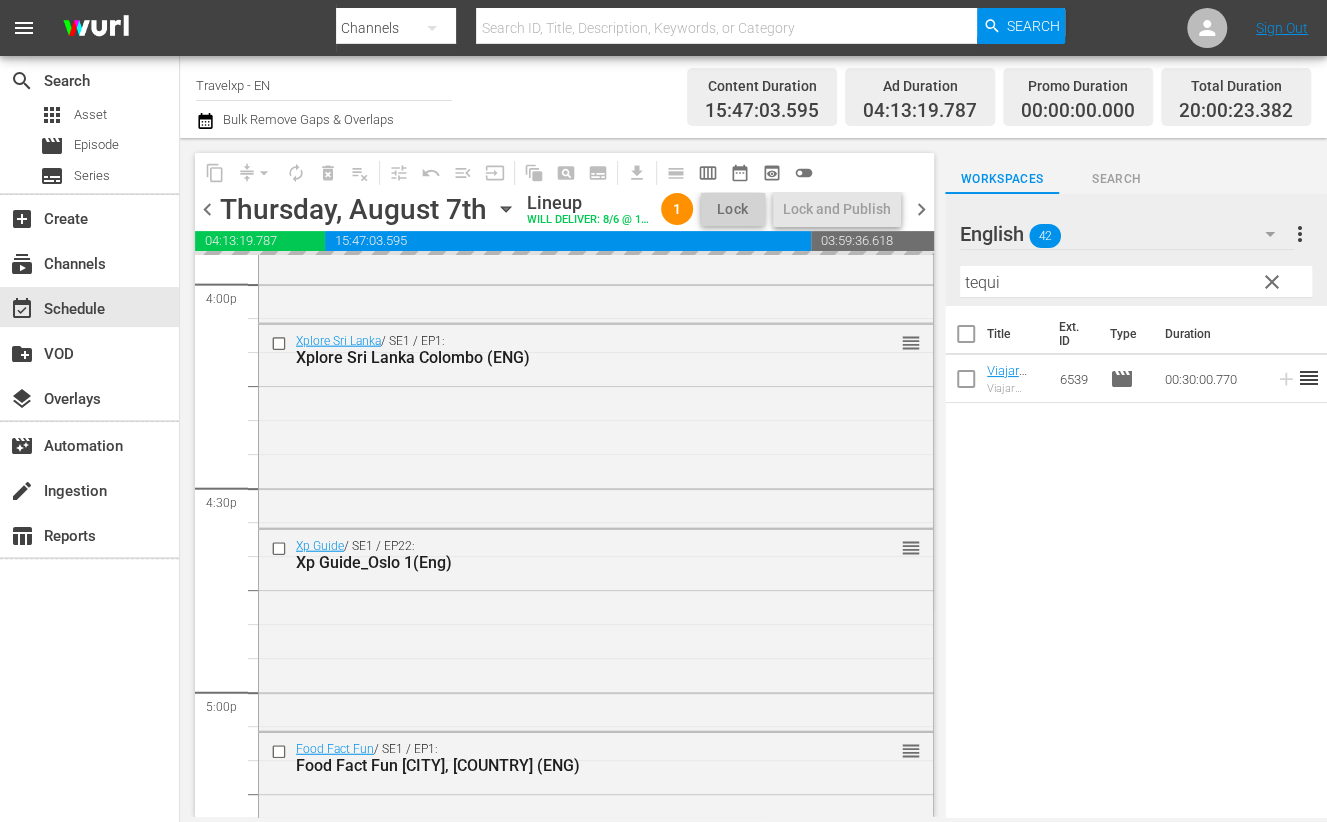 click on "tequi" at bounding box center [1136, 282] 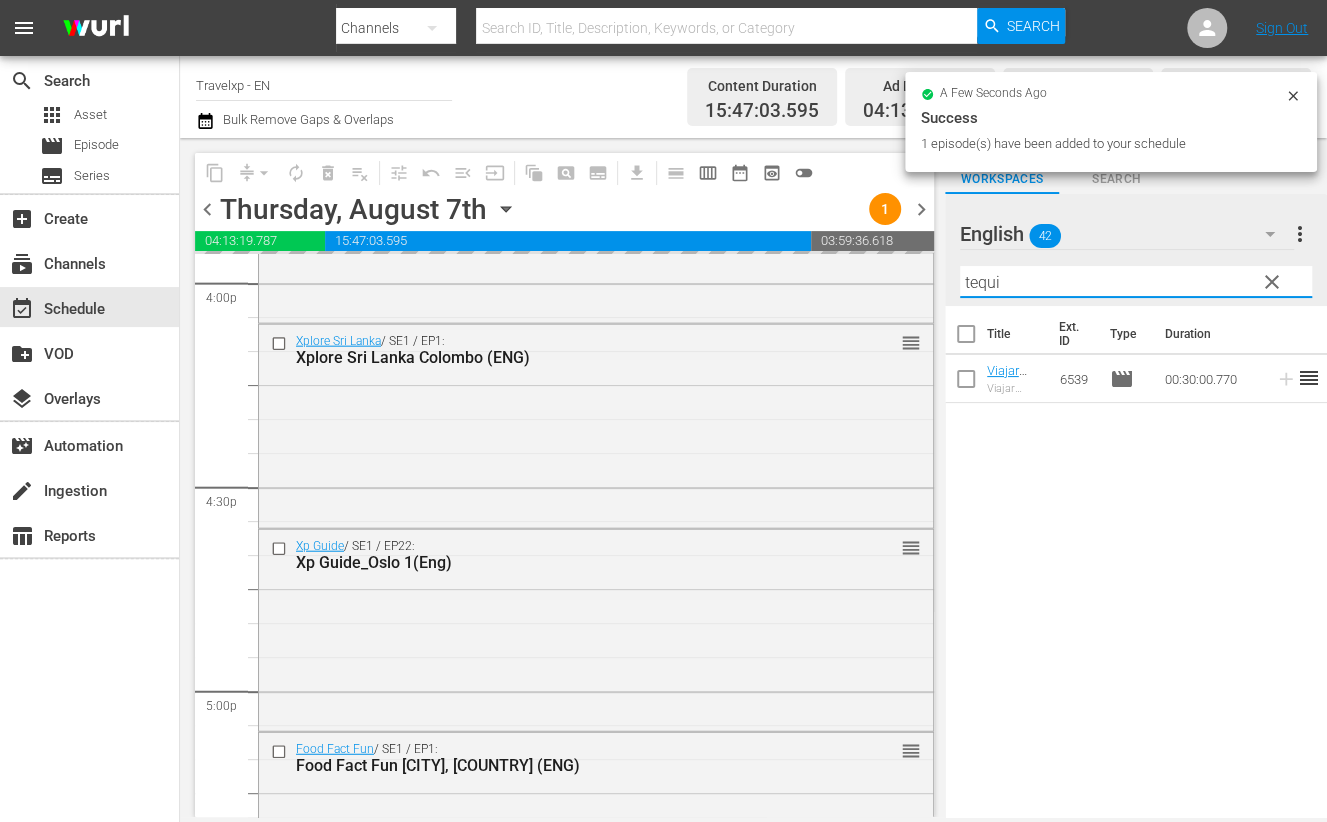 click on "tequi" at bounding box center (1136, 282) 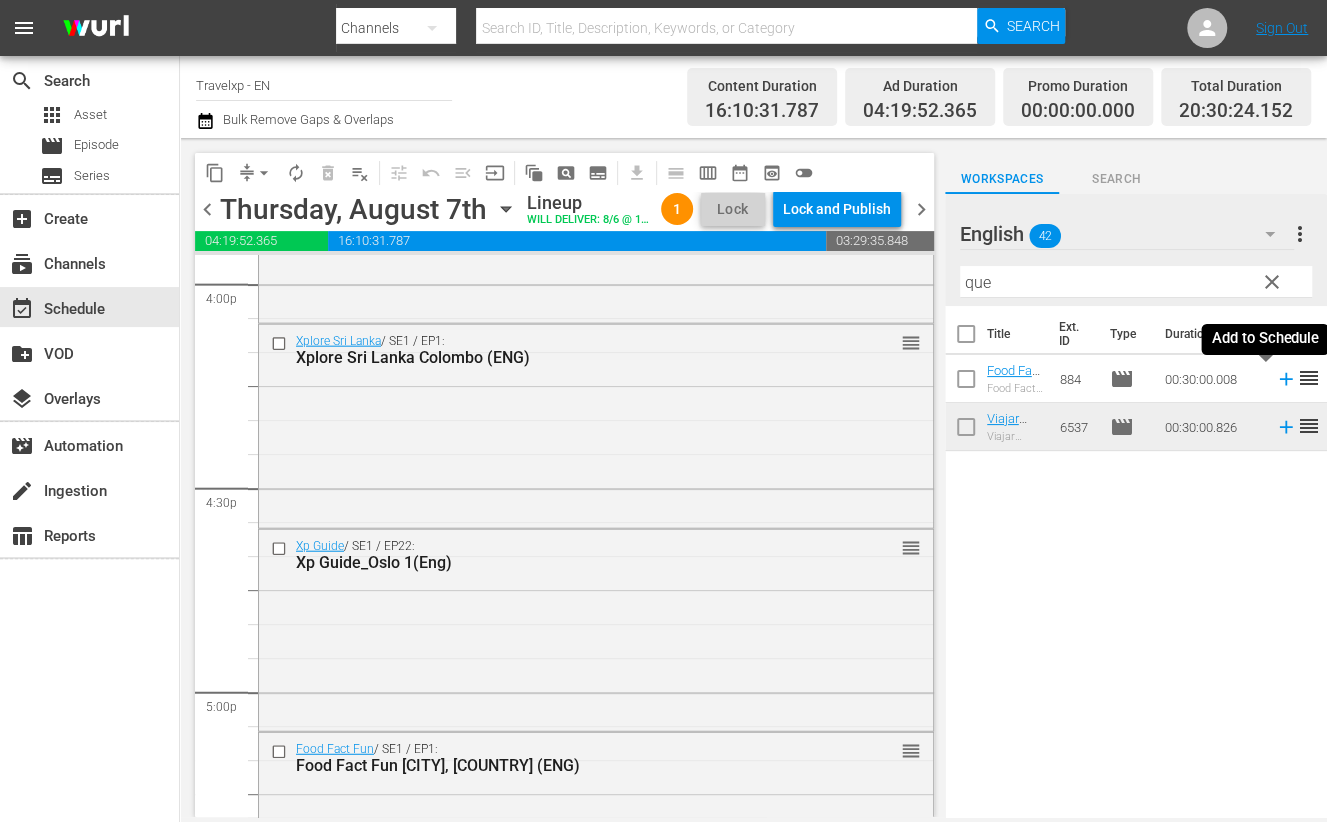 click 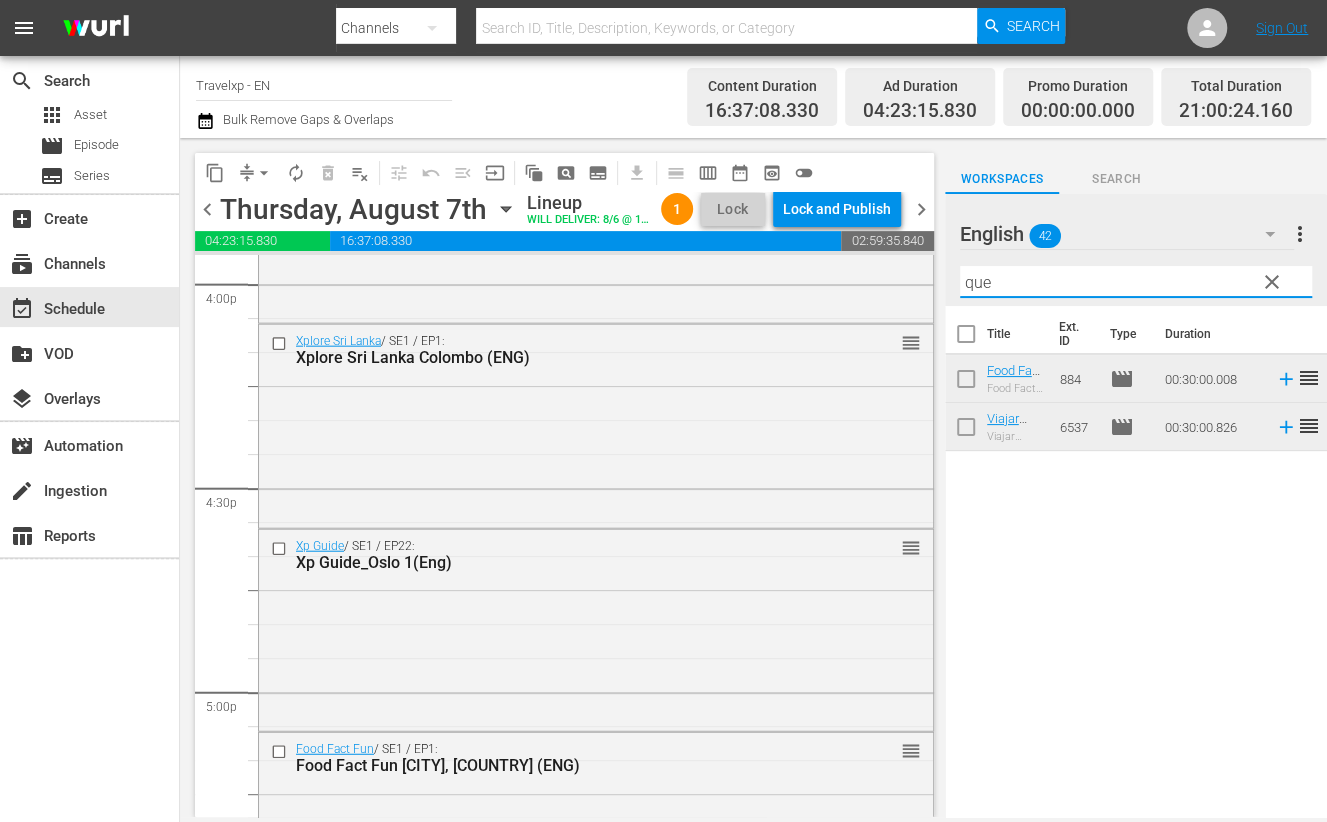 click on "que" at bounding box center [1136, 282] 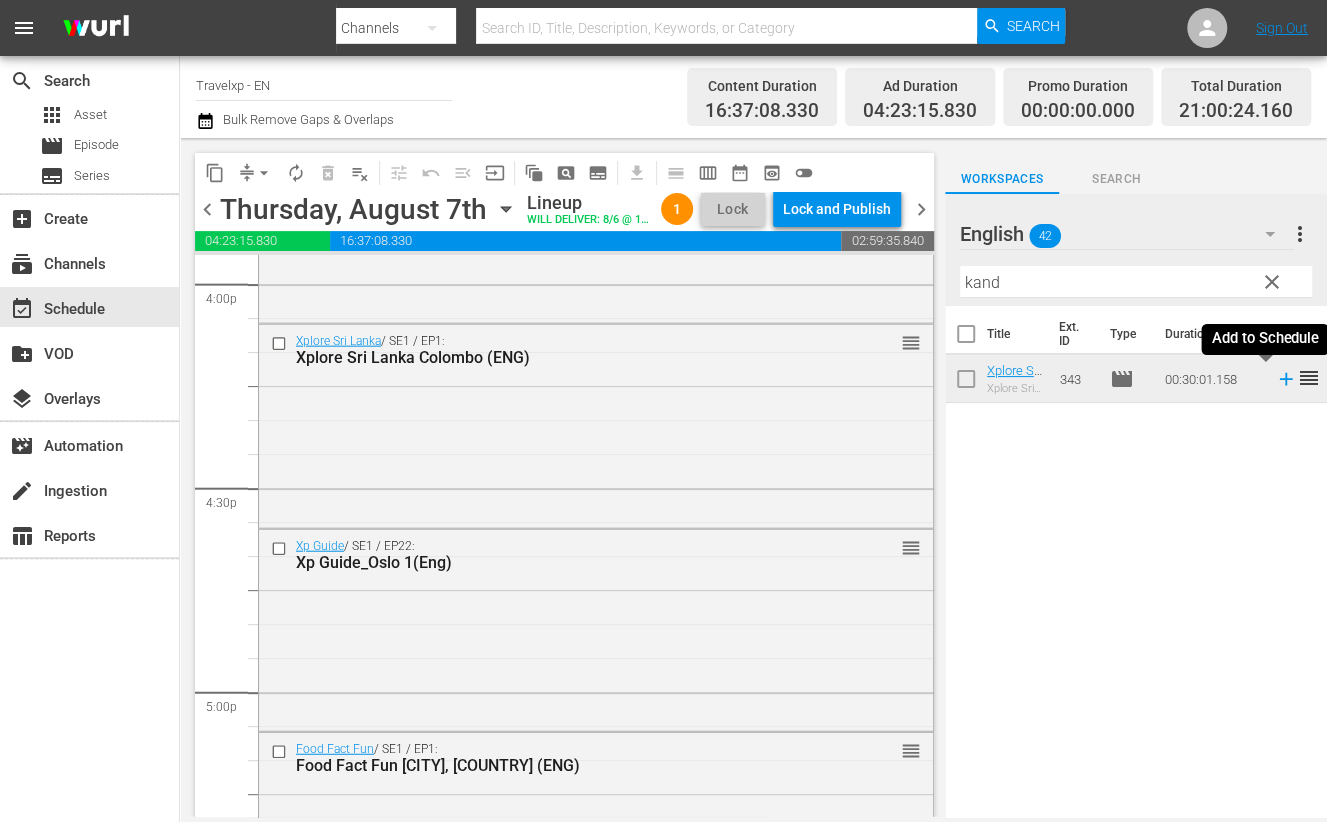 click 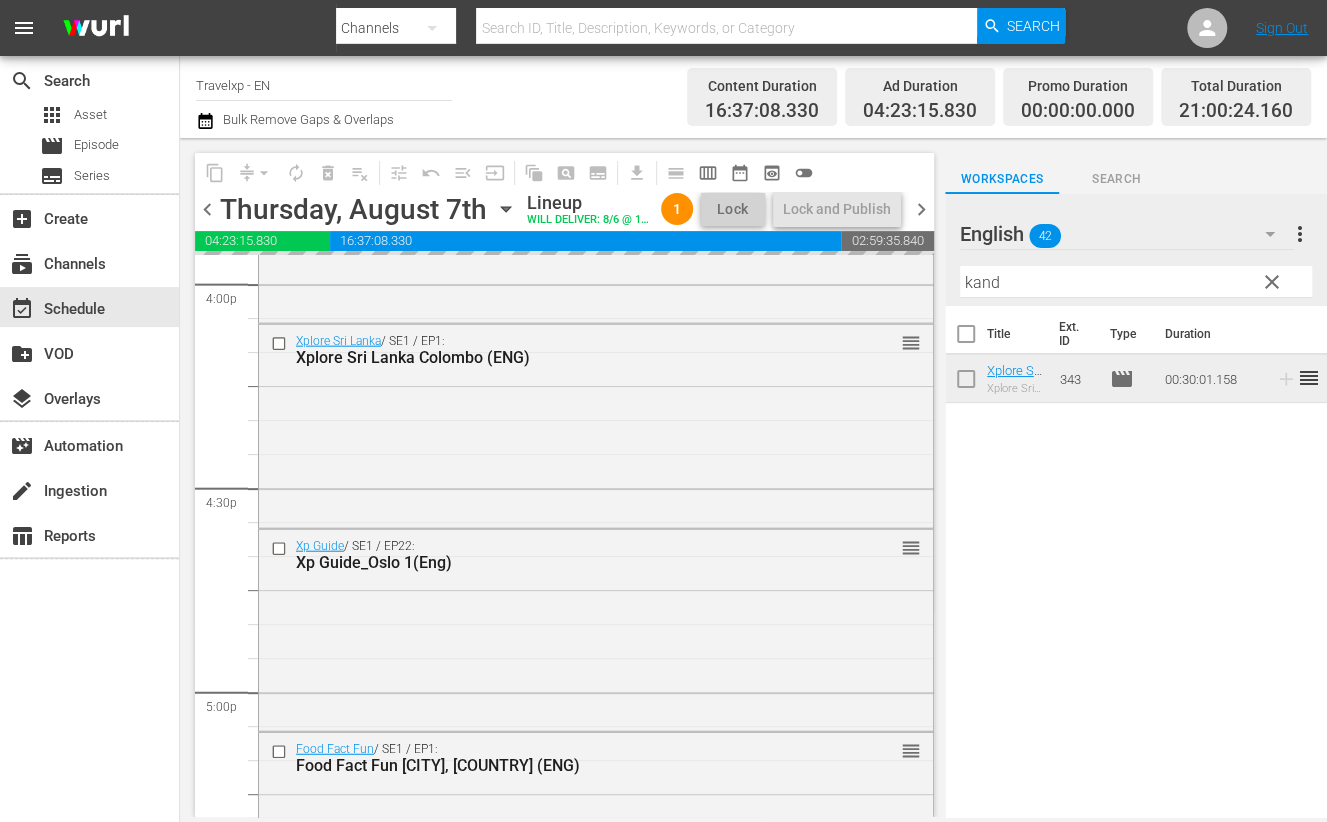 click on "kand" at bounding box center (1136, 282) 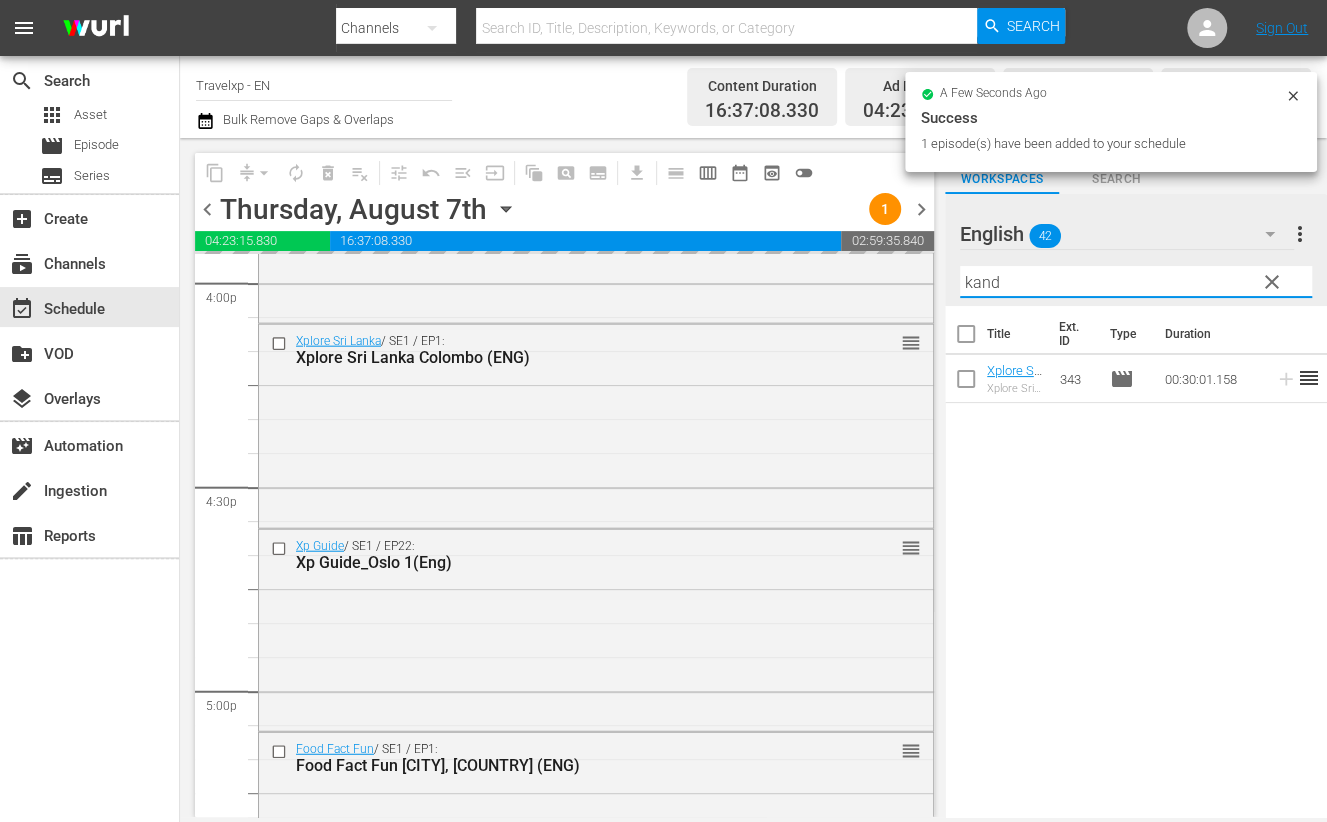 click on "kand" at bounding box center [1136, 282] 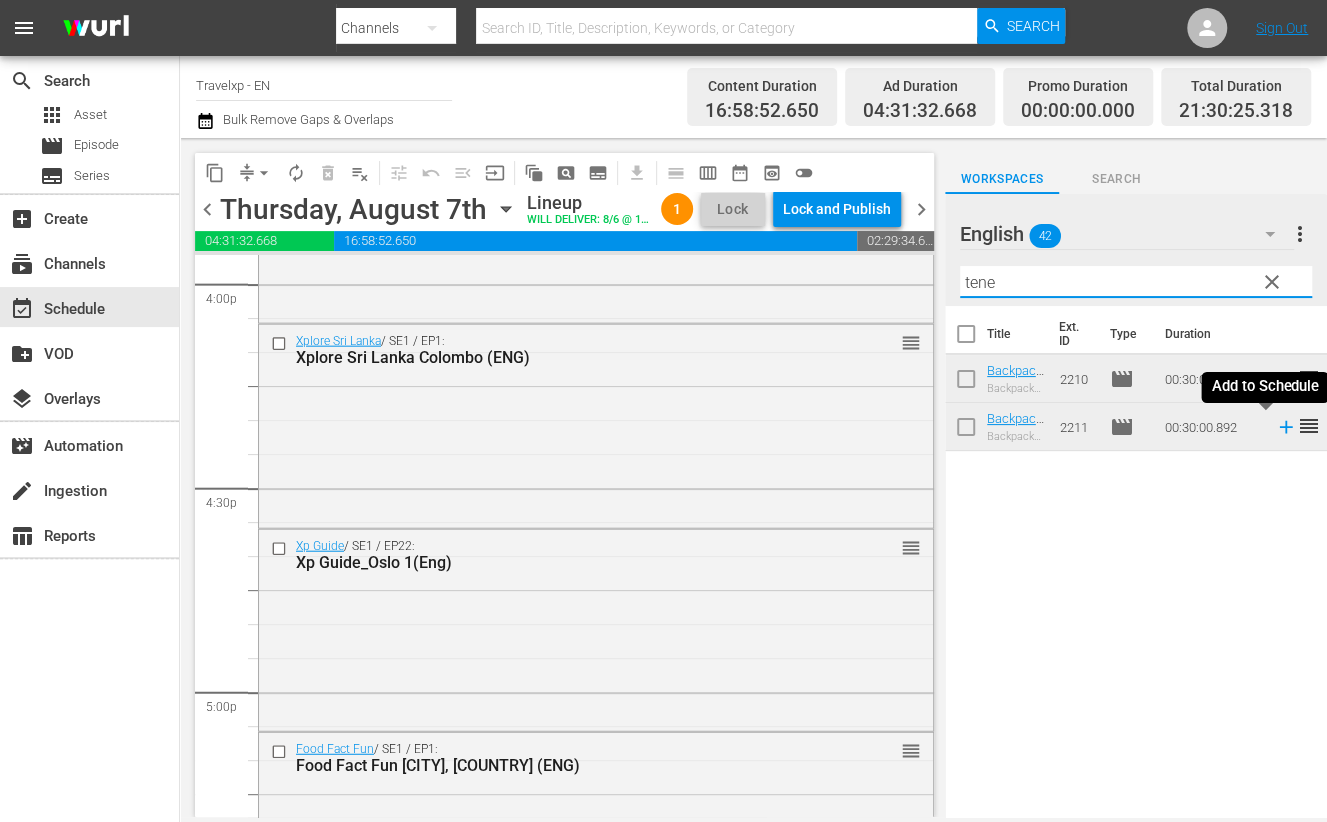 click 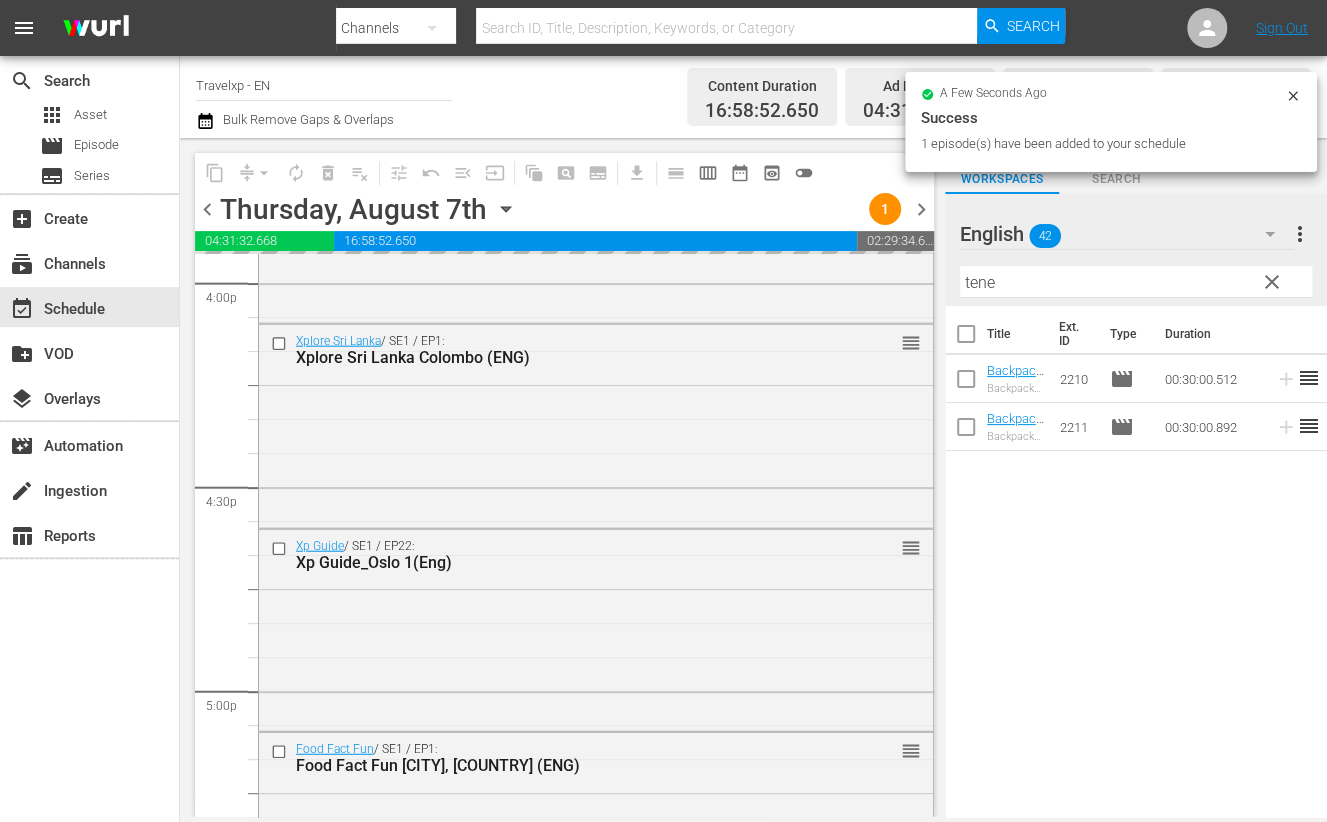 click on "tene" at bounding box center [1136, 282] 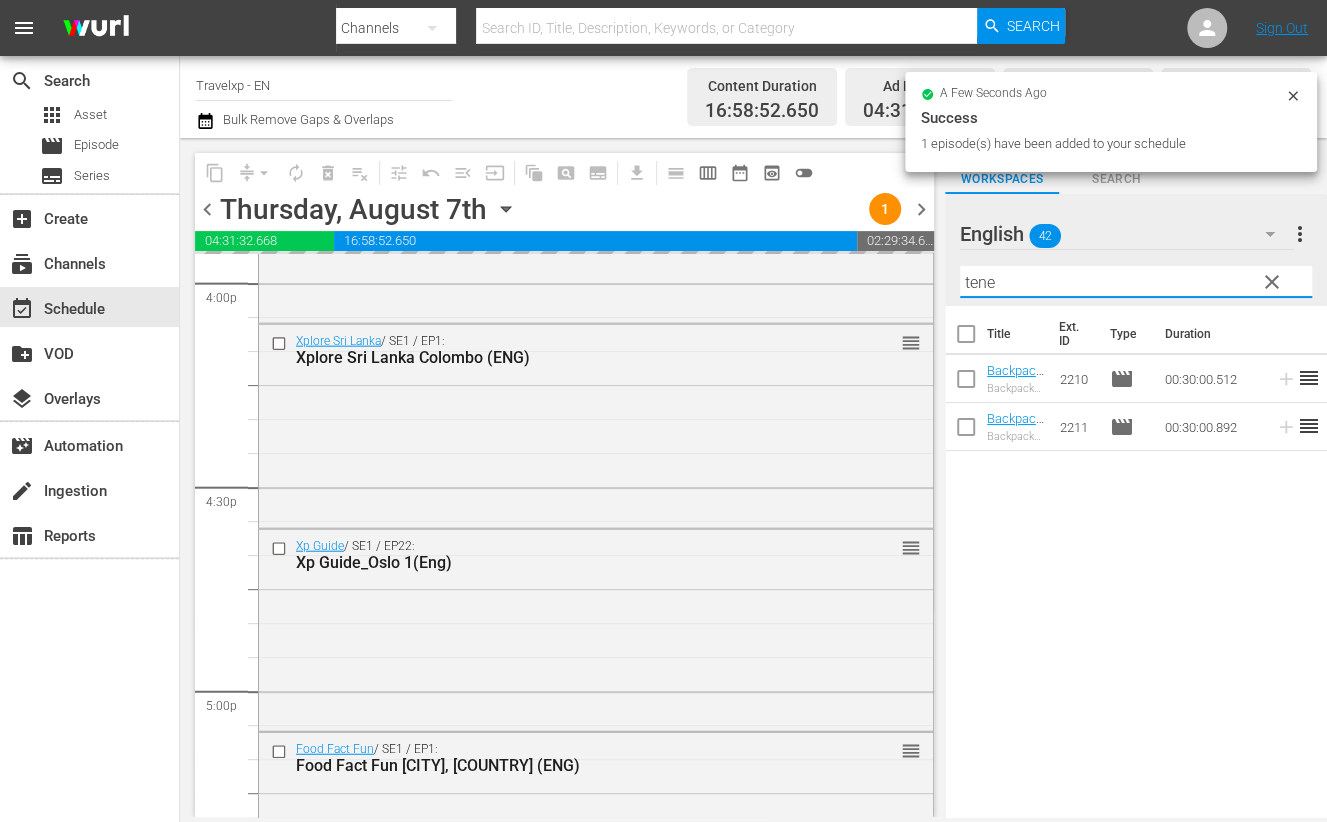 click on "tene" at bounding box center (1136, 282) 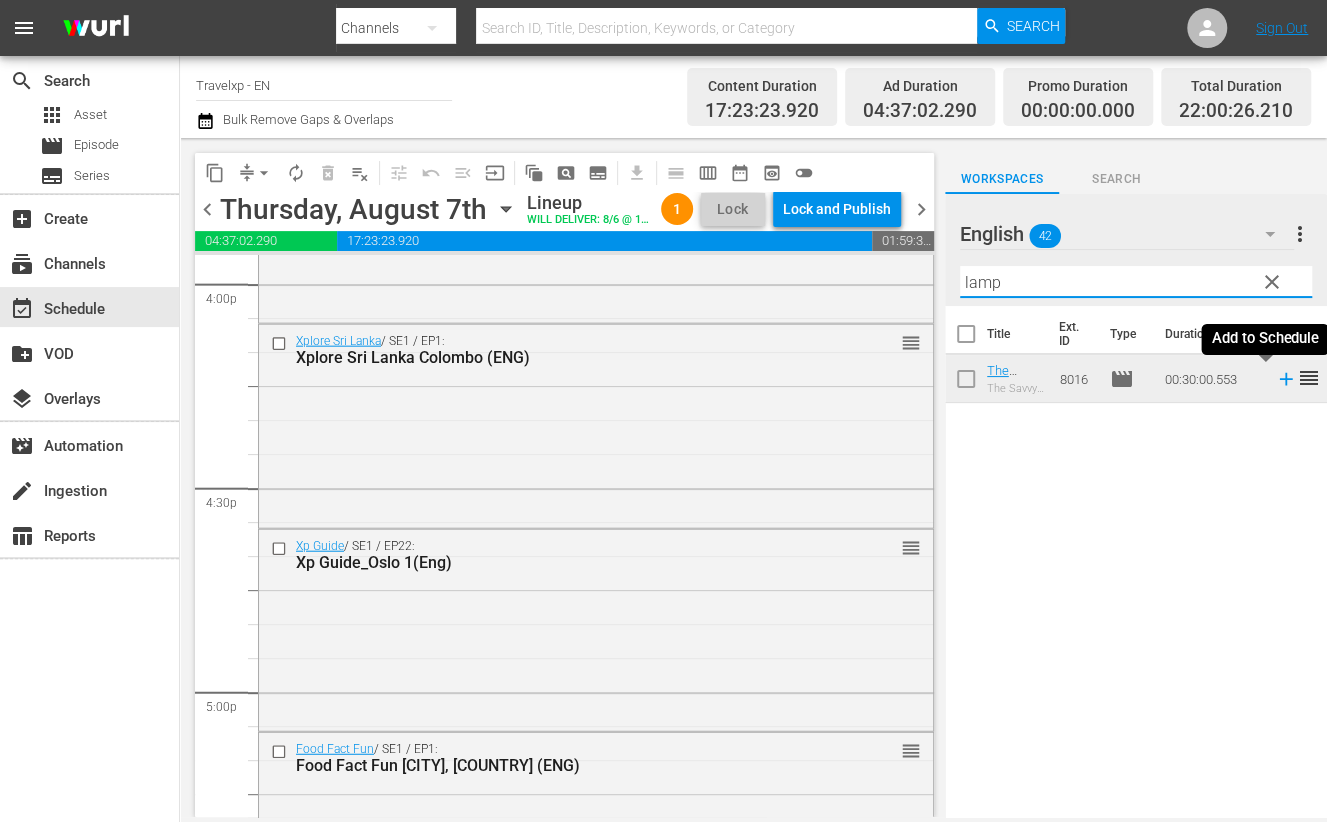 click 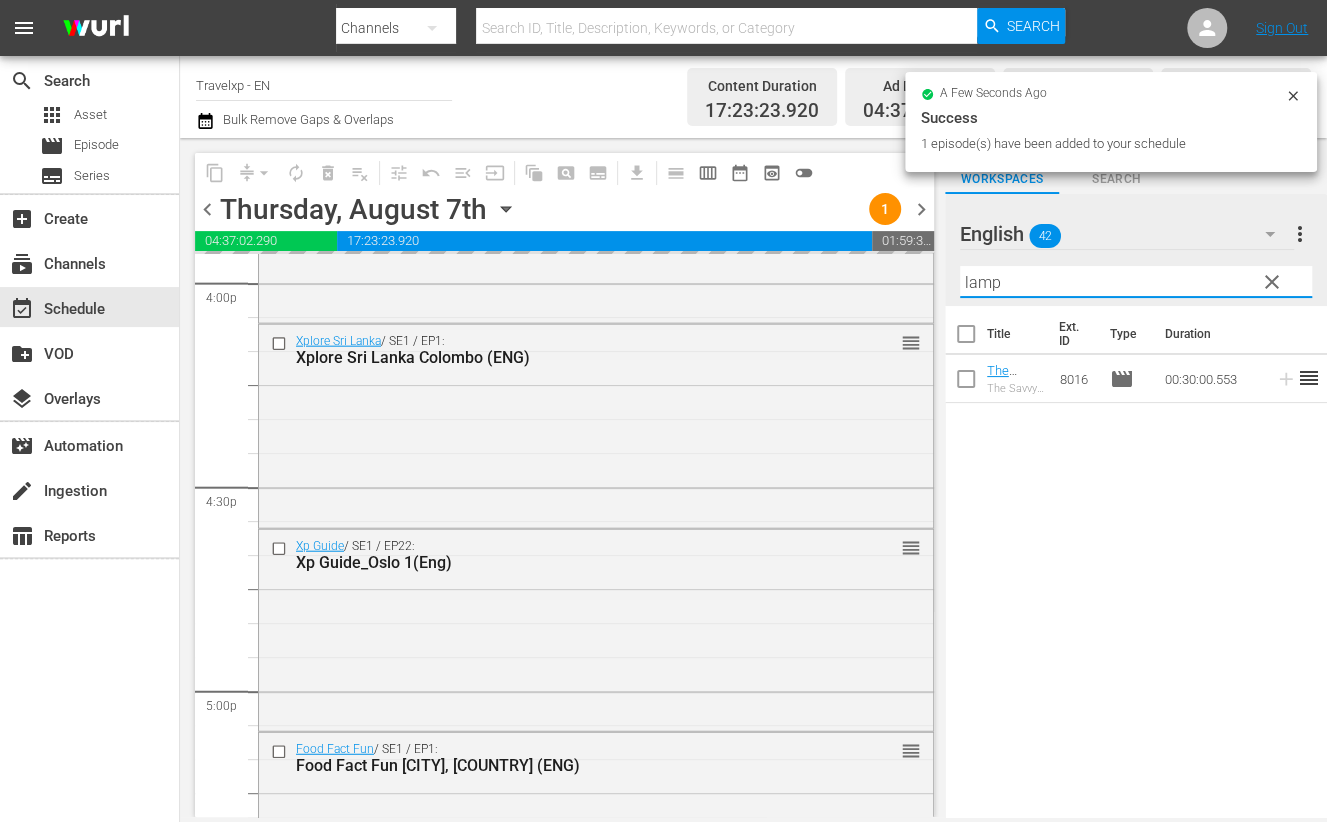 click on "lamp" at bounding box center (1136, 282) 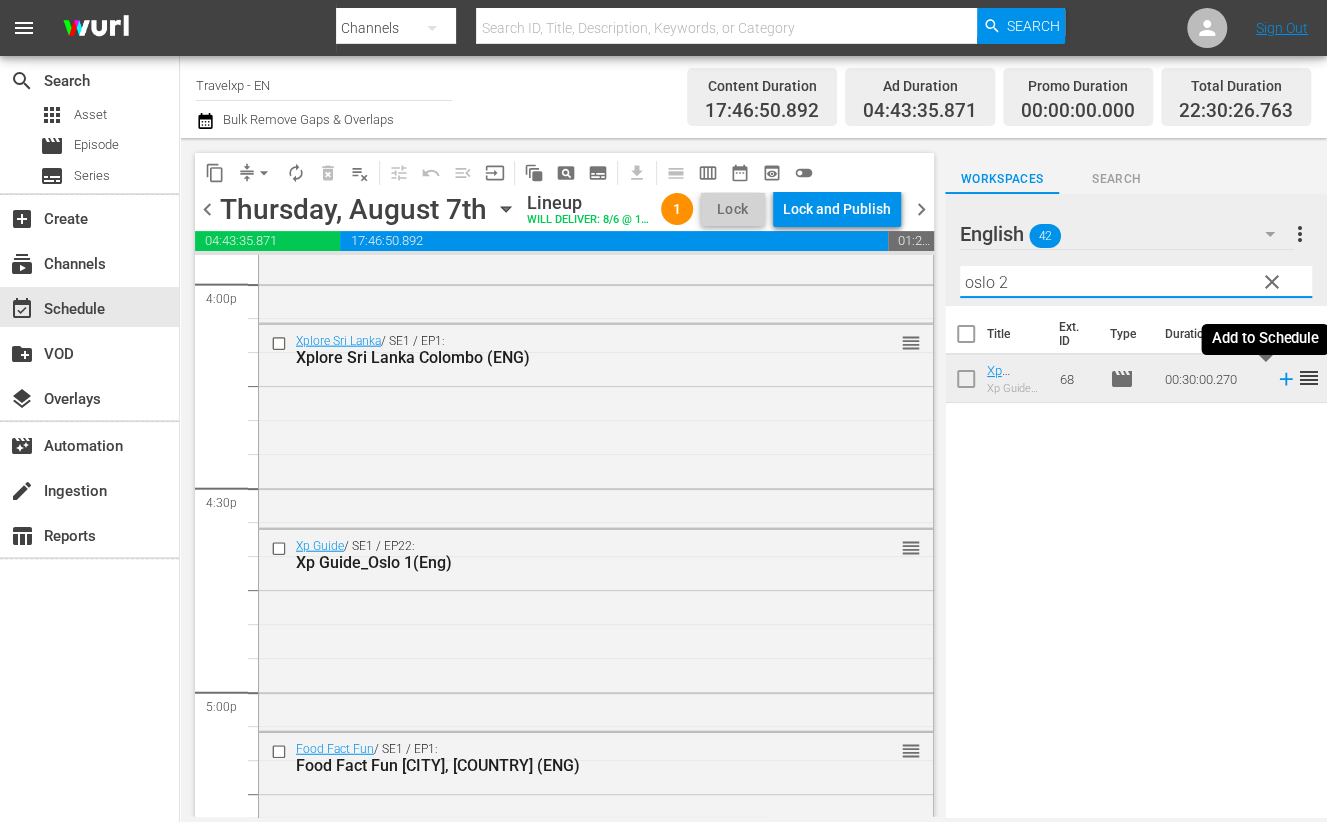 click 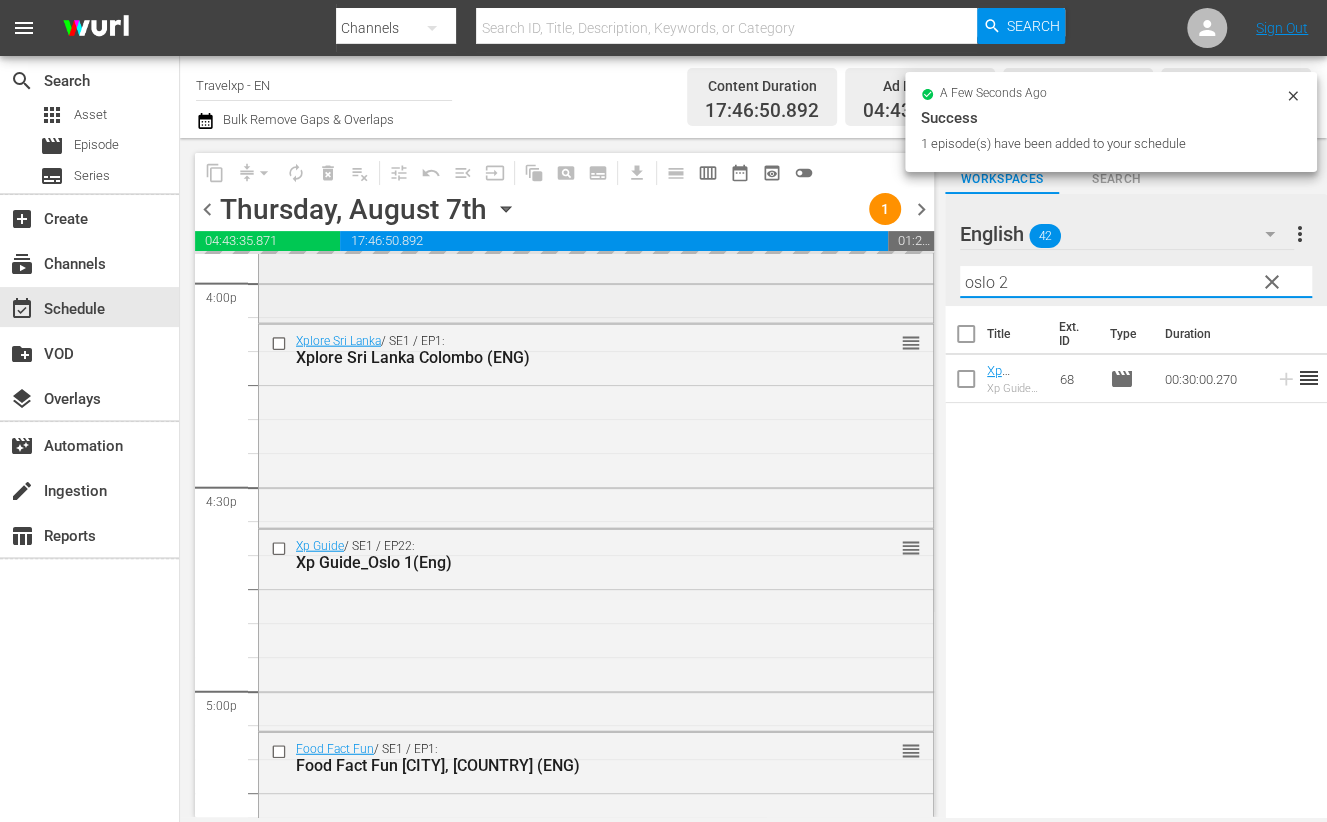 drag, startPoint x: 1015, startPoint y: 285, endPoint x: 870, endPoint y: 272, distance: 145.58159 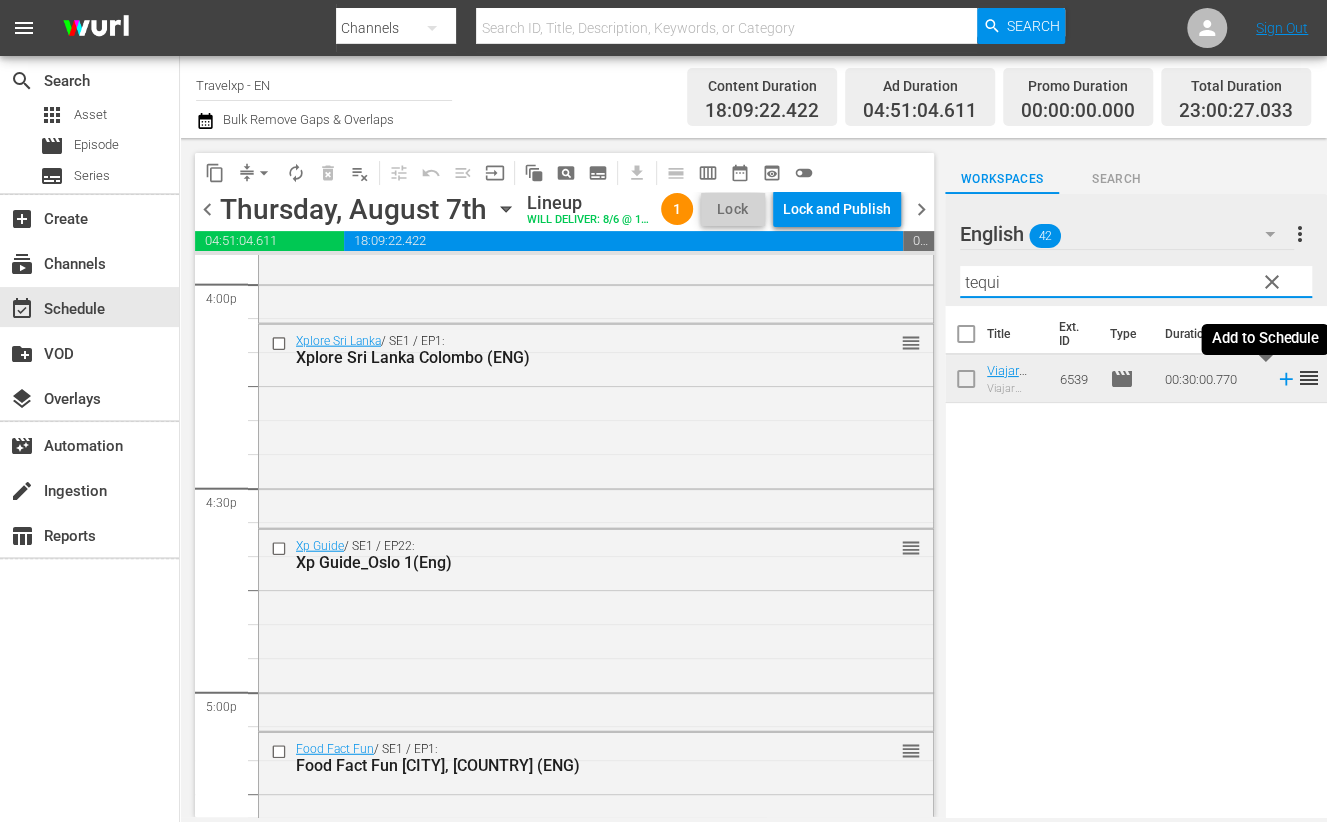 click 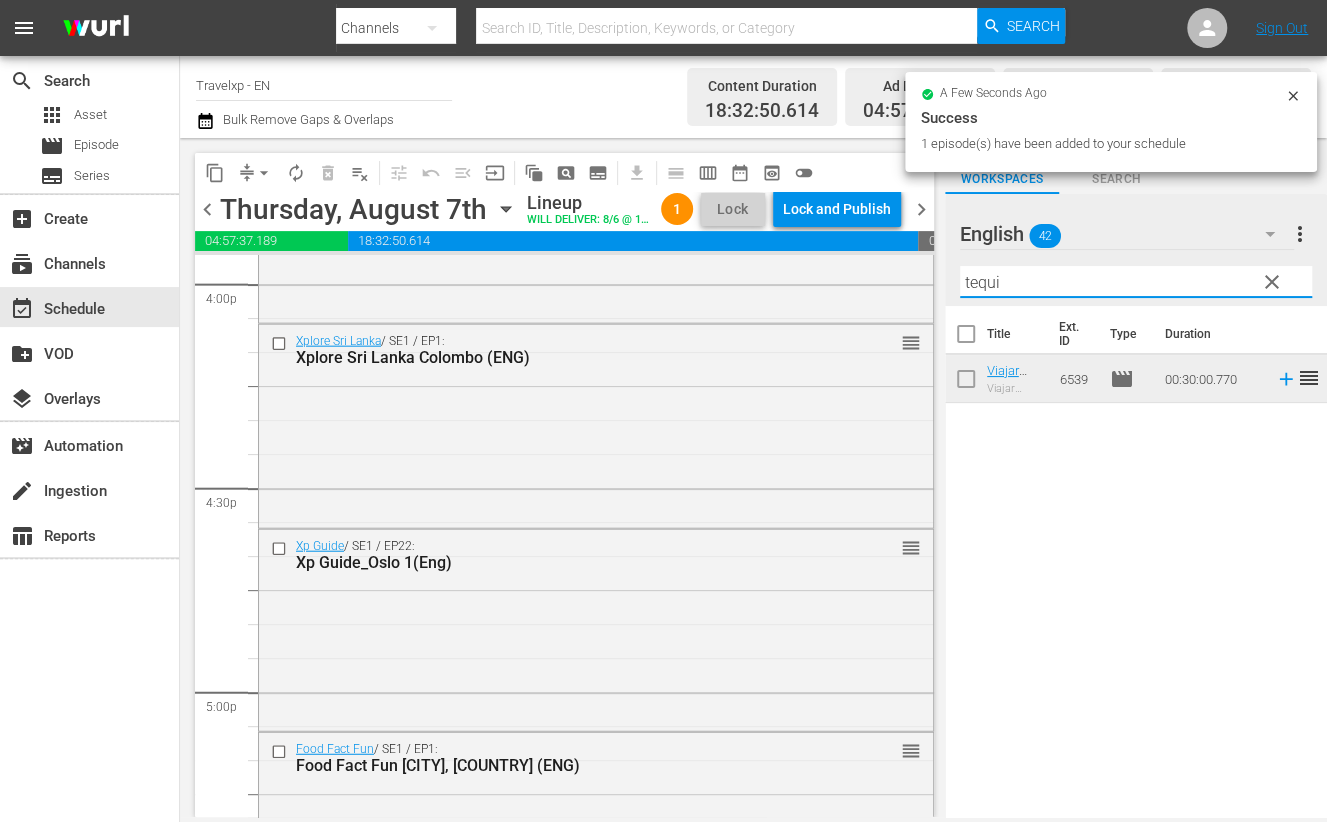 click on "tequi" at bounding box center (1136, 282) 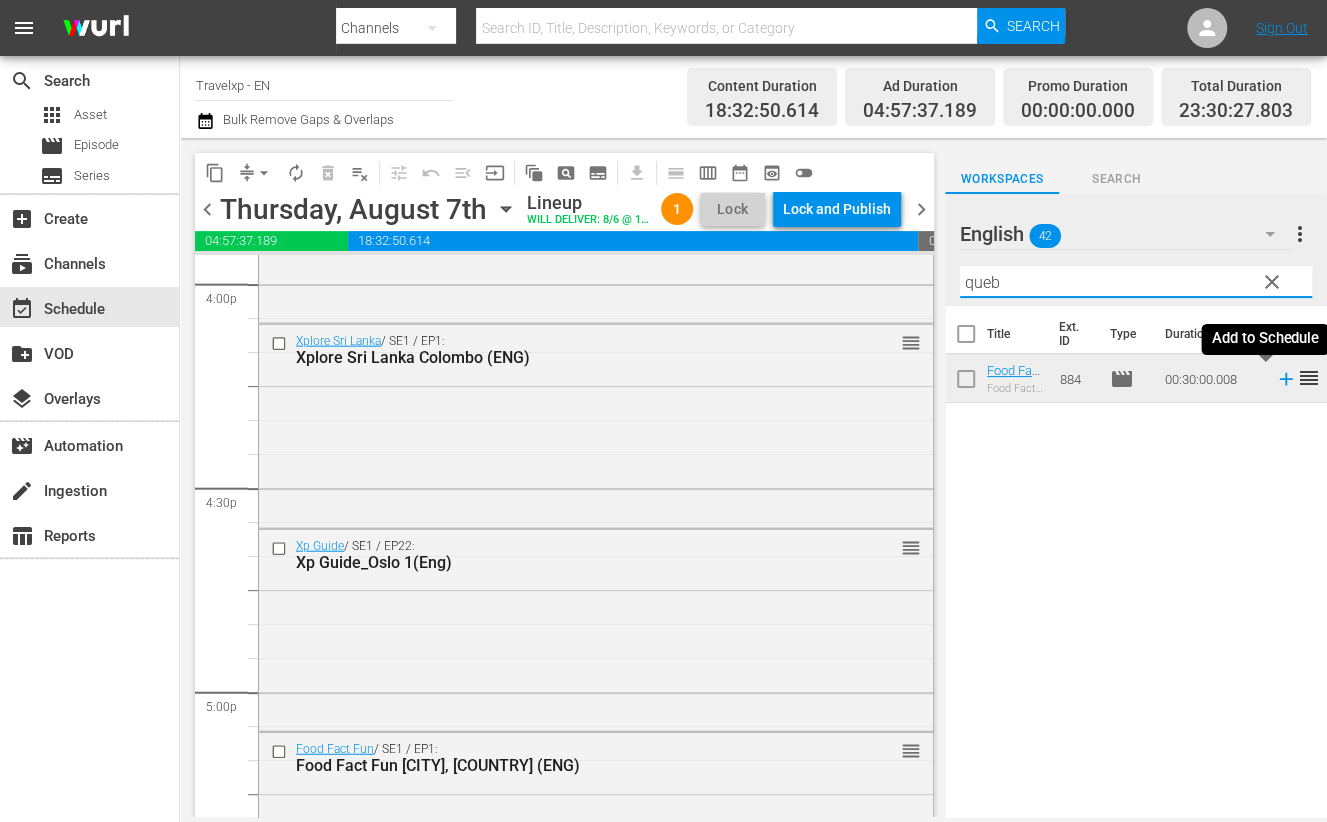 type on "queb" 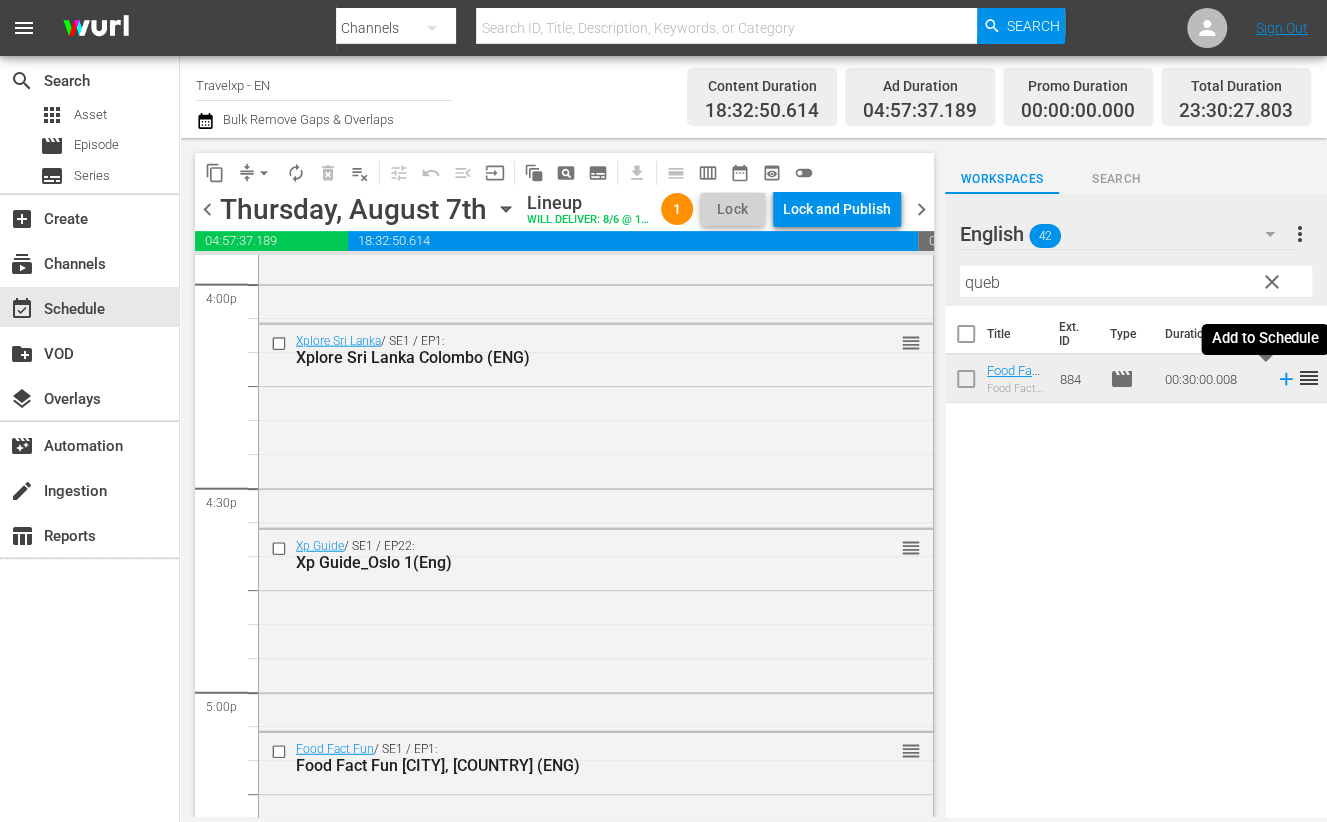 click 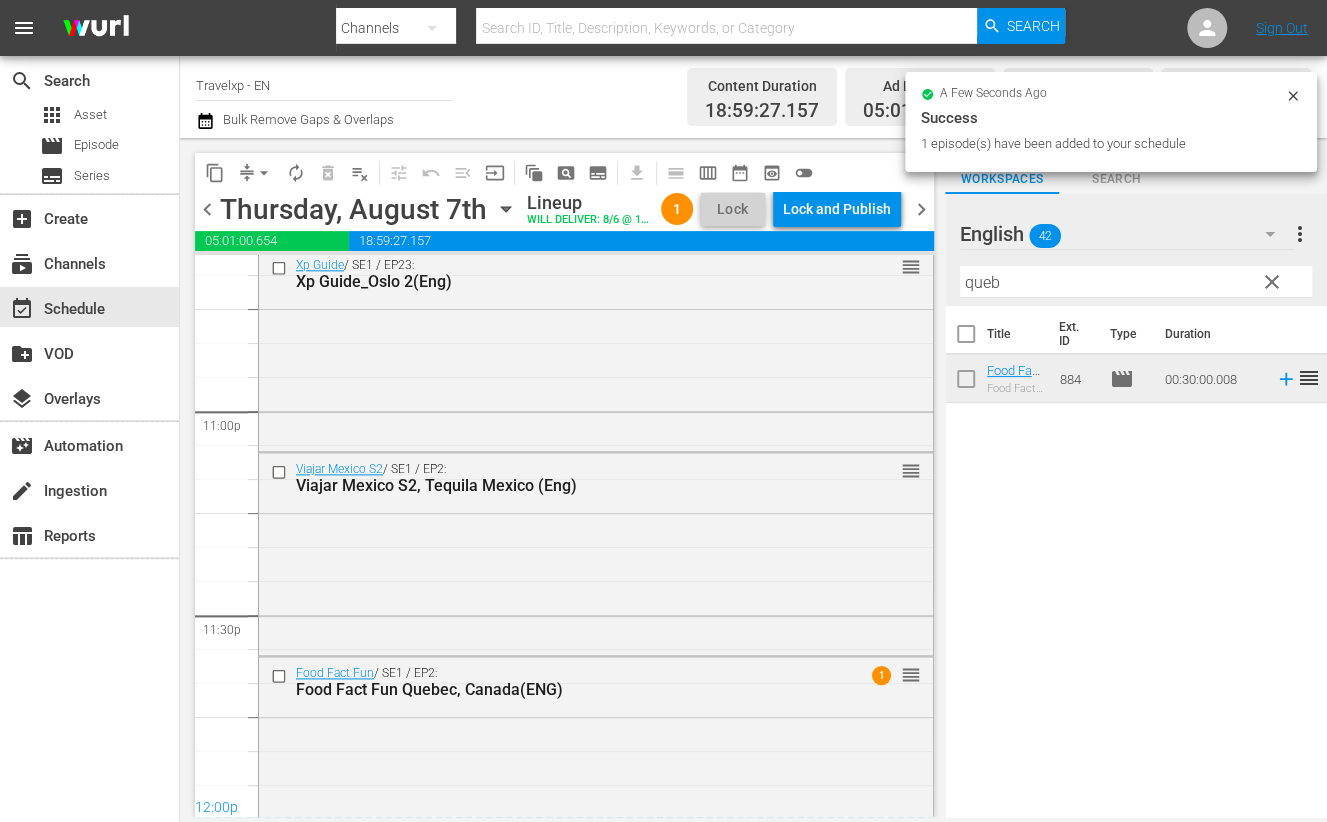 scroll, scrollTop: 9270, scrollLeft: 0, axis: vertical 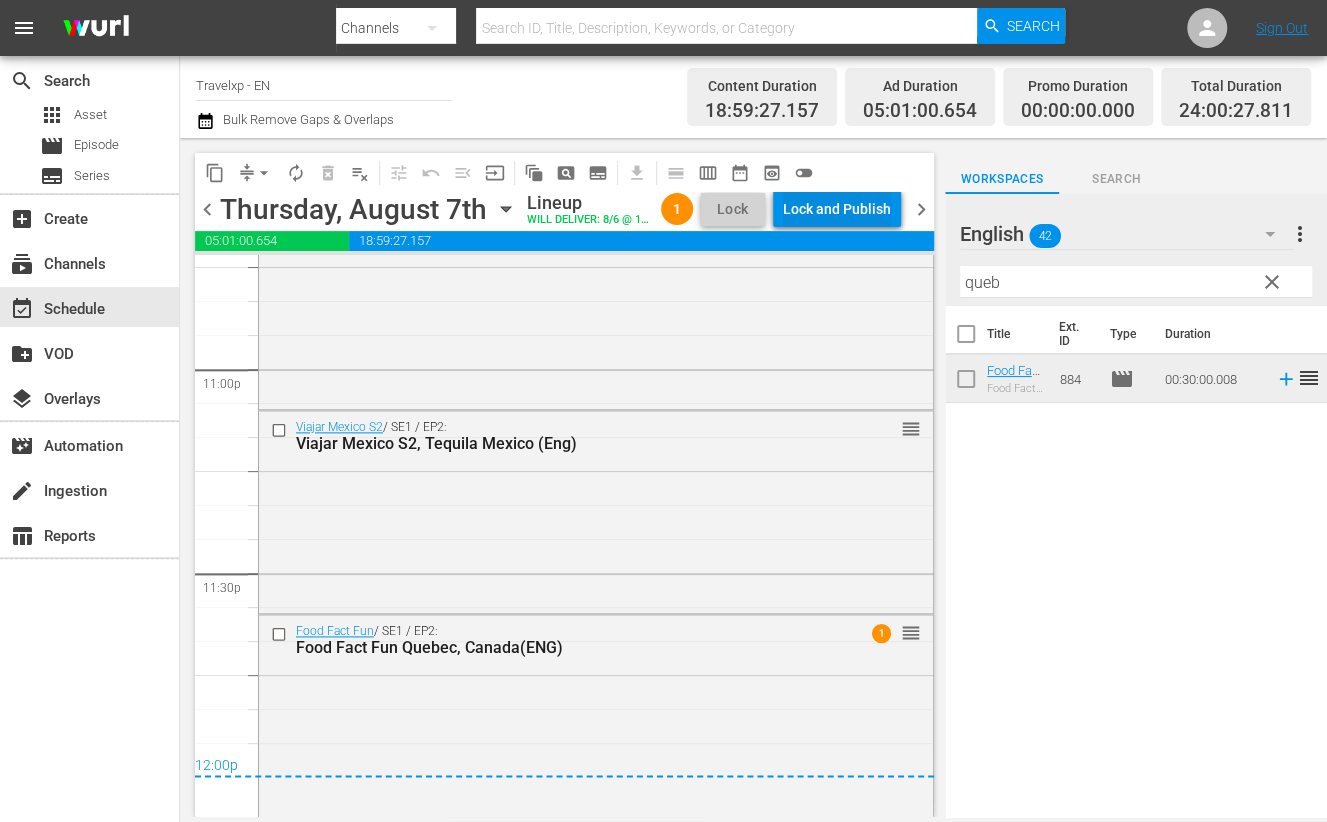click on "Lock and Publish" at bounding box center (837, 209) 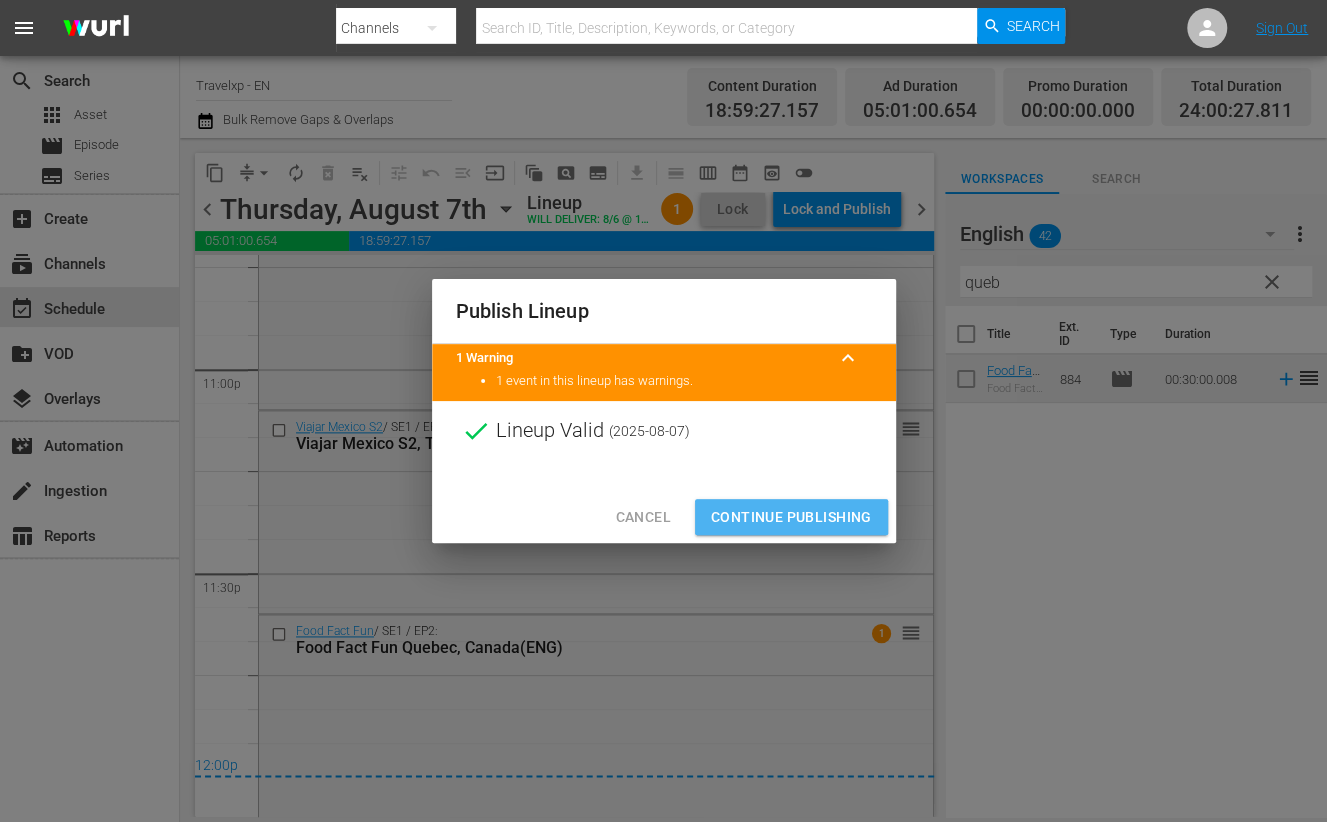 click on "Continue Publishing" at bounding box center (791, 517) 